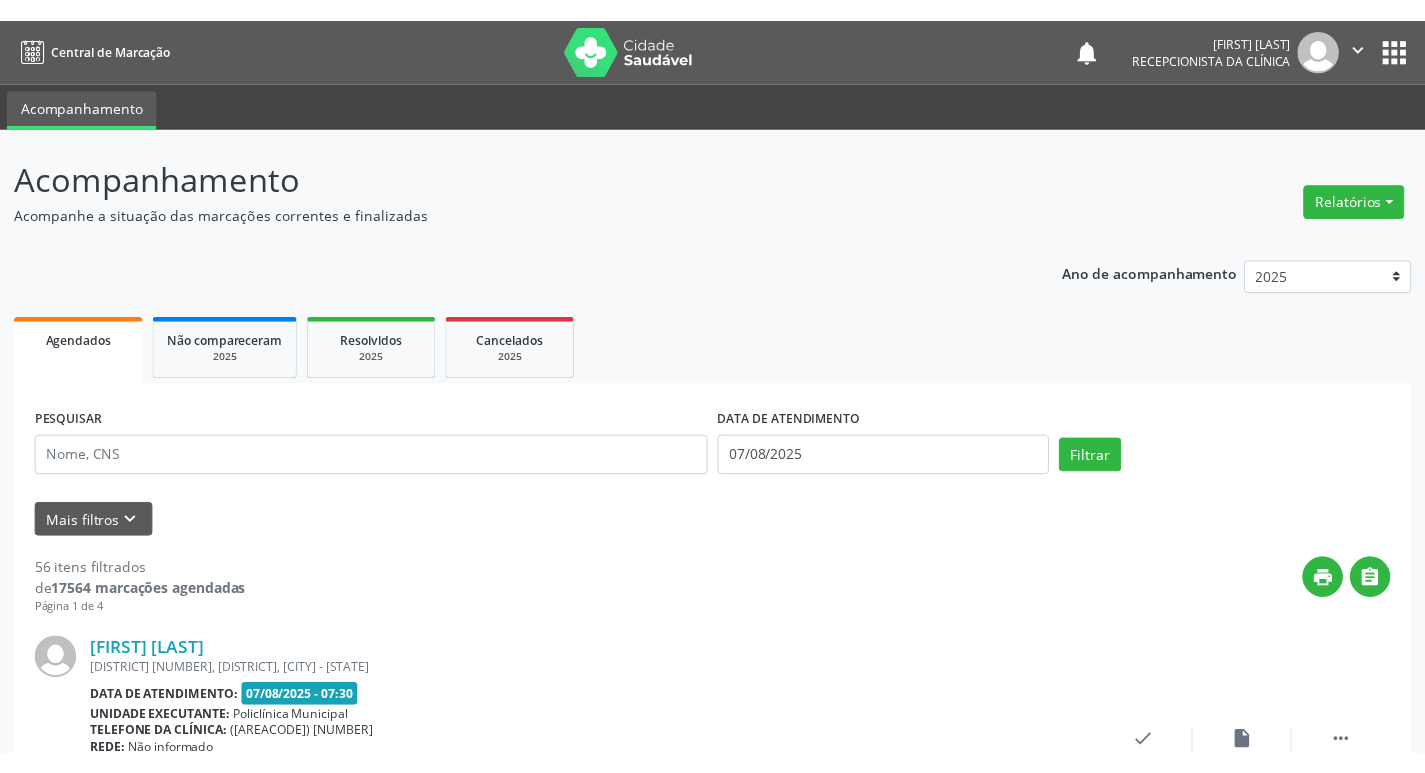 scroll, scrollTop: 0, scrollLeft: 0, axis: both 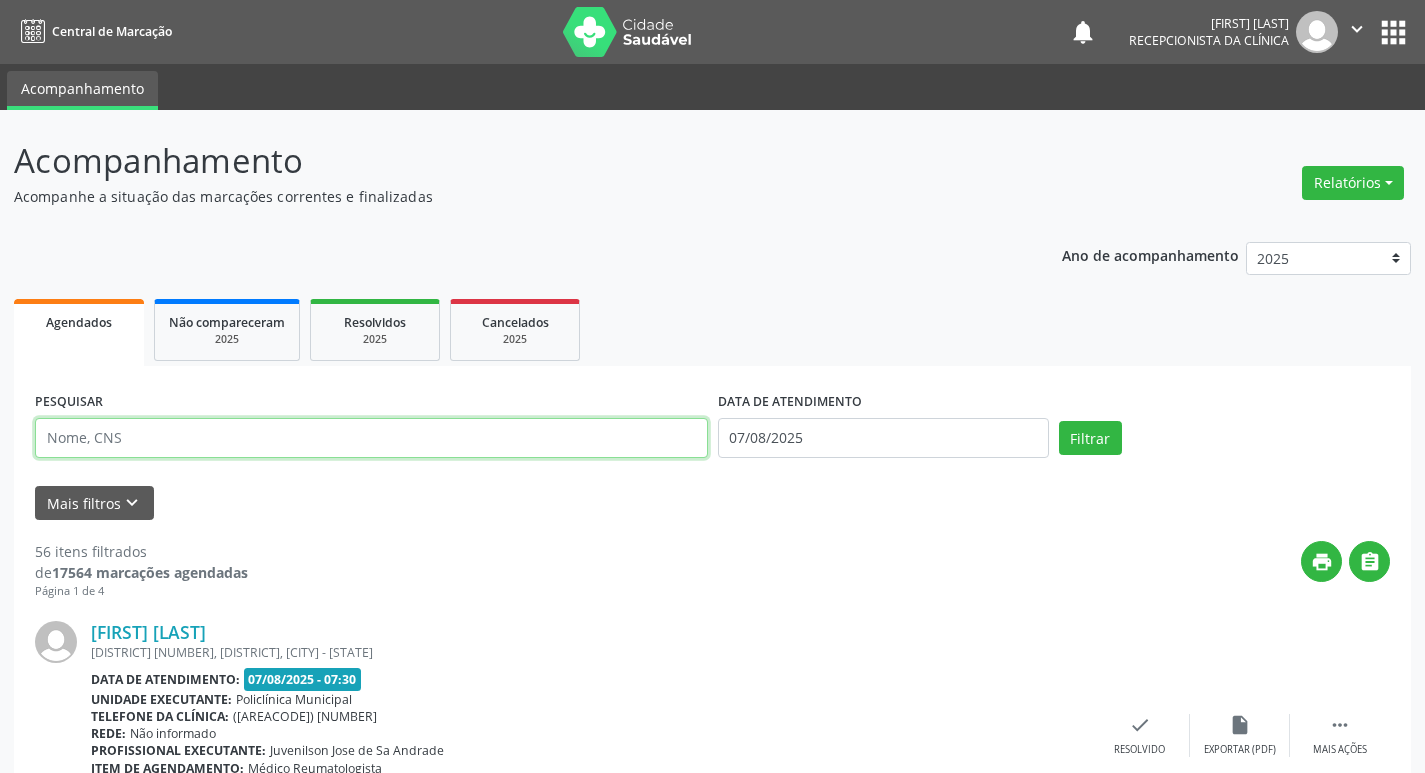 click at bounding box center [371, 438] 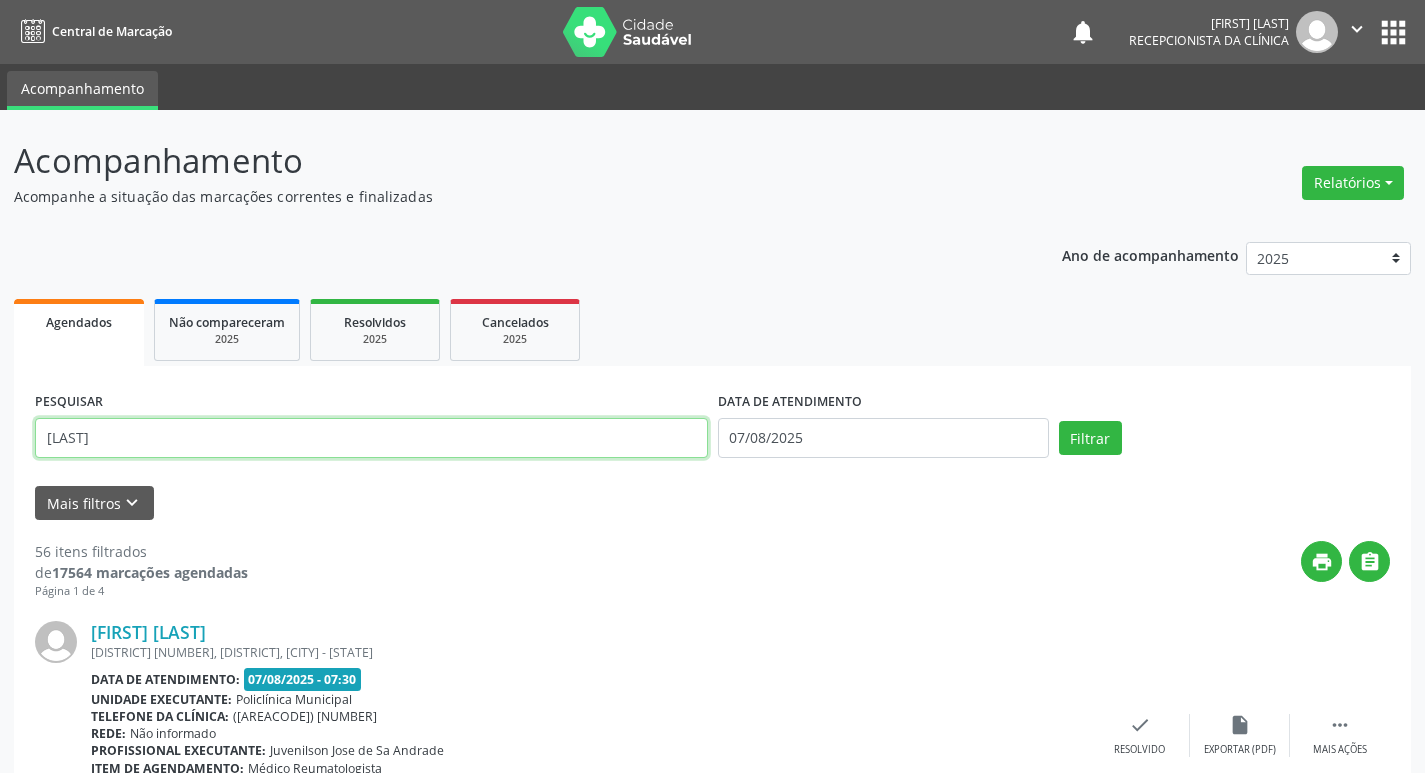 type on "[LAST]" 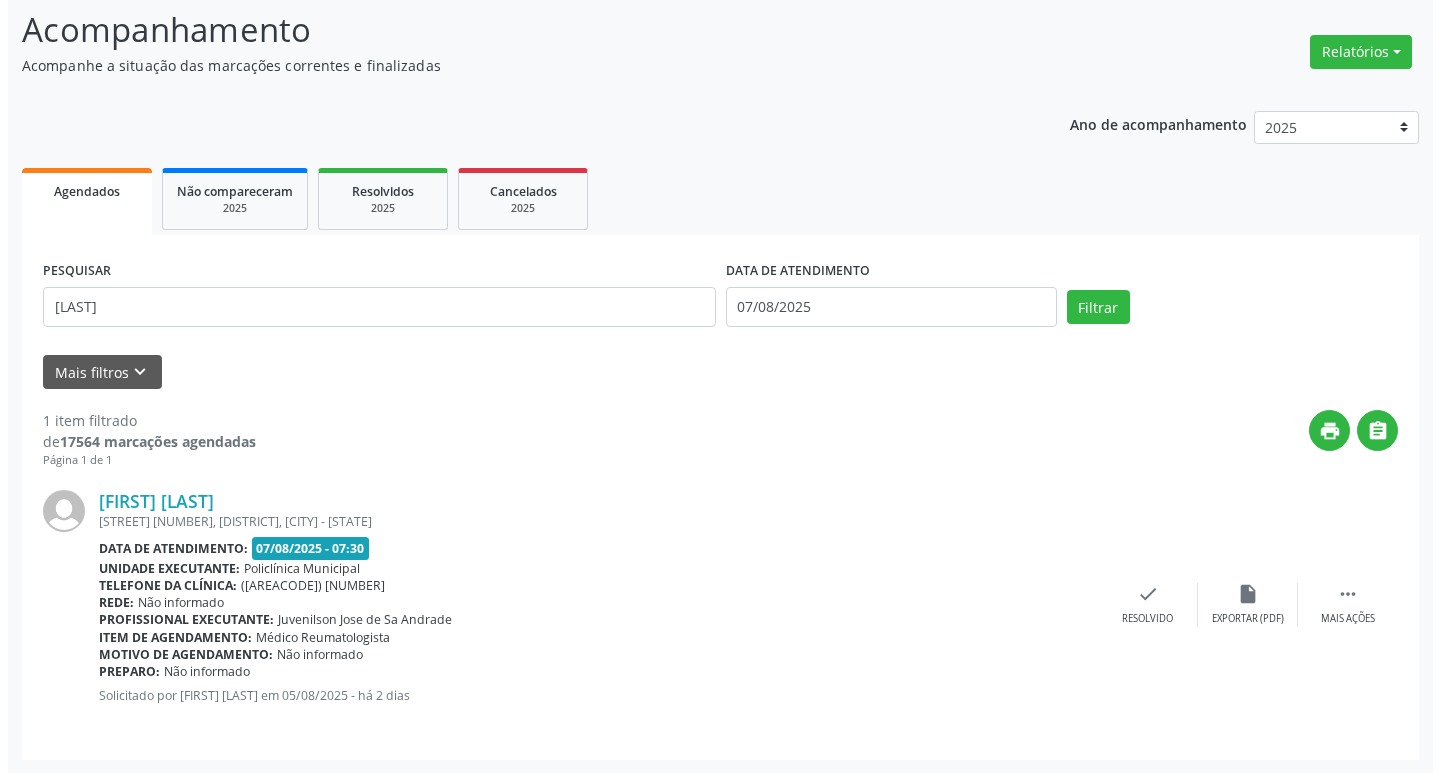 scroll, scrollTop: 132, scrollLeft: 0, axis: vertical 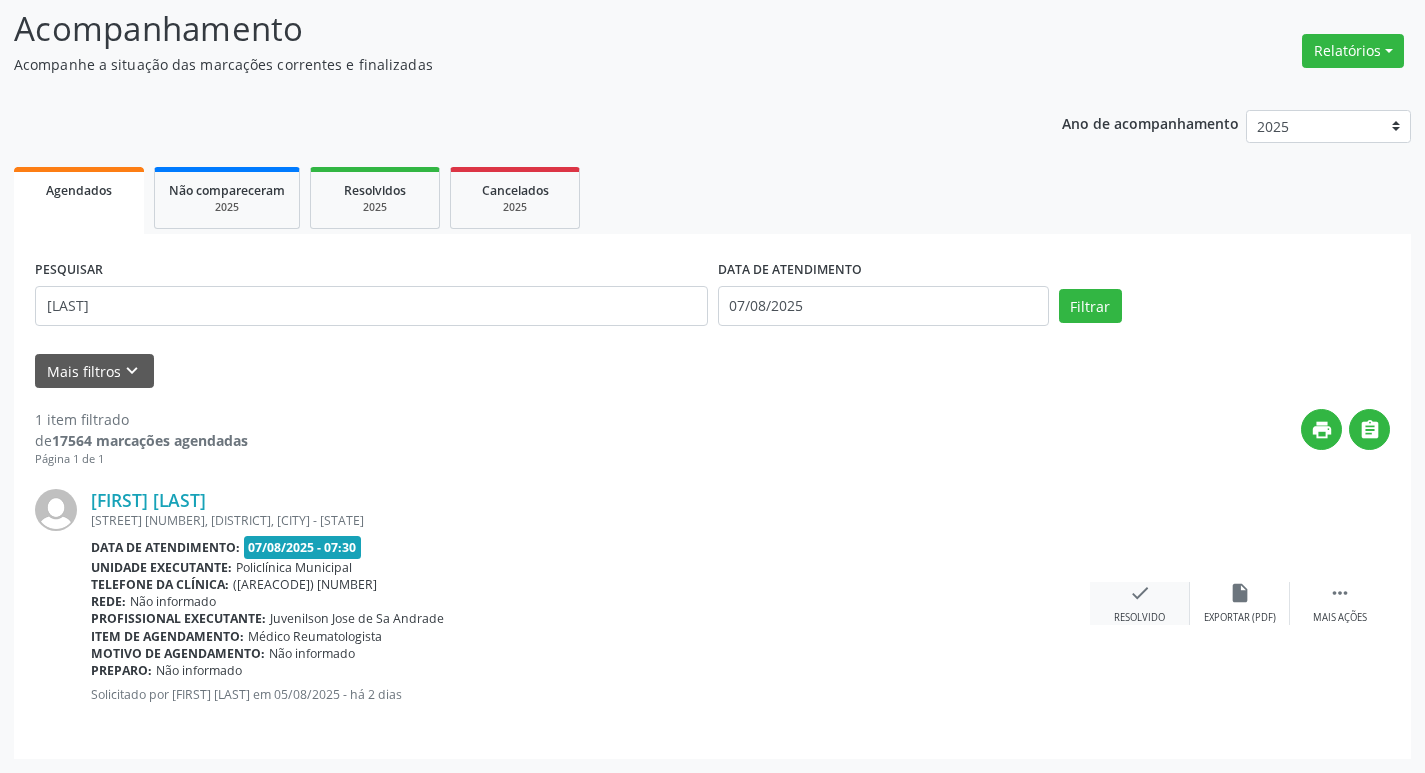 click on "check
Resolvido" at bounding box center (1140, 603) 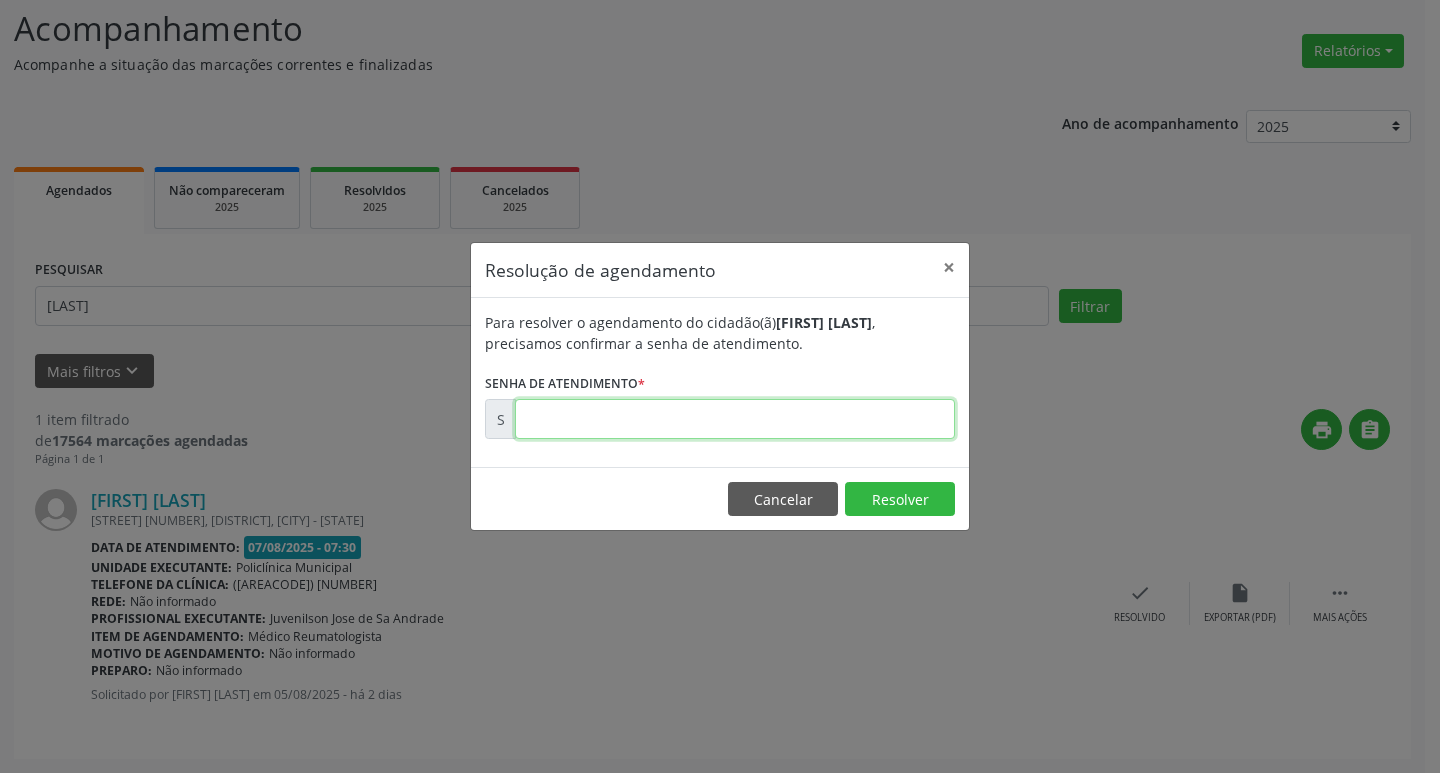 click at bounding box center (735, 419) 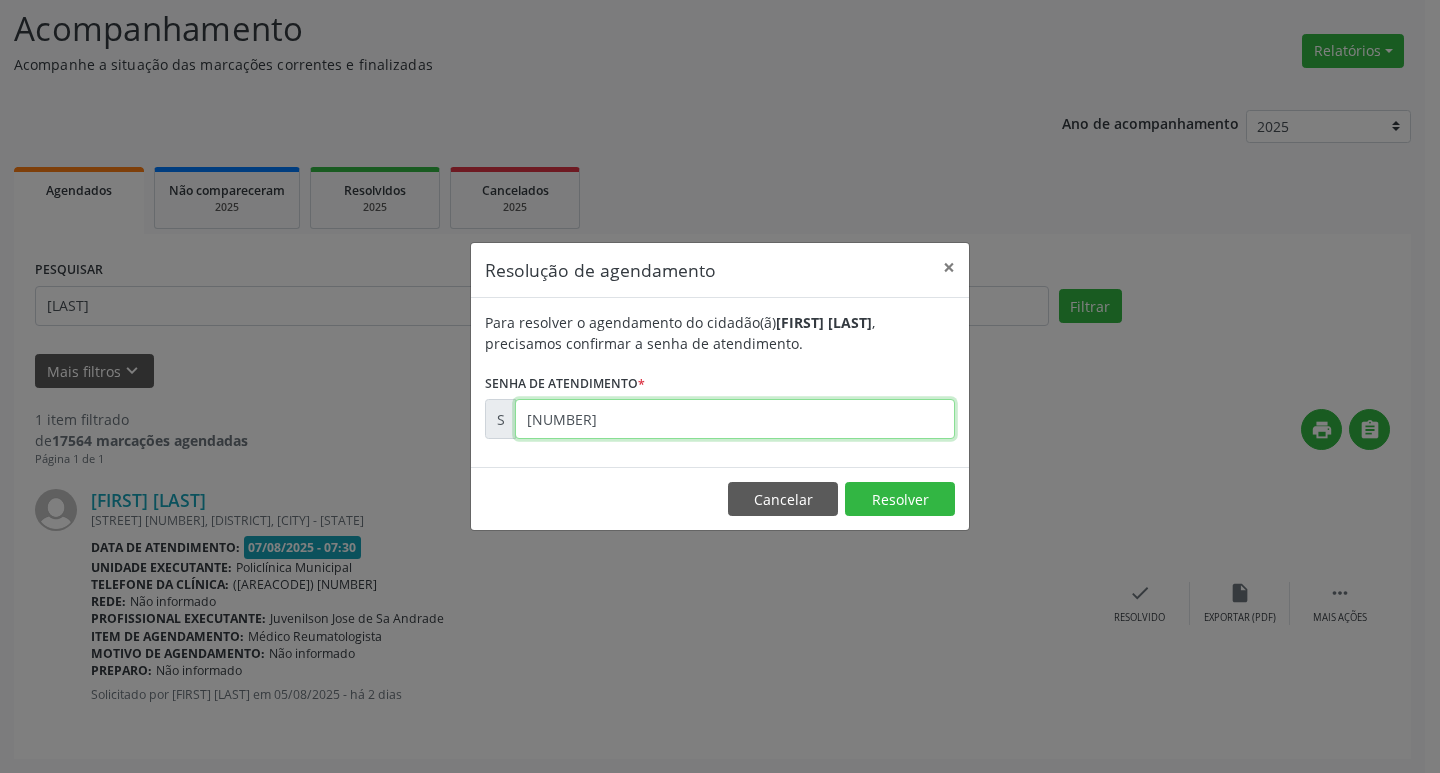 type on "[NUMBER]" 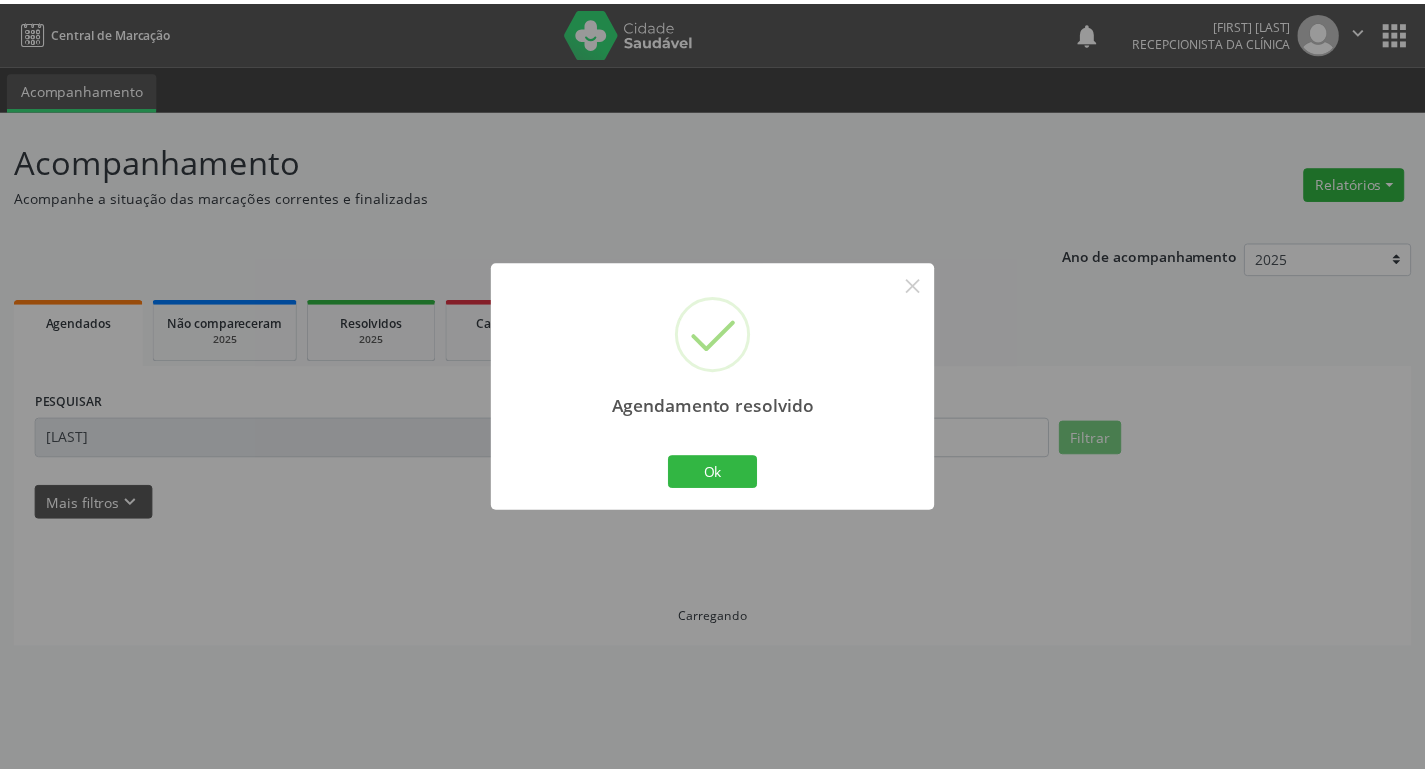 scroll, scrollTop: 0, scrollLeft: 0, axis: both 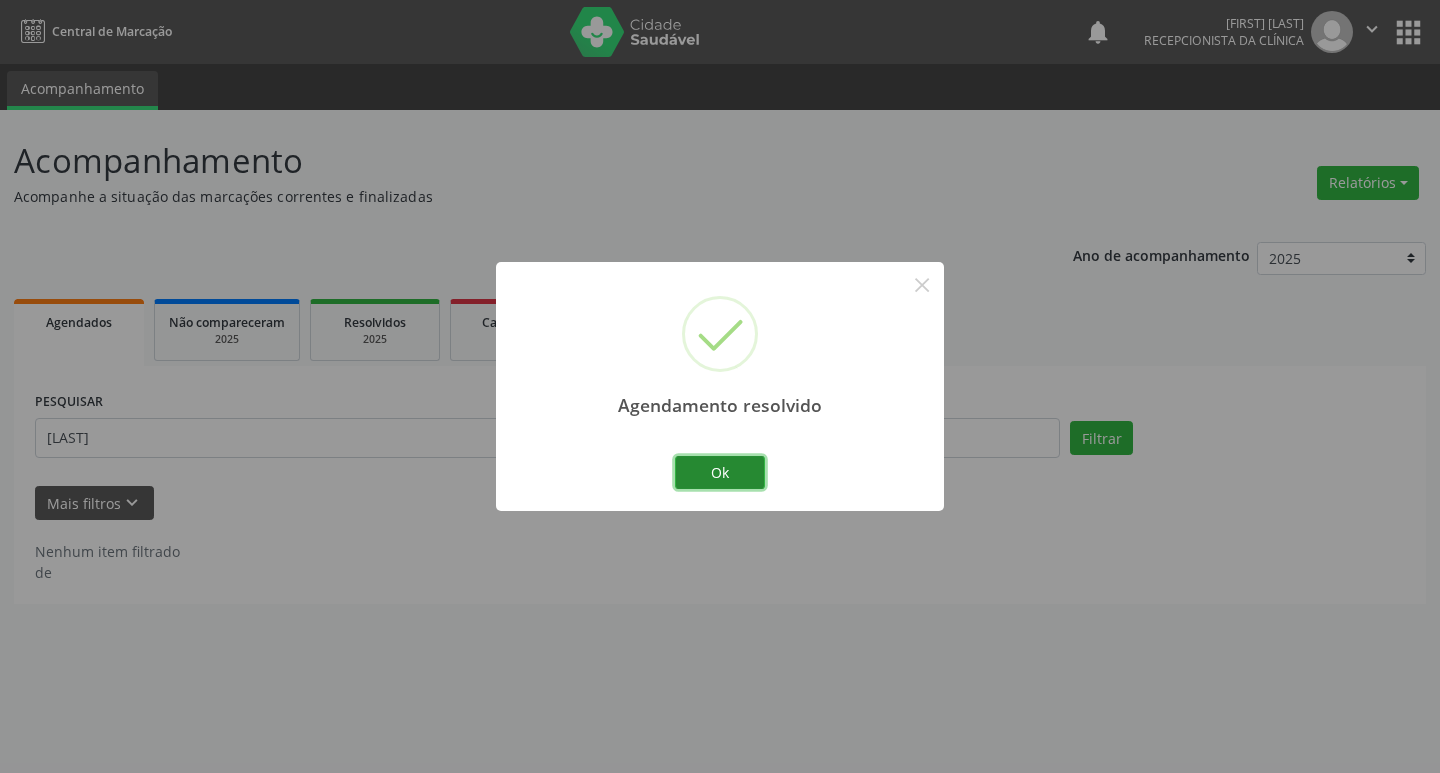 click on "Ok" at bounding box center [720, 473] 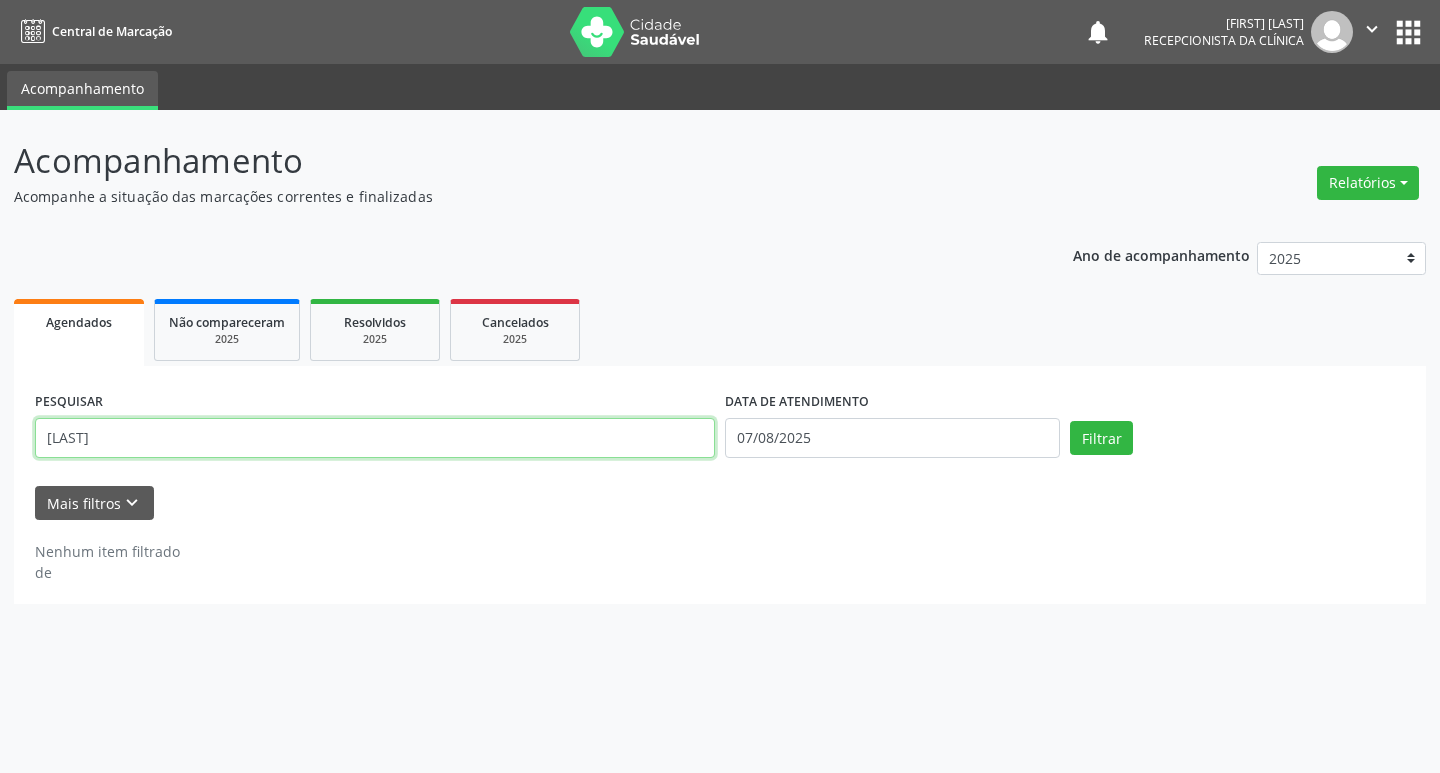 click on "[LAST]" at bounding box center [375, 438] 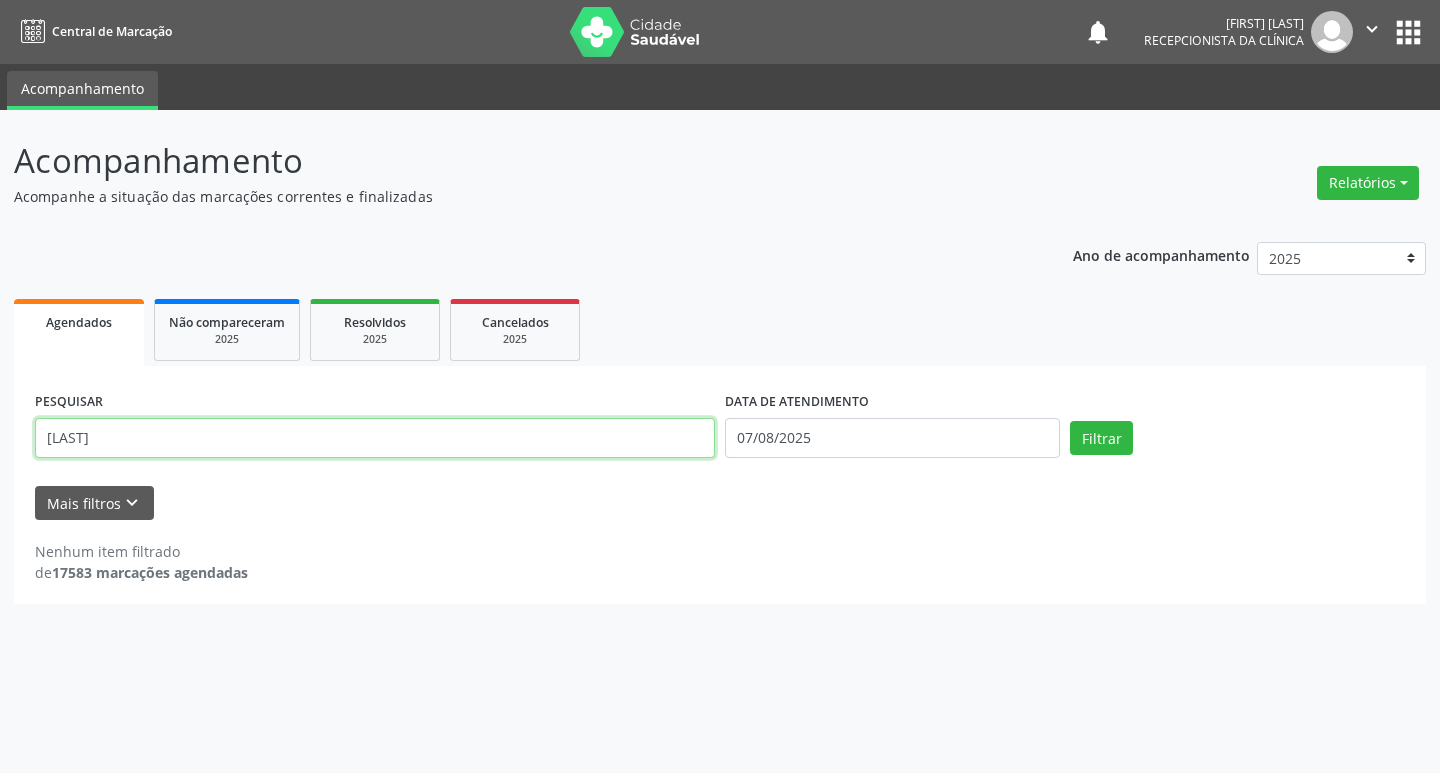 type on "[LAST]" 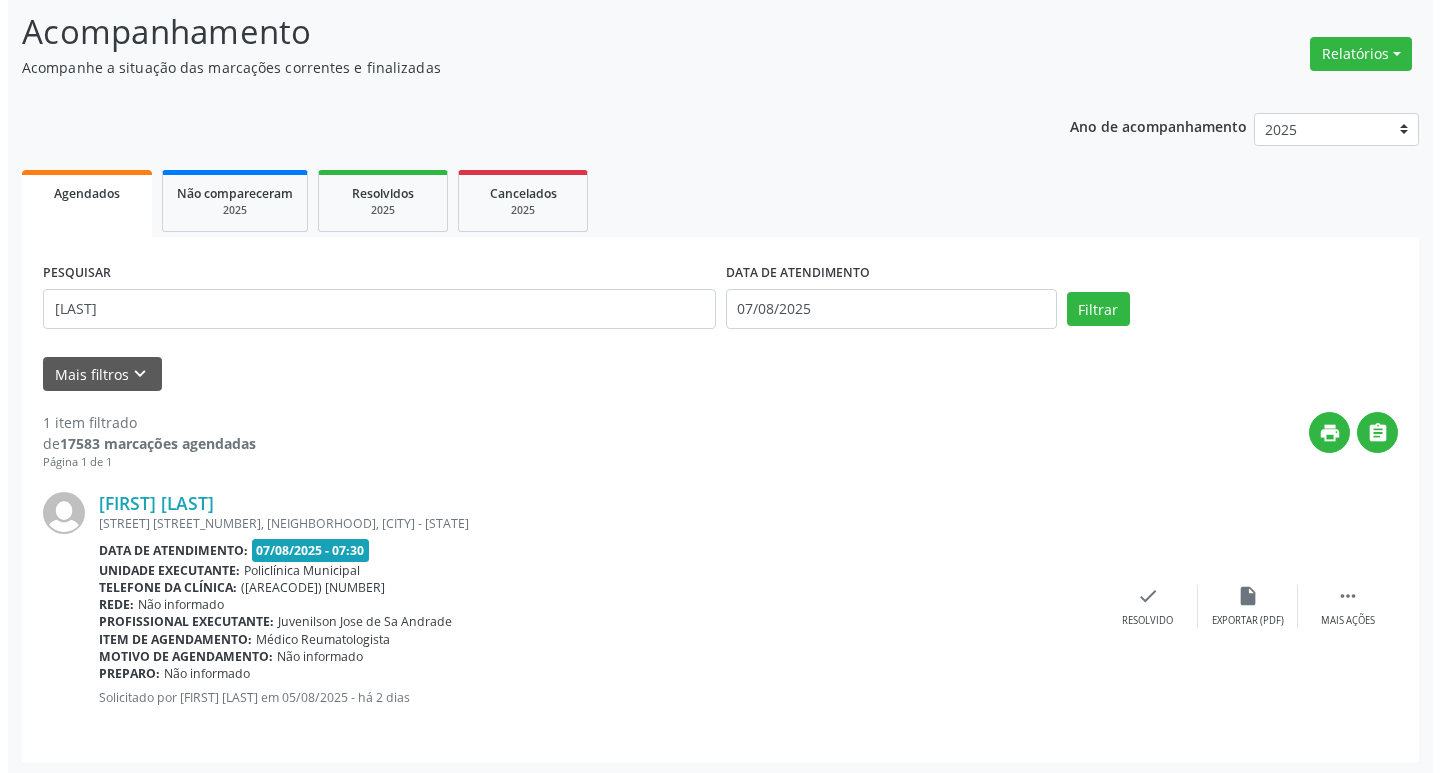 scroll, scrollTop: 132, scrollLeft: 0, axis: vertical 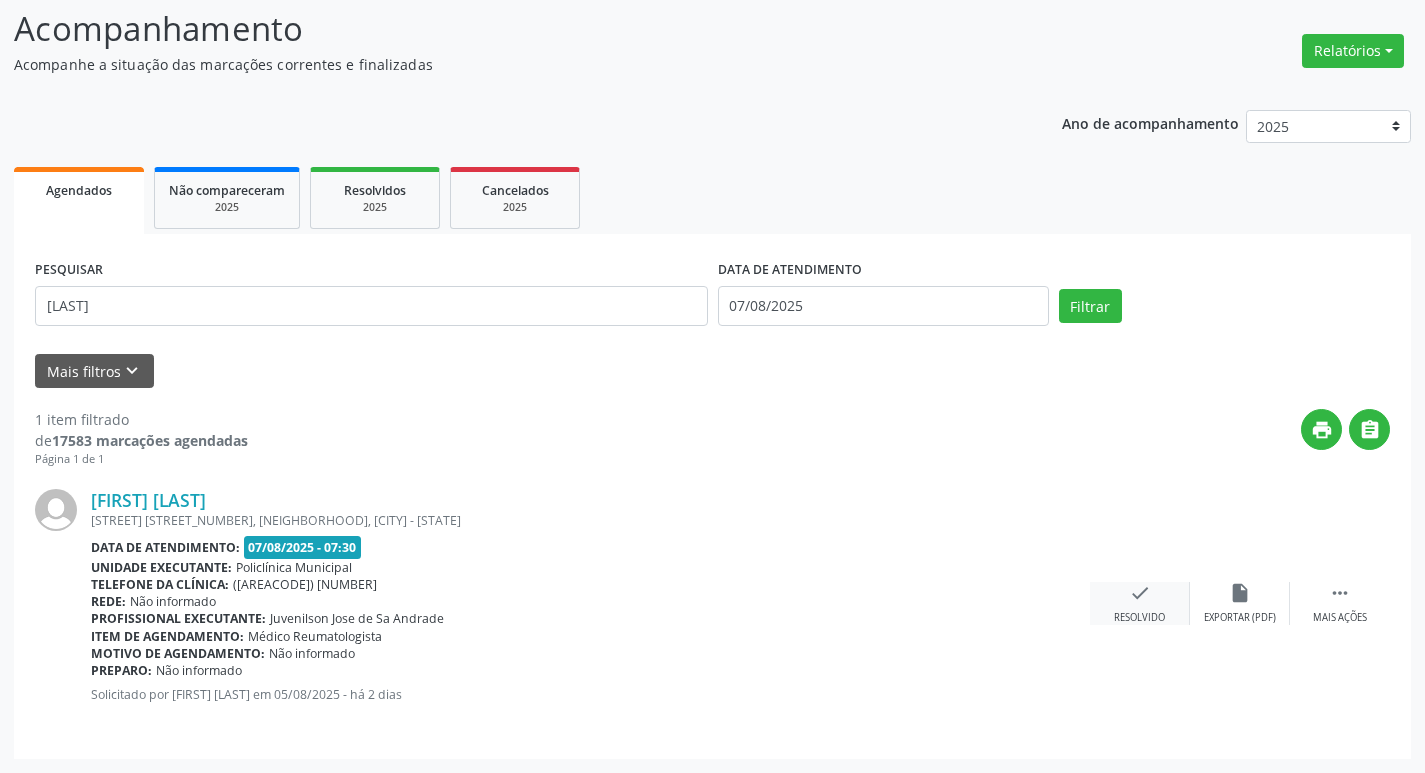 click on "Resolvido" at bounding box center [1139, 618] 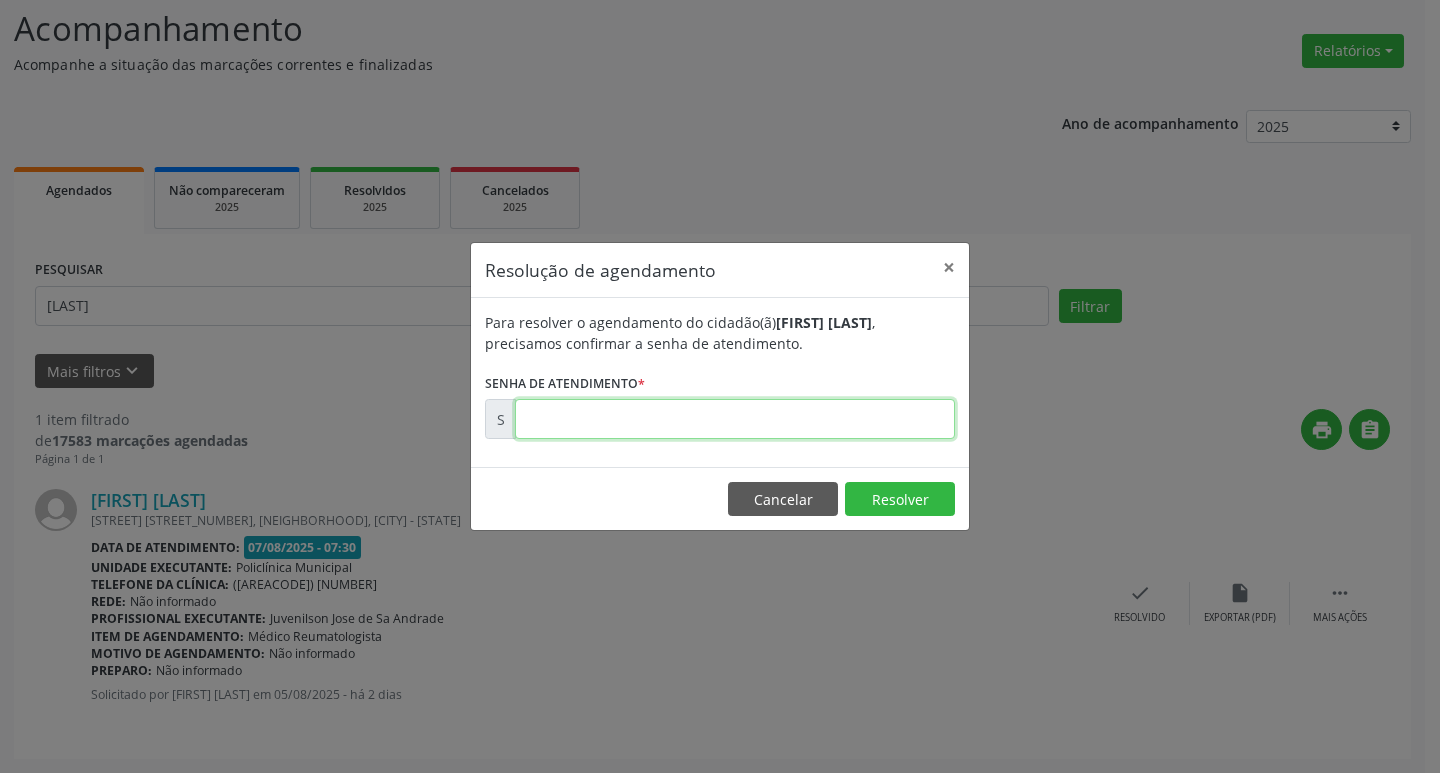click at bounding box center [735, 419] 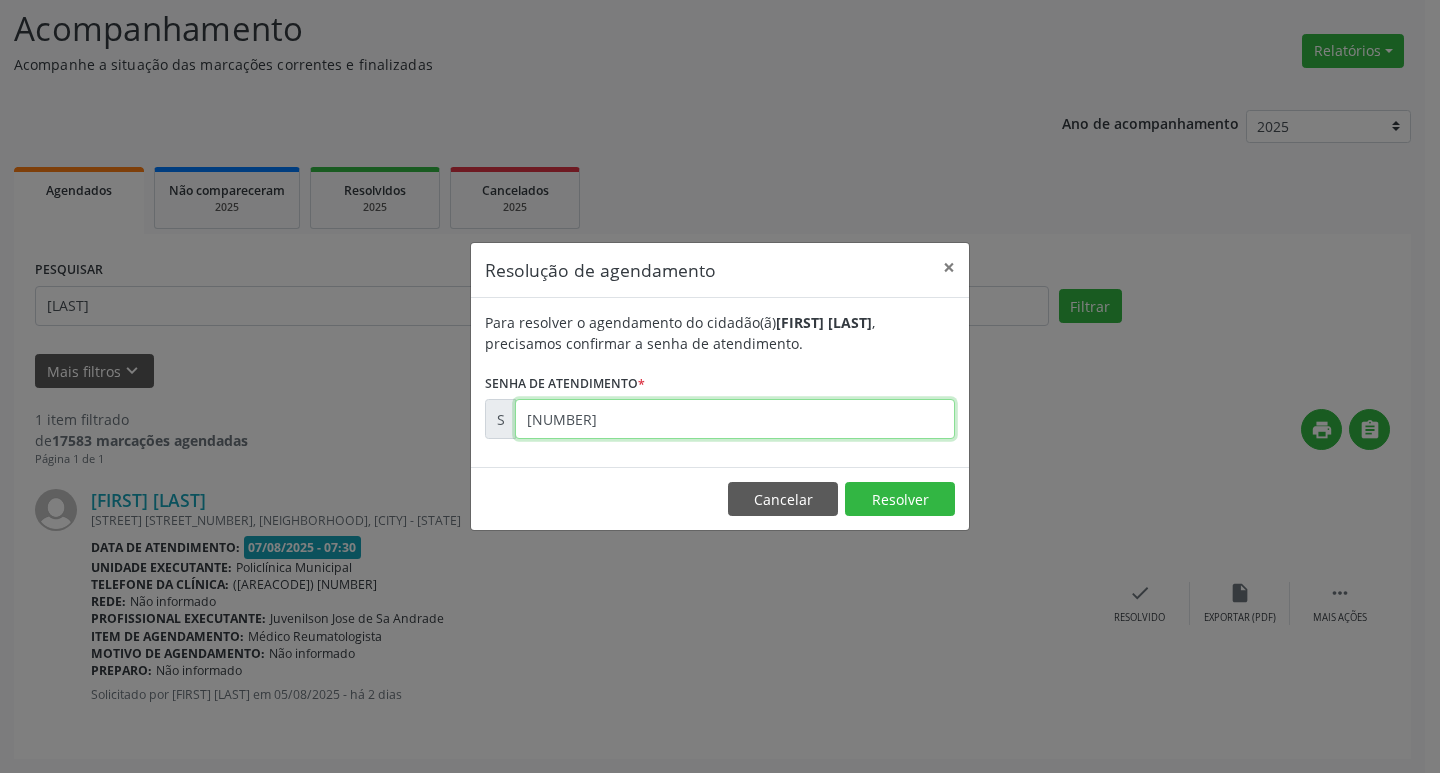 type on "[NUMBER]" 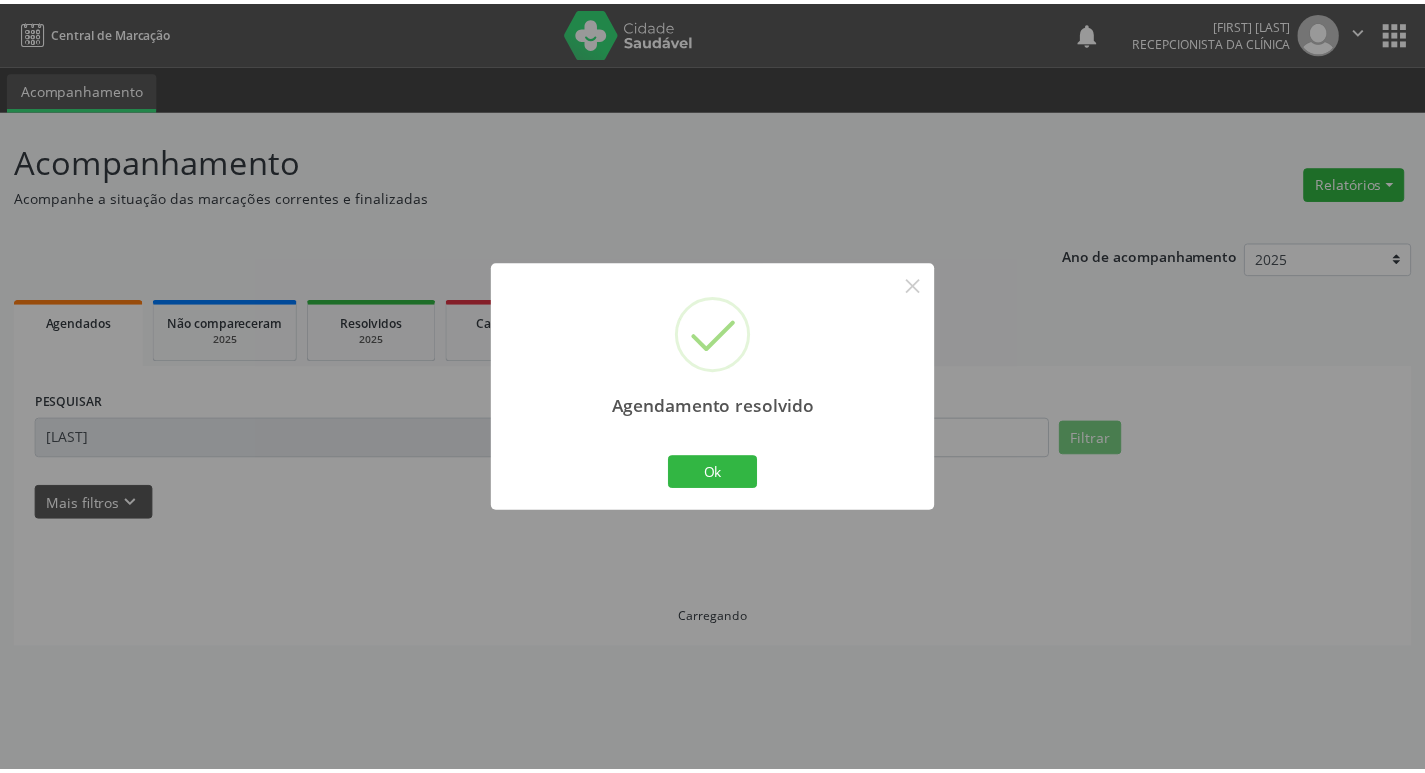scroll, scrollTop: 0, scrollLeft: 0, axis: both 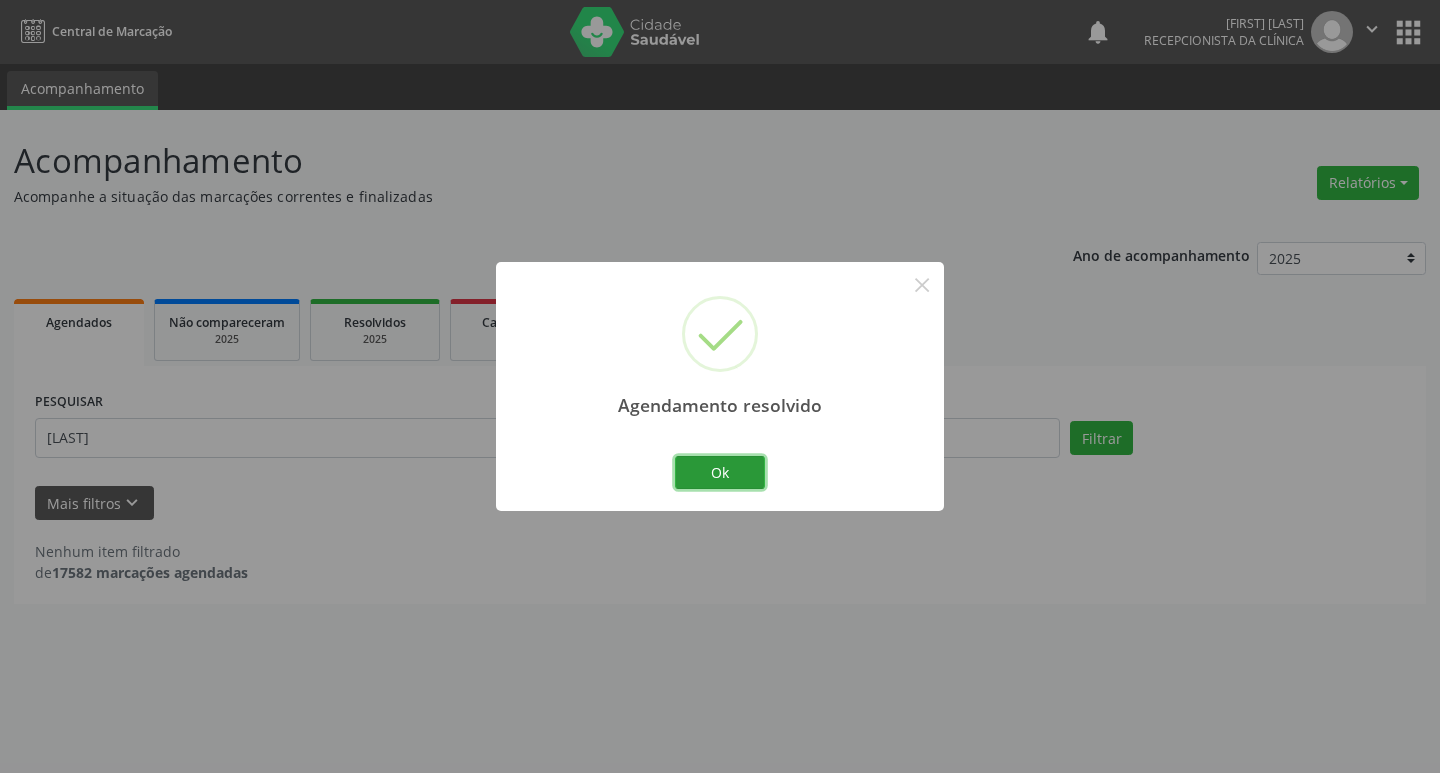 drag, startPoint x: 727, startPoint y: 472, endPoint x: 561, endPoint y: 447, distance: 167.87198 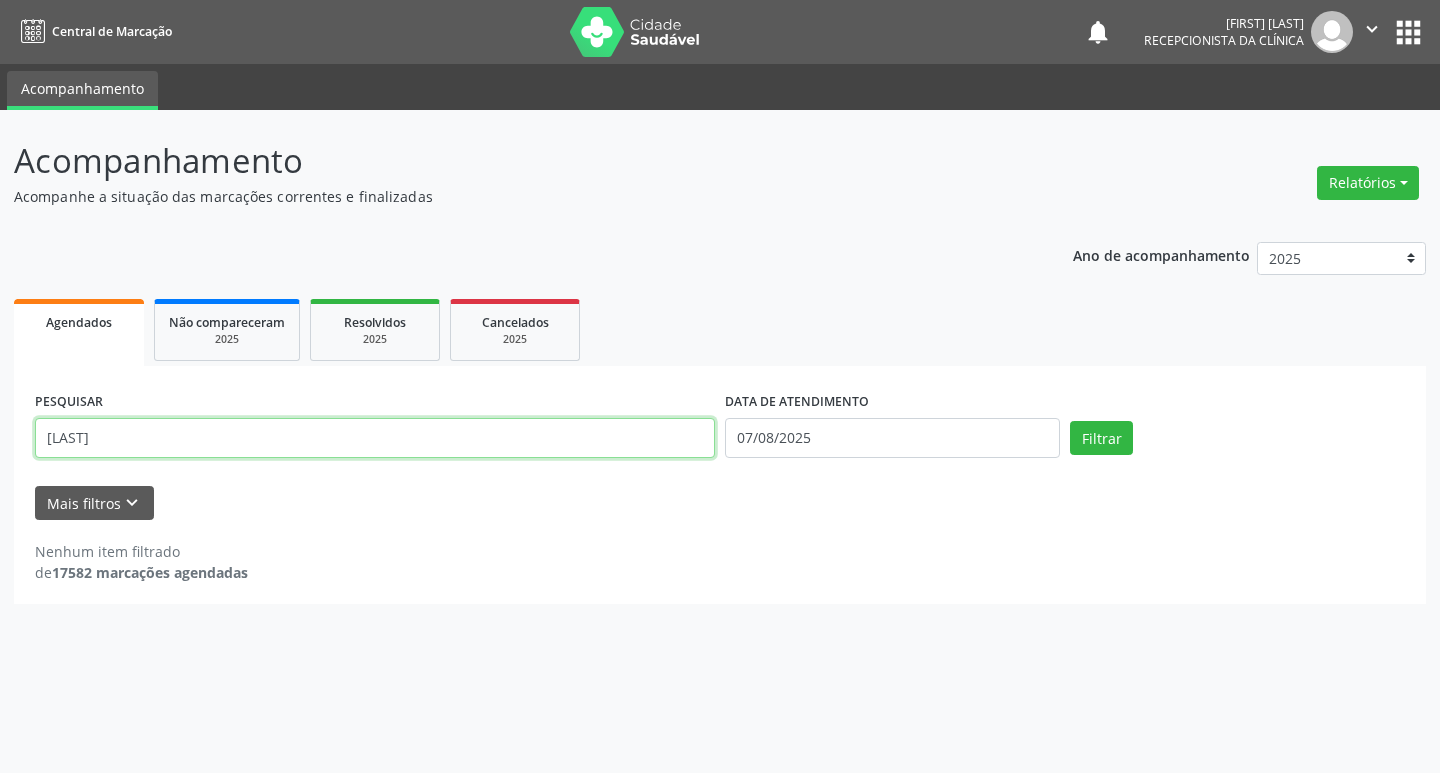 click on "[LAST]" at bounding box center [375, 438] 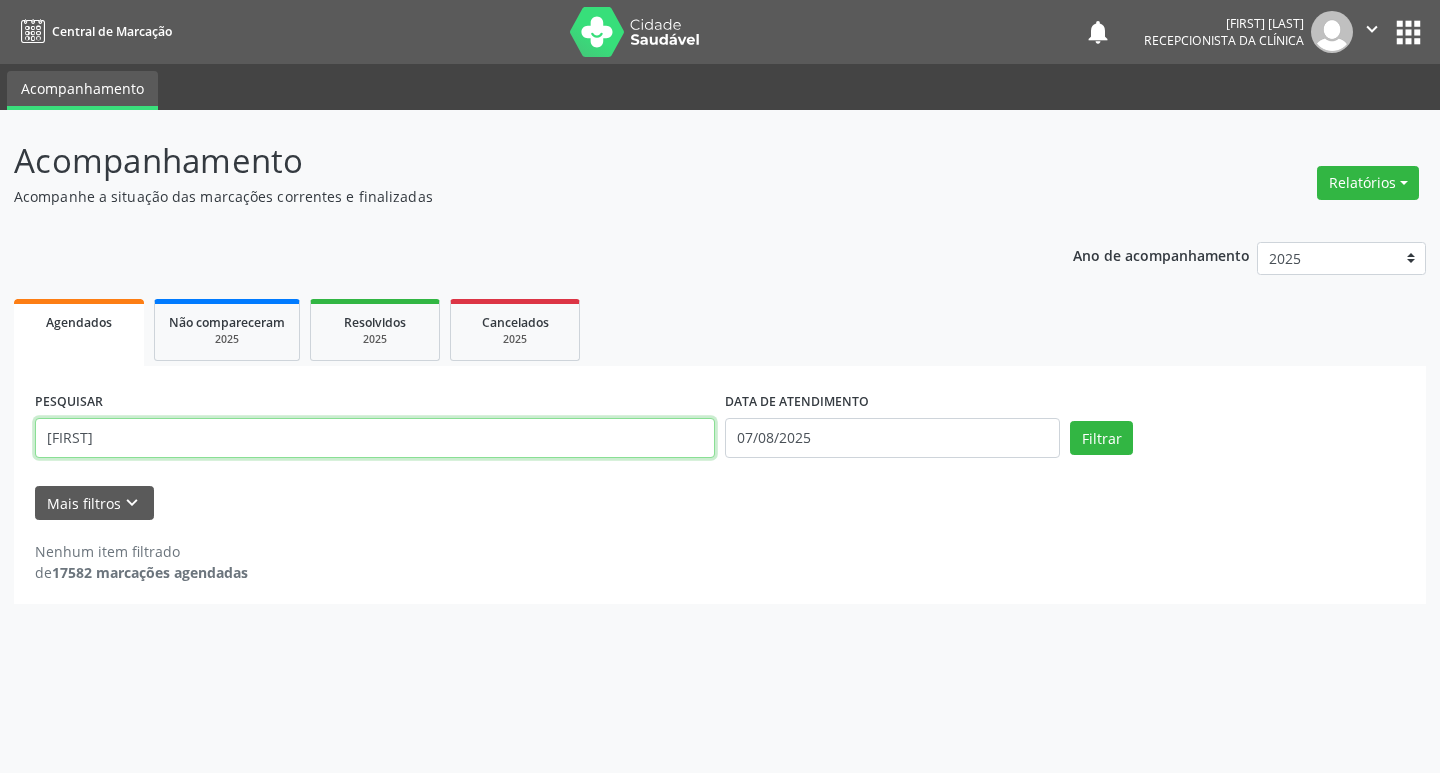 type on "[FIRST]" 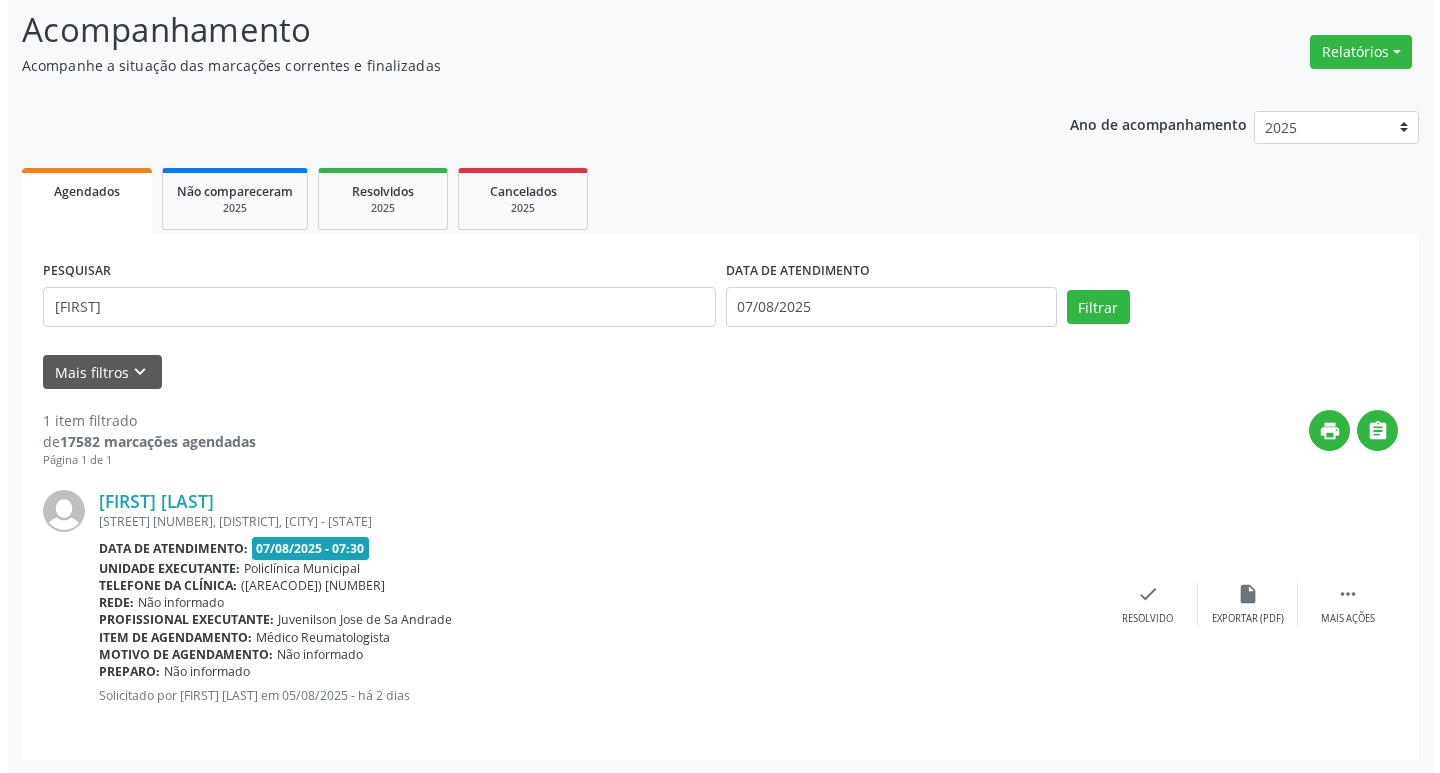 scroll, scrollTop: 132, scrollLeft: 0, axis: vertical 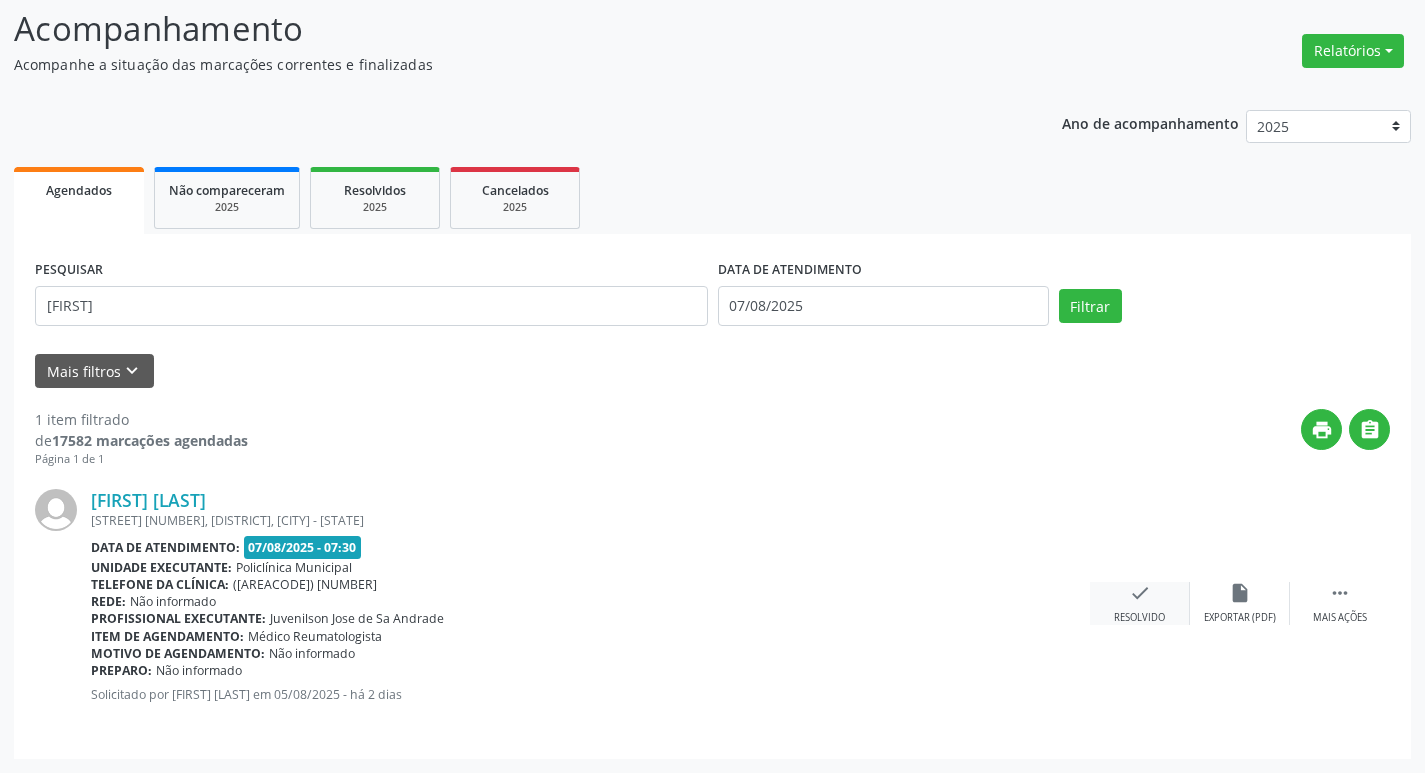 click on "Resolvido" at bounding box center (1139, 618) 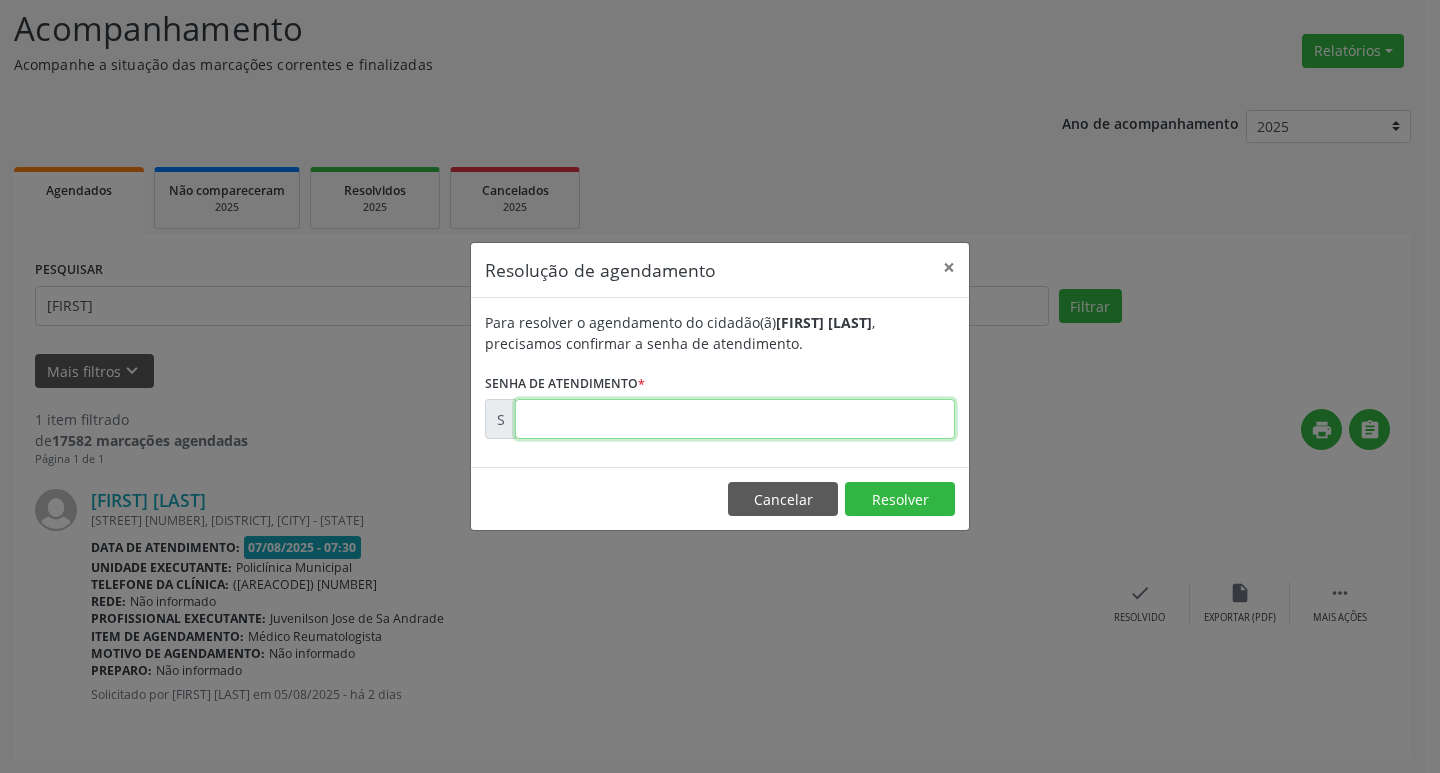 click at bounding box center [735, 419] 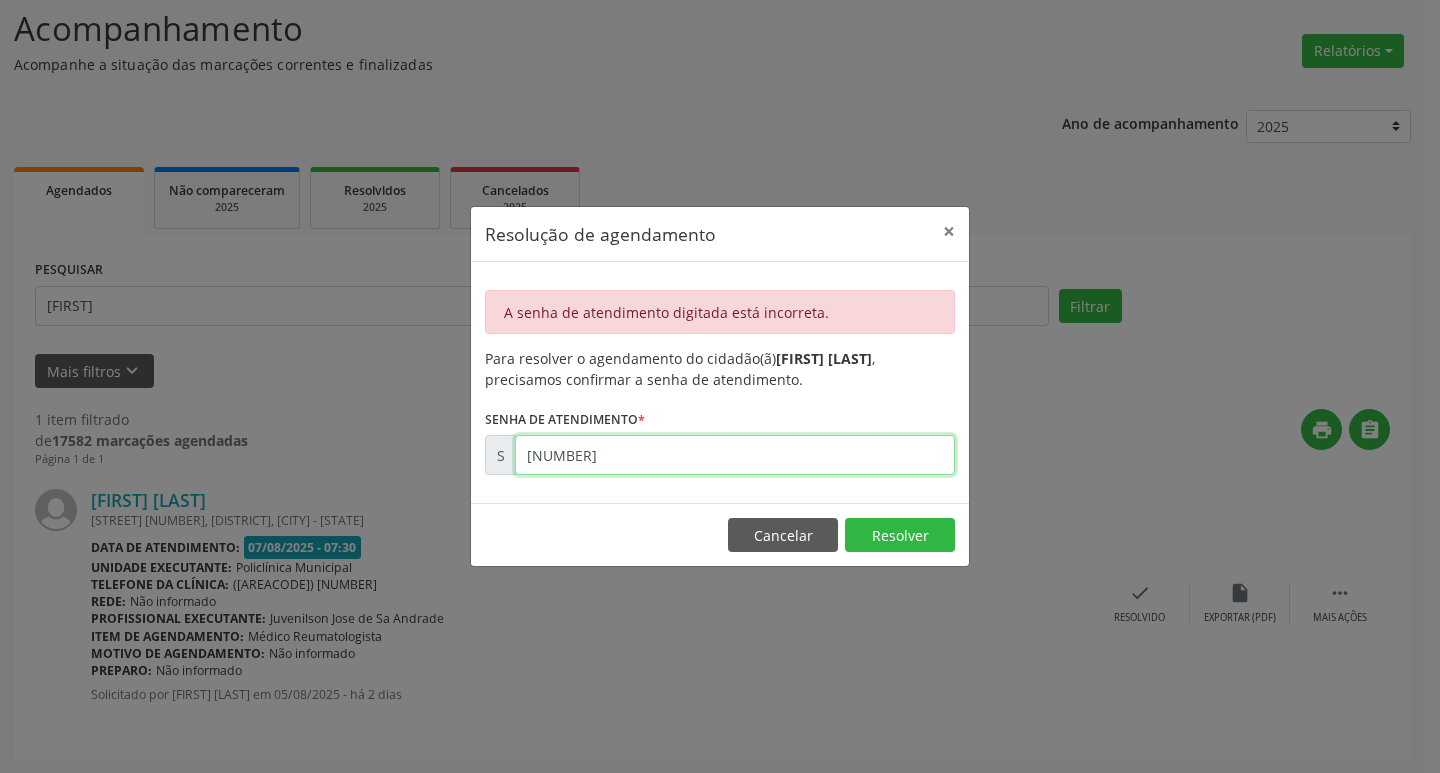 click on "[NUMBER]" at bounding box center (735, 455) 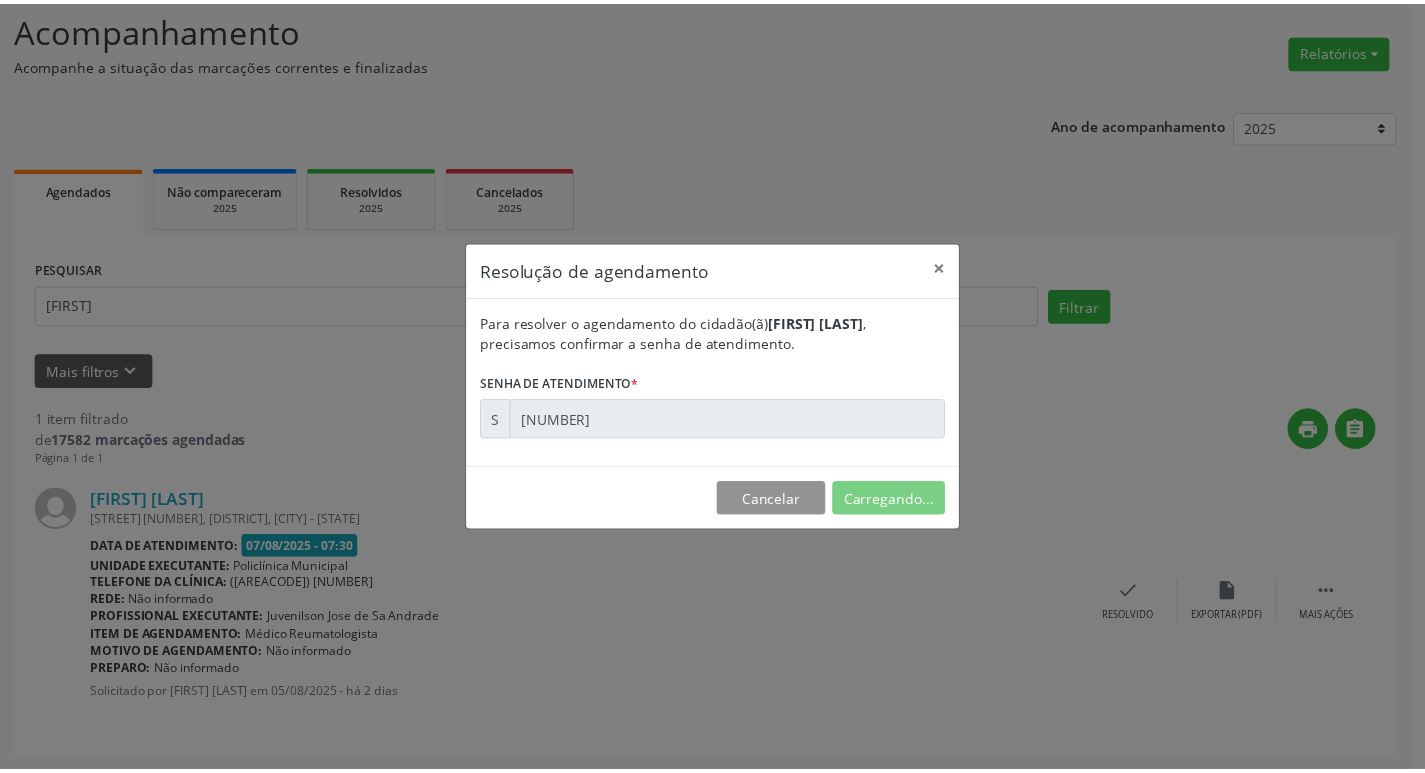 scroll, scrollTop: 0, scrollLeft: 0, axis: both 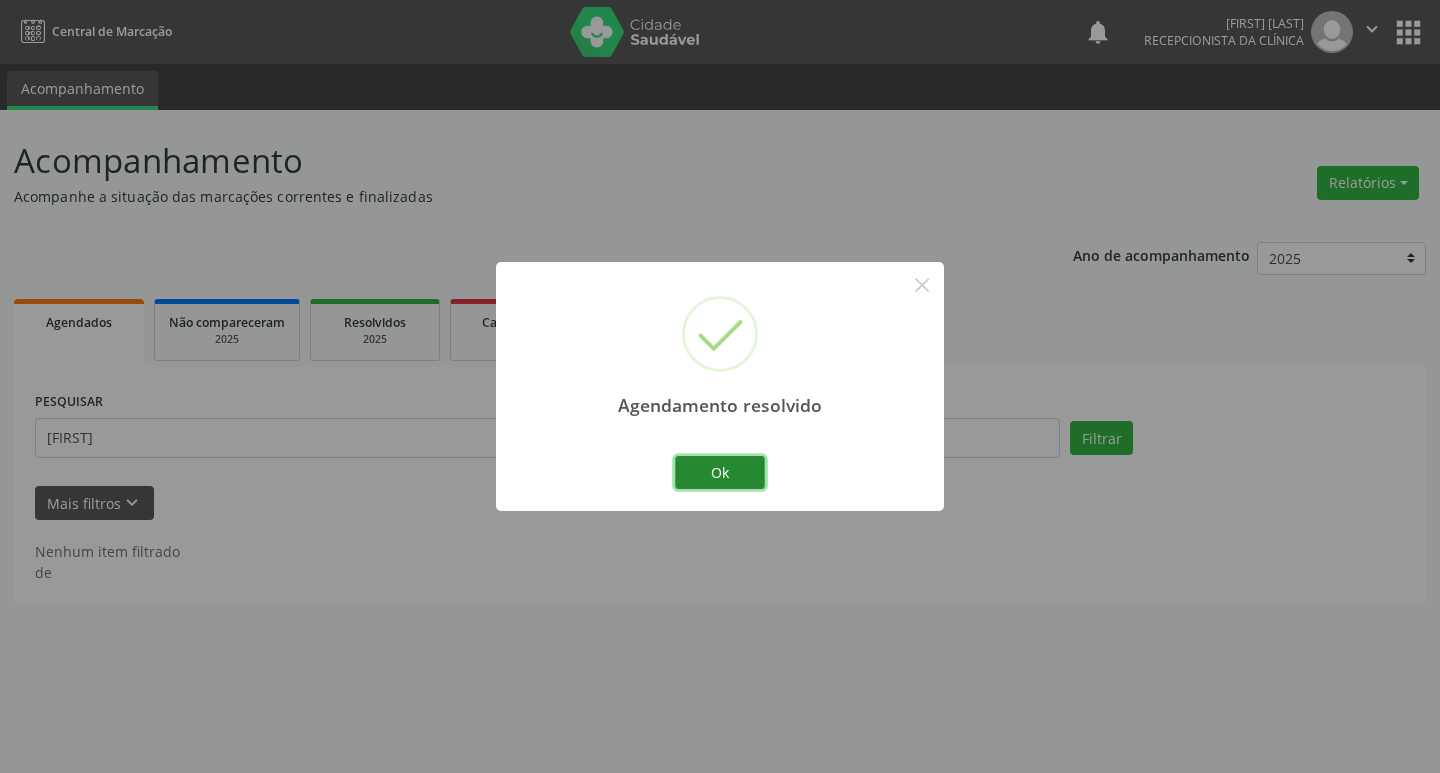 drag, startPoint x: 737, startPoint y: 465, endPoint x: 686, endPoint y: 457, distance: 51.62364 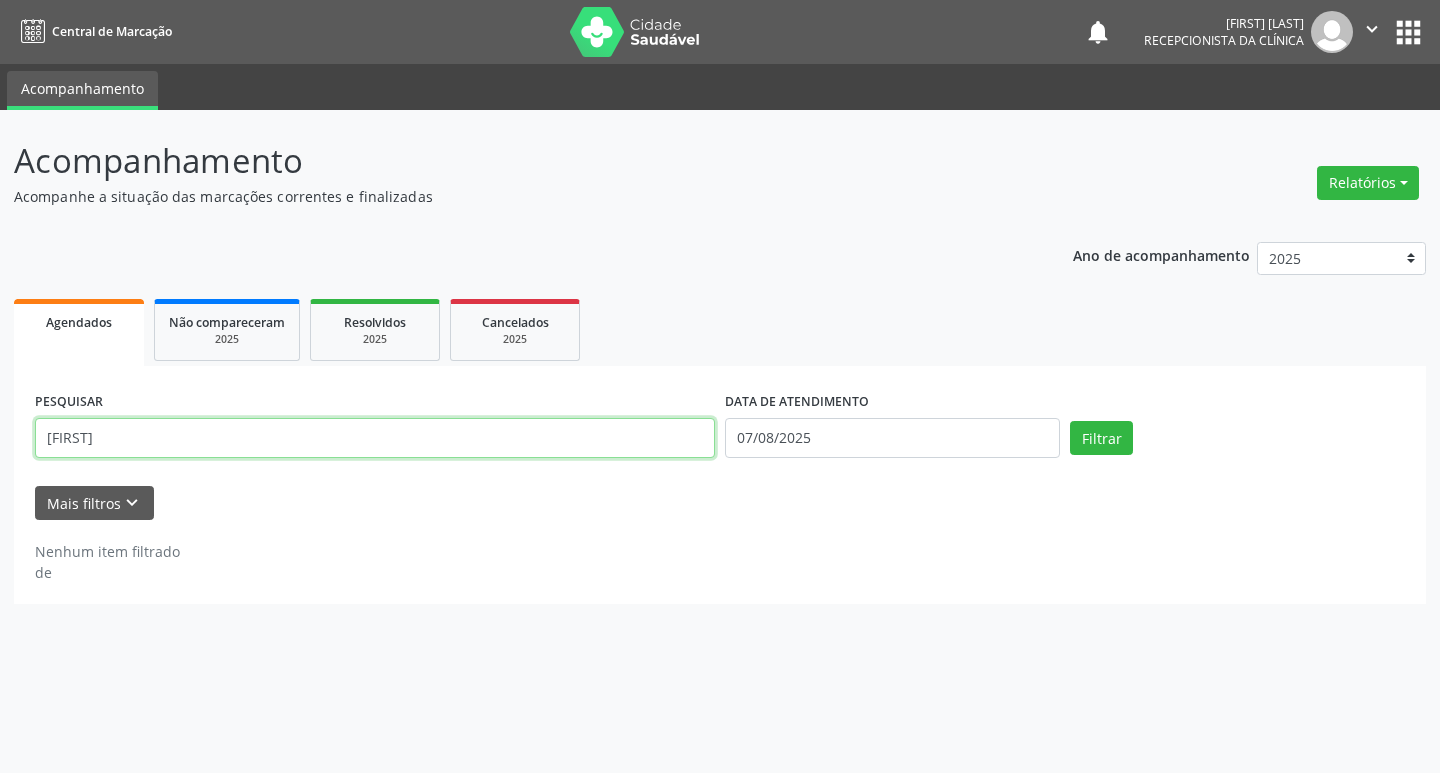 click on "[FIRST]" at bounding box center (375, 438) 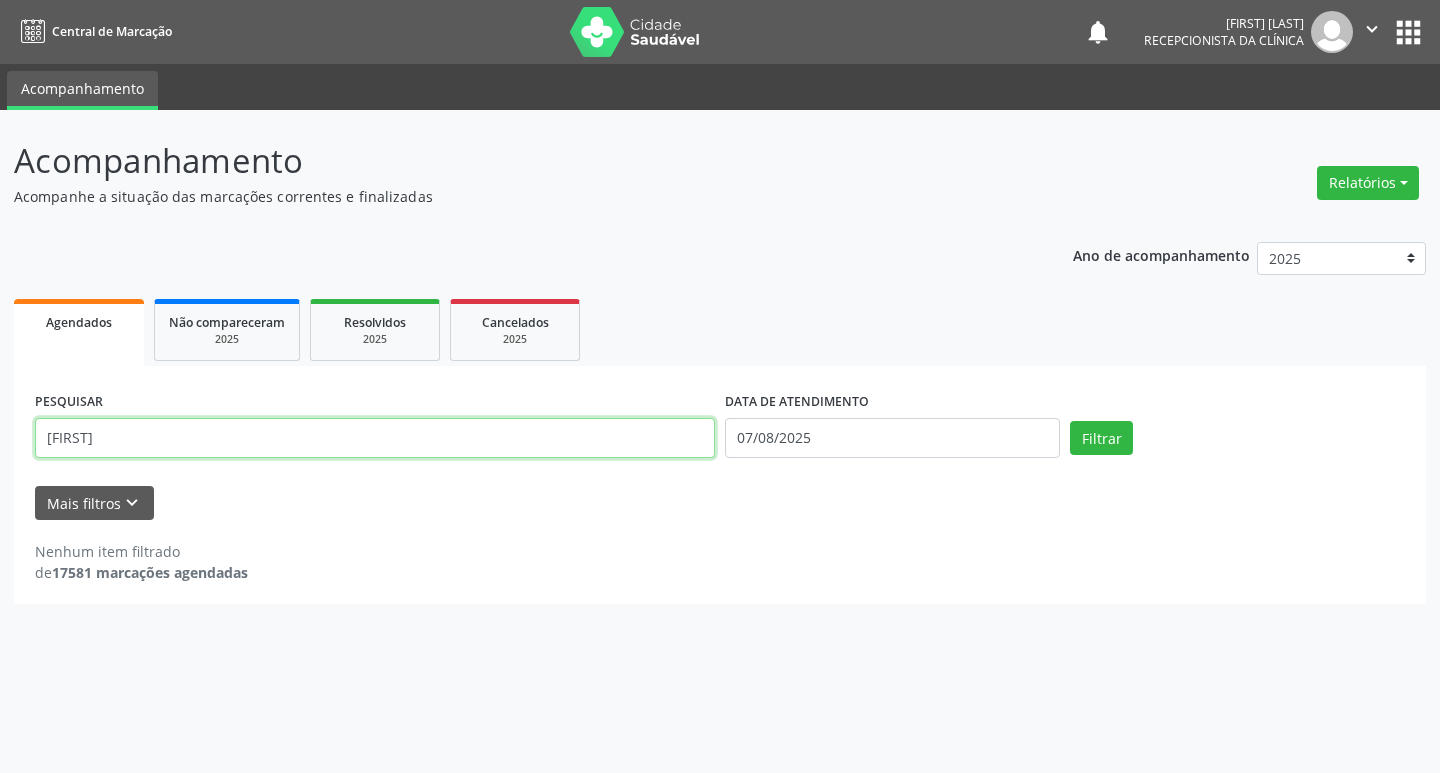 click on "[FIRST]" at bounding box center (375, 438) 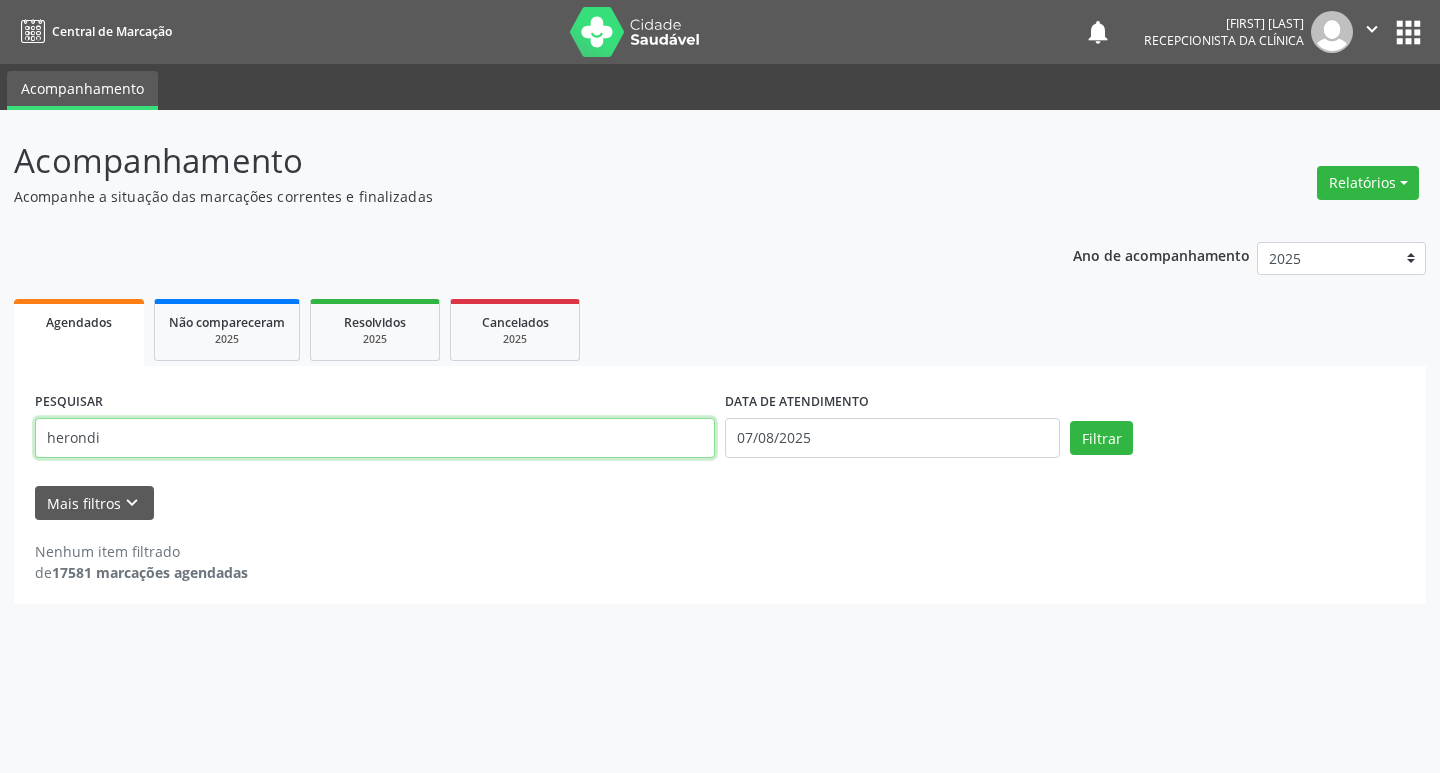 type on "herondi" 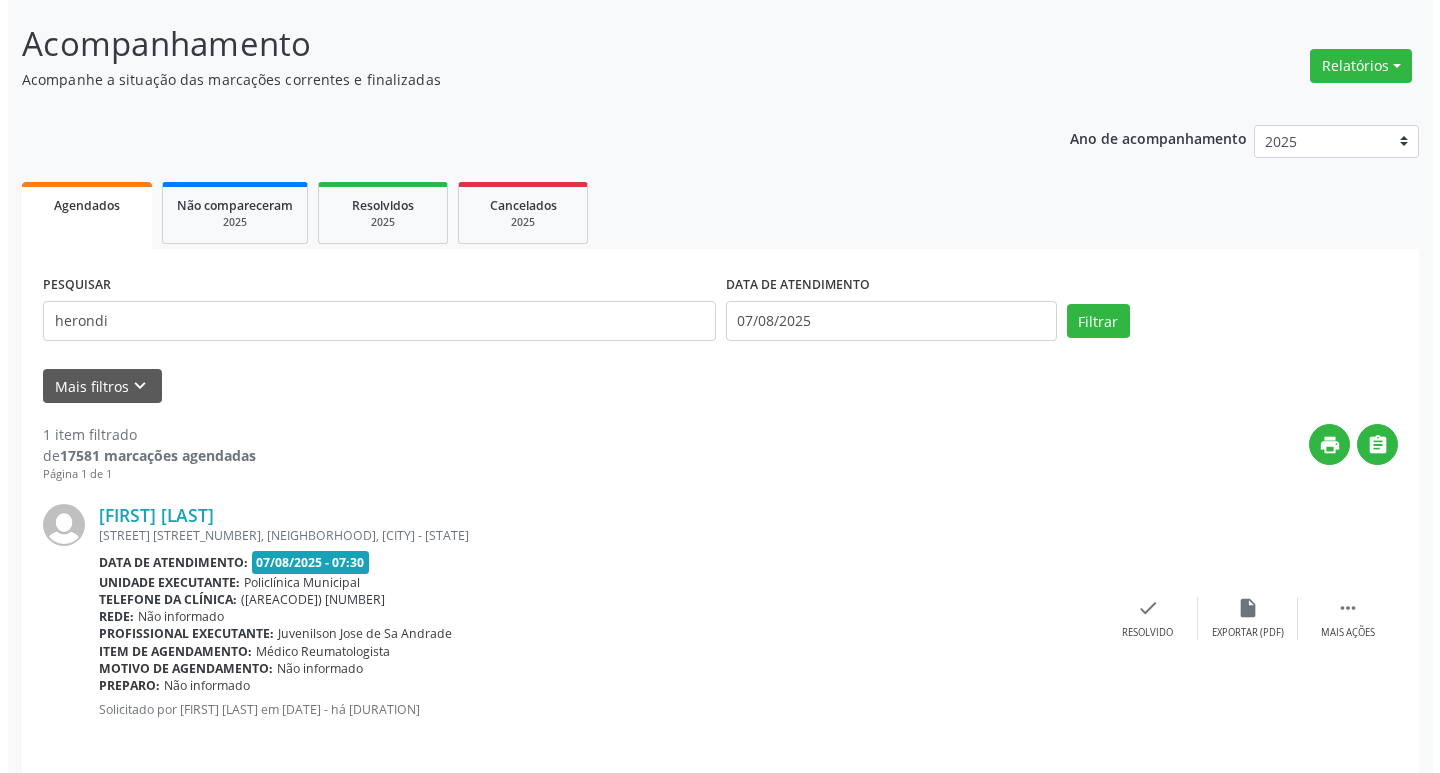 scroll, scrollTop: 132, scrollLeft: 0, axis: vertical 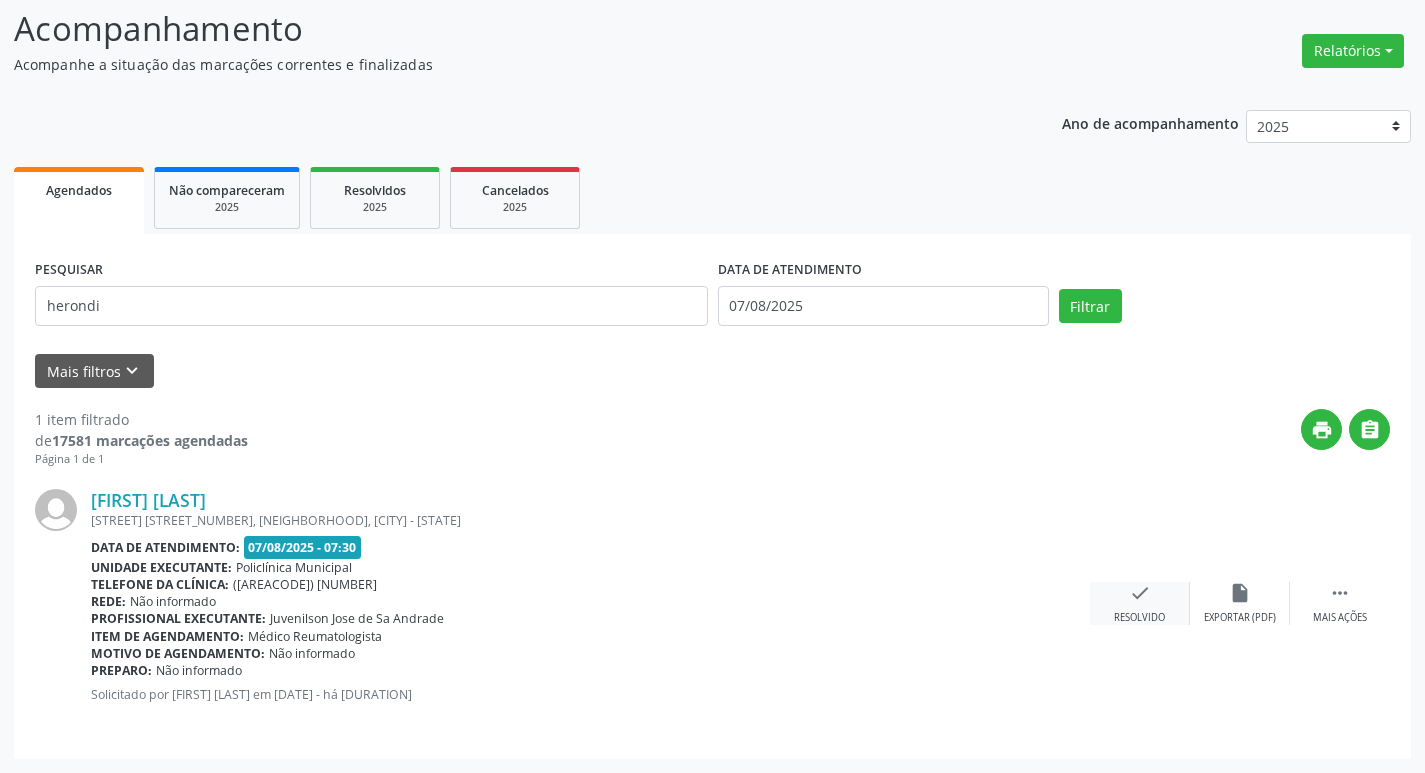 click on "check
Resolvido" at bounding box center (1140, 603) 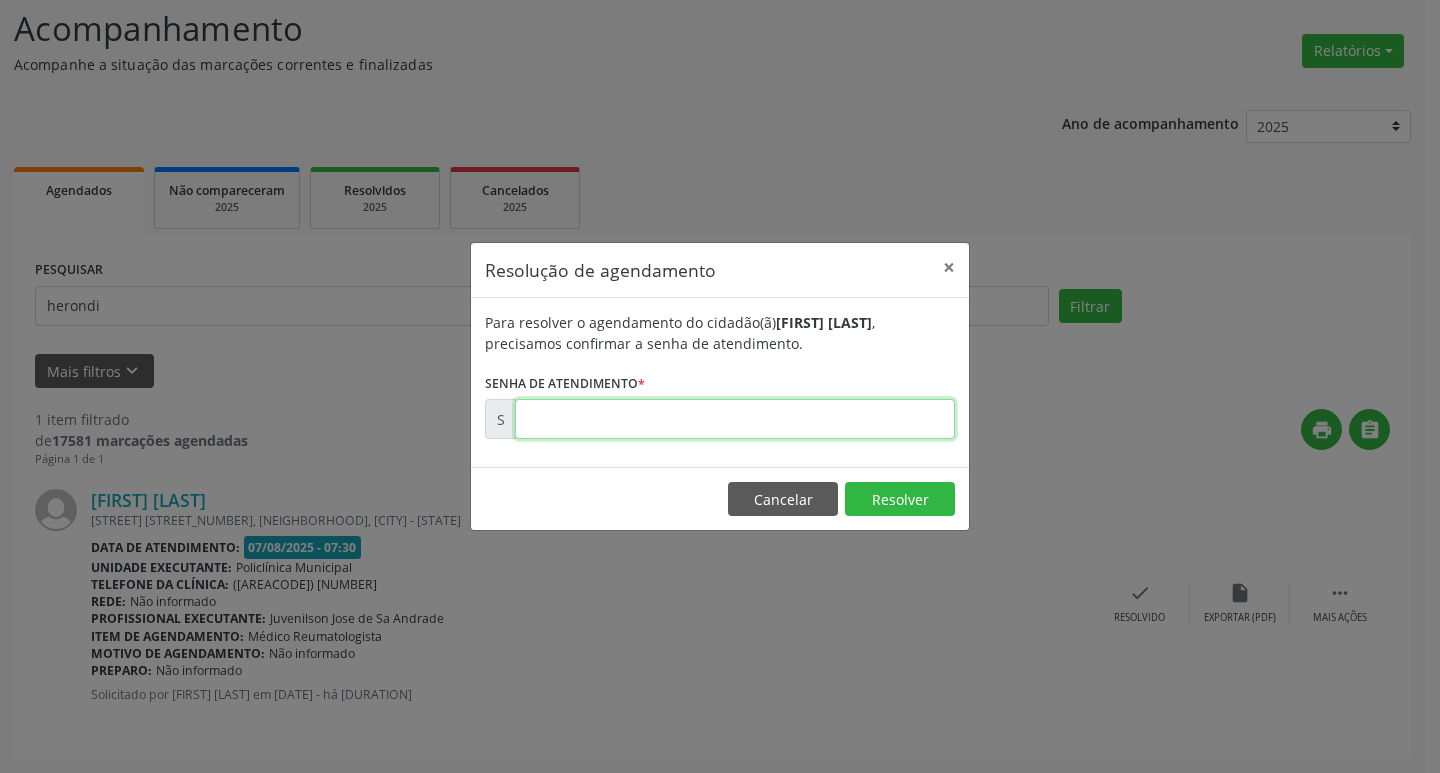 click at bounding box center [735, 419] 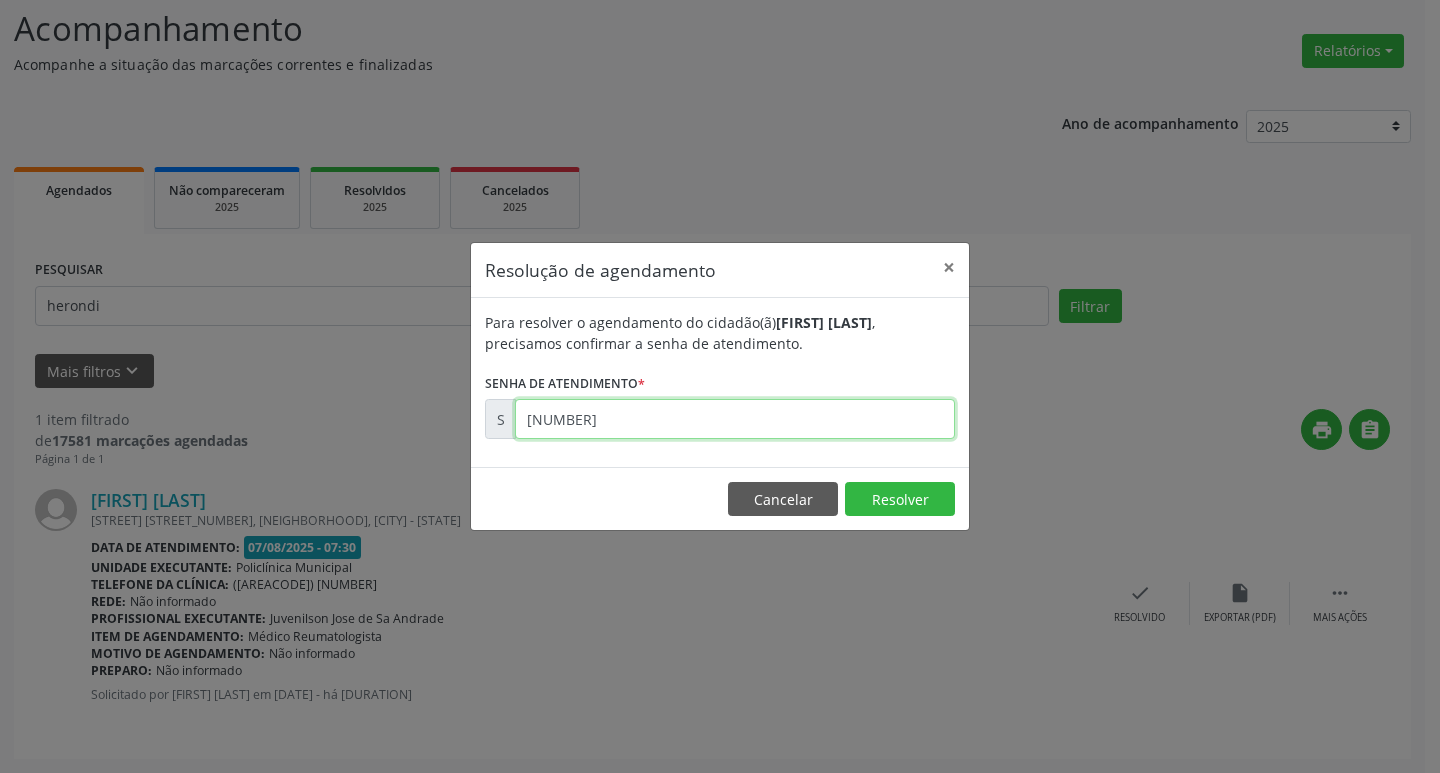 type on "[NUMBER]" 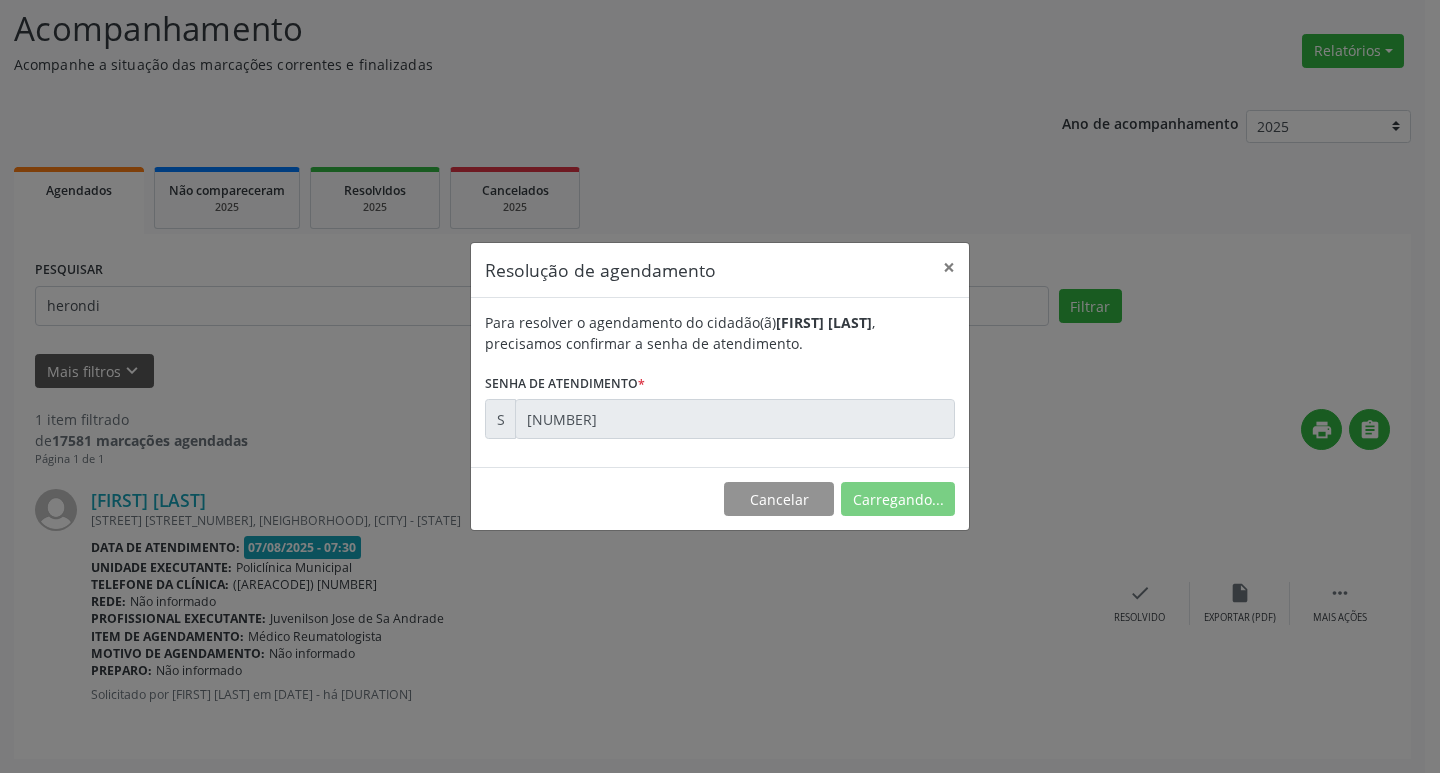 scroll, scrollTop: 0, scrollLeft: 0, axis: both 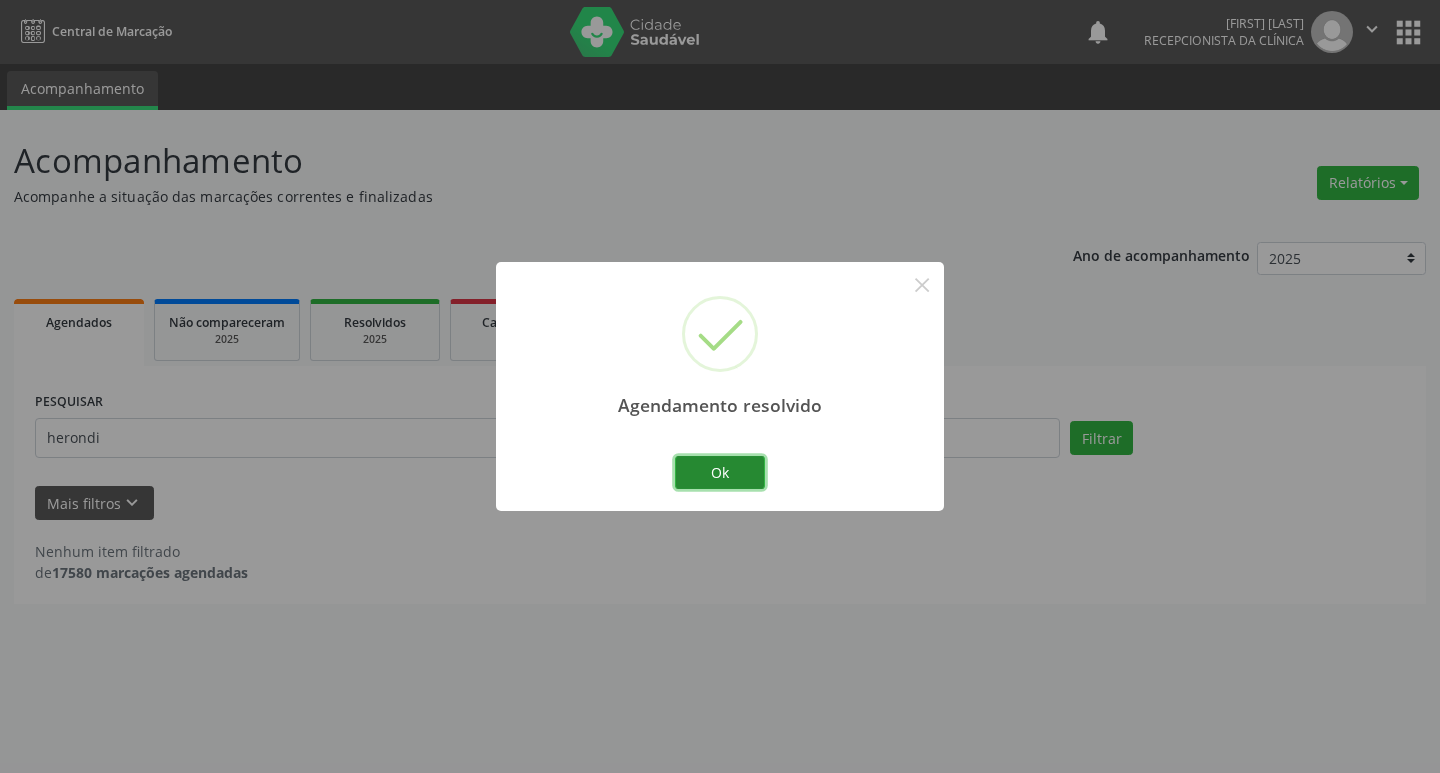 click on "Ok" at bounding box center [720, 473] 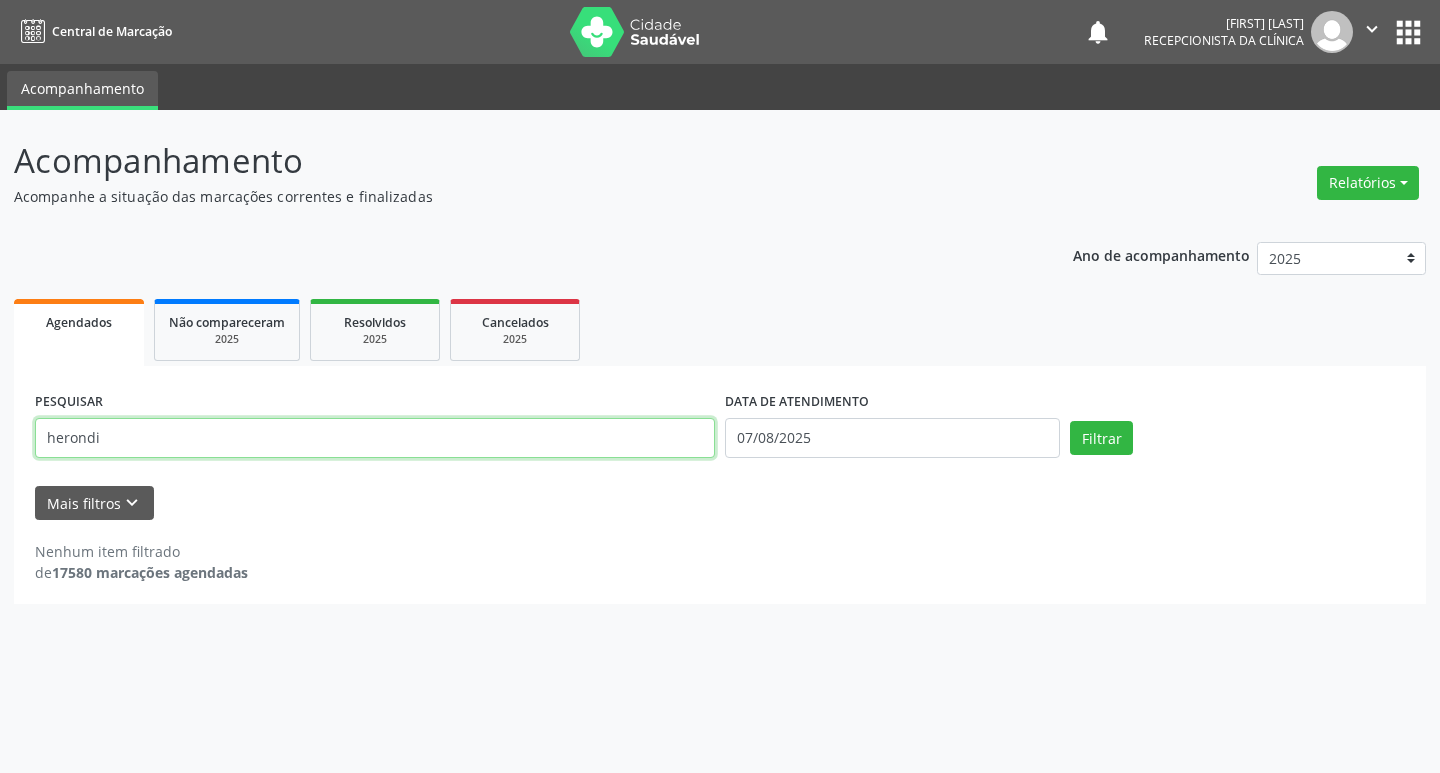 click on "herondi" at bounding box center [375, 438] 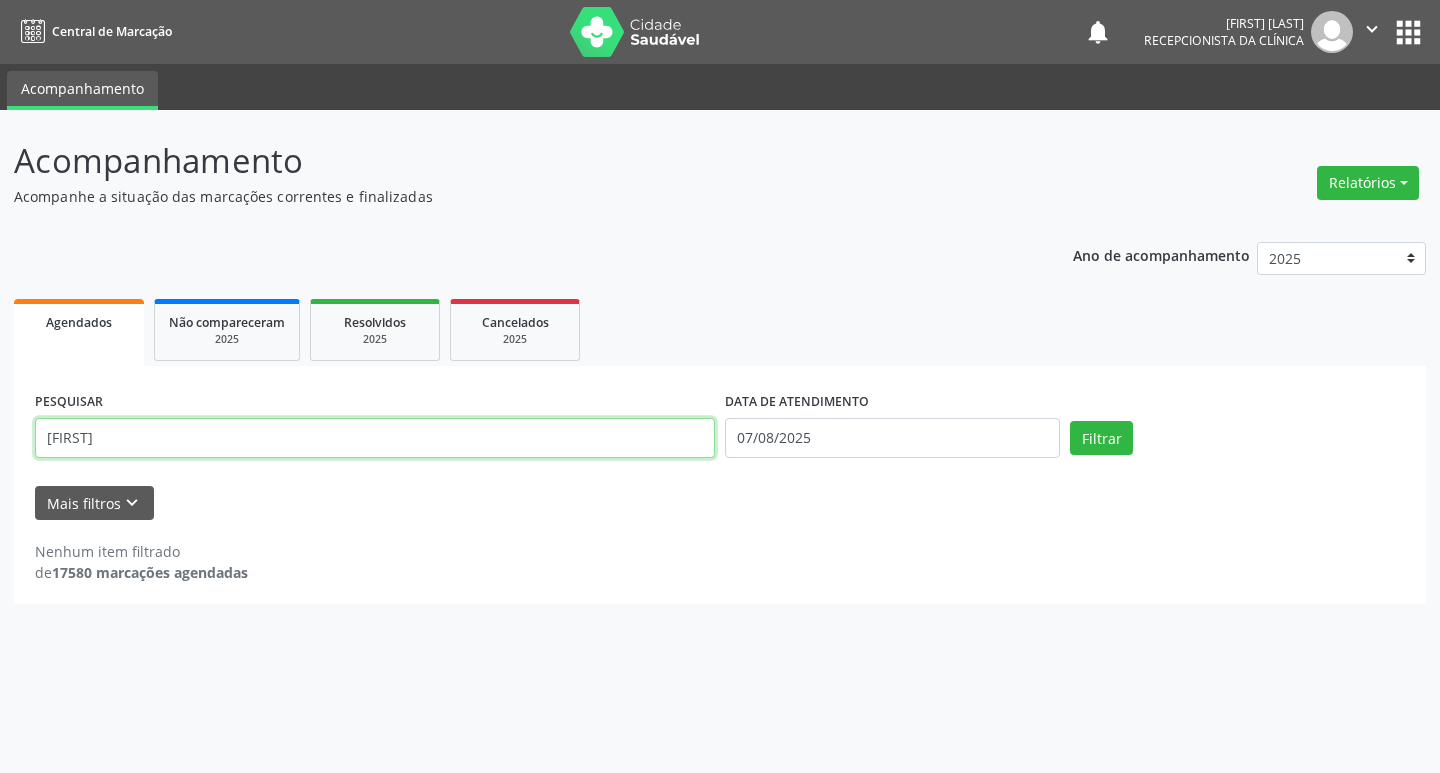 type on "[FIRST]" 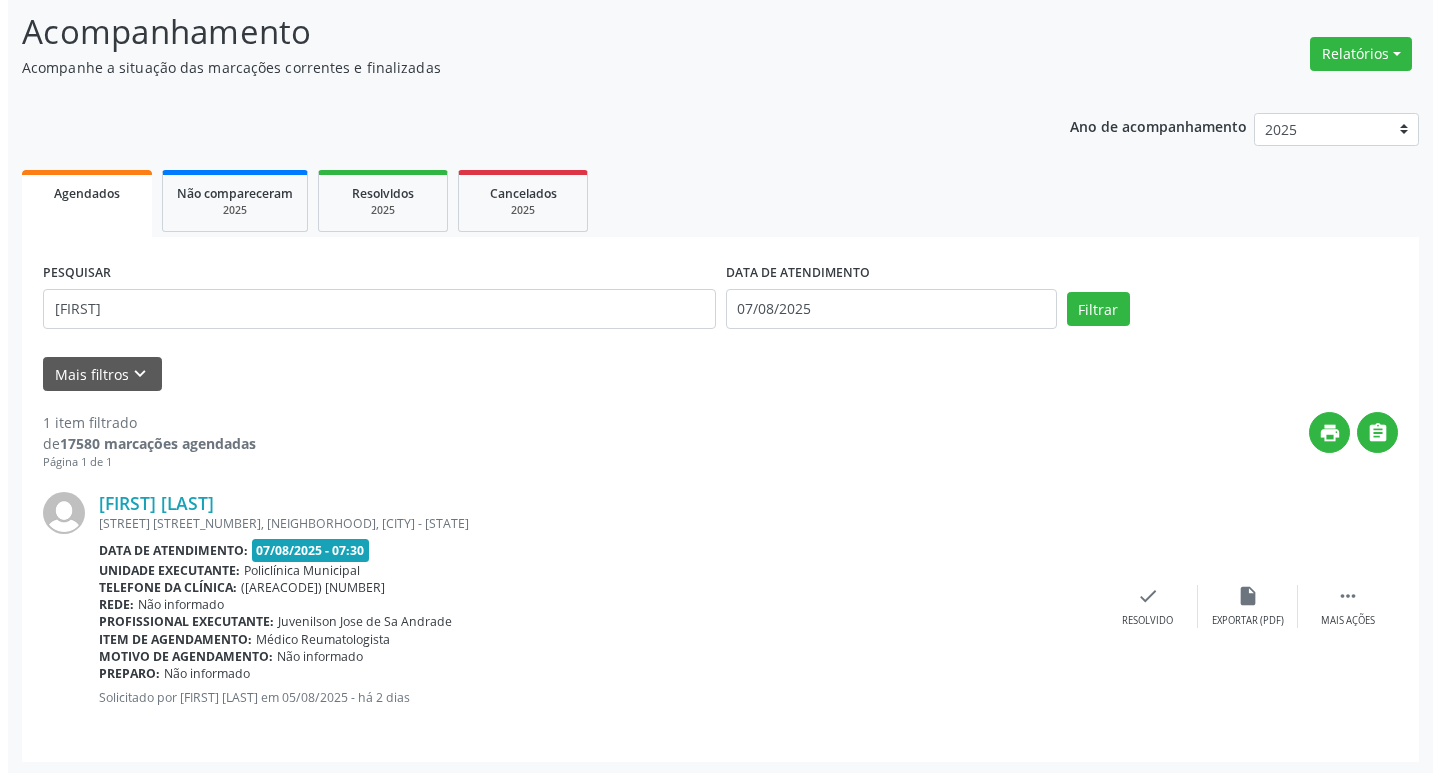 scroll, scrollTop: 132, scrollLeft: 0, axis: vertical 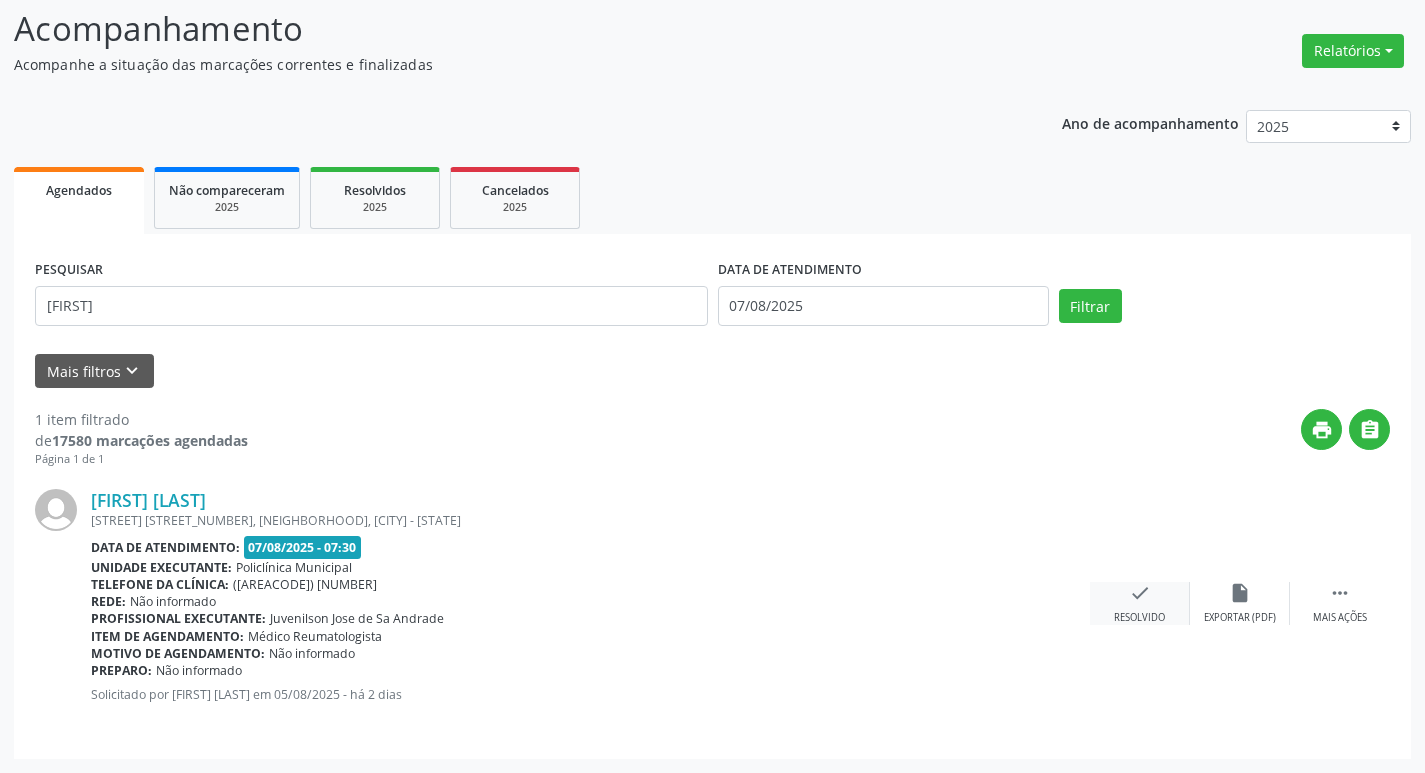 click on "check" at bounding box center (1140, 593) 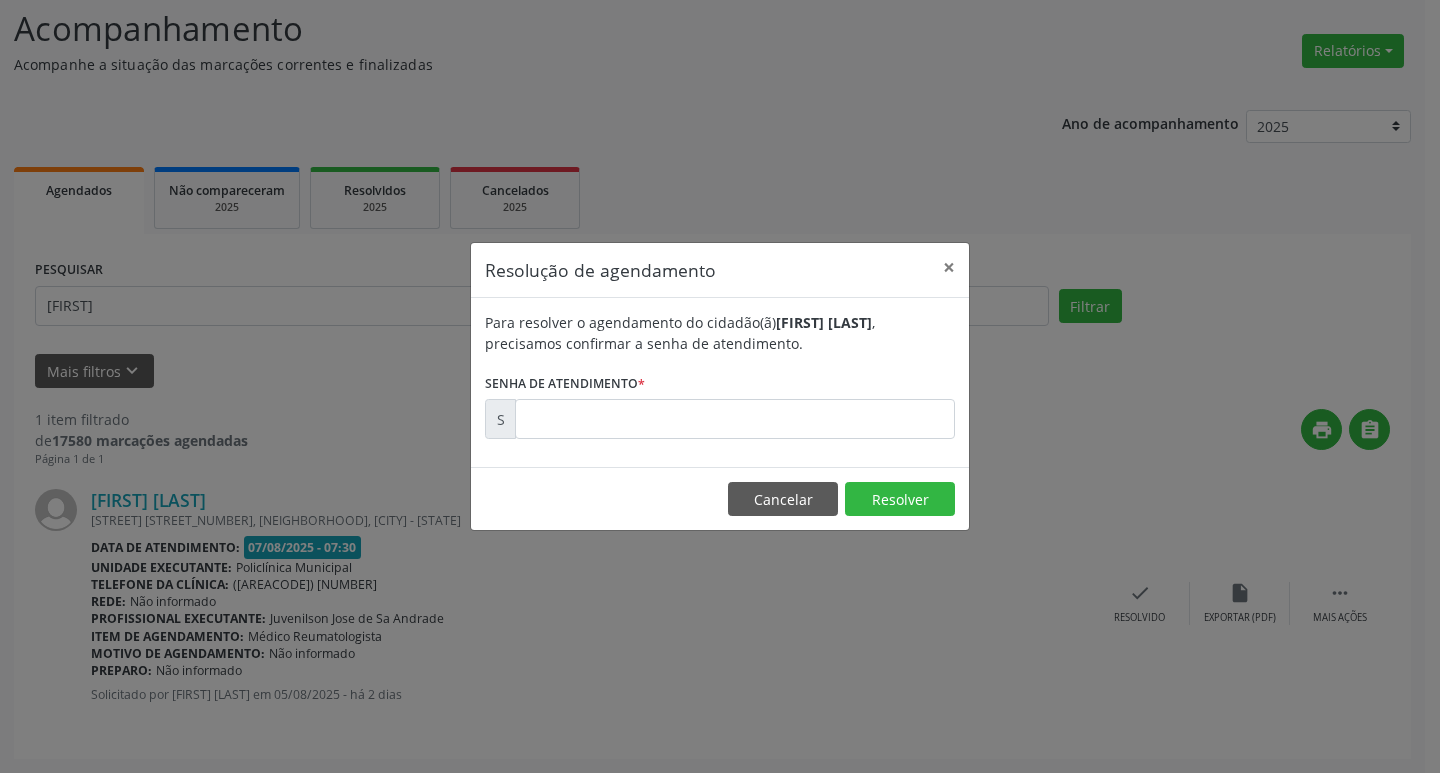 drag, startPoint x: 624, startPoint y: 370, endPoint x: 638, endPoint y: 423, distance: 54.81788 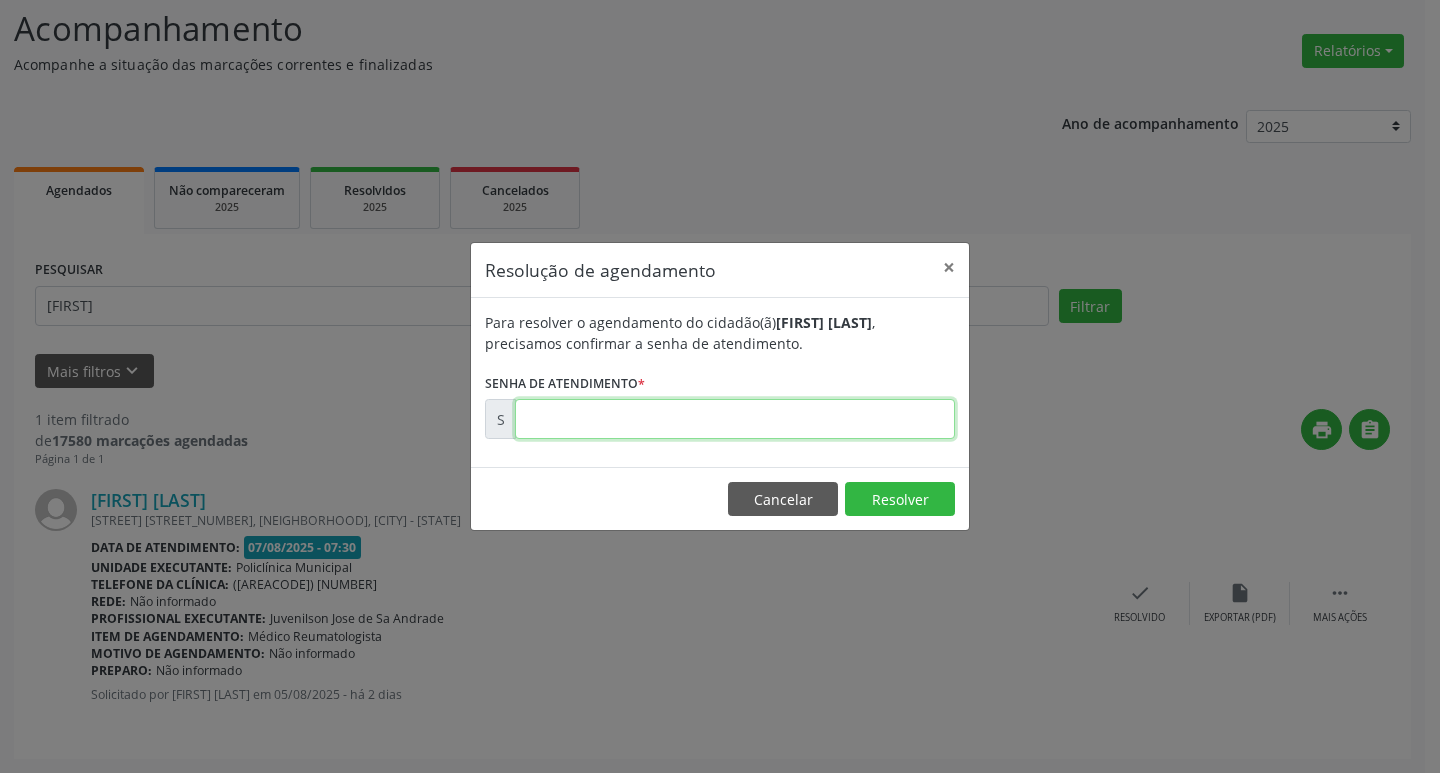 click at bounding box center [735, 419] 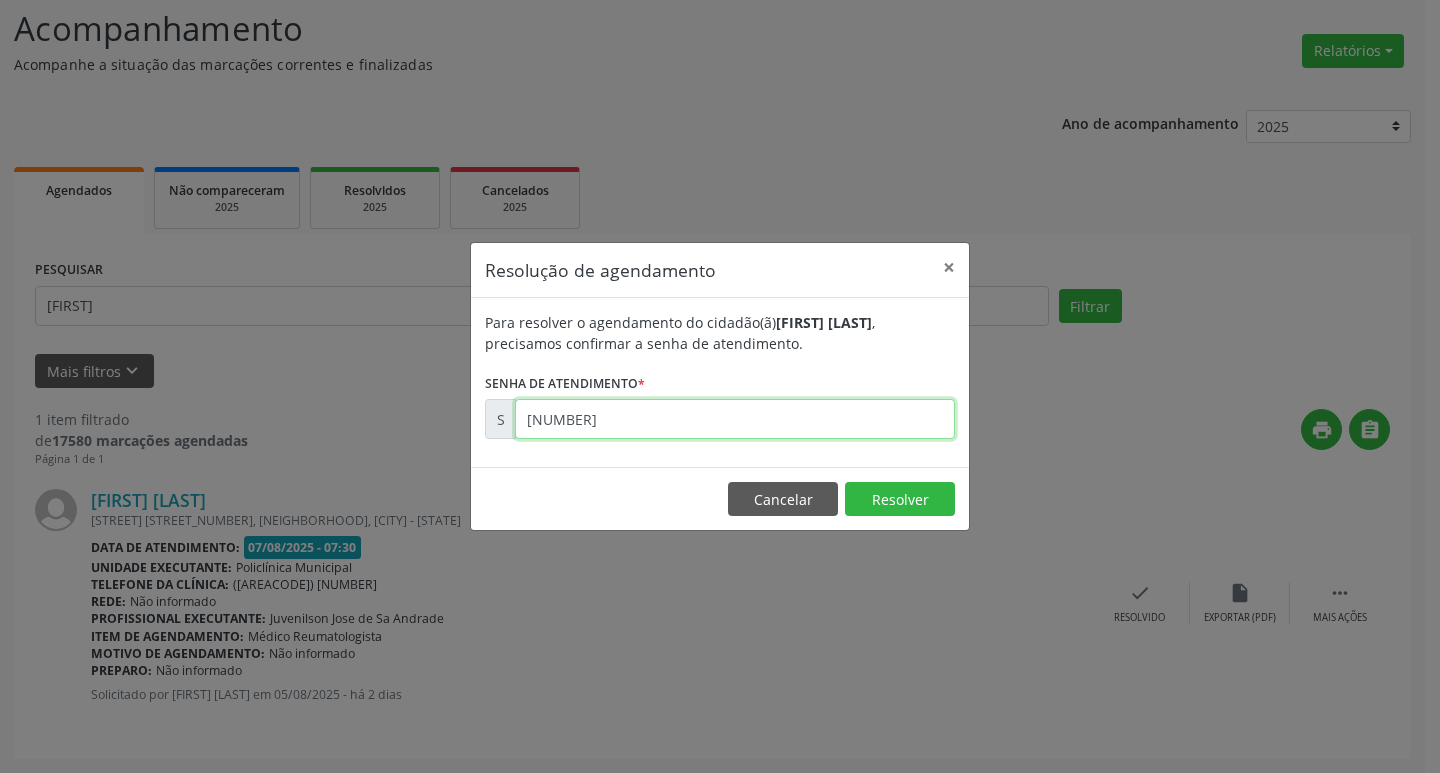 type on "[NUMBER]" 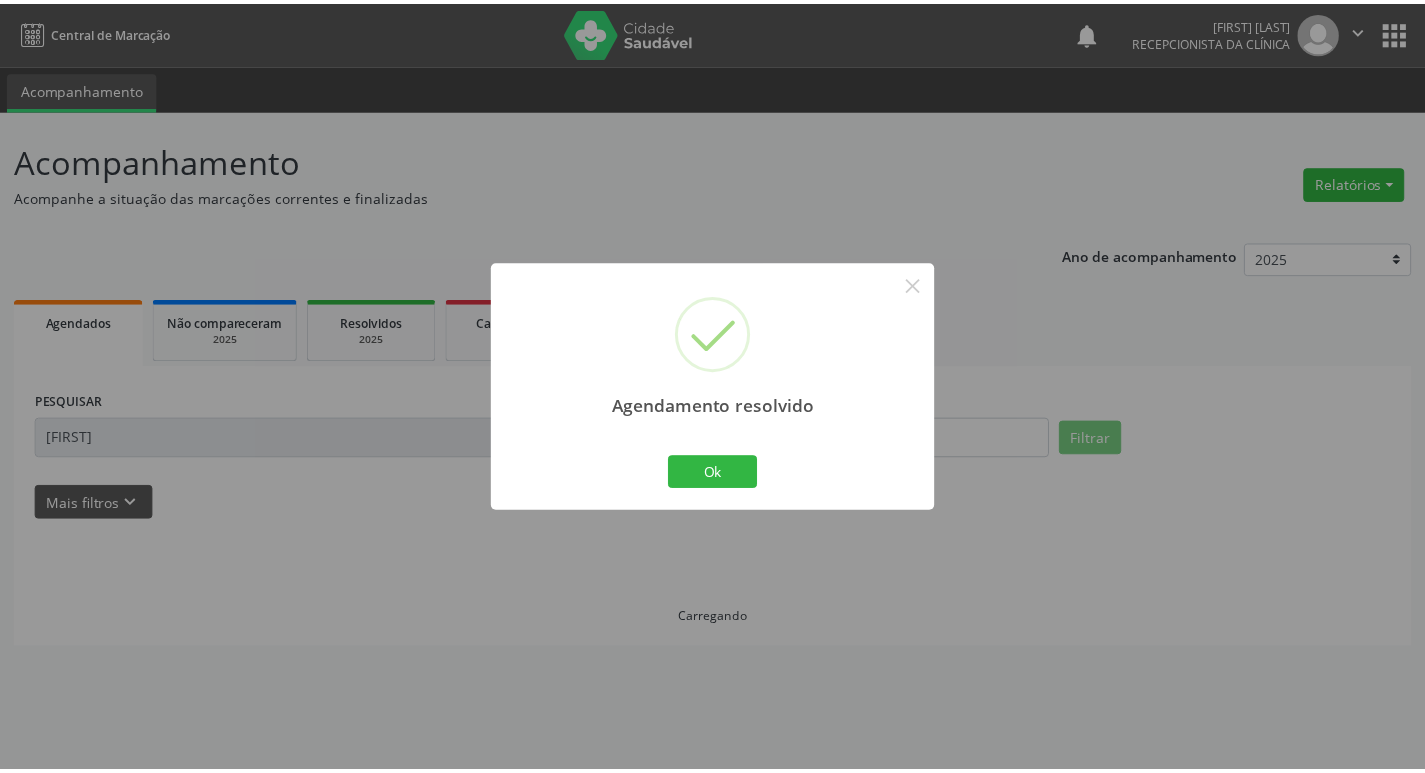 scroll, scrollTop: 0, scrollLeft: 0, axis: both 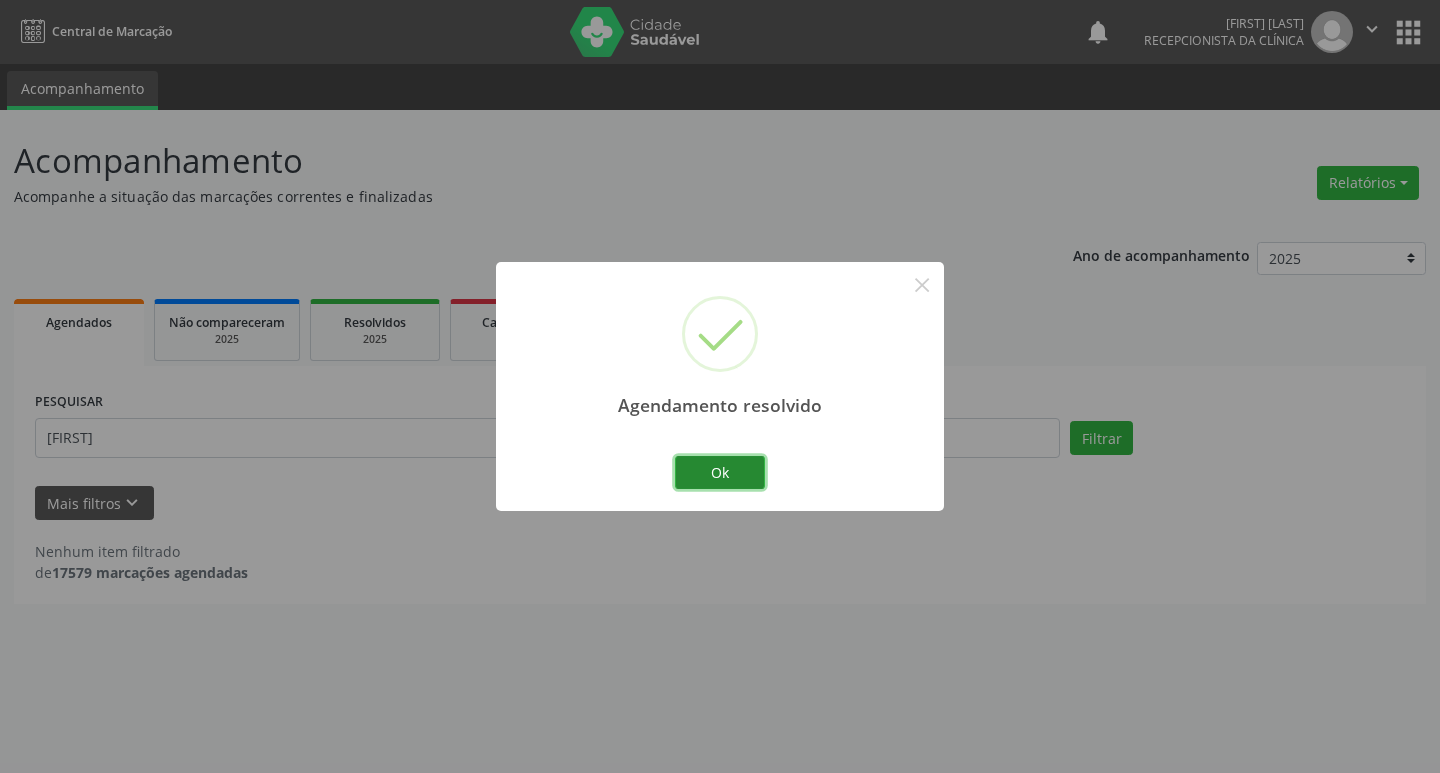 click on "Ok" at bounding box center [720, 473] 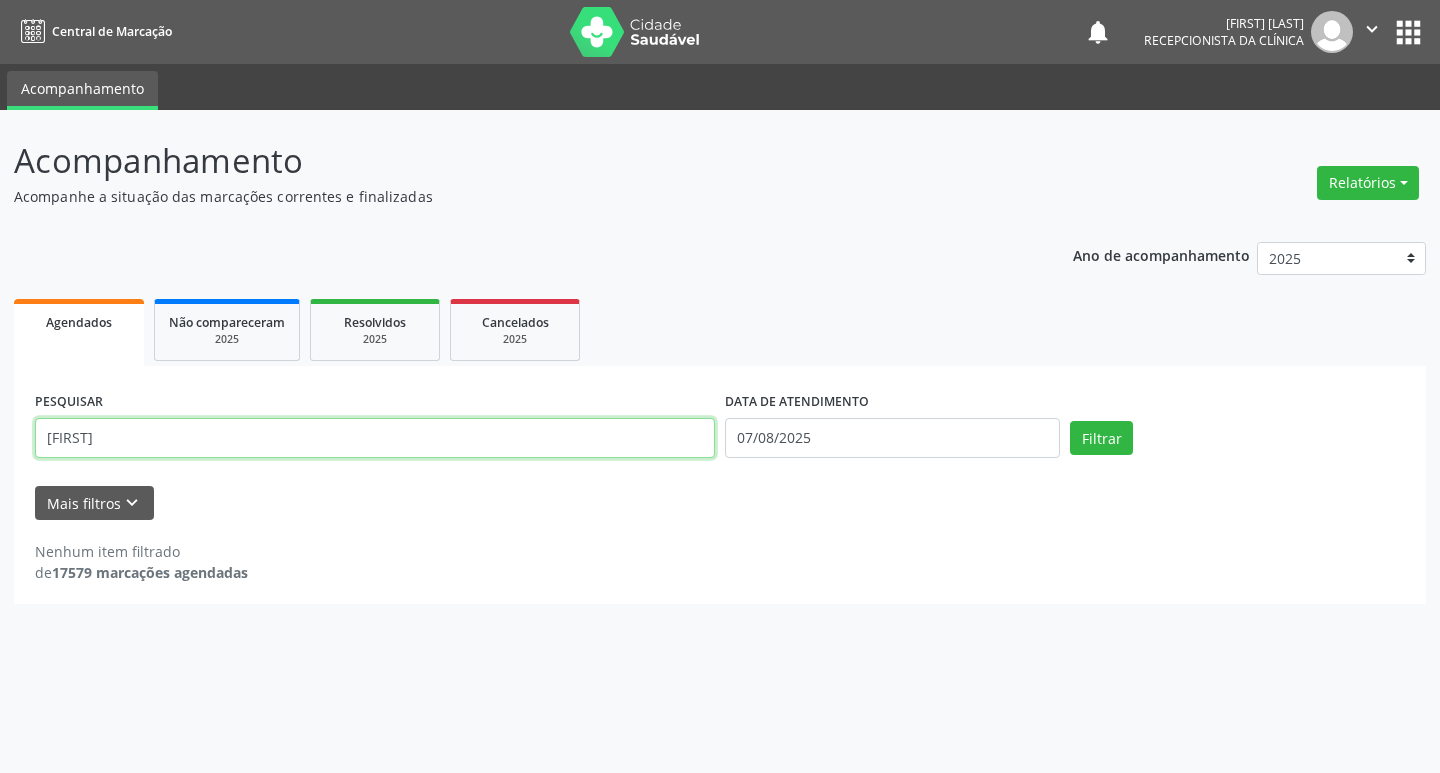 click on "[FIRST]" at bounding box center (375, 438) 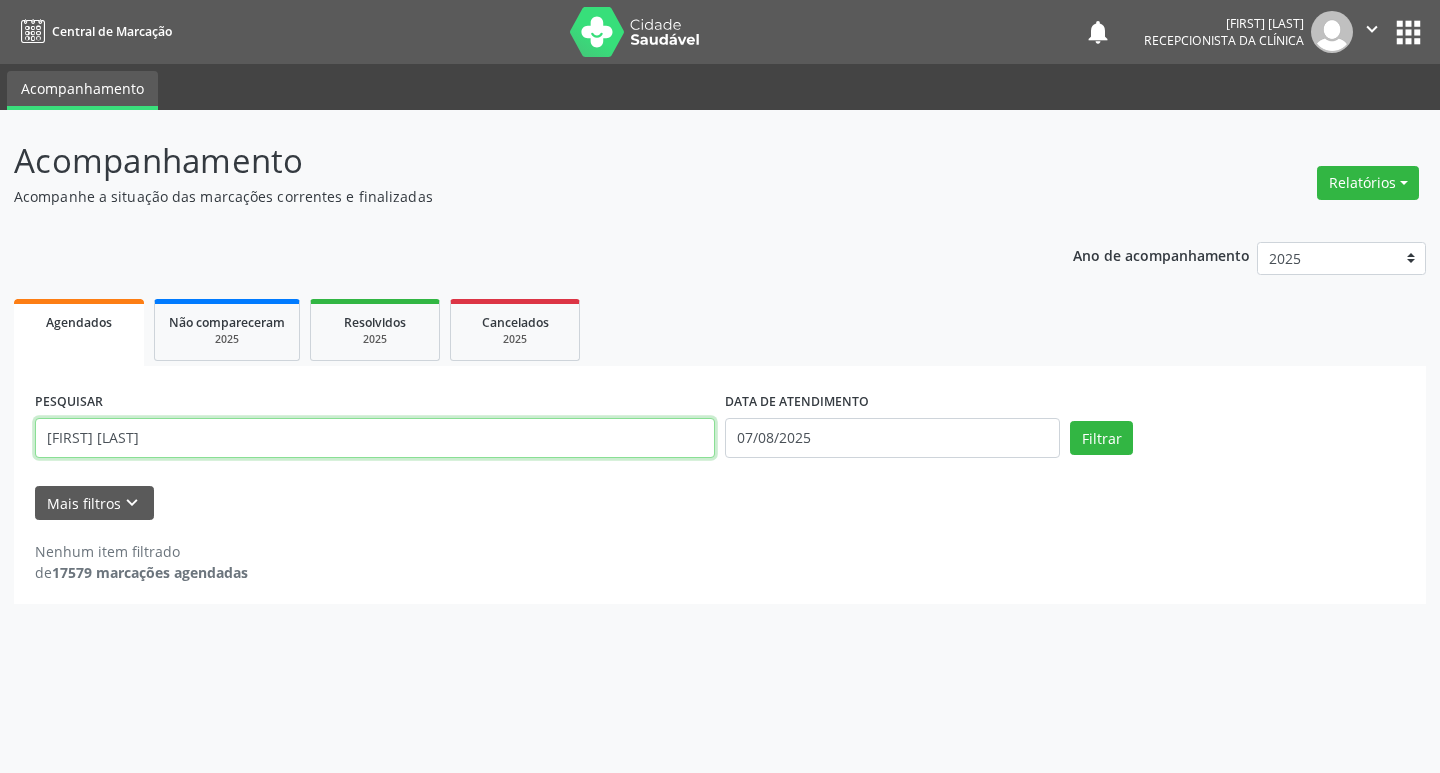 type on "[FIRST] [LAST]" 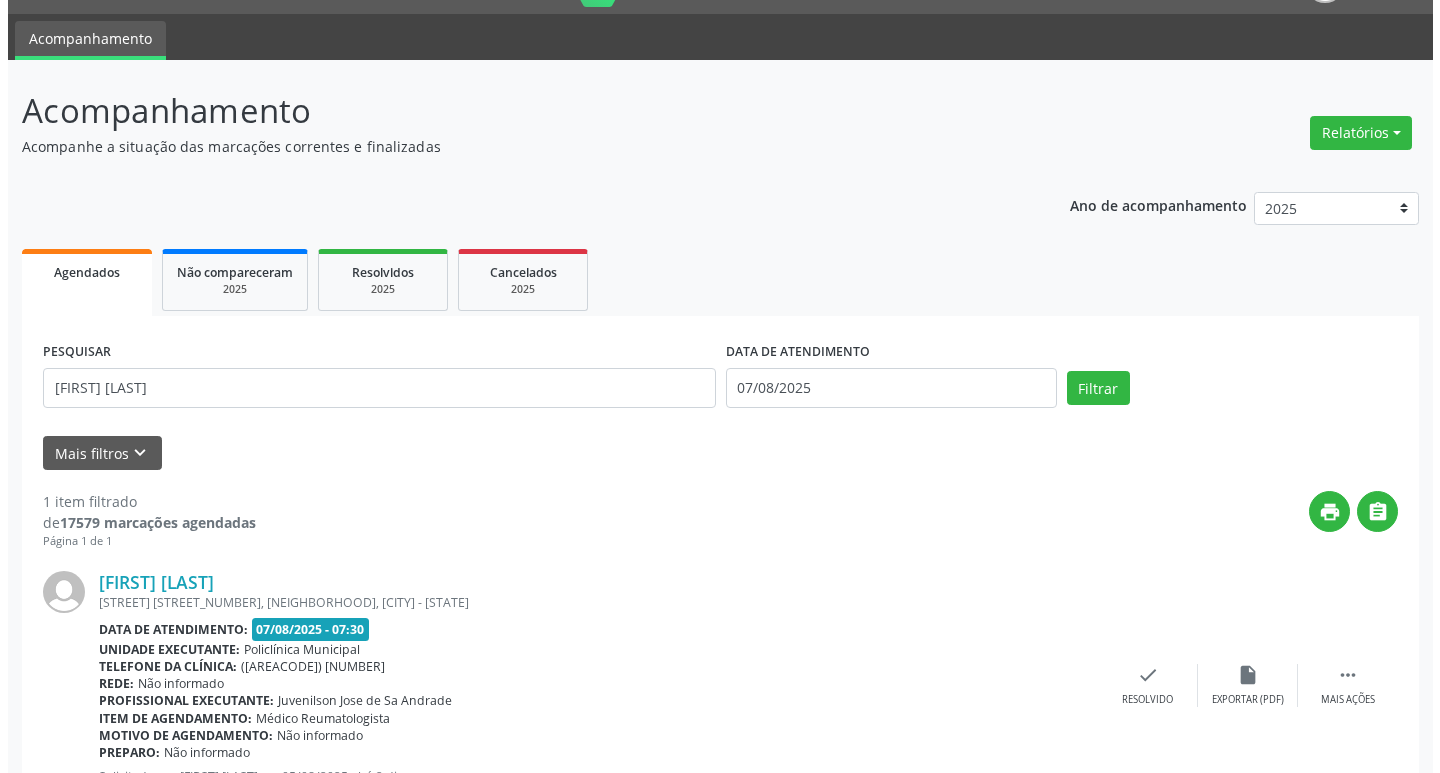 scroll, scrollTop: 132, scrollLeft: 0, axis: vertical 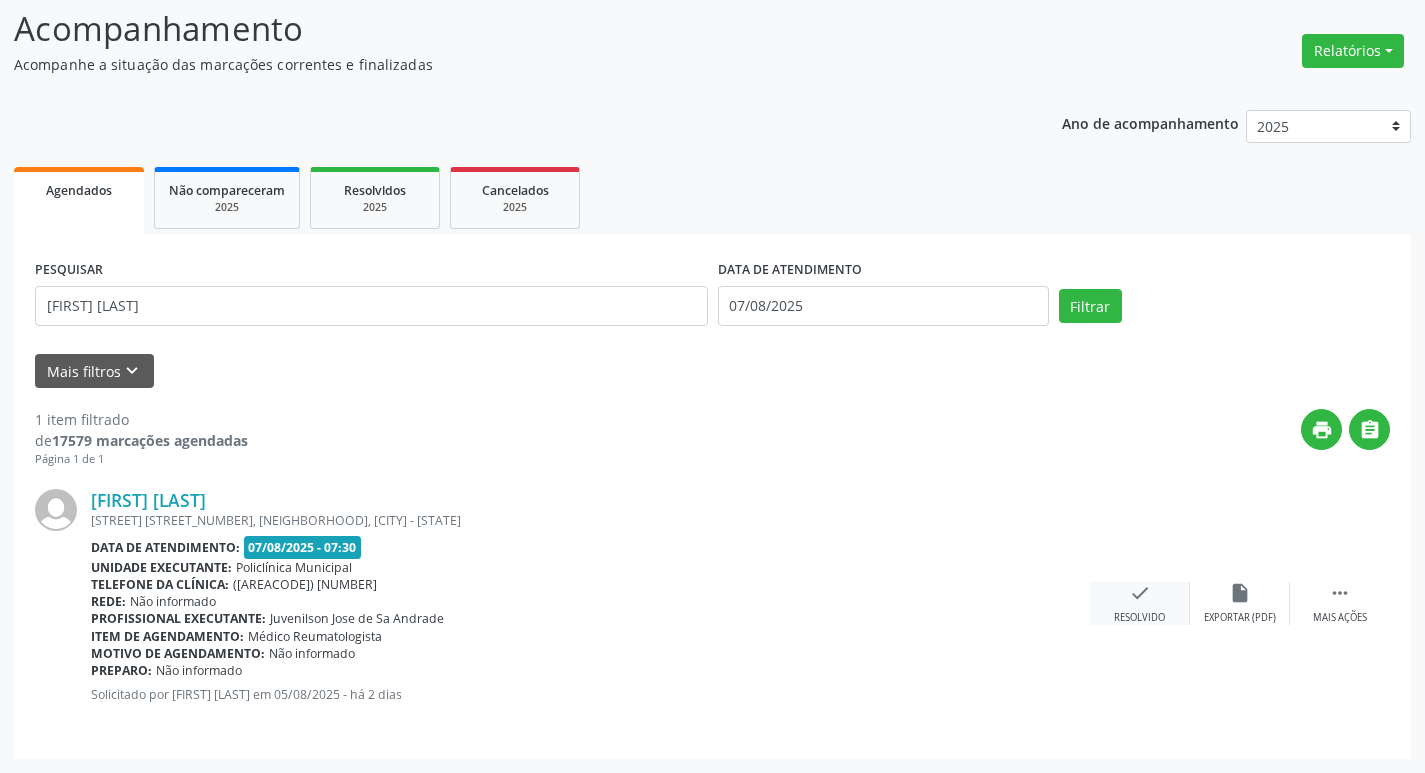 click on "check" at bounding box center (1140, 593) 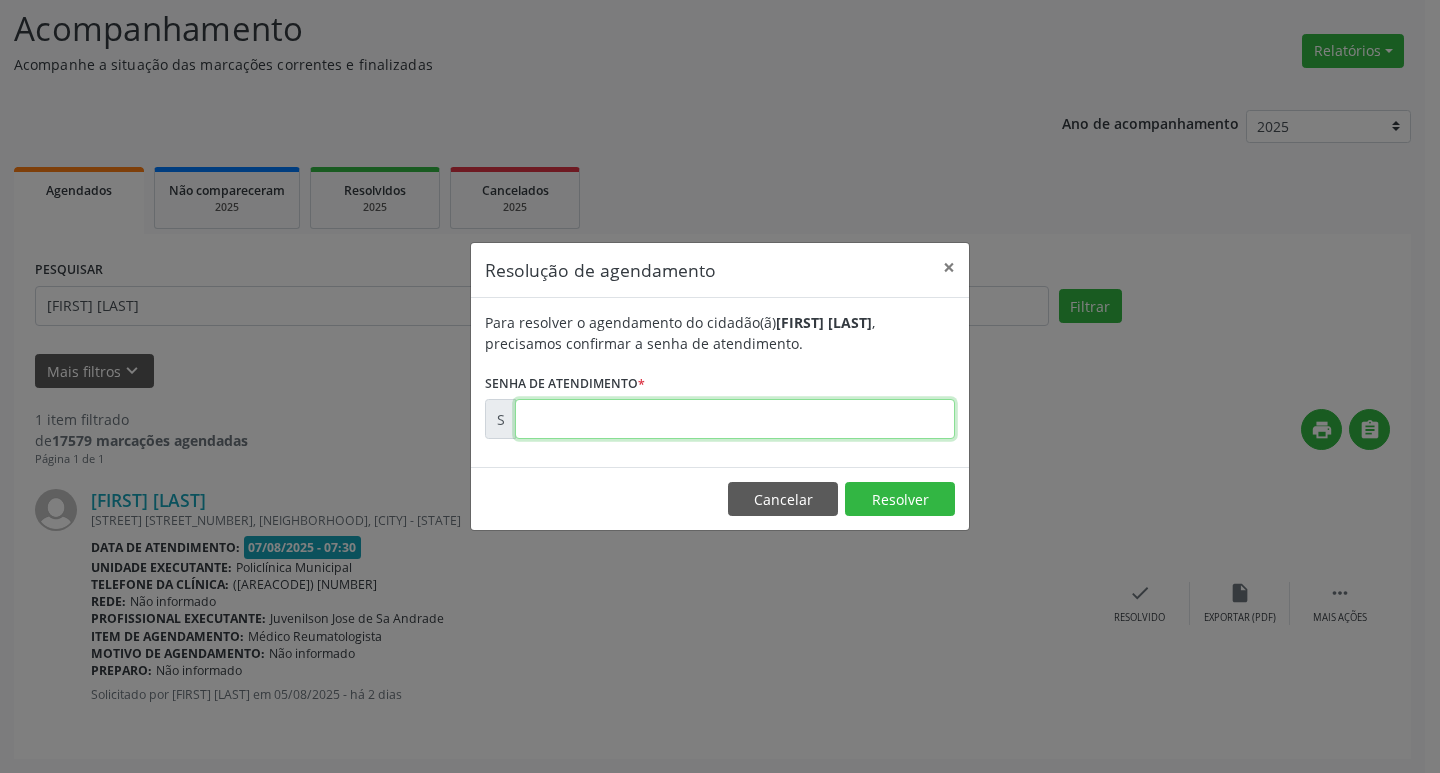 click at bounding box center (735, 419) 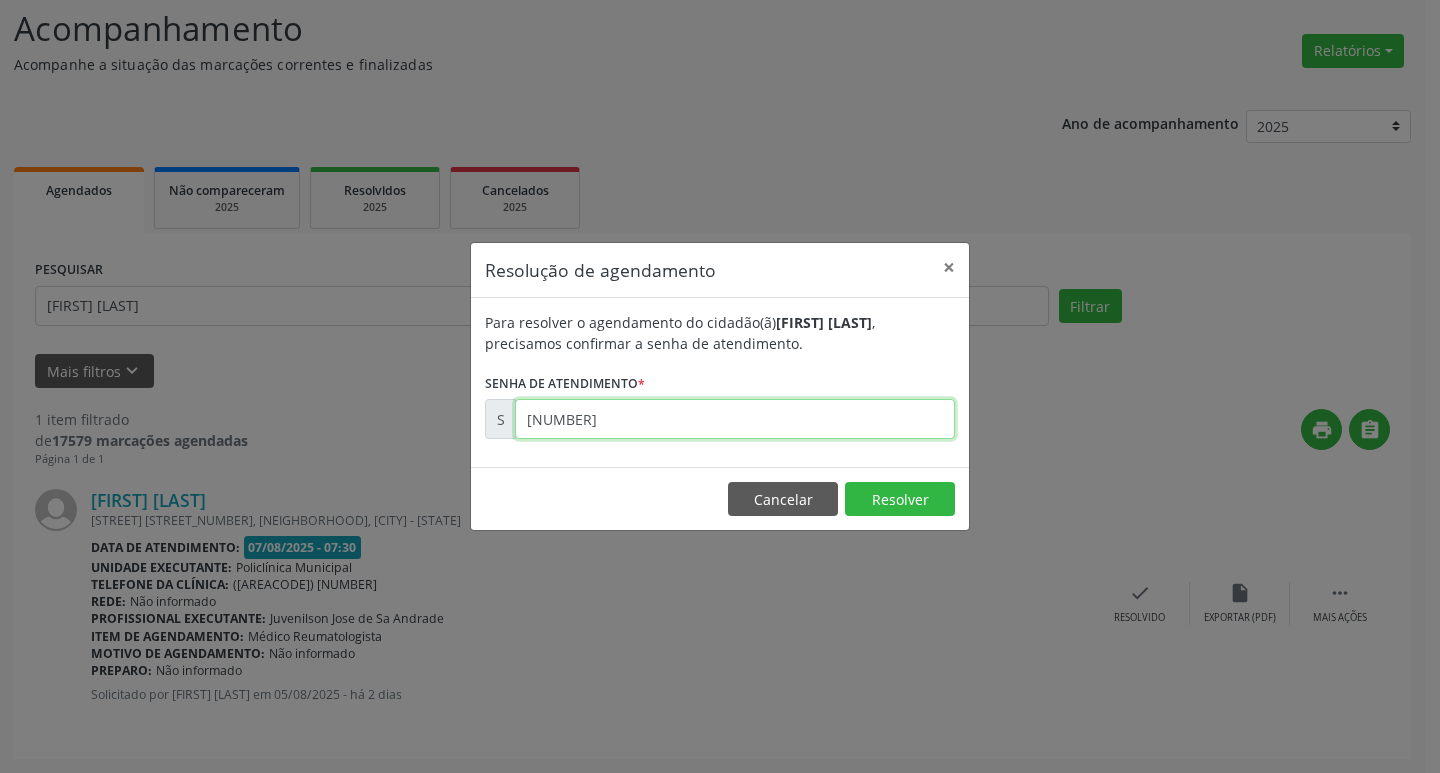 type on "[NUMBER]" 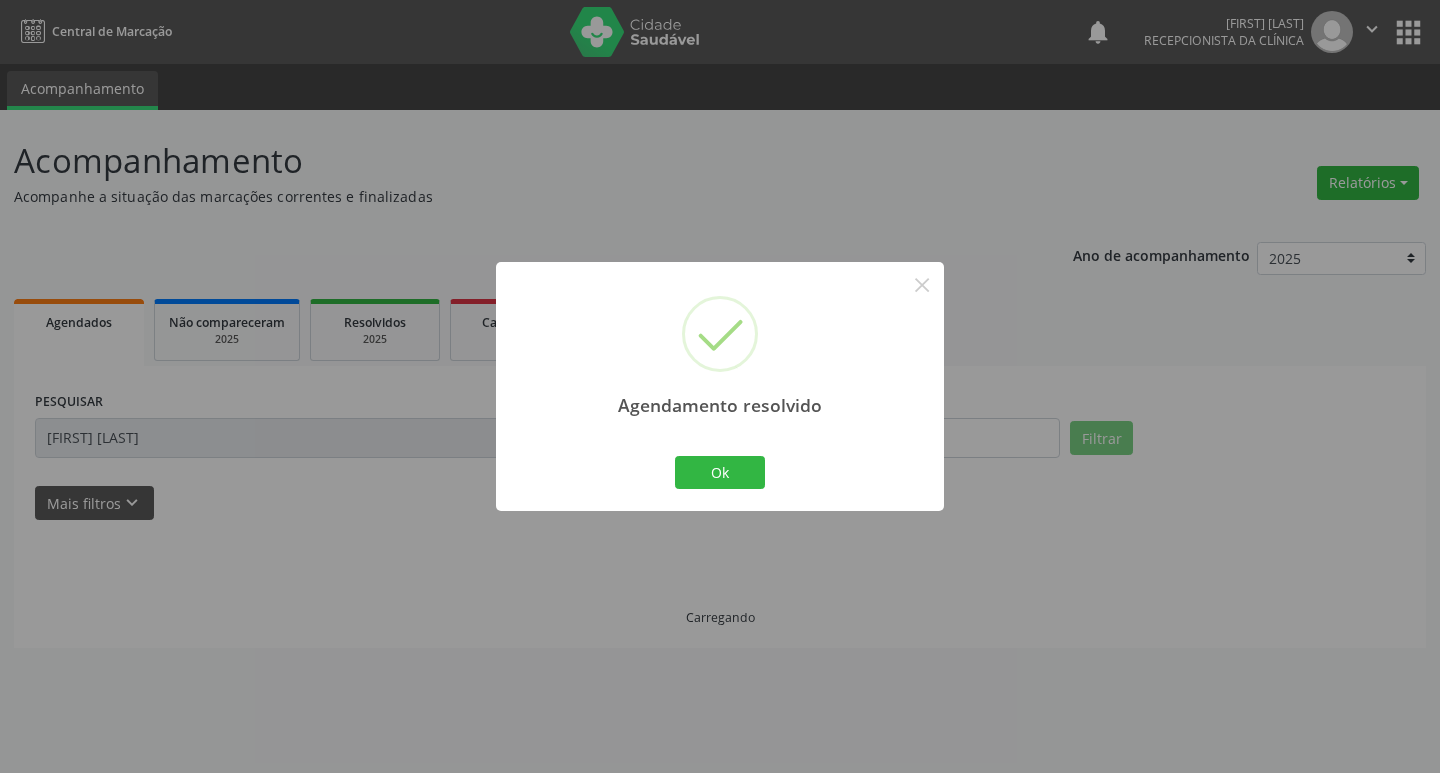 scroll, scrollTop: 0, scrollLeft: 0, axis: both 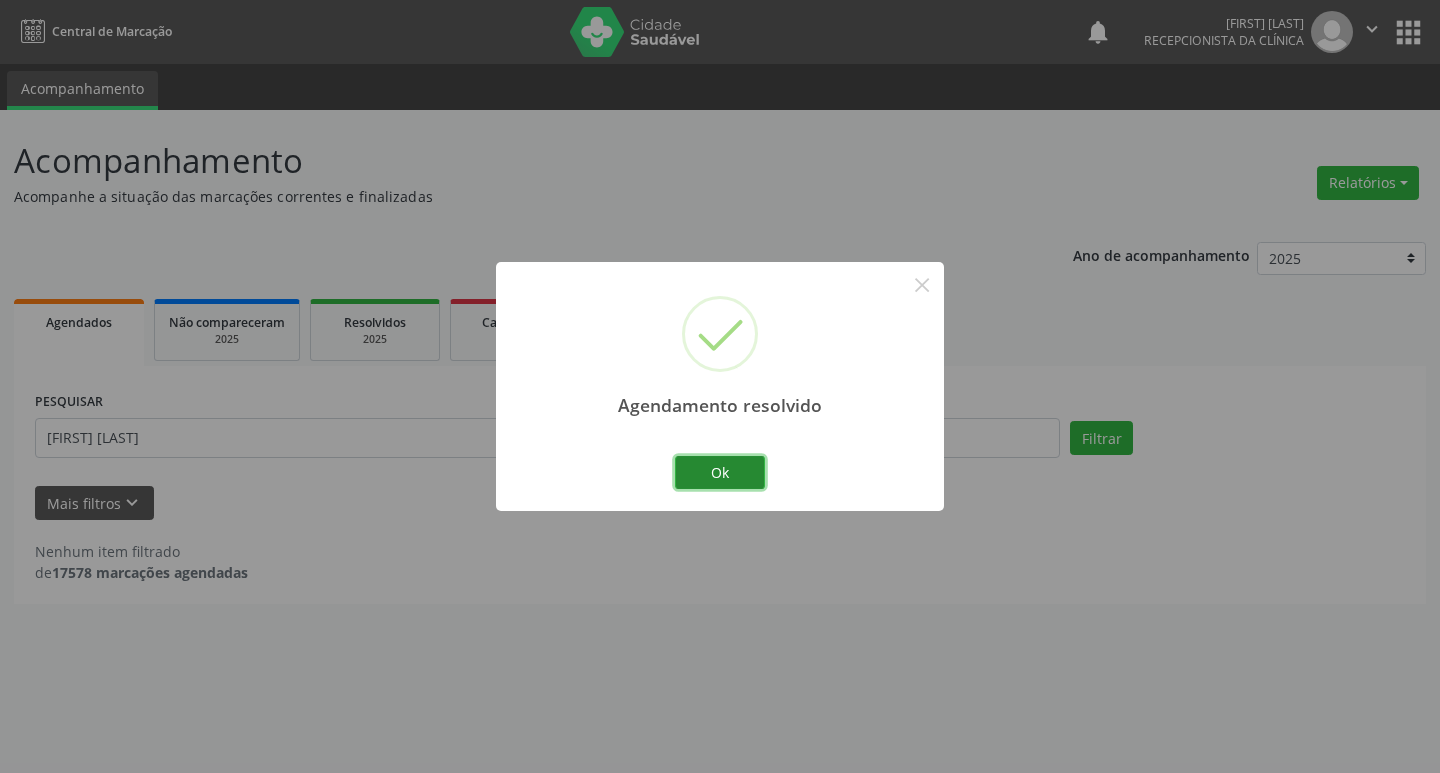click on "Ok" at bounding box center (720, 473) 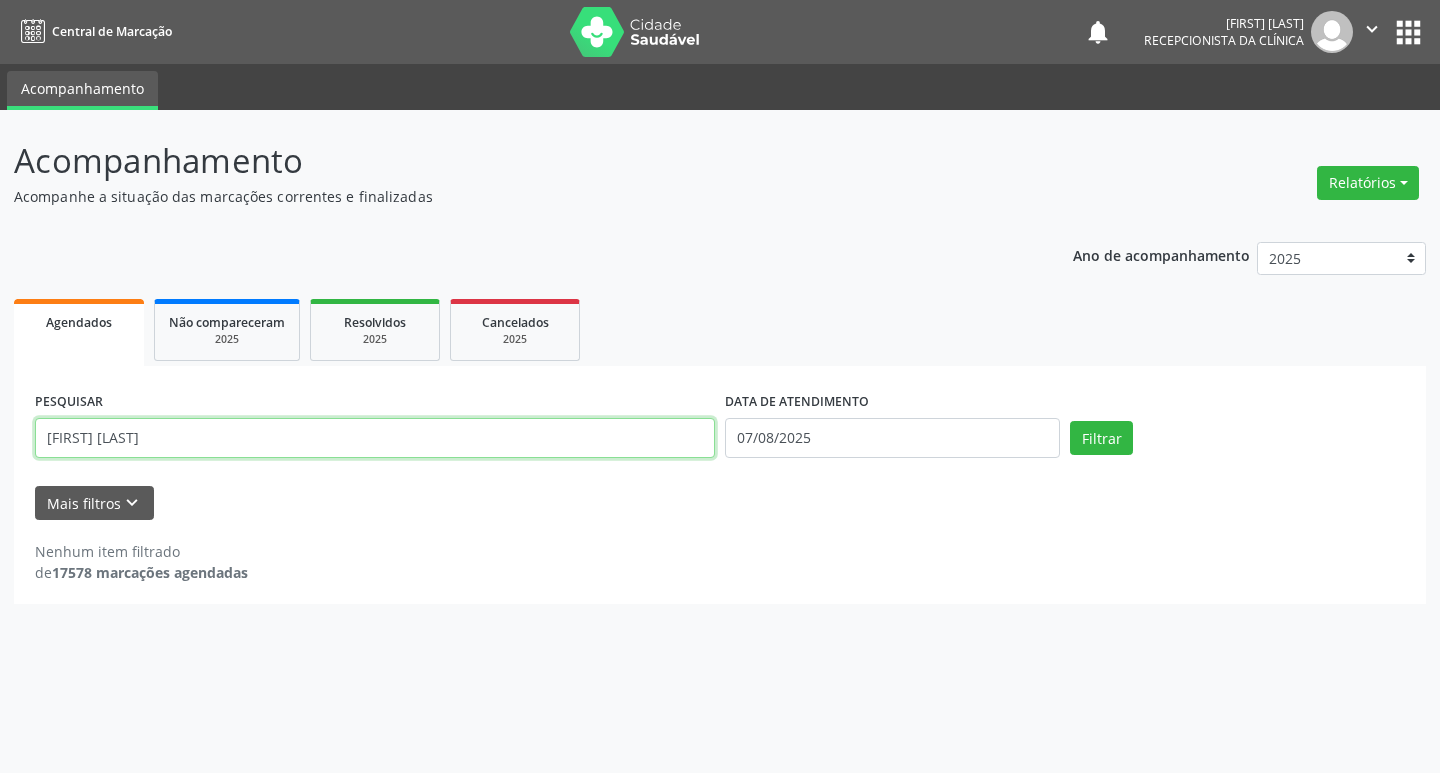 click on "[FIRST] [LAST]" at bounding box center [375, 438] 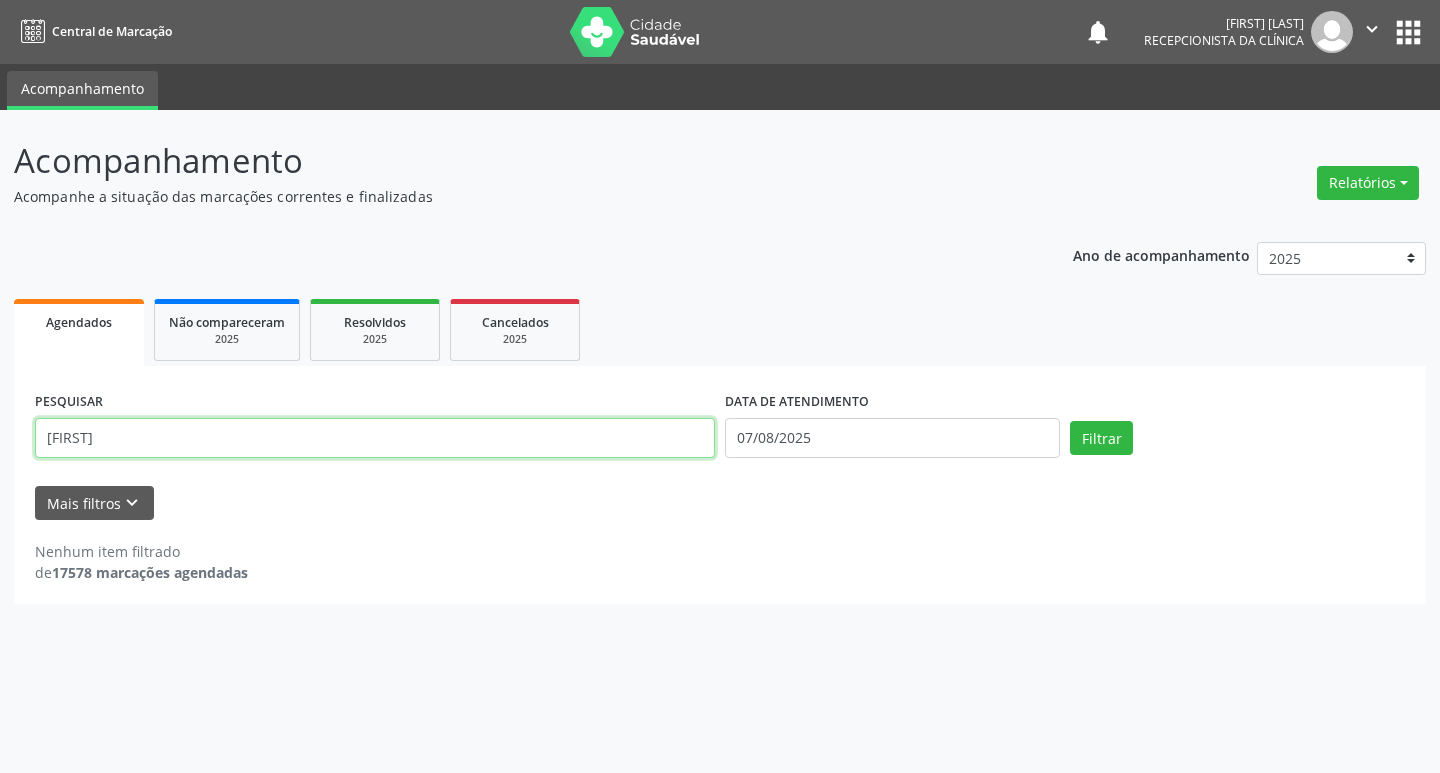 type on "[FIRST]" 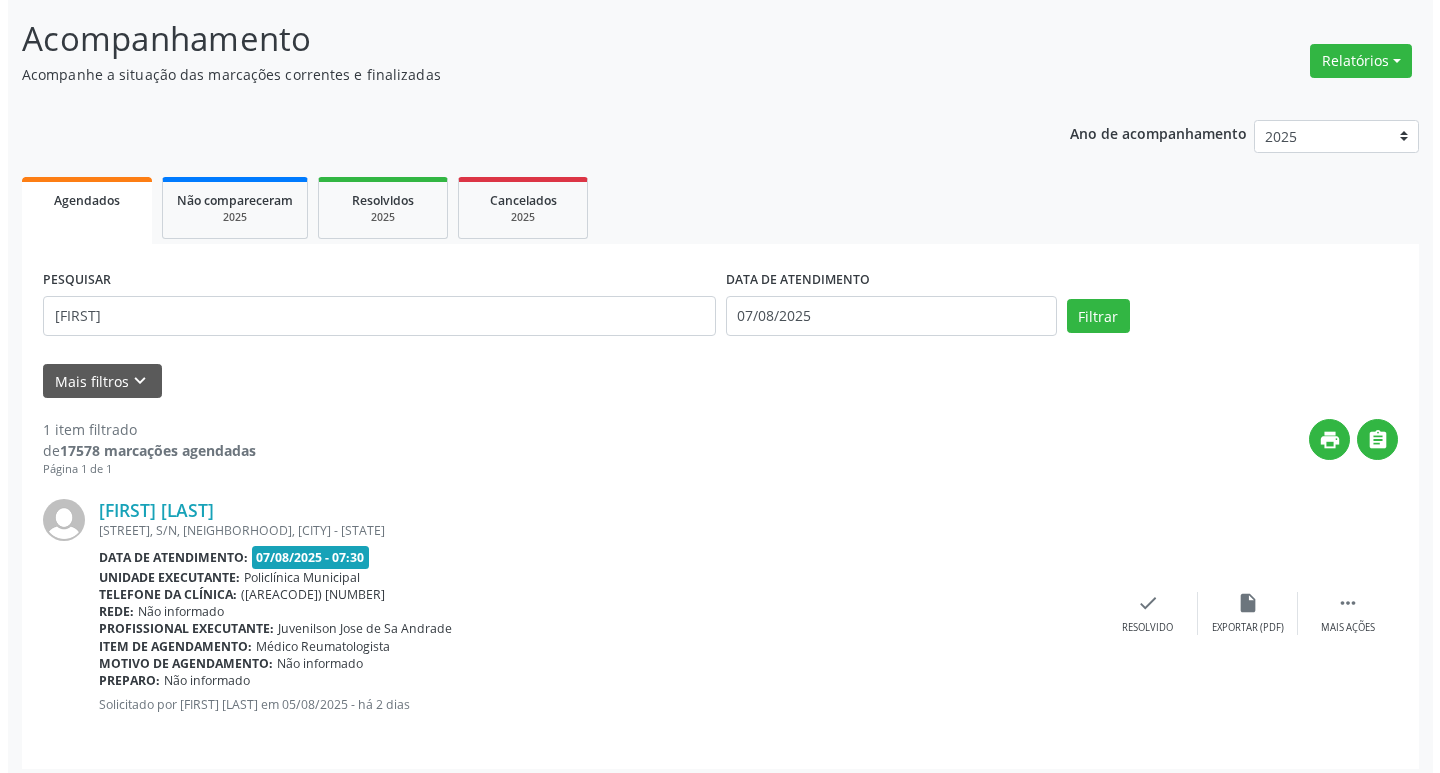 scroll, scrollTop: 132, scrollLeft: 0, axis: vertical 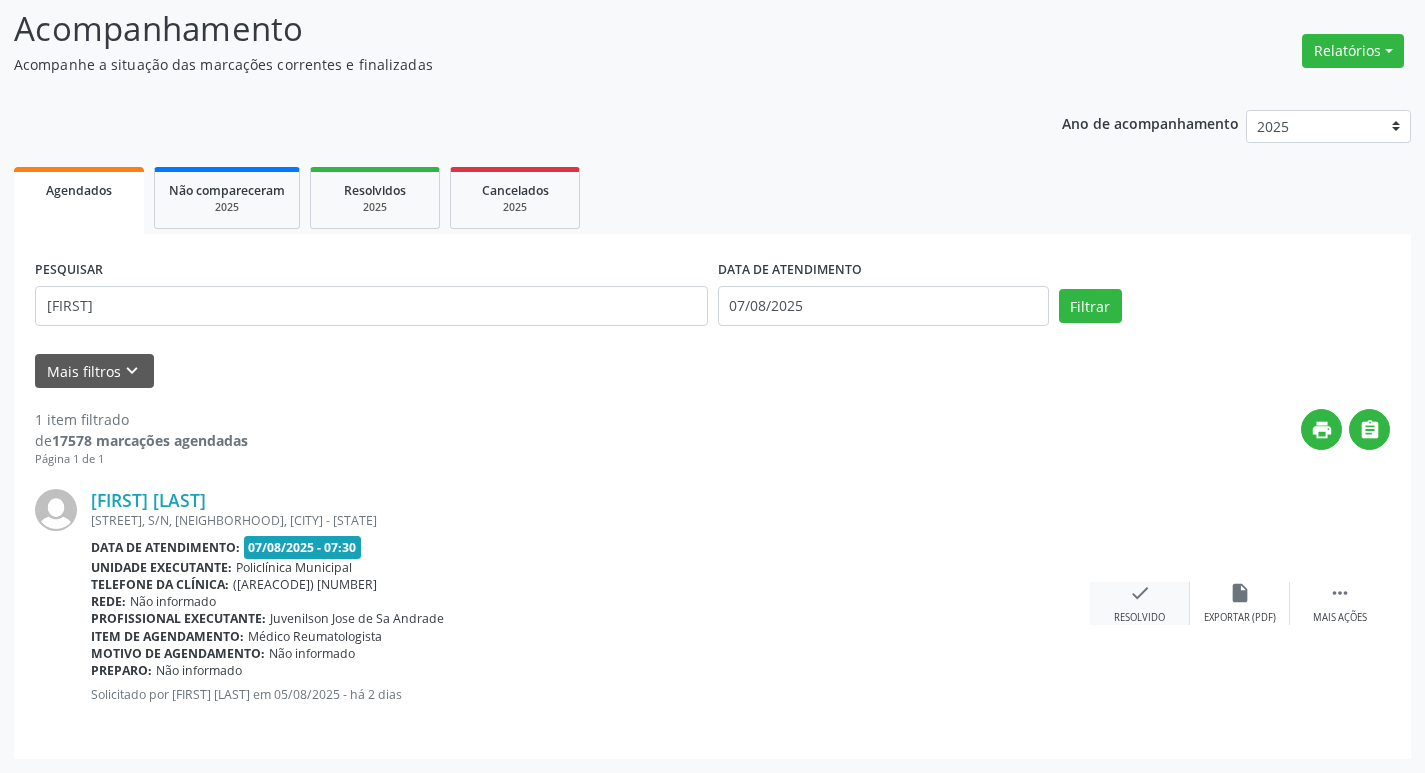 click on "check
Resolvido" at bounding box center [1140, 603] 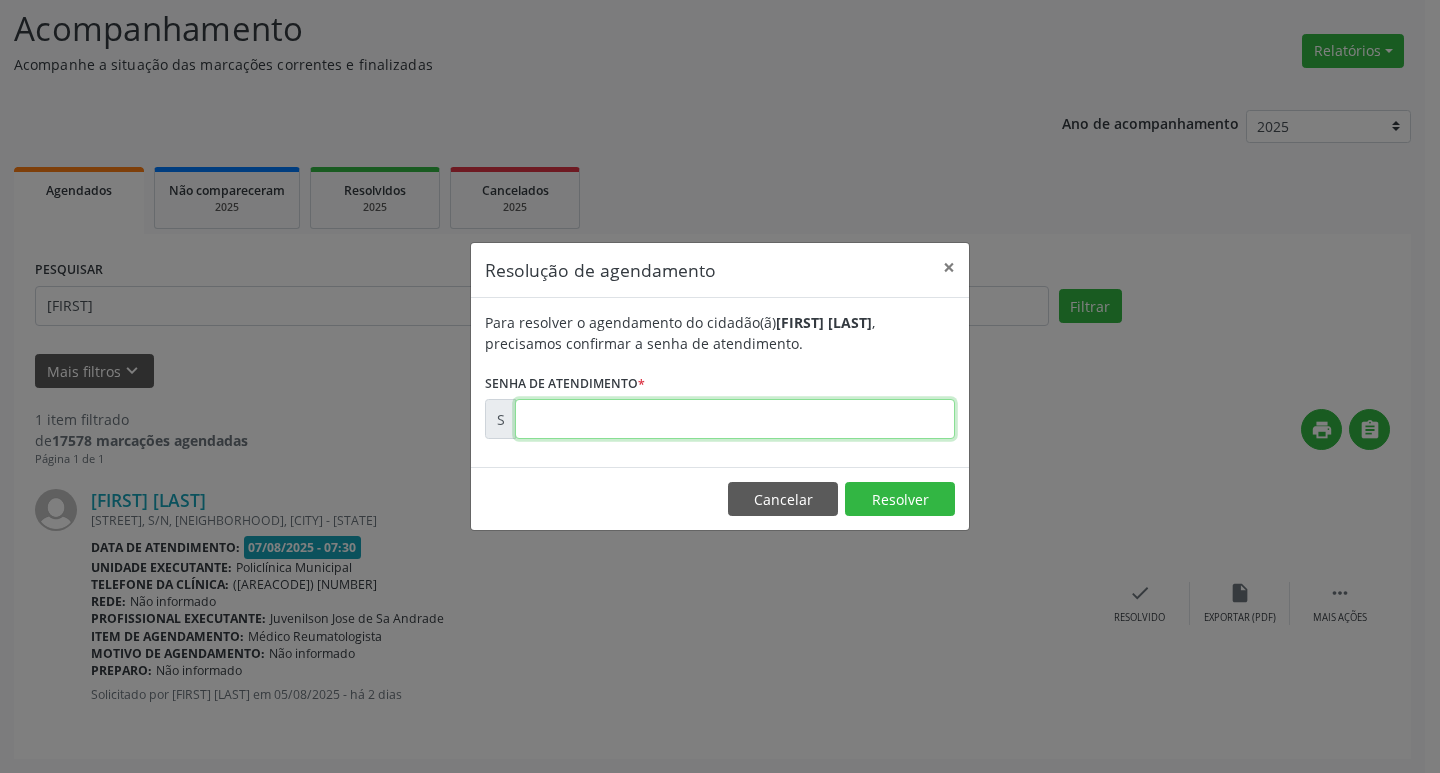 click at bounding box center [735, 419] 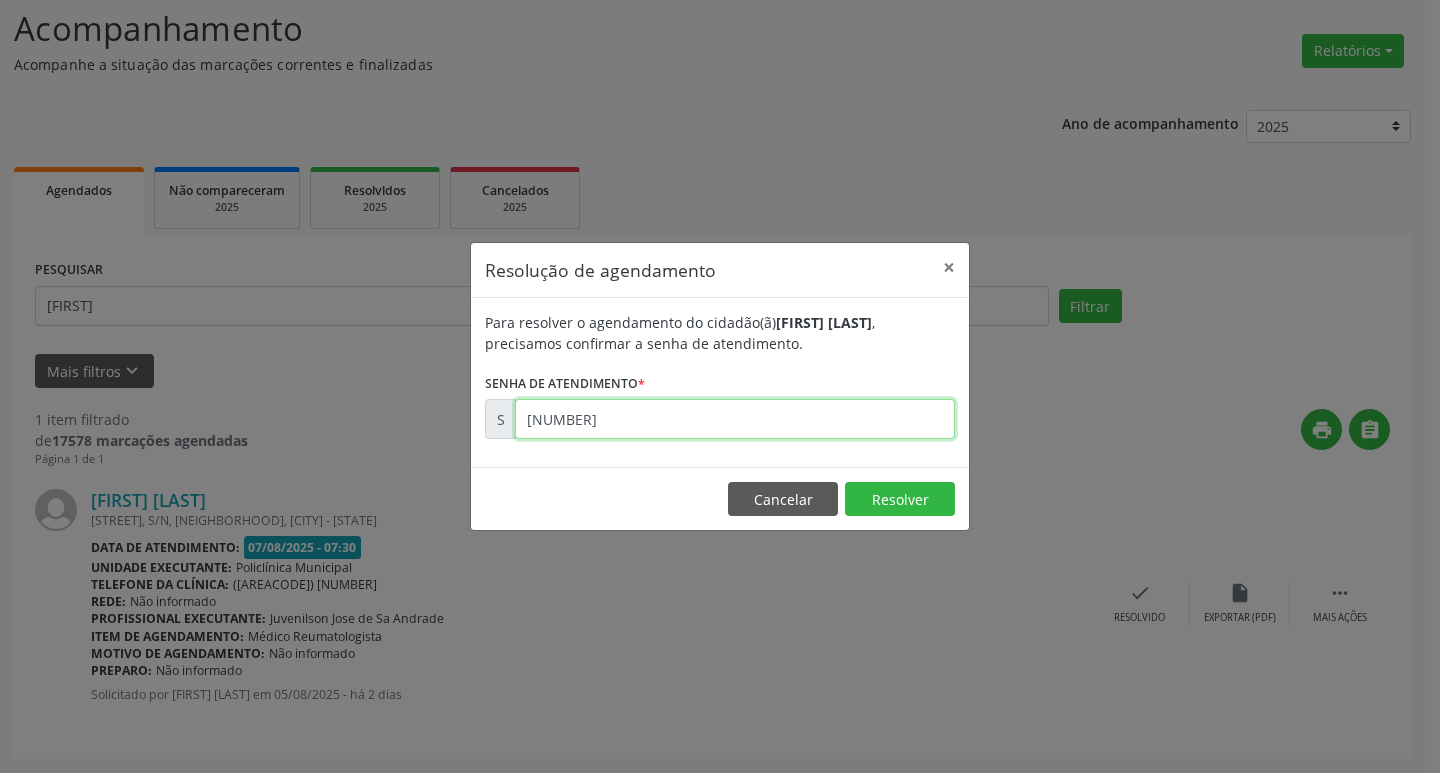 type on "[NUMBER]" 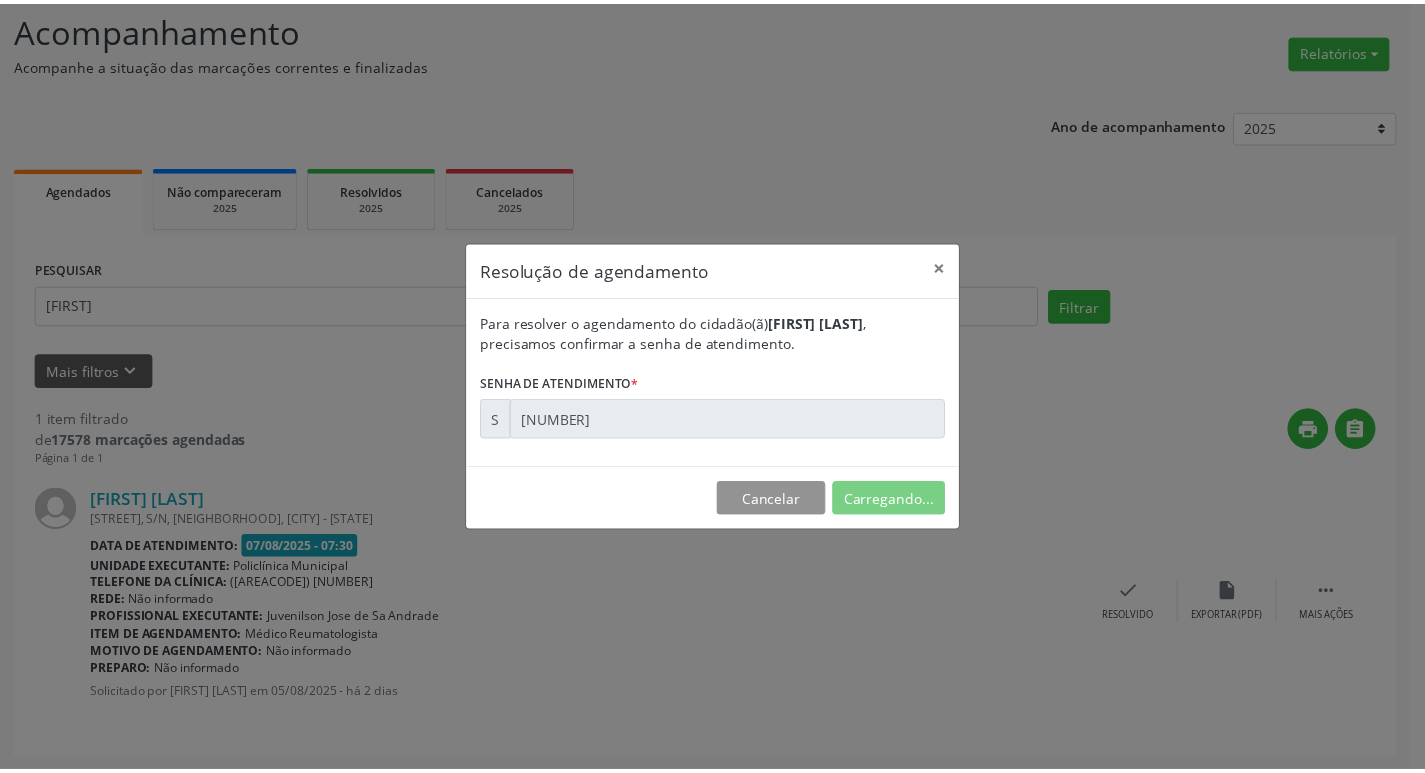 scroll, scrollTop: 0, scrollLeft: 0, axis: both 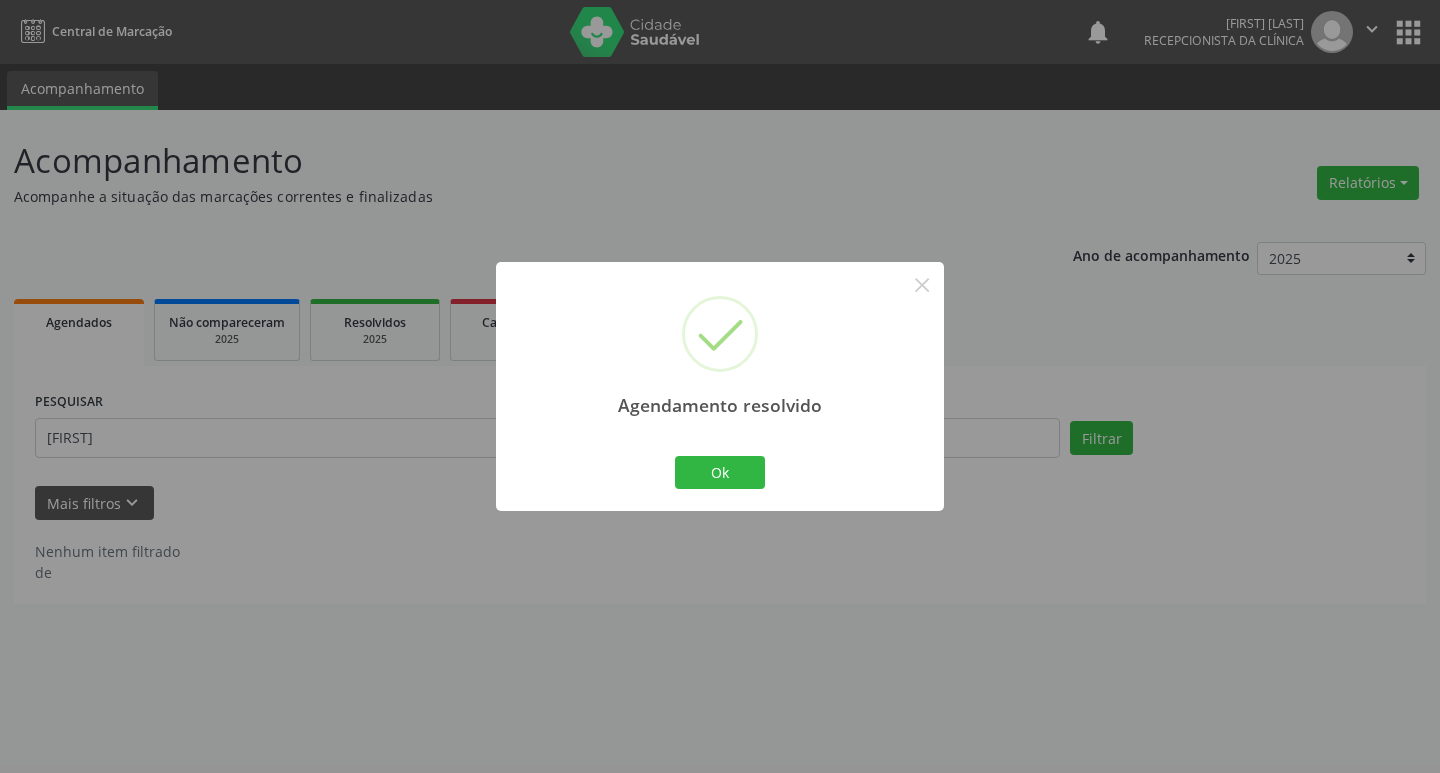 click on "Agendamento resolvido × Ok Cancel" at bounding box center (720, 386) 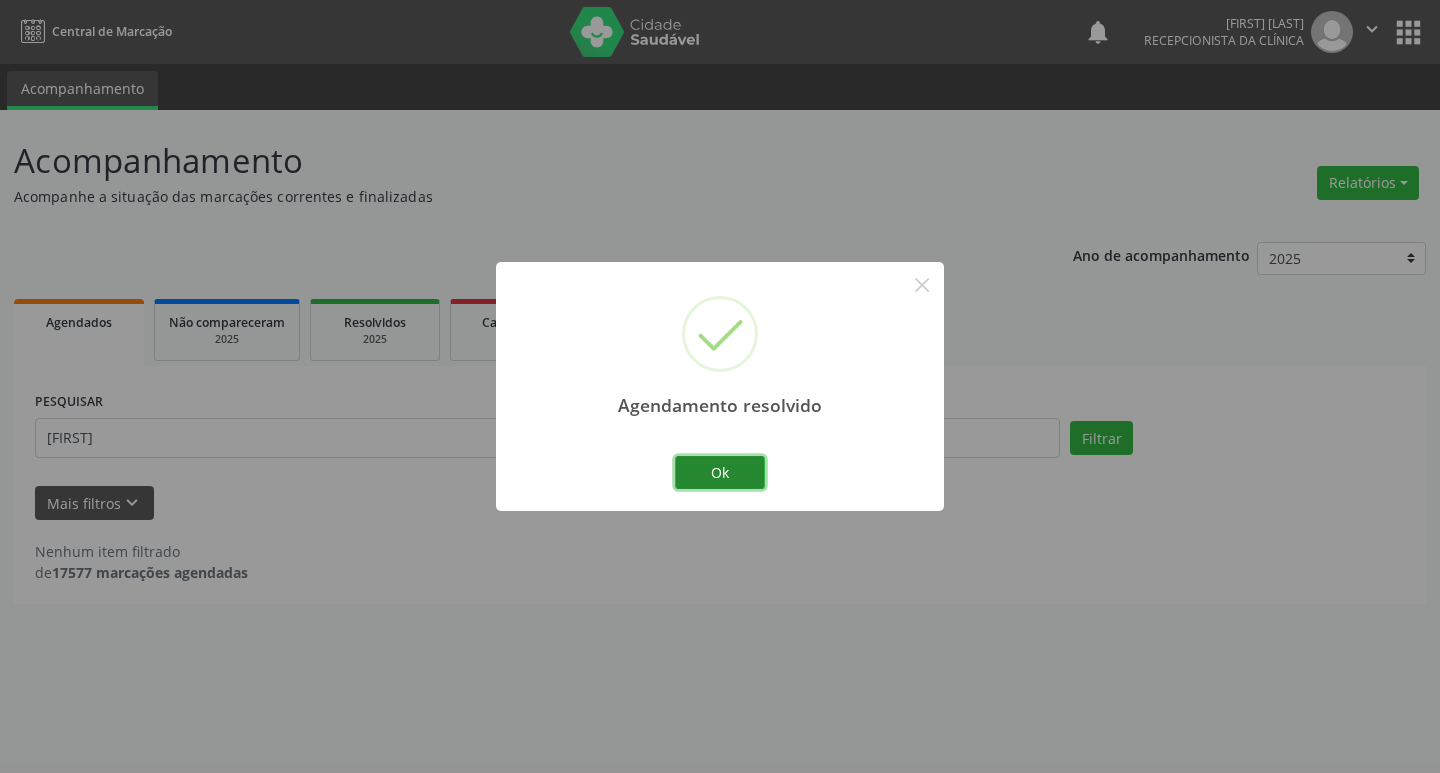click on "Ok" at bounding box center [720, 473] 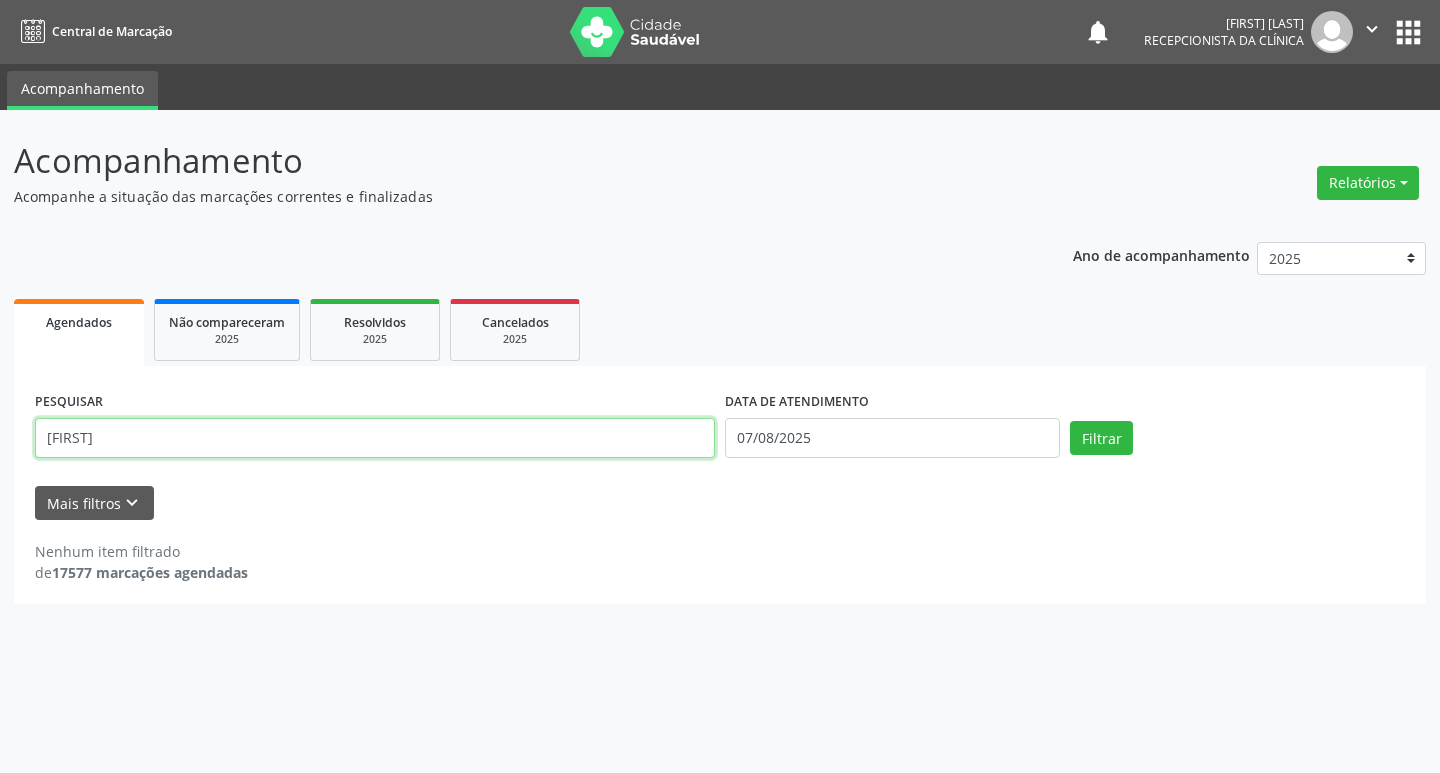 click on "[FIRST]" at bounding box center [375, 438] 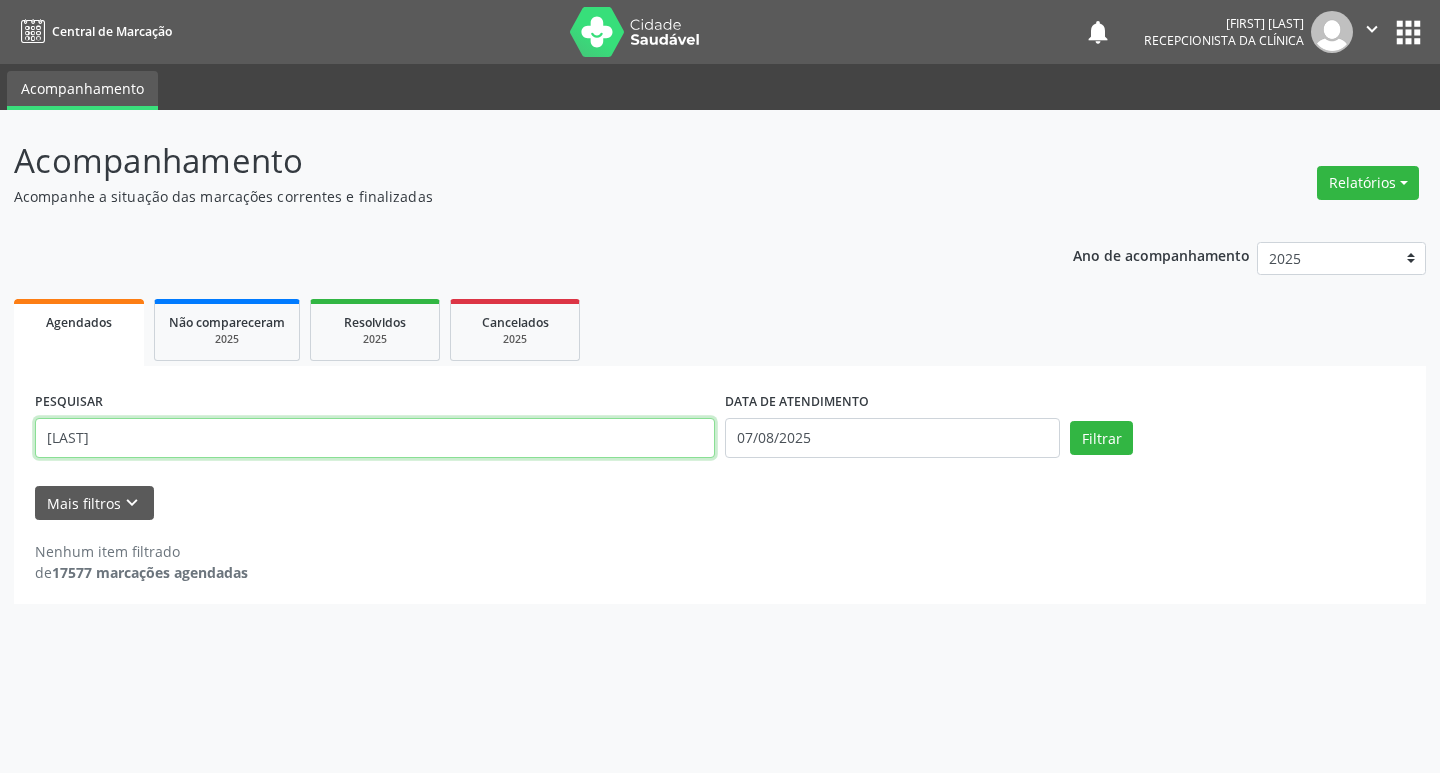 click on "Filtrar" at bounding box center (1101, 438) 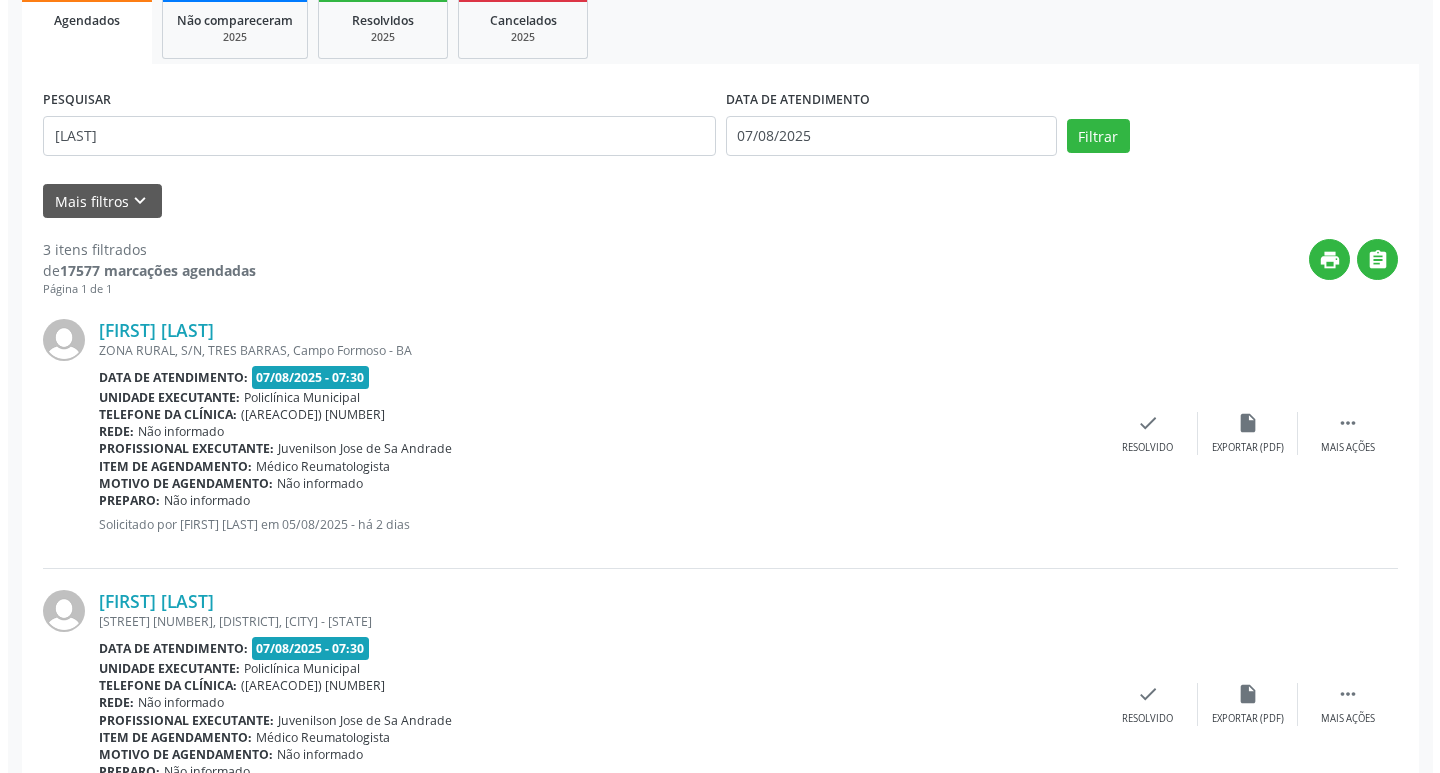 scroll, scrollTop: 274, scrollLeft: 0, axis: vertical 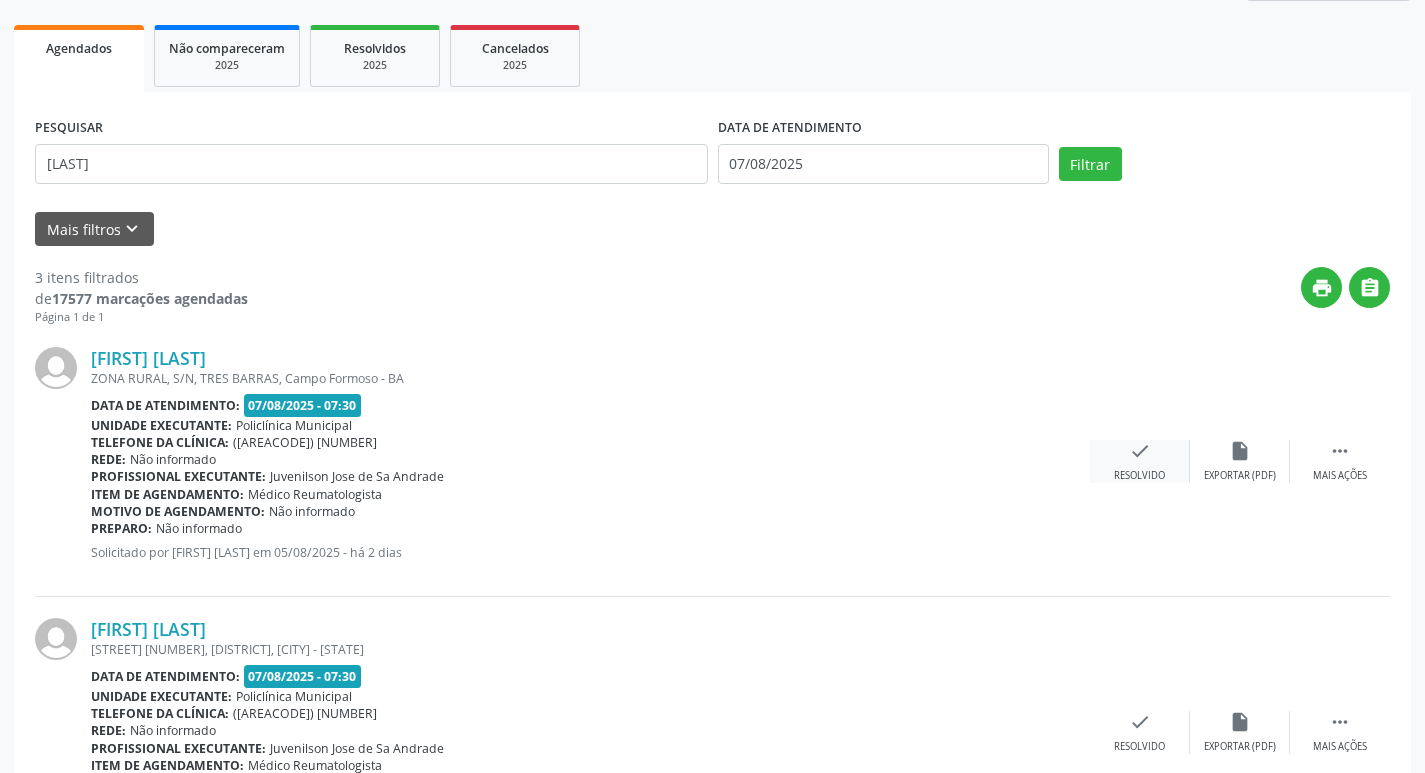 click on "check" at bounding box center (1140, 451) 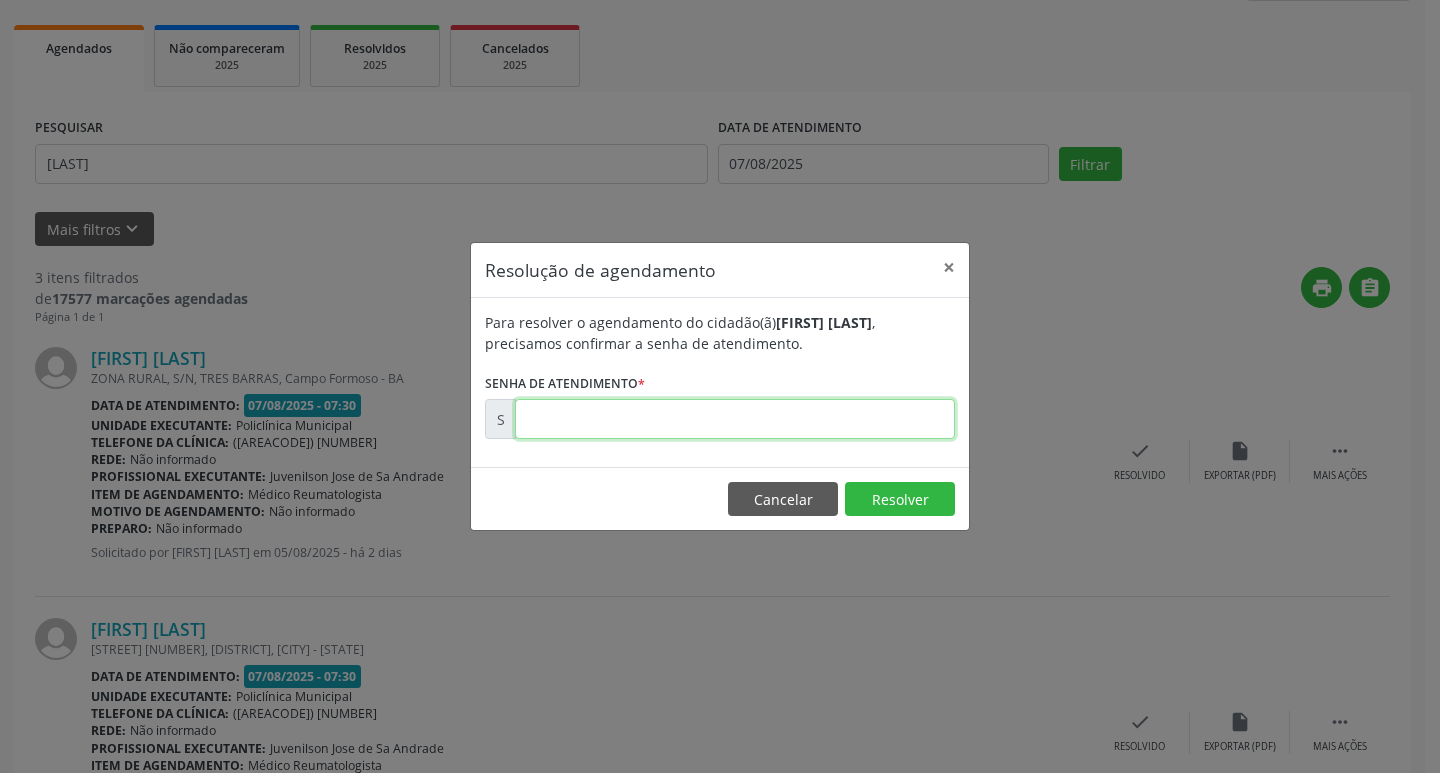 click at bounding box center [735, 419] 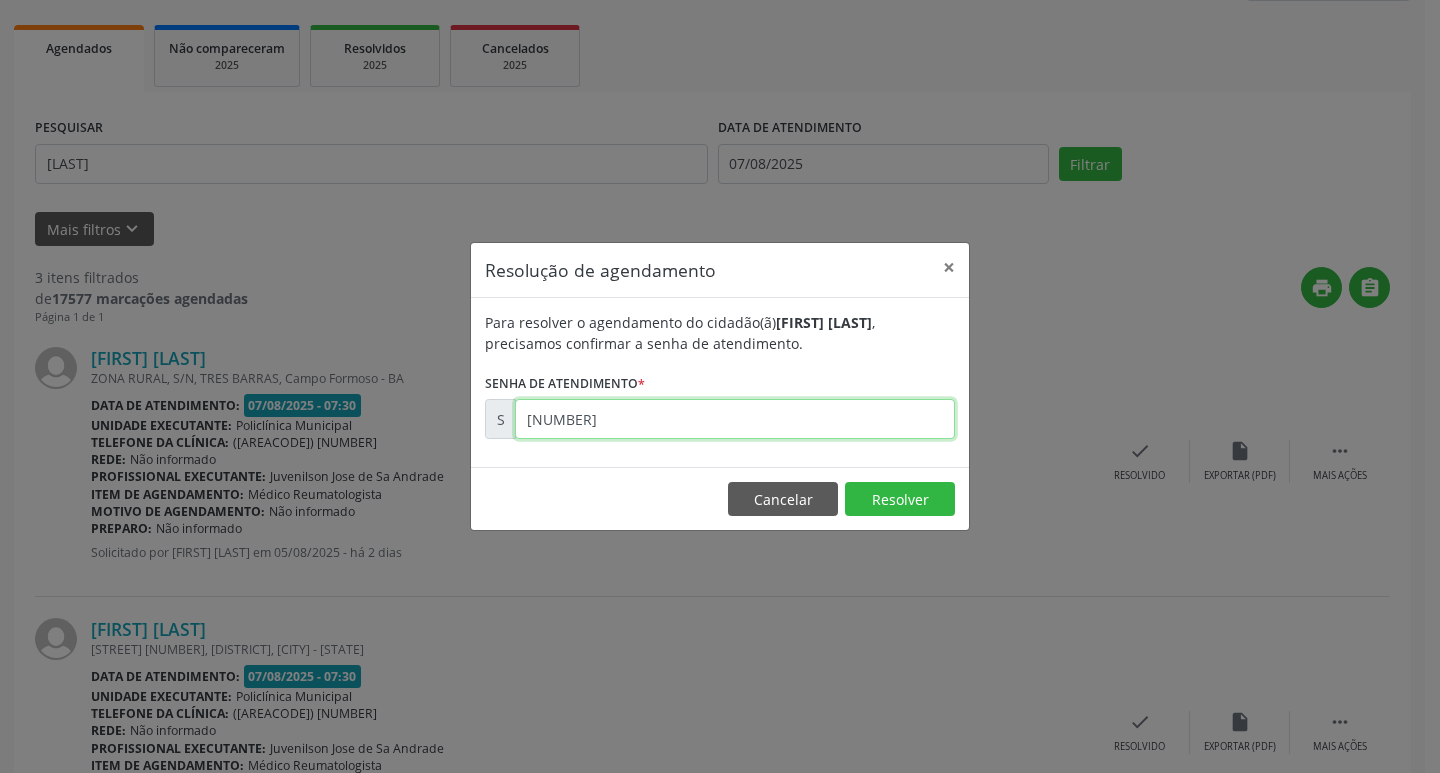 type on "[NUMBER]" 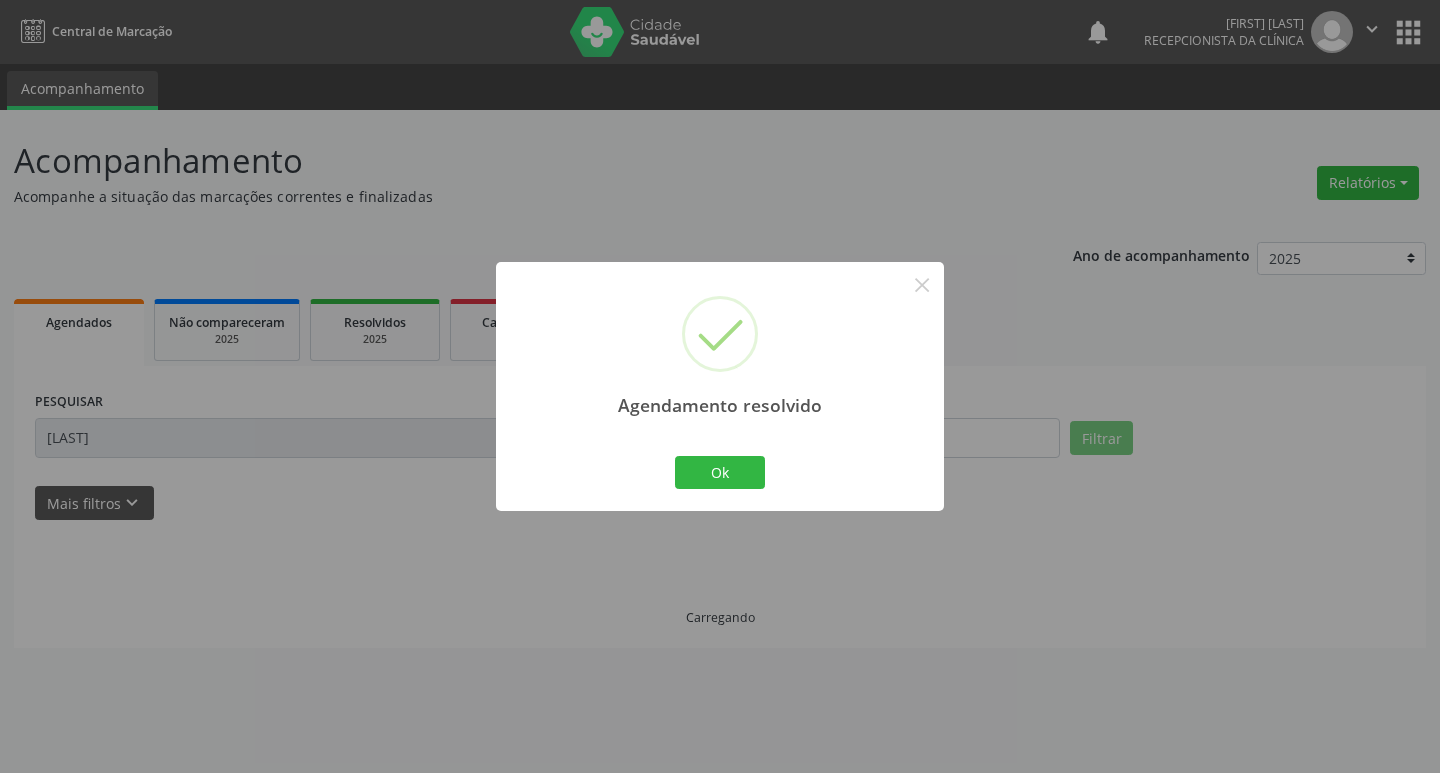 scroll, scrollTop: 0, scrollLeft: 0, axis: both 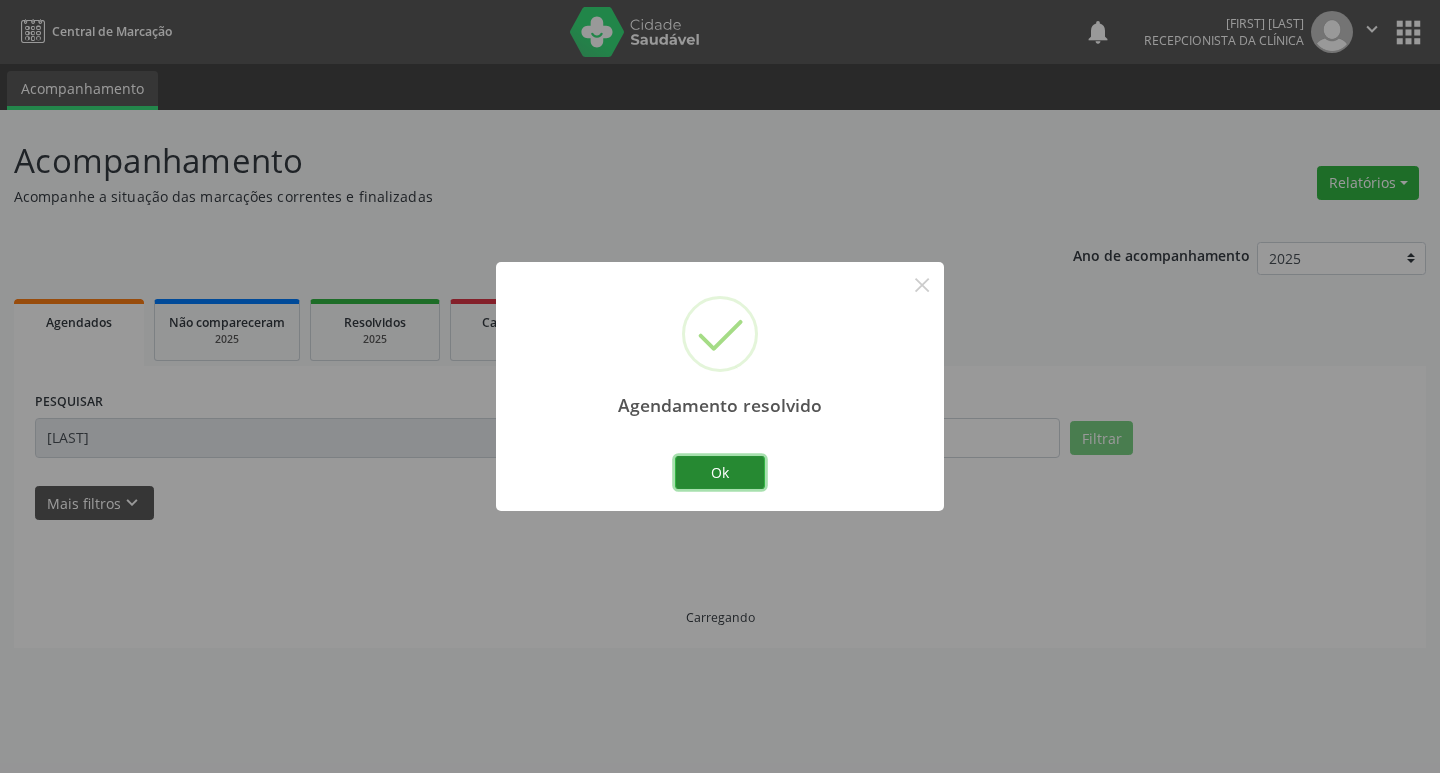 click on "Ok" at bounding box center [720, 473] 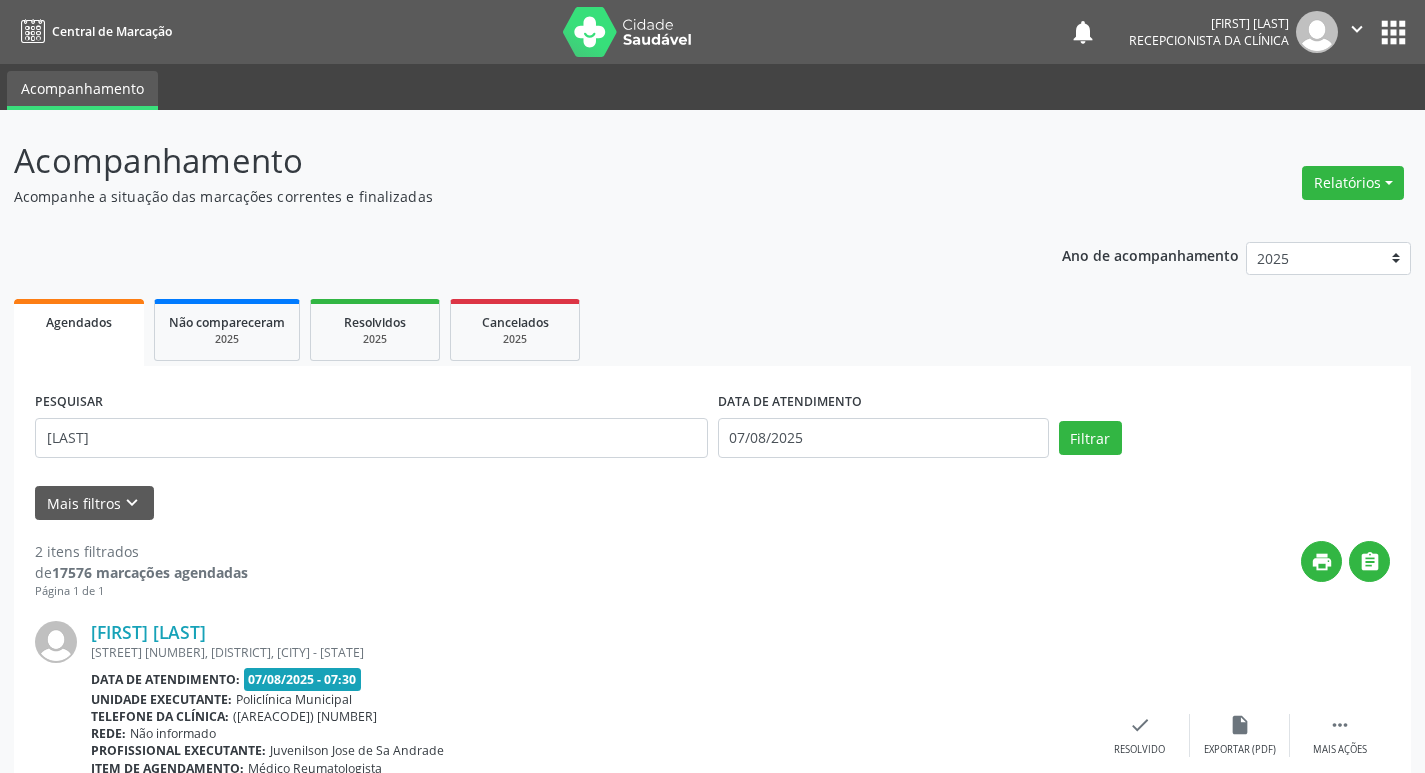 click on "PESQUISAR
[FIRST]" at bounding box center (371, 429) 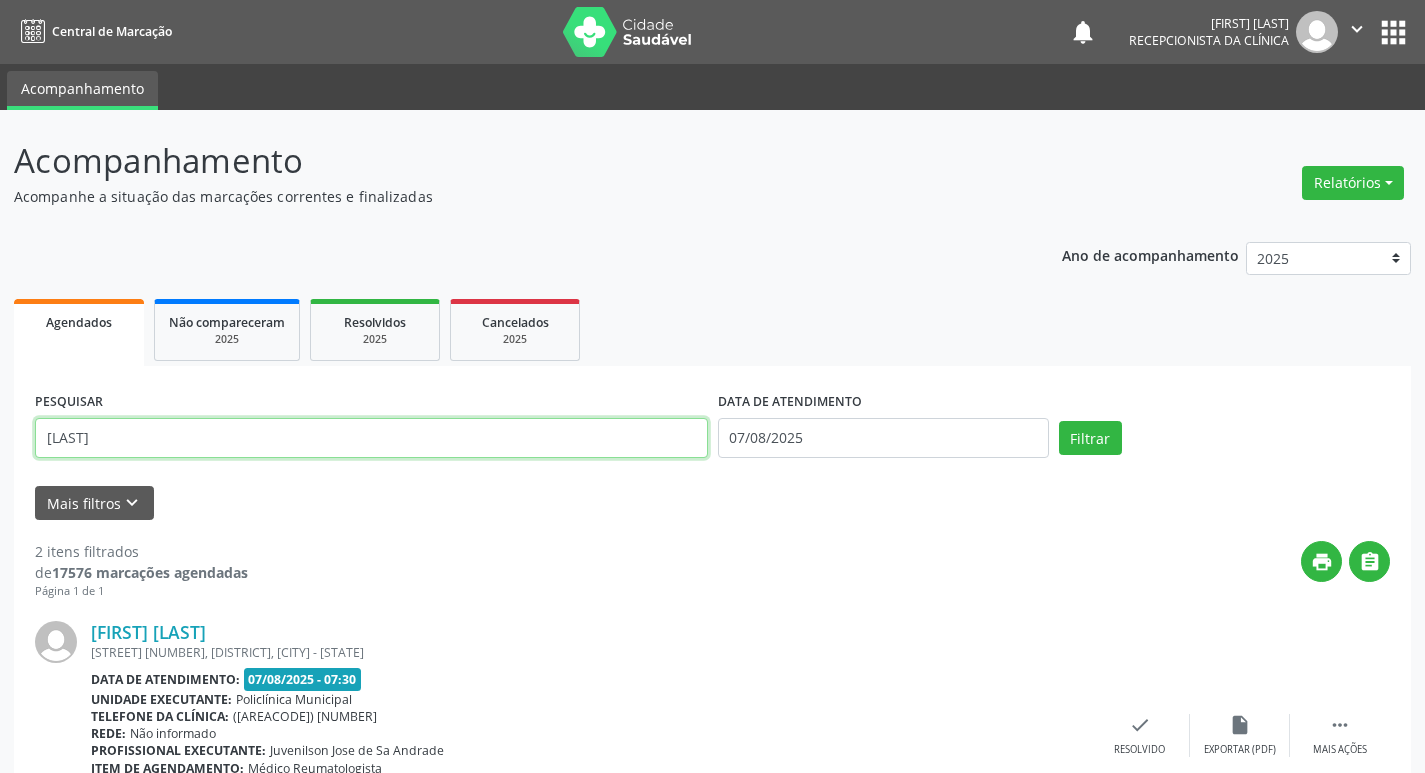 click on "[LAST]" at bounding box center [371, 438] 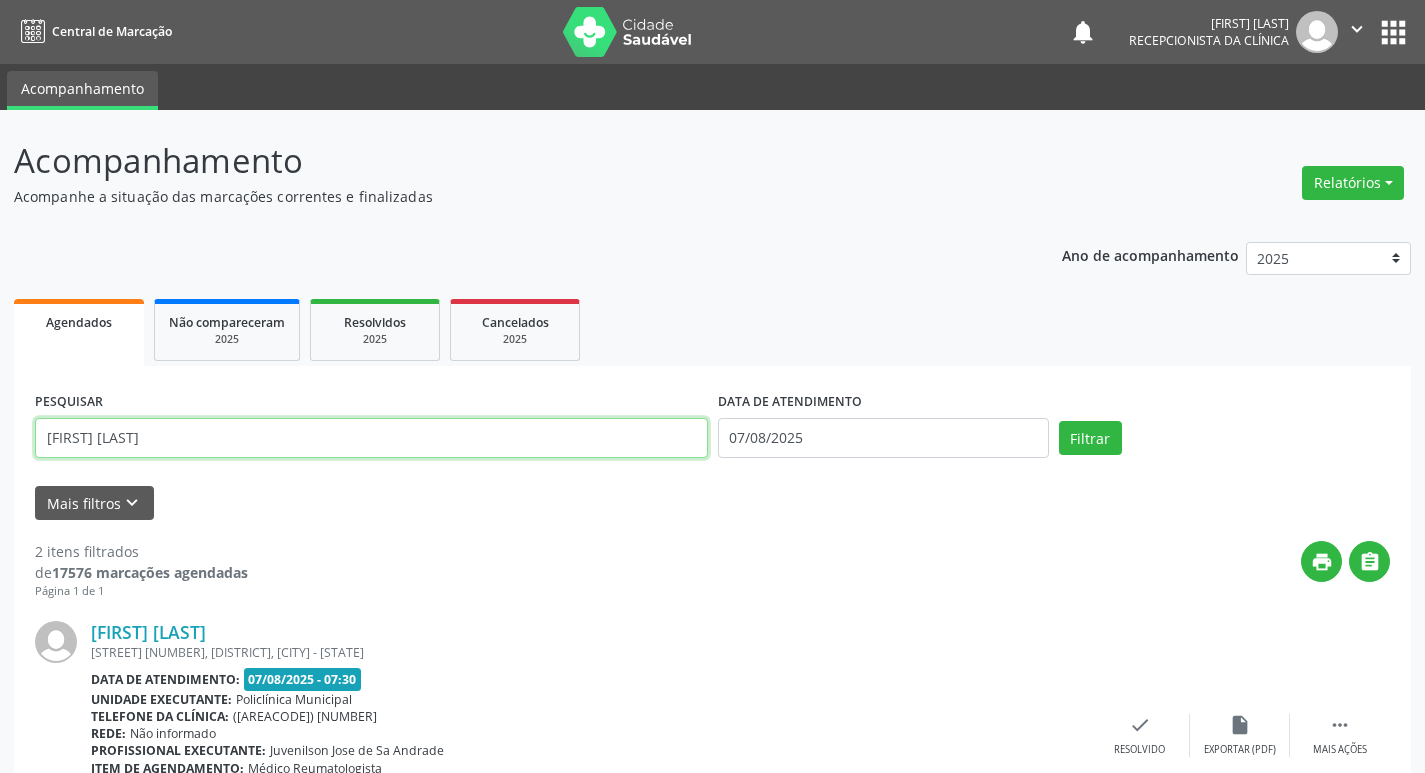 type on "[FIRST] [LAST]" 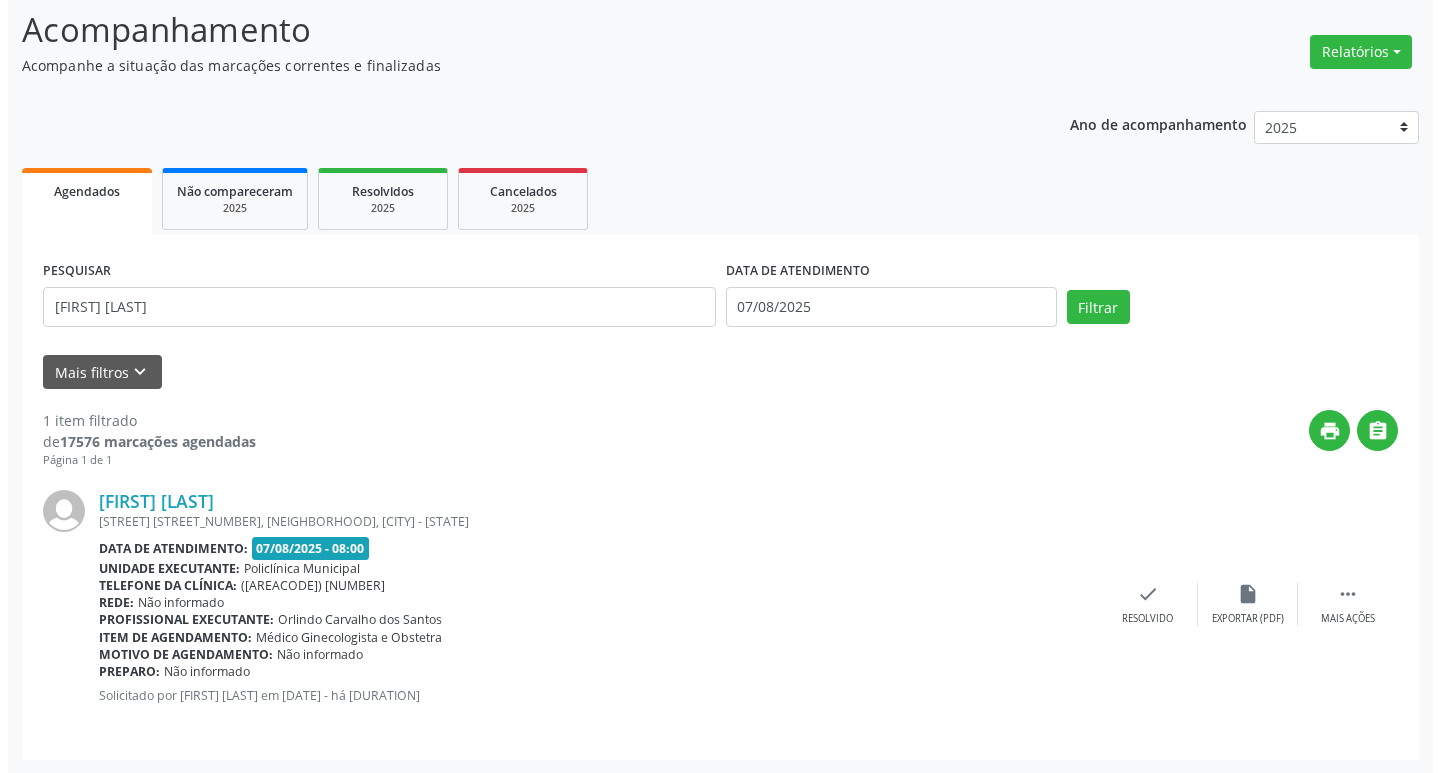scroll, scrollTop: 132, scrollLeft: 0, axis: vertical 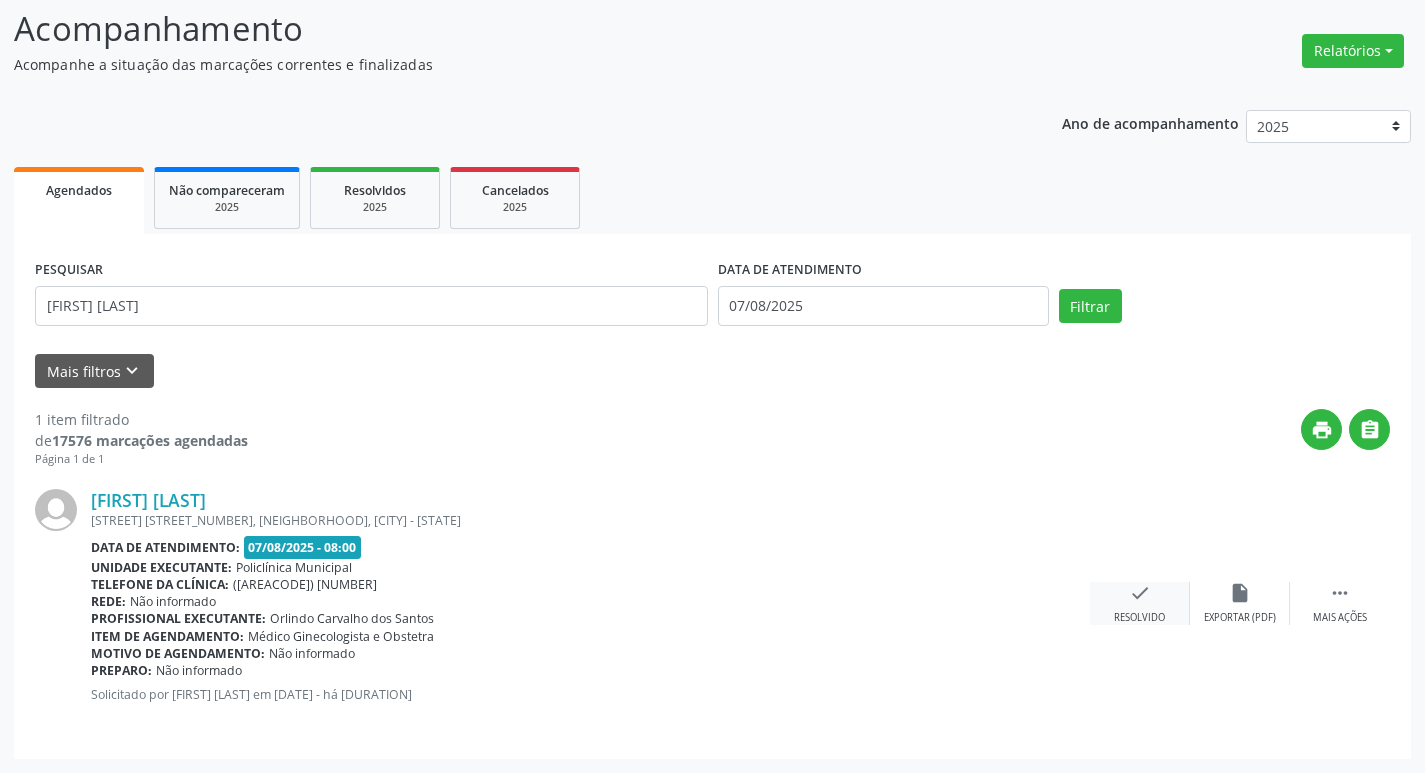 click on "check
Resolvido" at bounding box center (1140, 603) 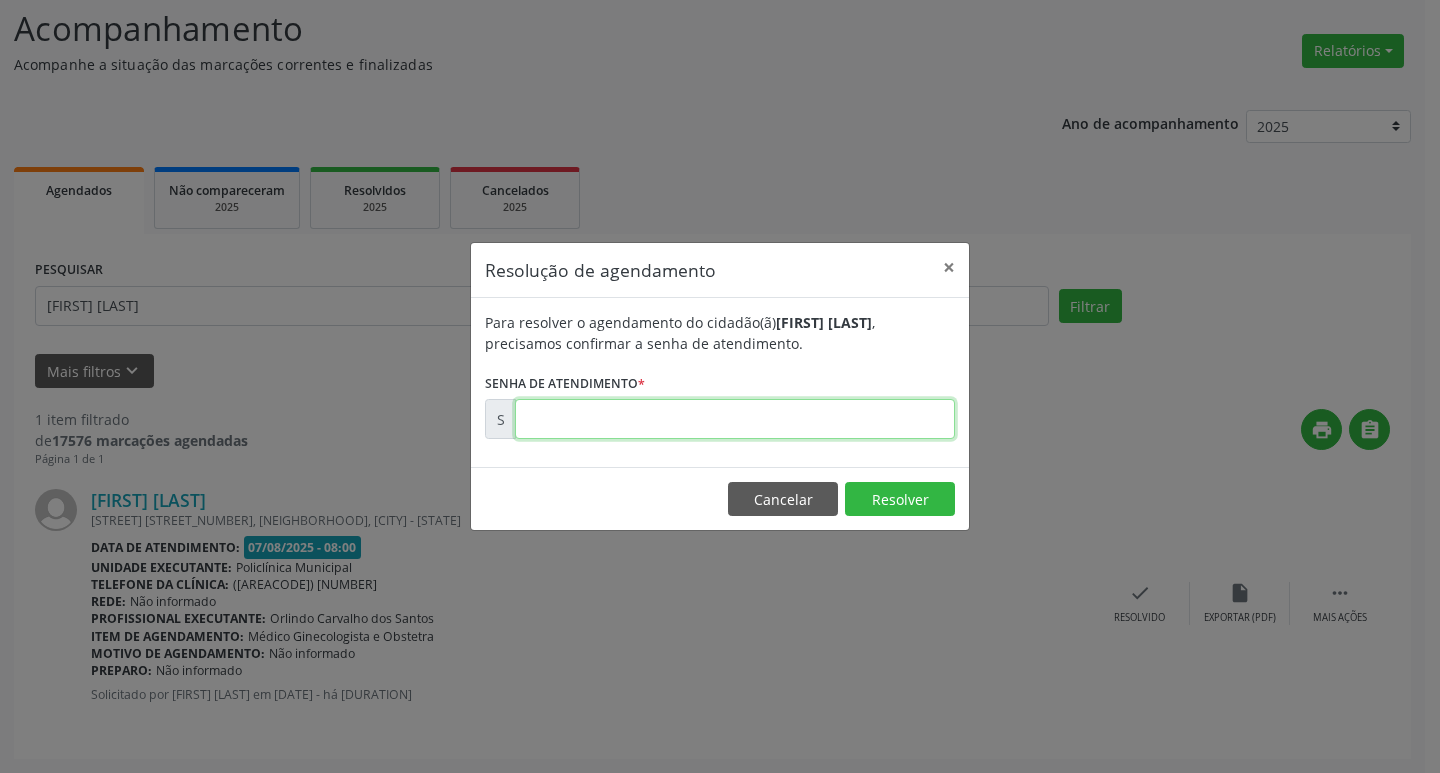 drag, startPoint x: 765, startPoint y: 434, endPoint x: 752, endPoint y: 428, distance: 14.3178215 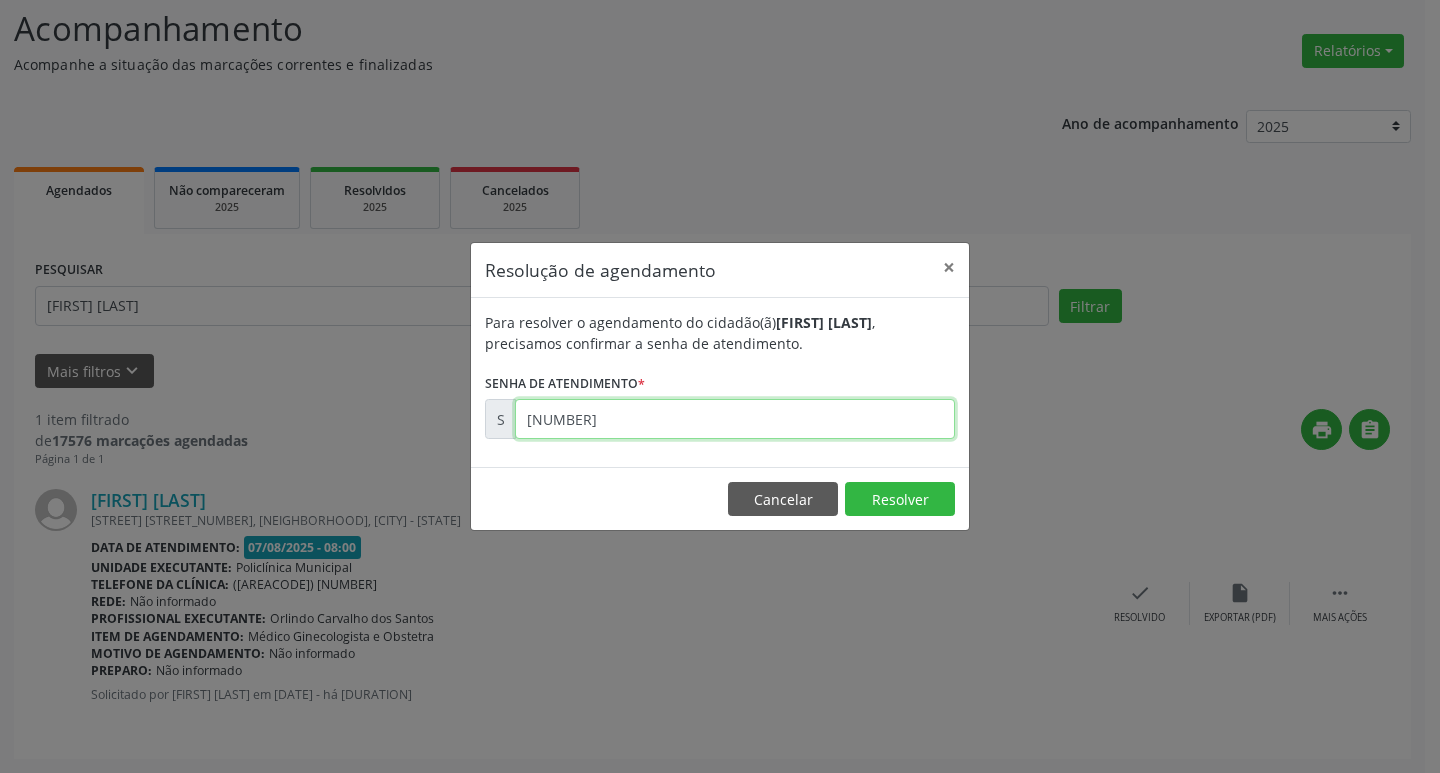 type on "[NUMBER]" 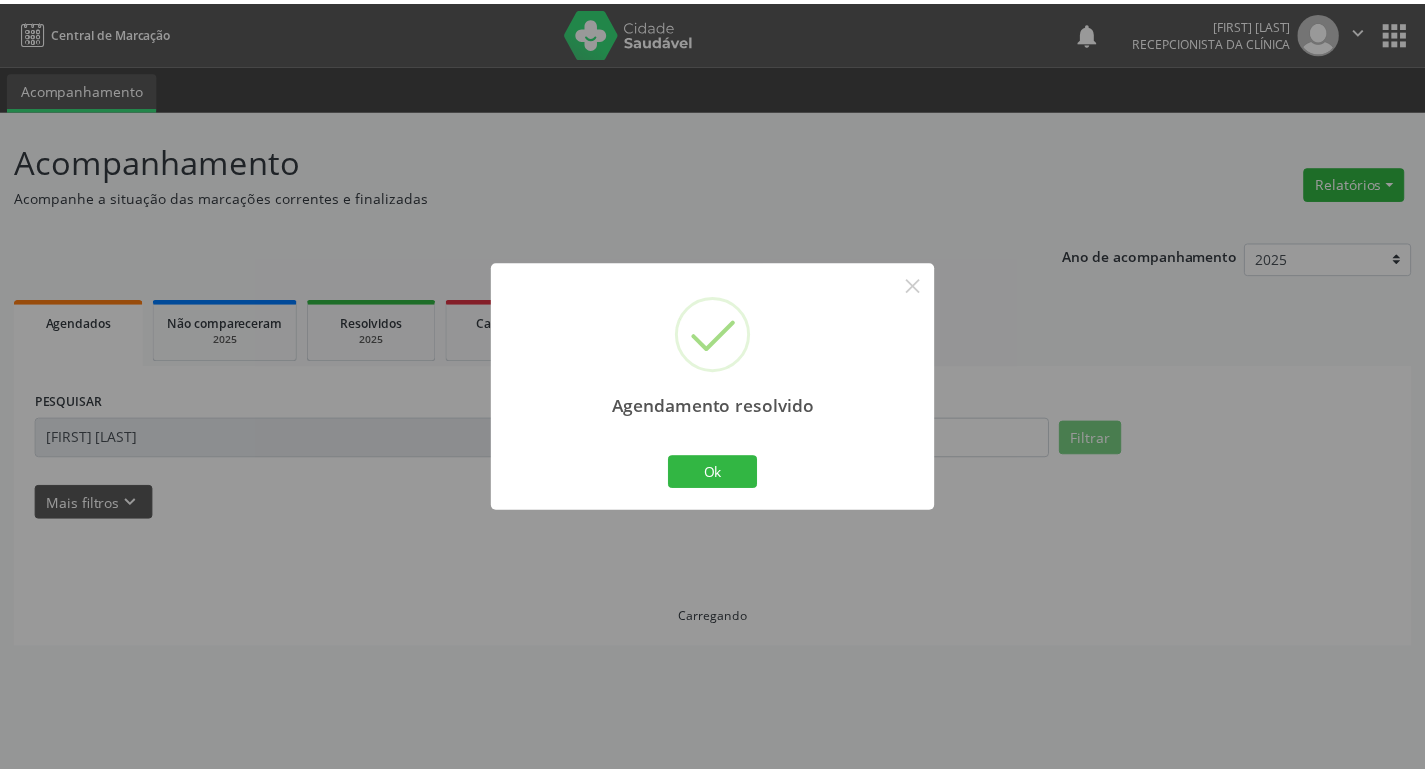 scroll, scrollTop: 0, scrollLeft: 0, axis: both 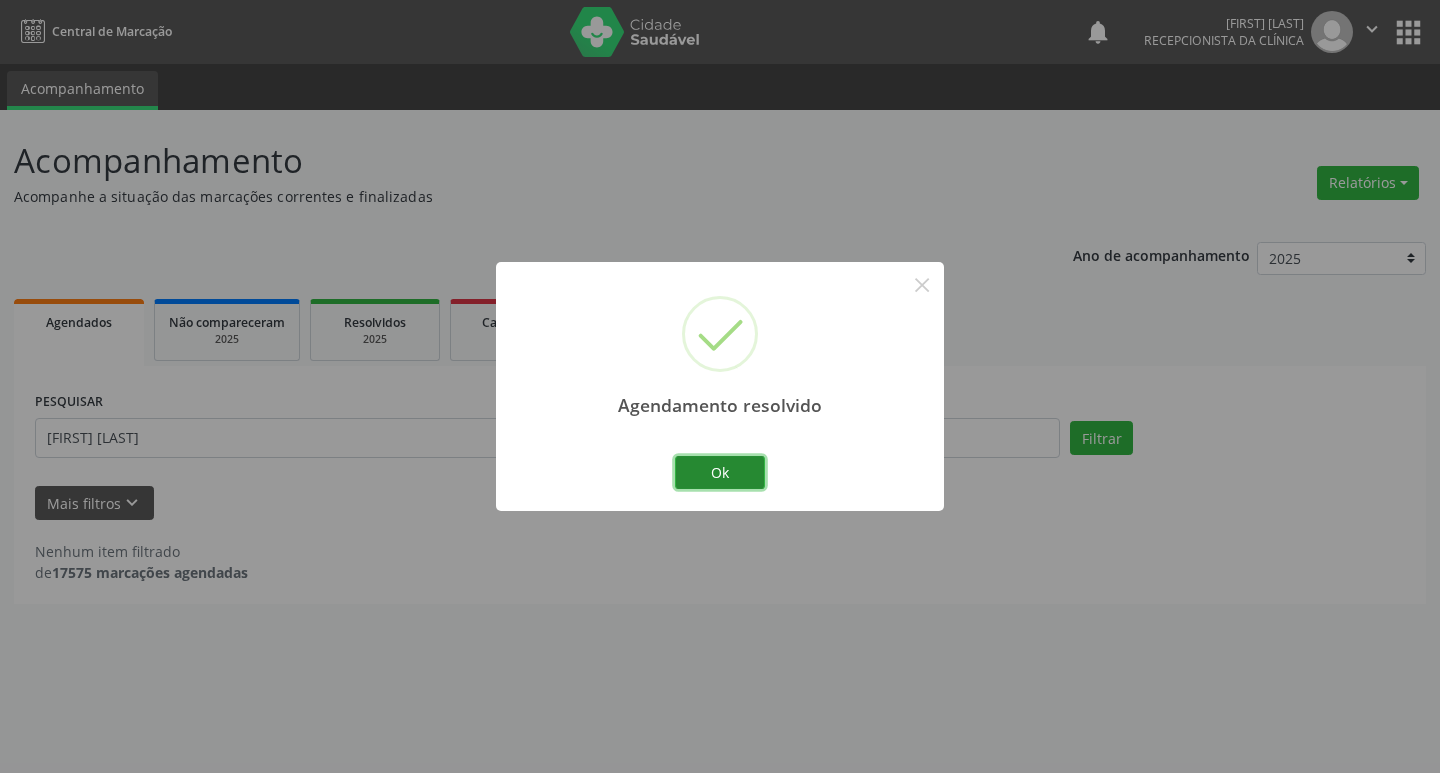 click on "Ok" at bounding box center (720, 473) 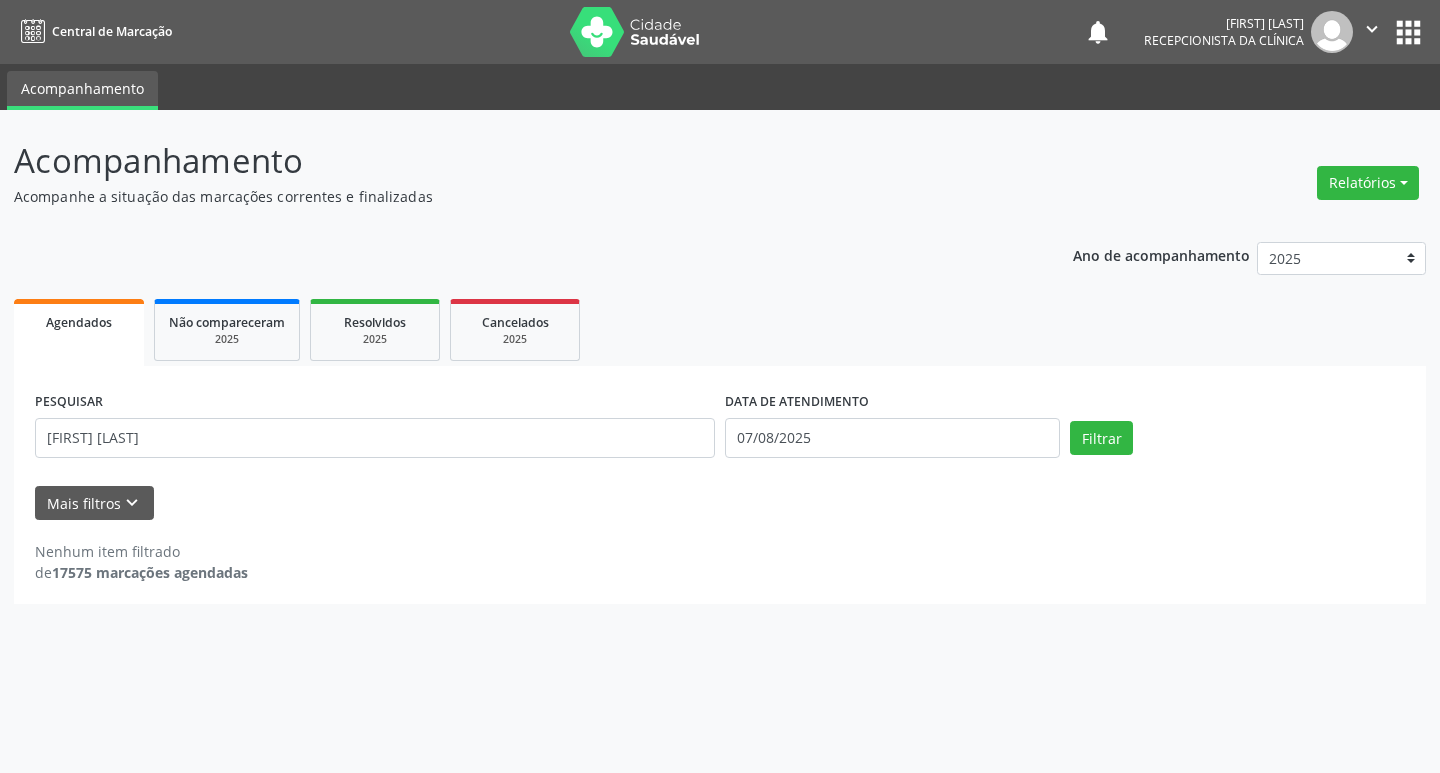drag, startPoint x: 555, startPoint y: 464, endPoint x: 544, endPoint y: 460, distance: 11.7046995 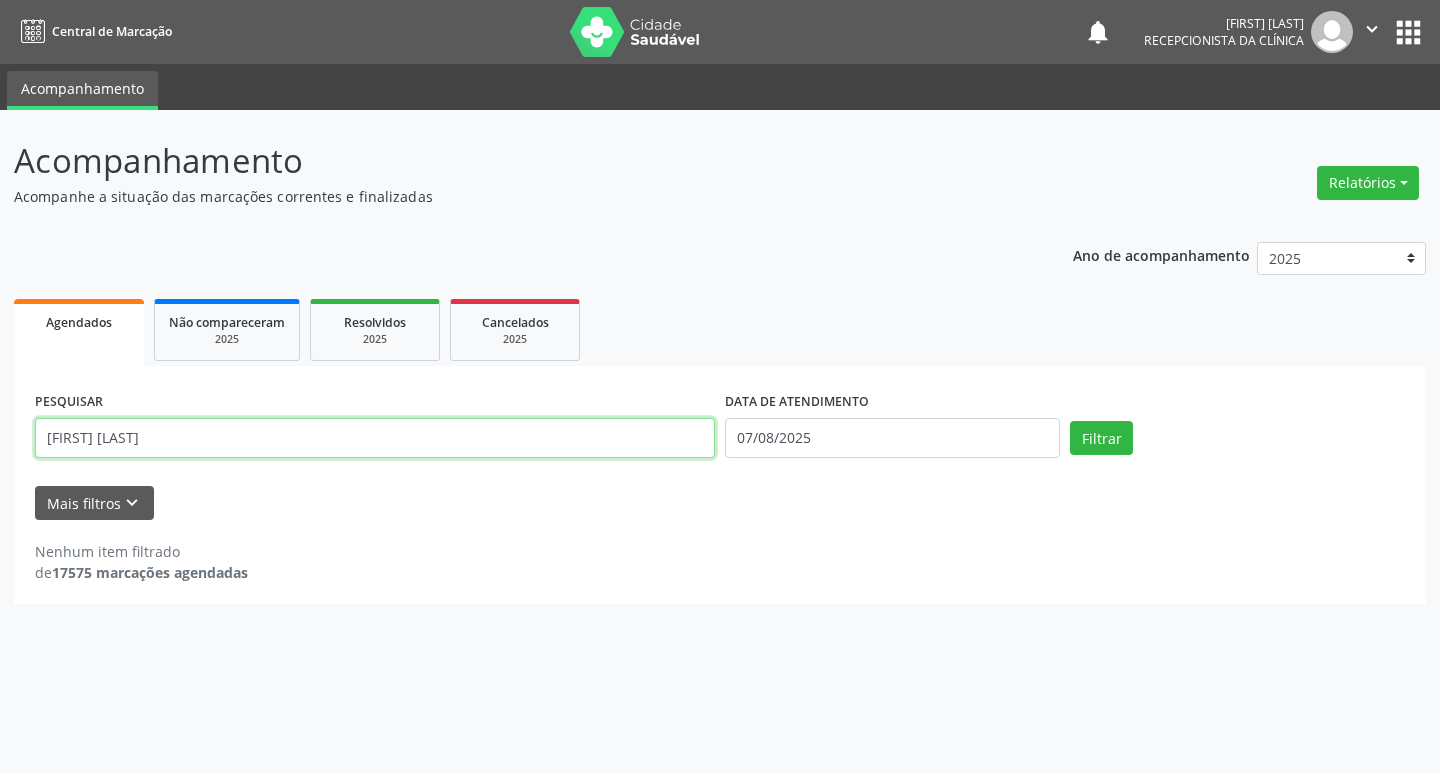 click on "[FIRST] [LAST]" at bounding box center [375, 438] 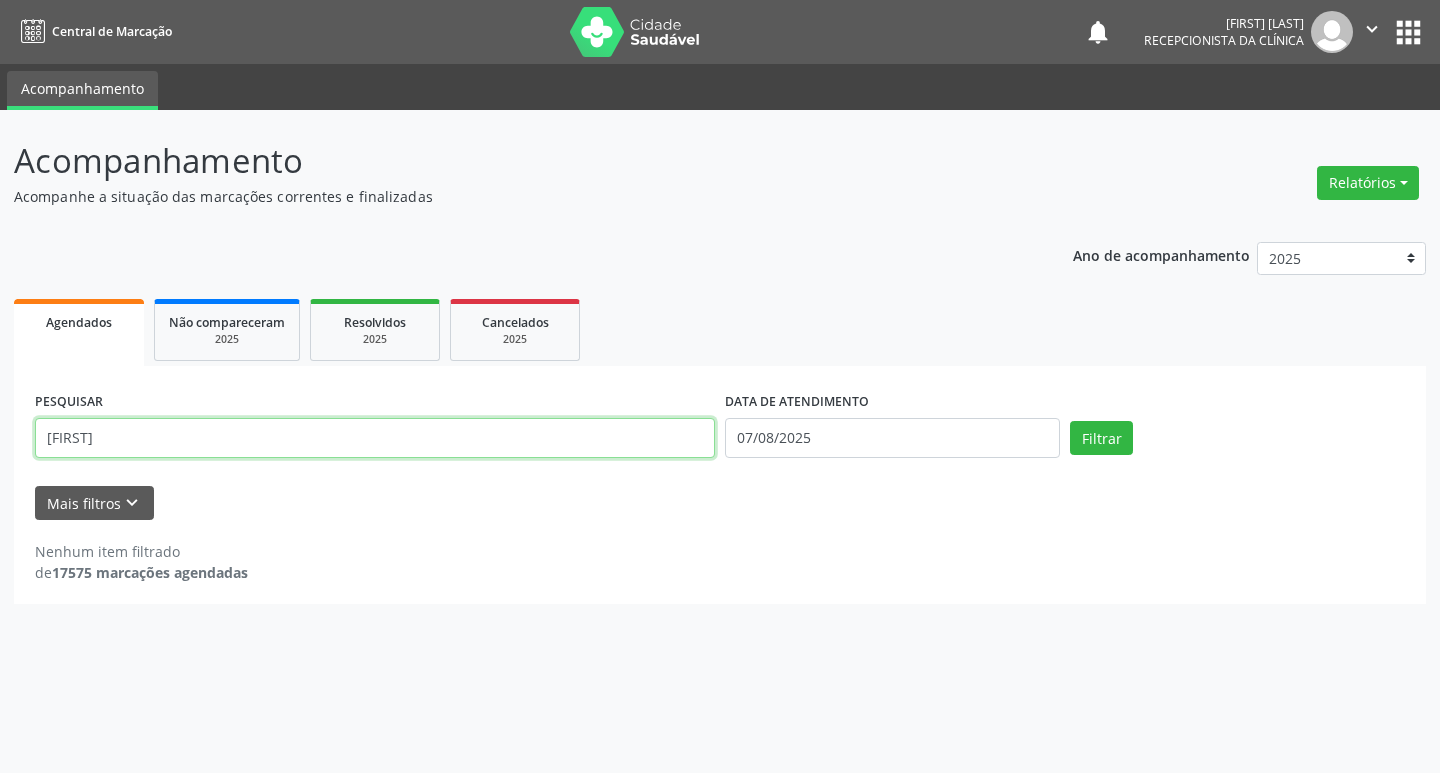 type on "[FIRST]" 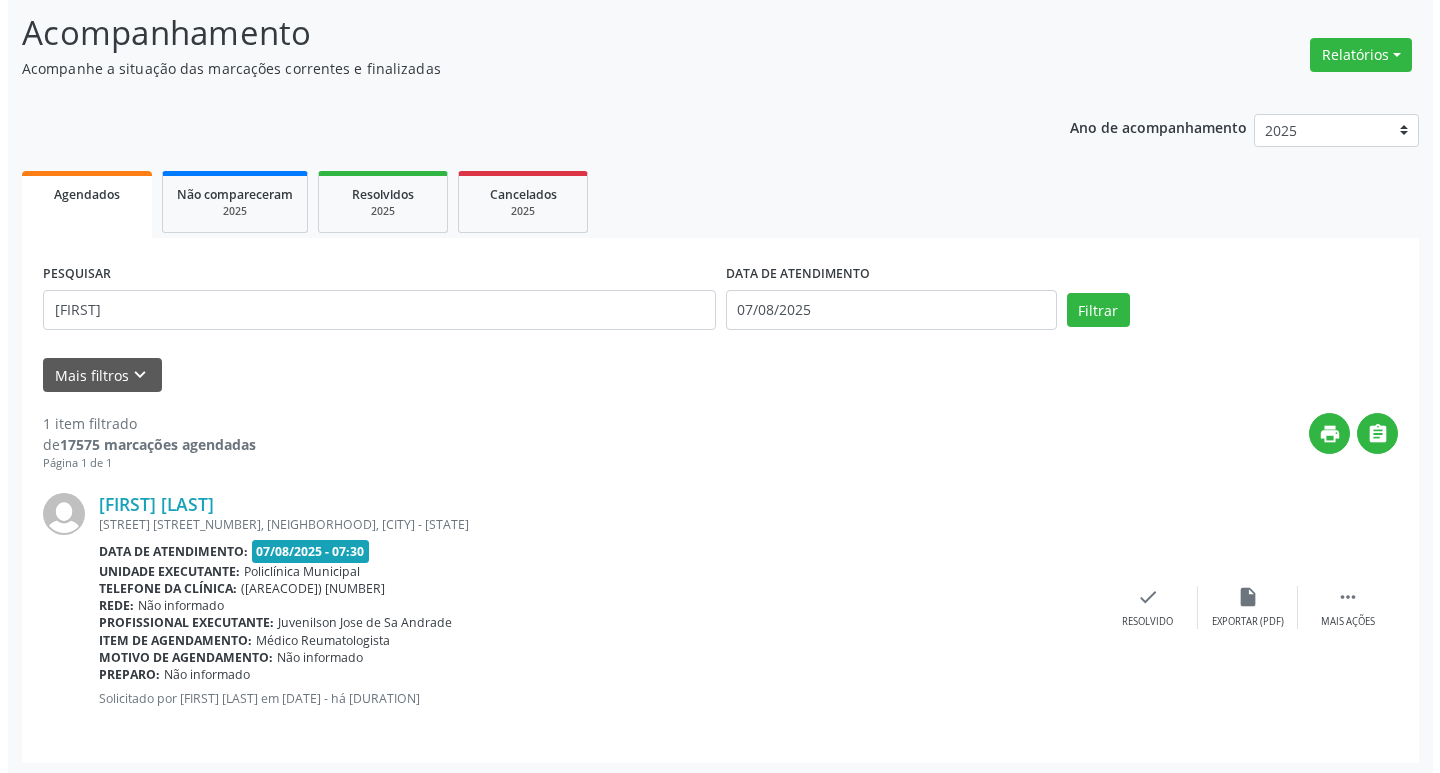 scroll, scrollTop: 132, scrollLeft: 0, axis: vertical 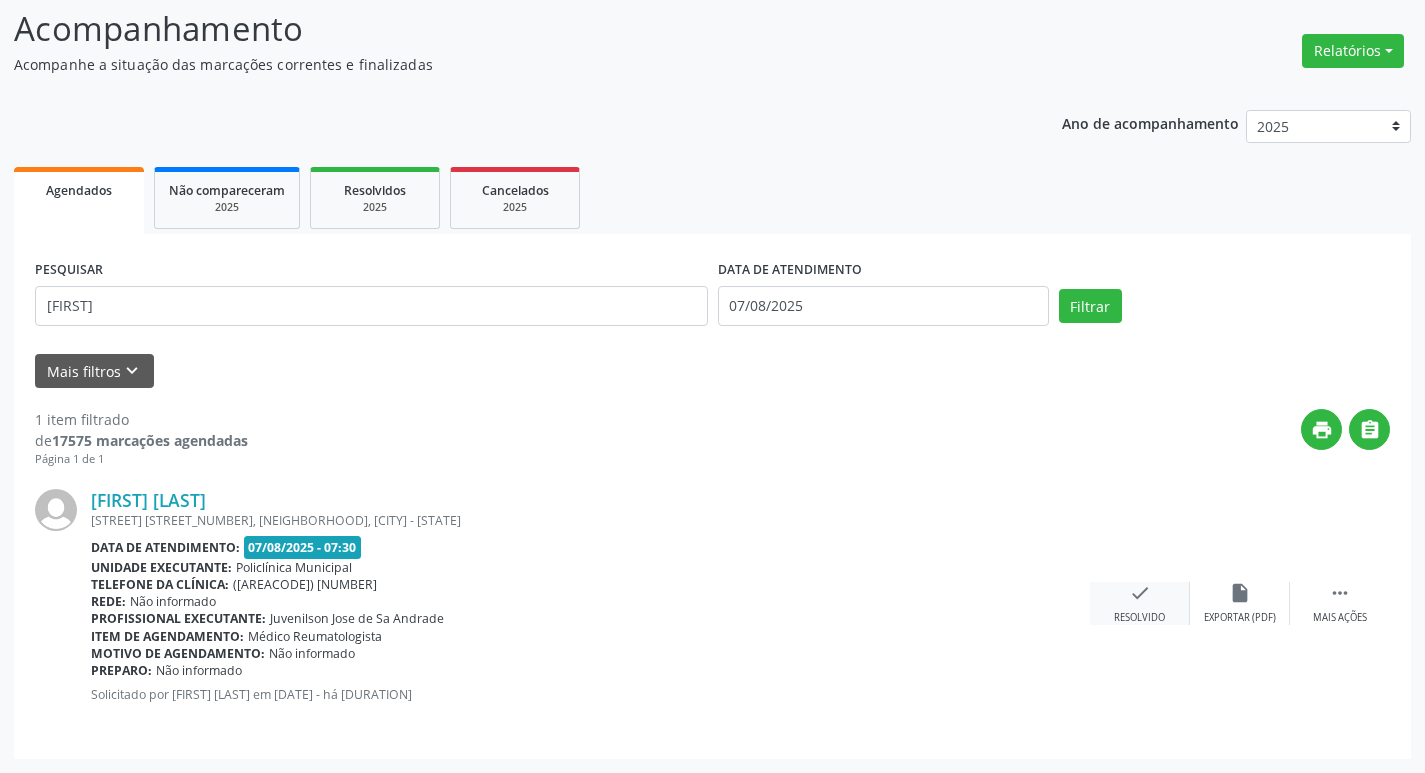 click on "check" at bounding box center (1140, 593) 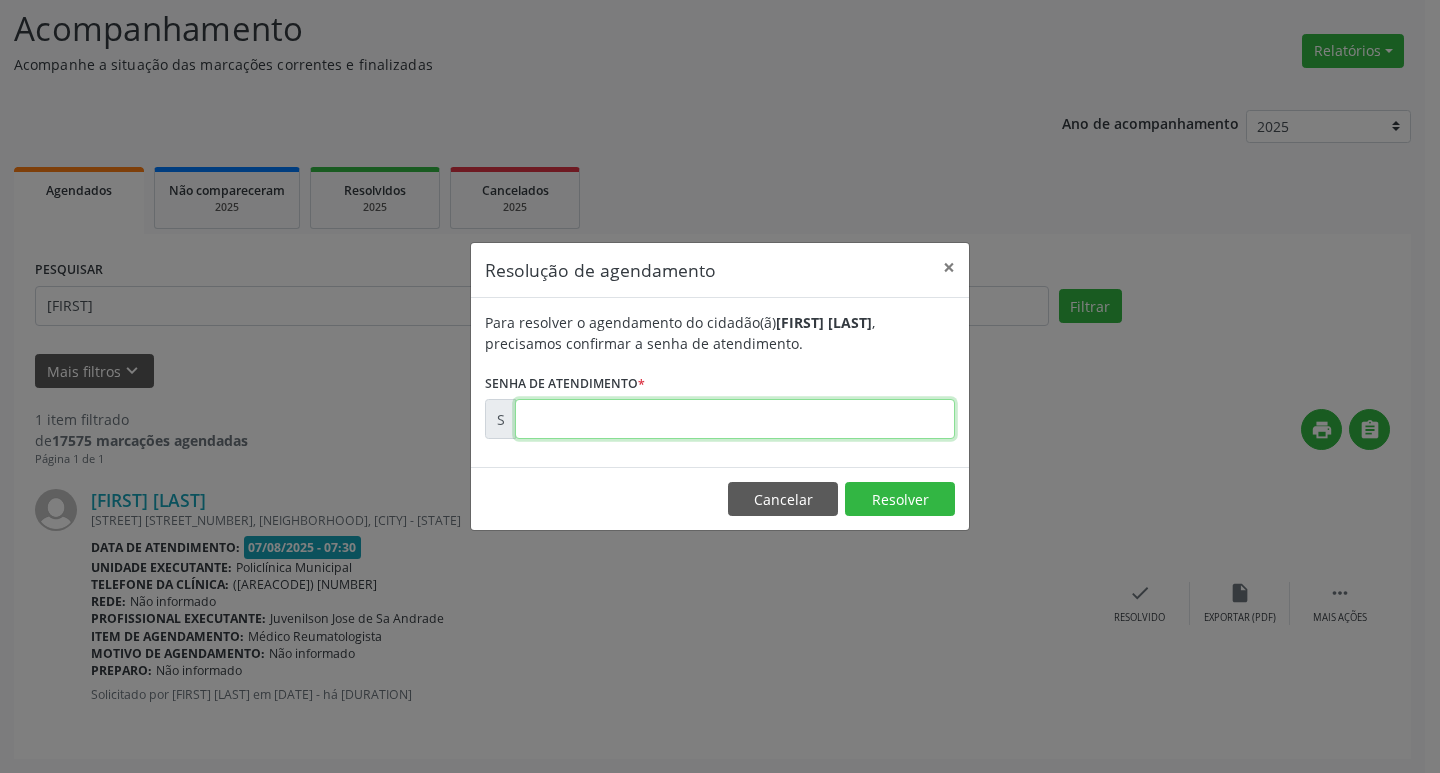 click at bounding box center (735, 419) 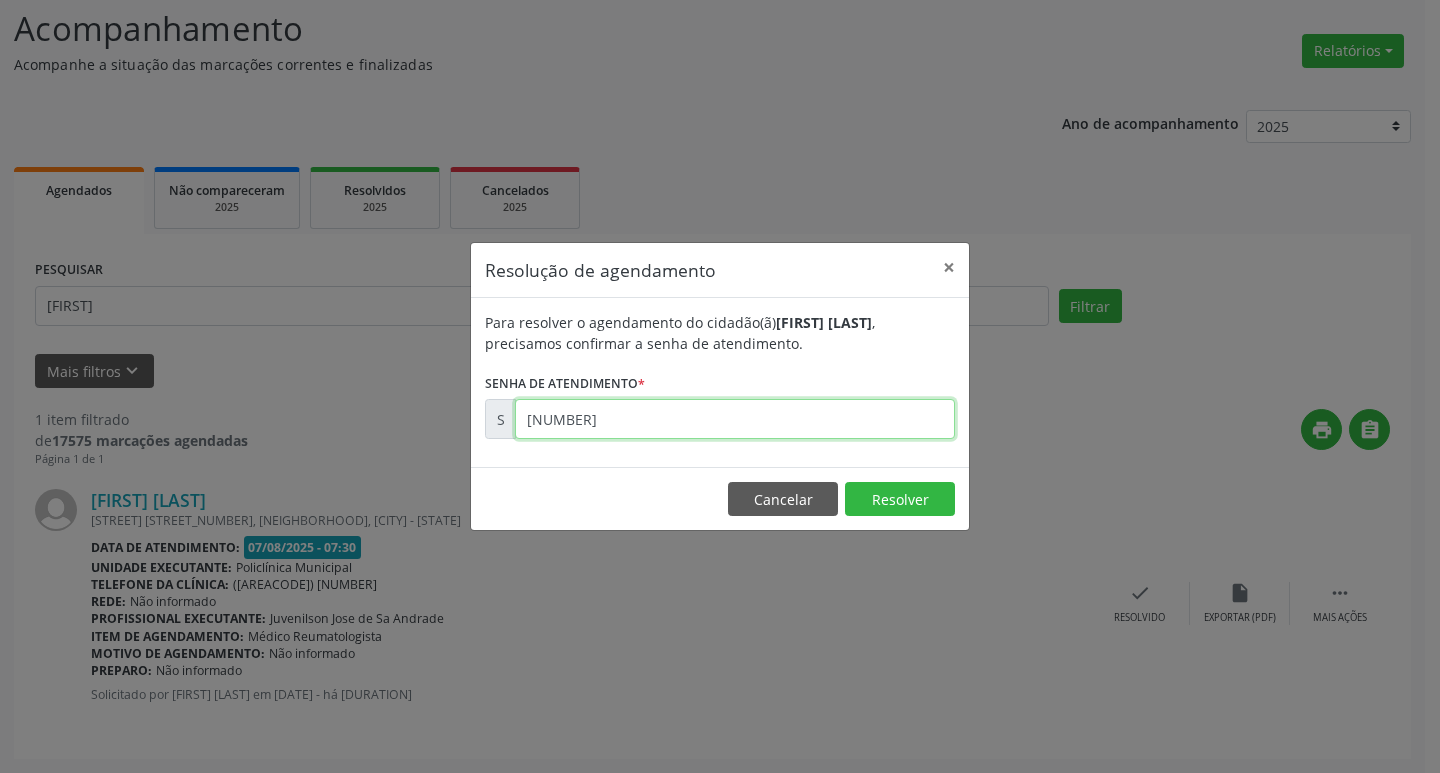 type on "[NUMBER]" 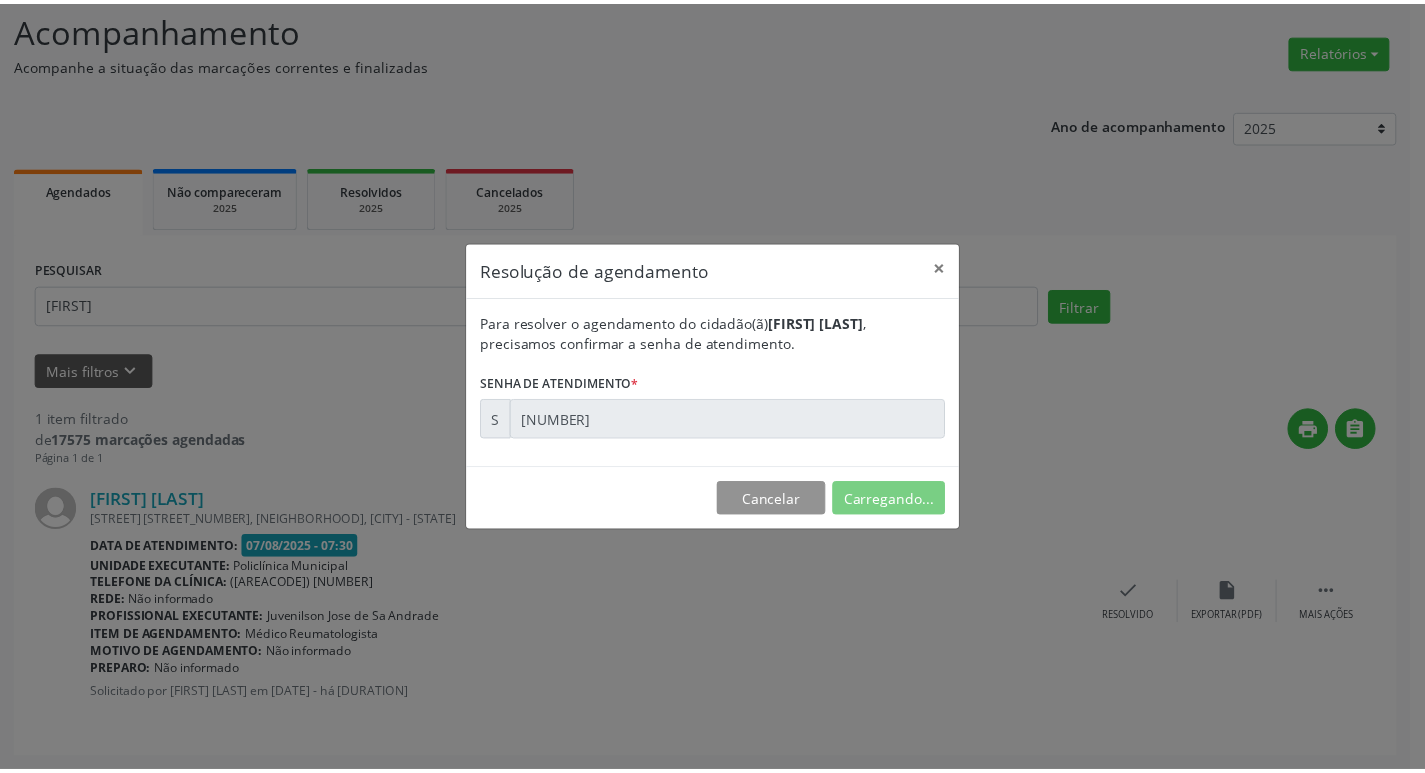scroll, scrollTop: 0, scrollLeft: 0, axis: both 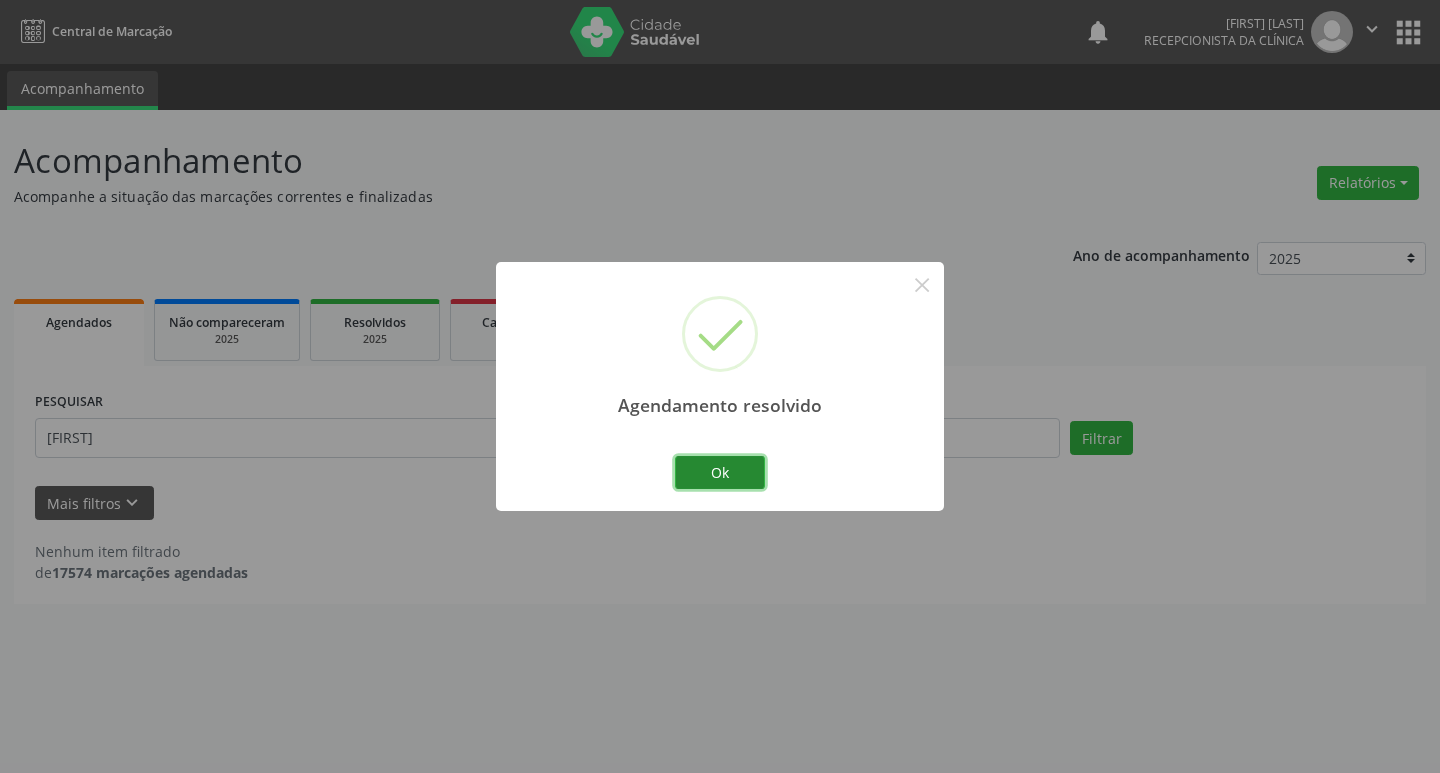 click on "Ok" at bounding box center [720, 473] 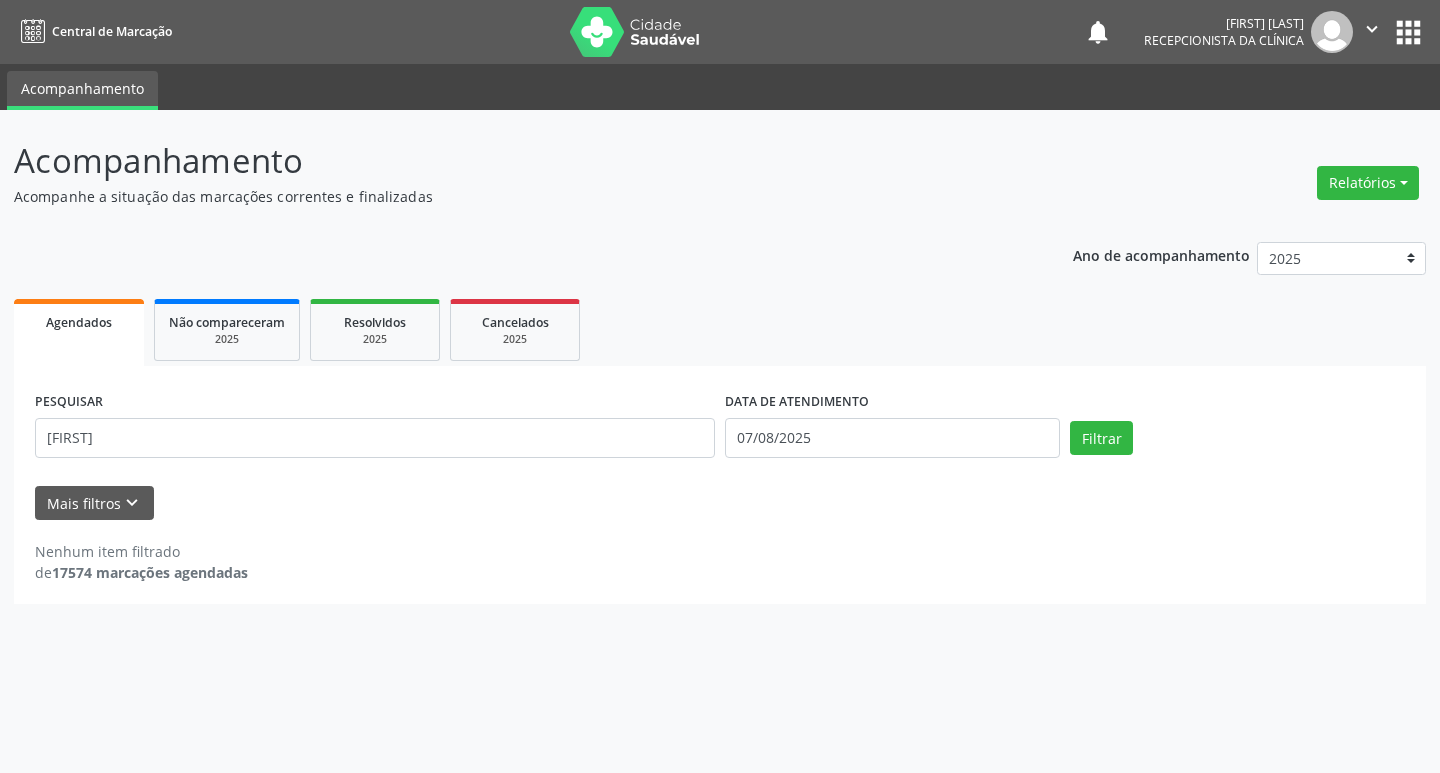 click on "PESQUISAR
[LAST]" at bounding box center (375, 429) 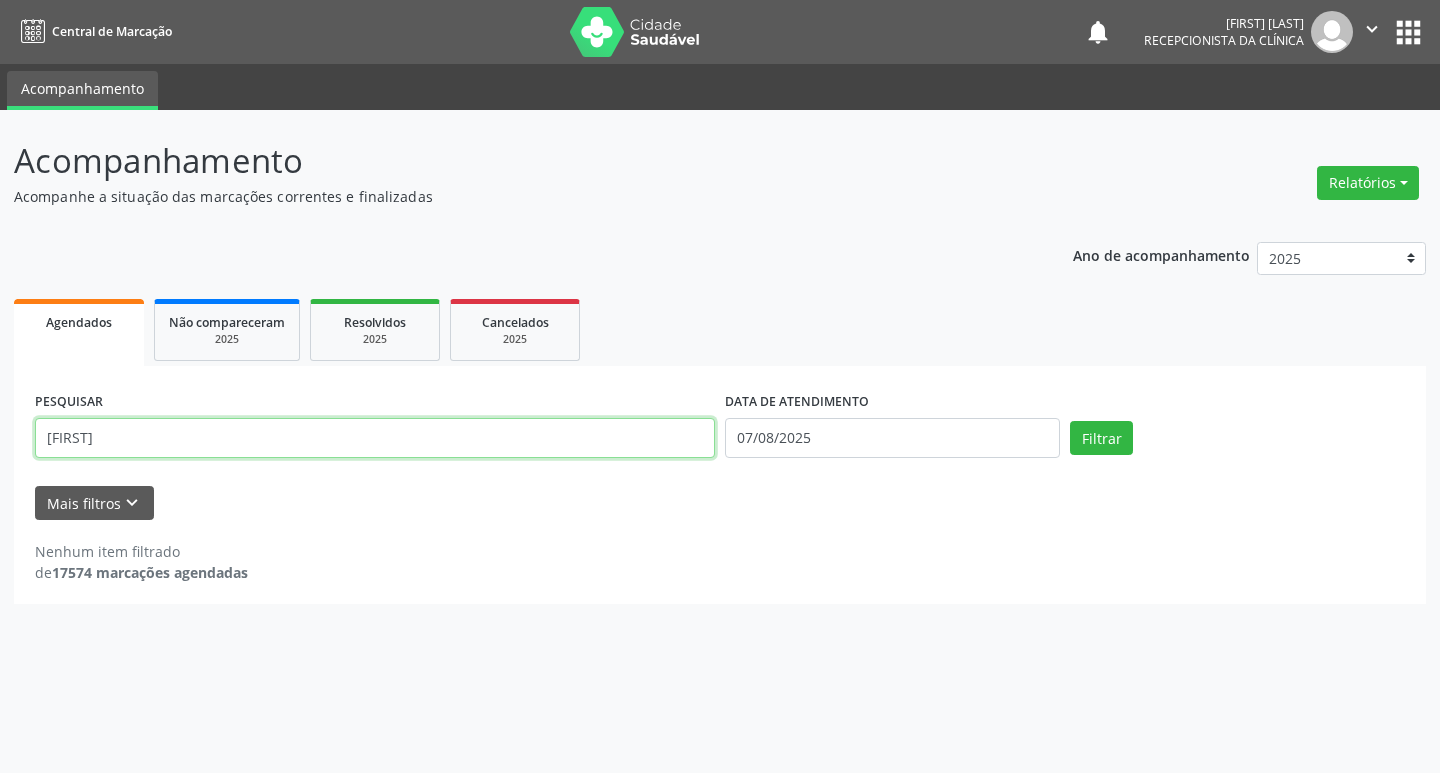click on "[FIRST]" at bounding box center [375, 438] 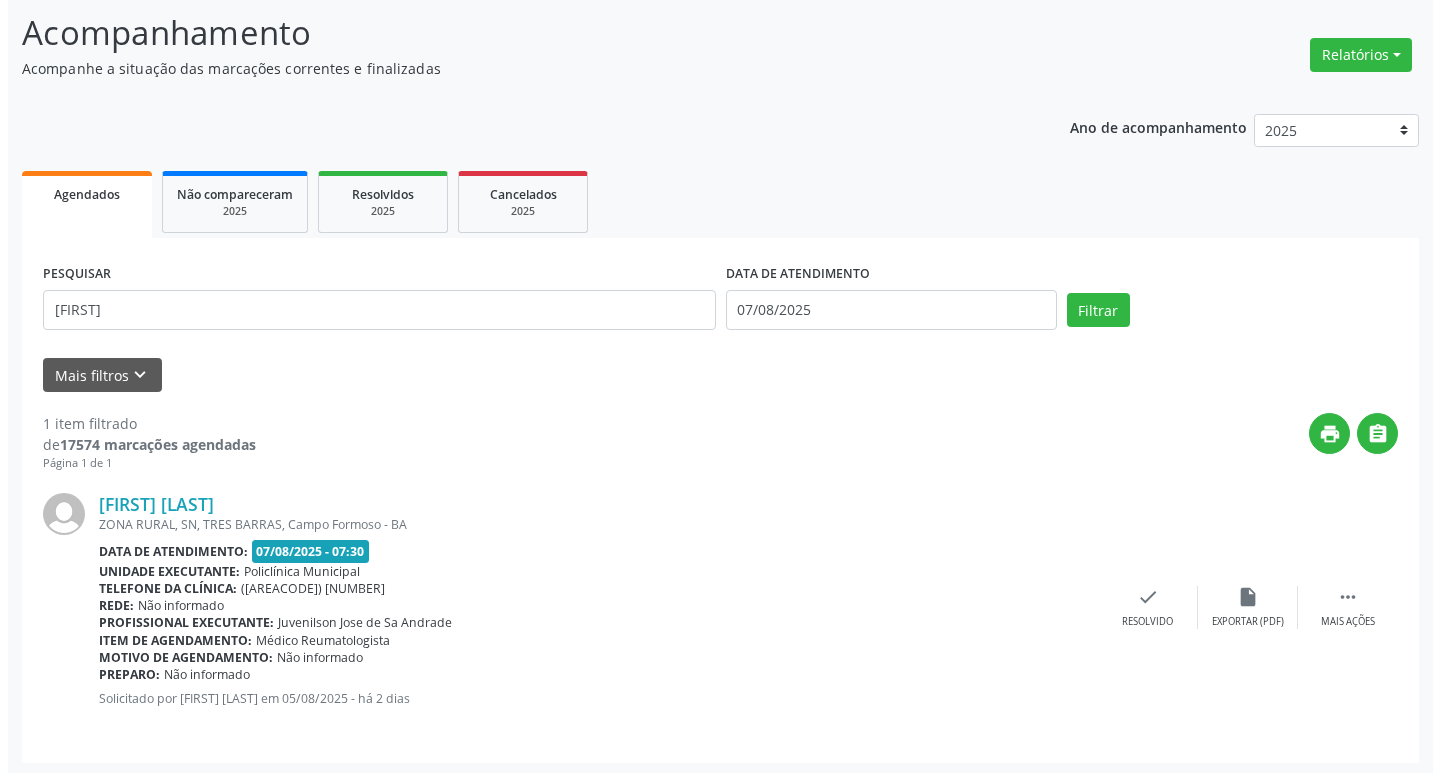 scroll, scrollTop: 132, scrollLeft: 0, axis: vertical 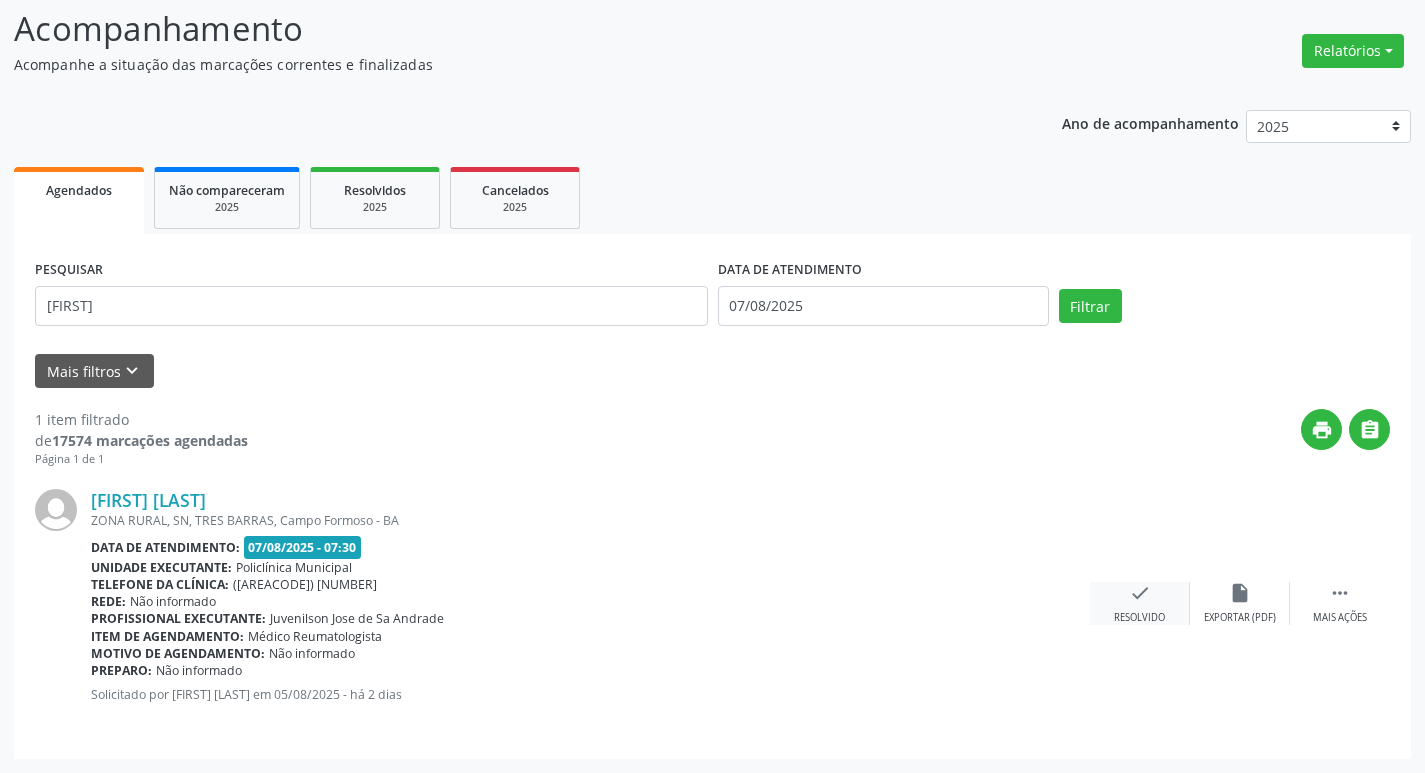 click on "Resolvido" at bounding box center (1139, 618) 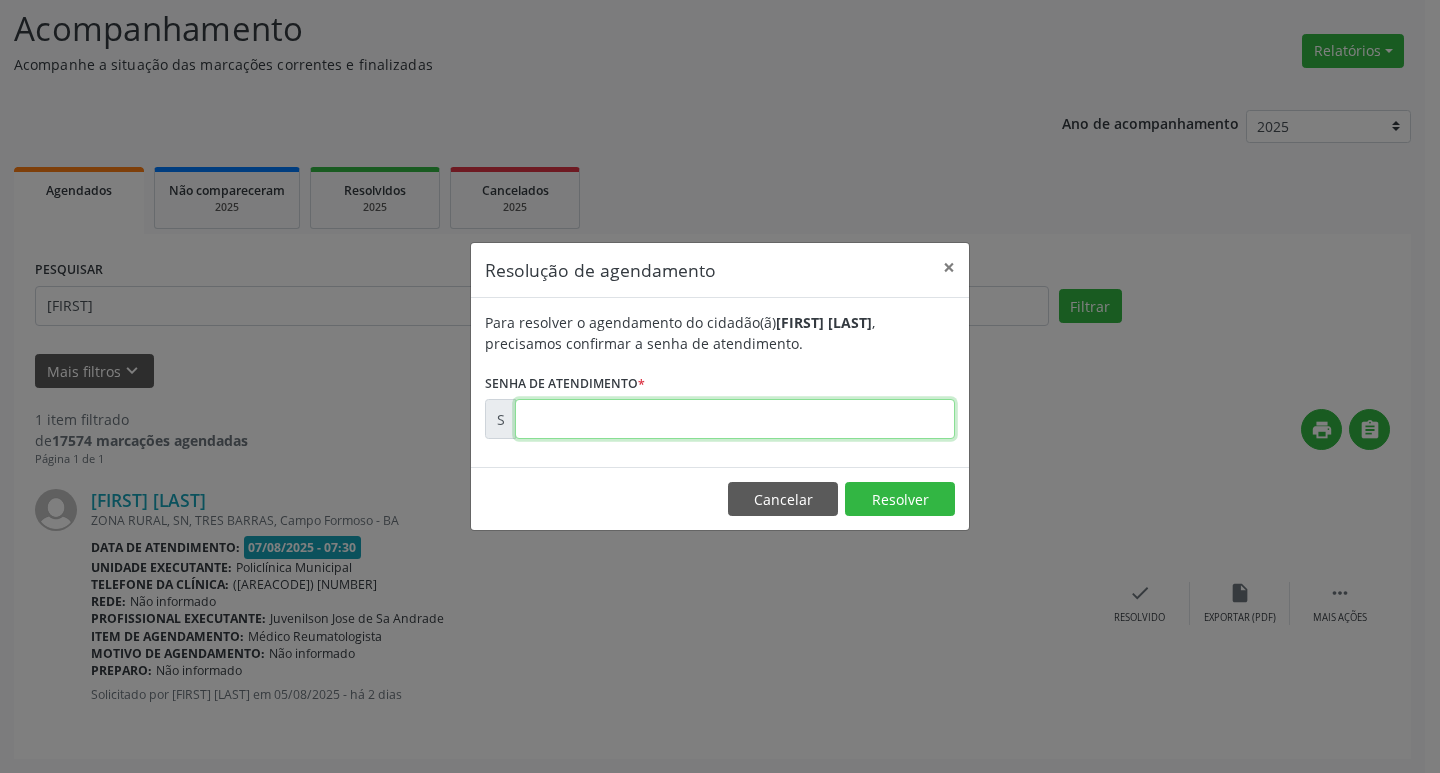 click at bounding box center [735, 419] 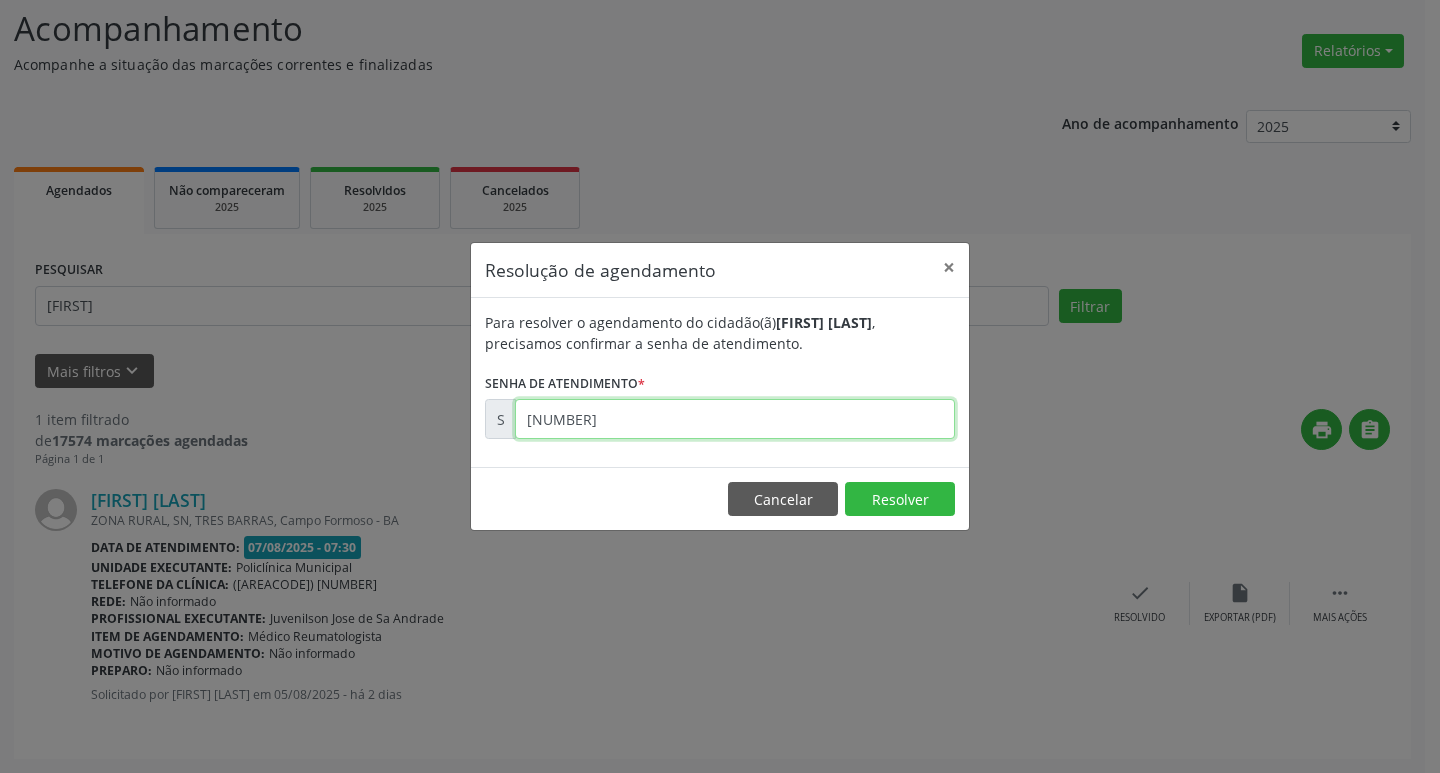 type on "[NUMBER]" 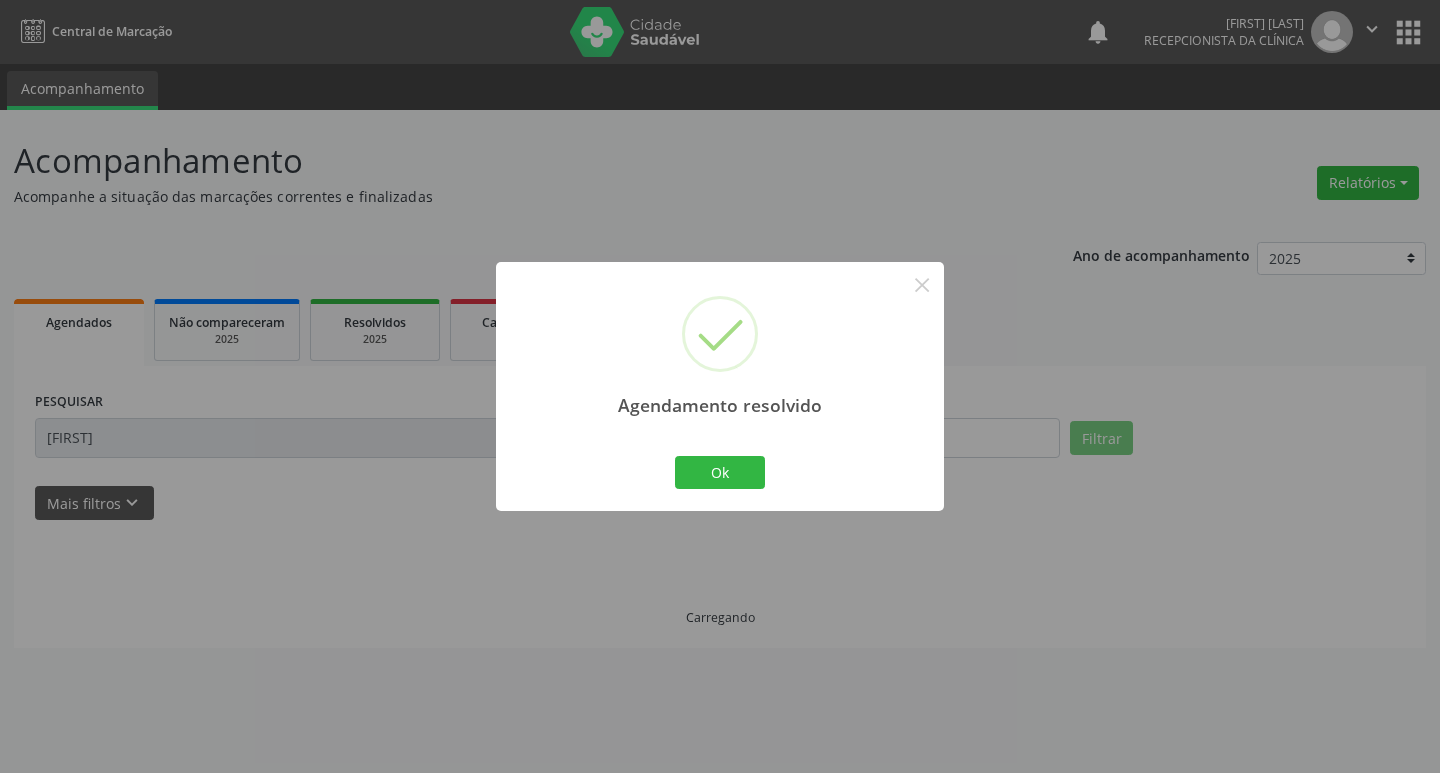 scroll, scrollTop: 0, scrollLeft: 0, axis: both 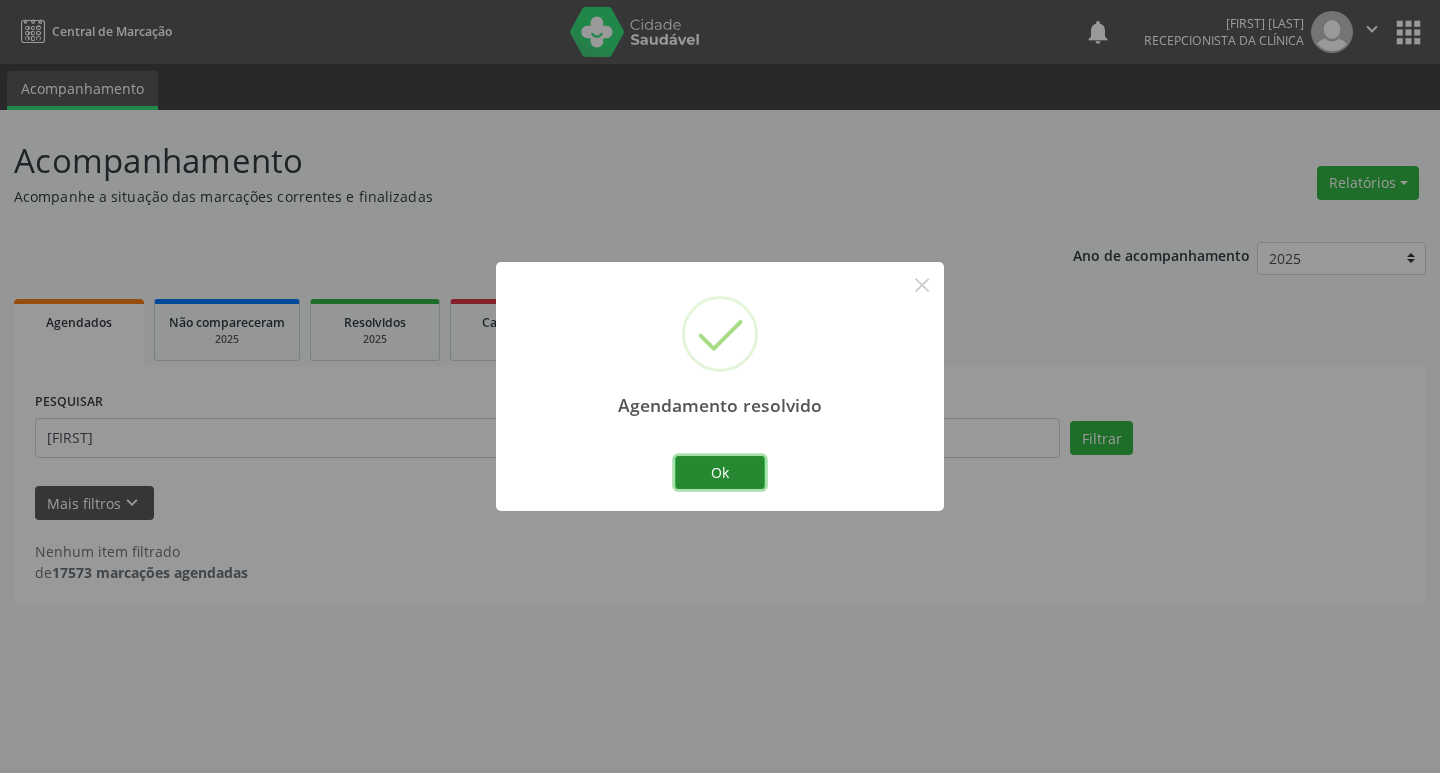 click on "Ok" at bounding box center (720, 473) 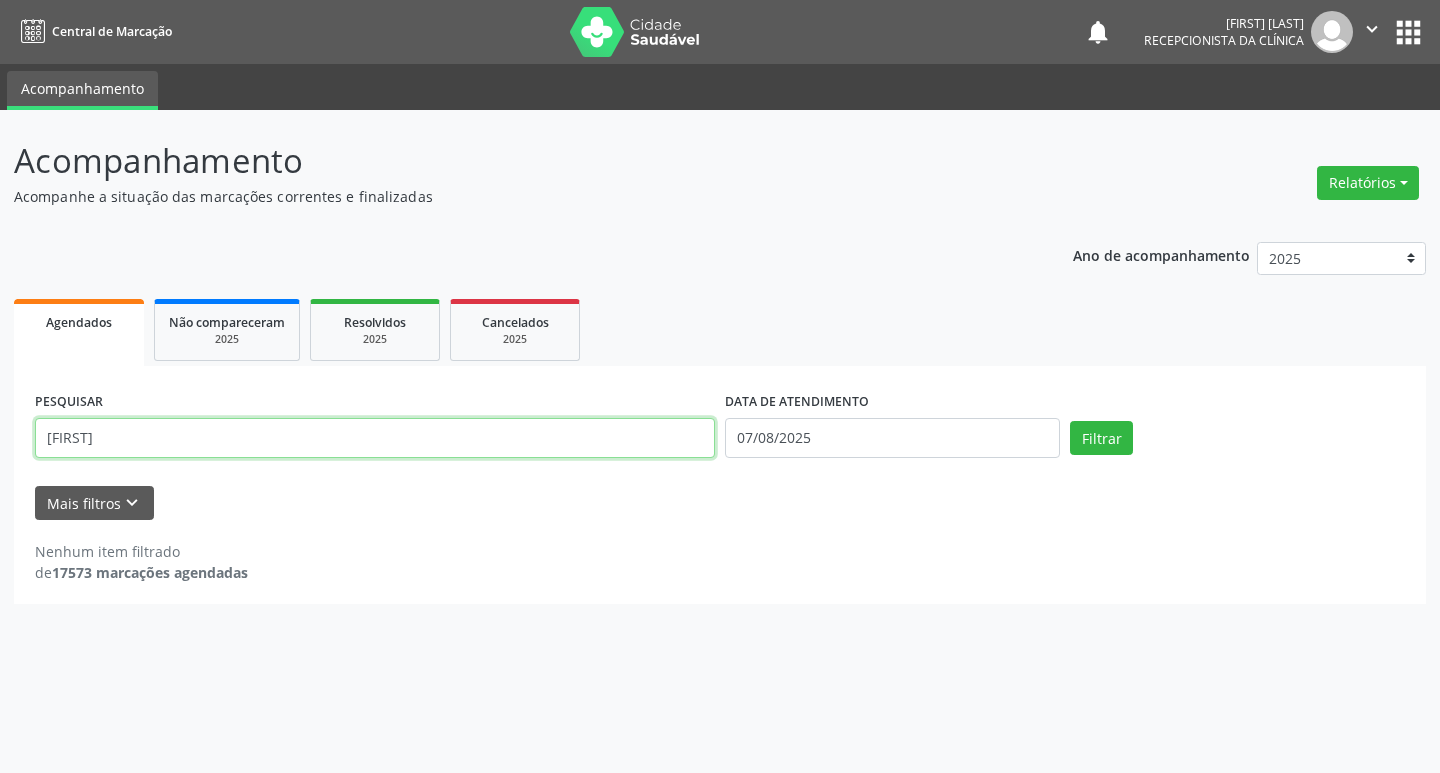 click on "[FIRST]" at bounding box center (375, 438) 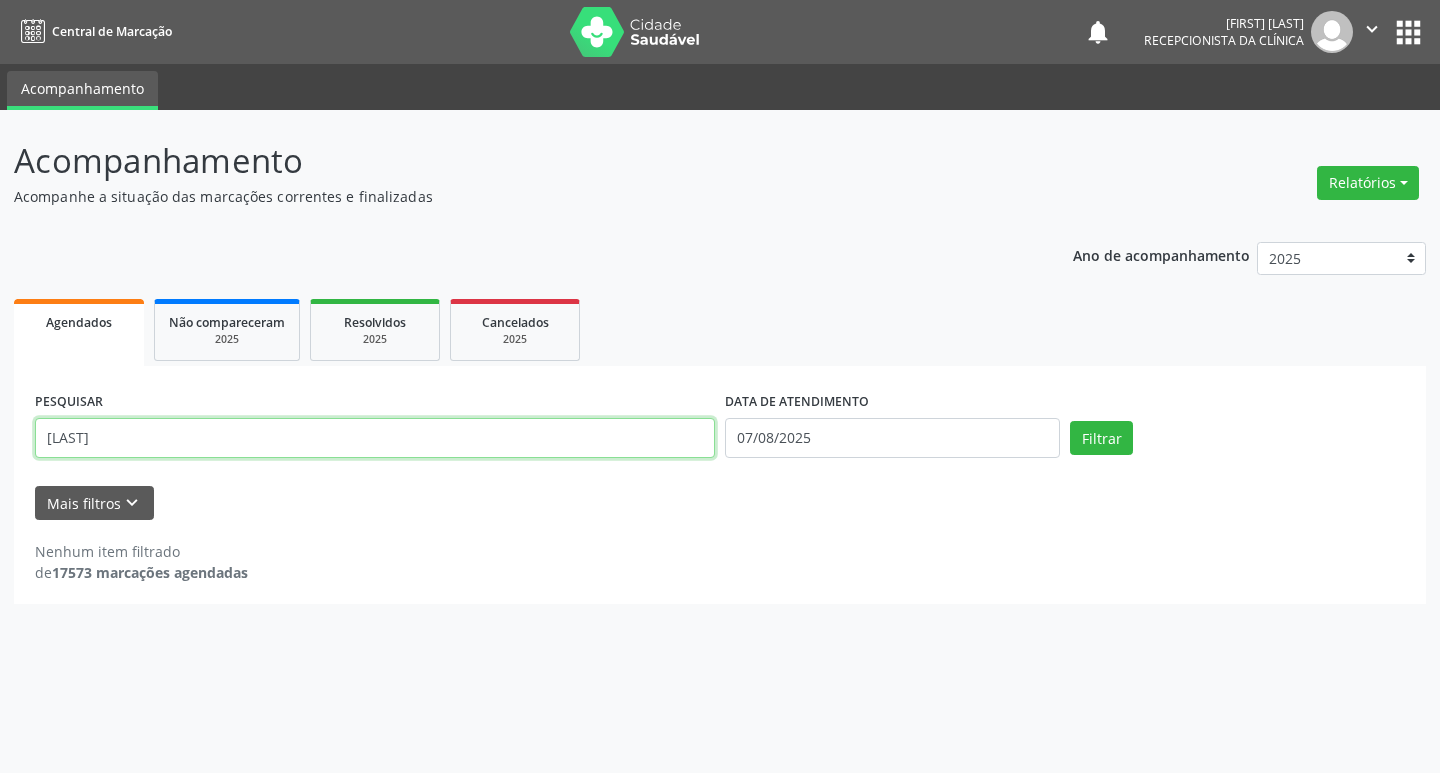 type on "[LAST]" 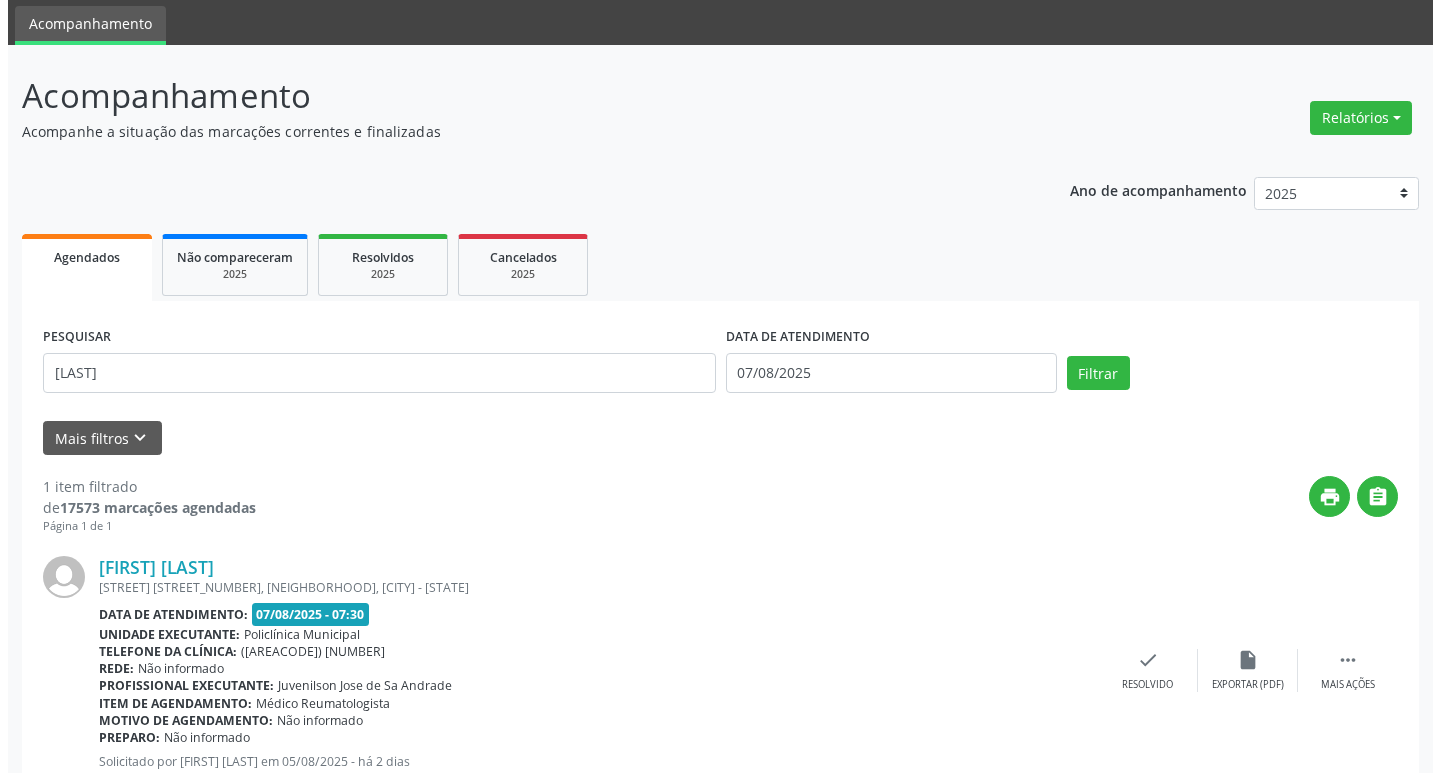 scroll, scrollTop: 132, scrollLeft: 0, axis: vertical 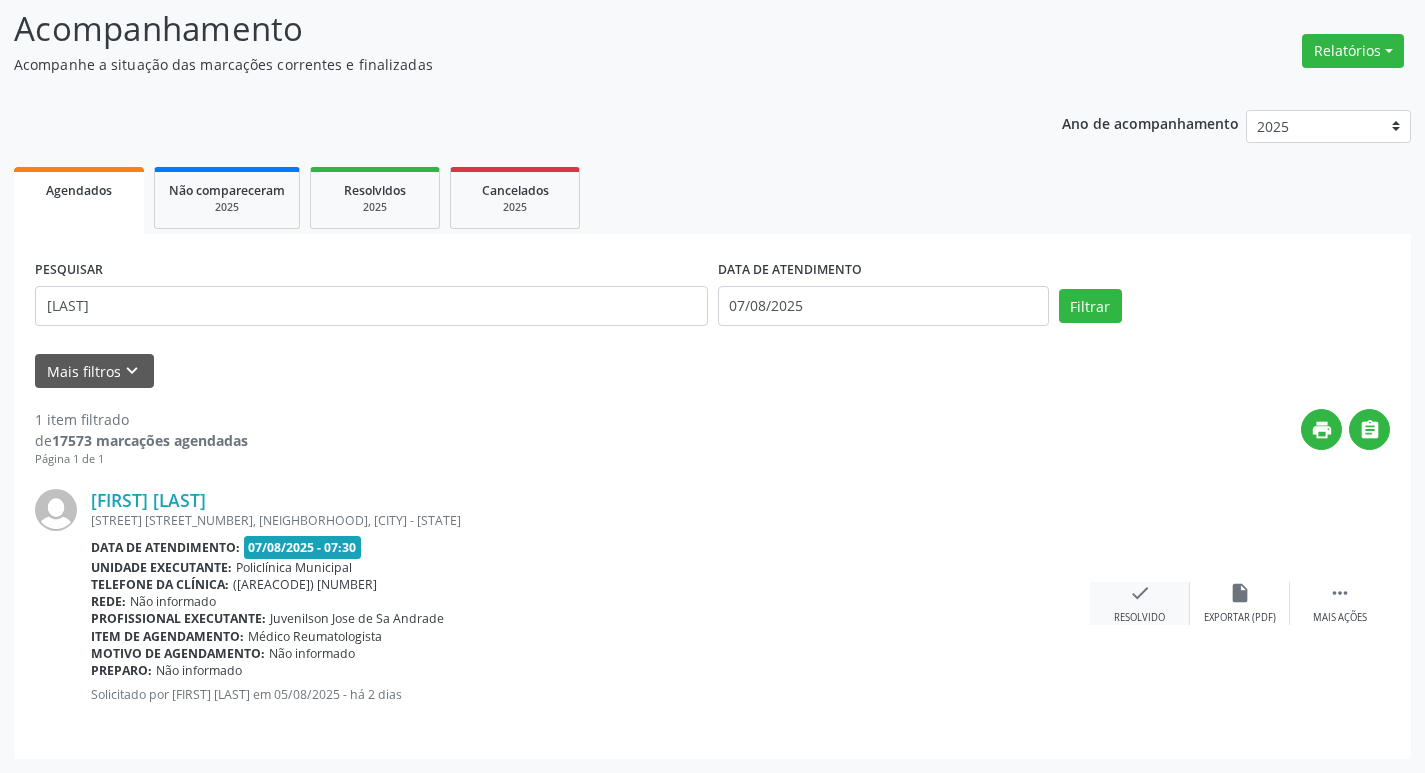 drag, startPoint x: 1167, startPoint y: 574, endPoint x: 1139, endPoint y: 592, distance: 33.286633 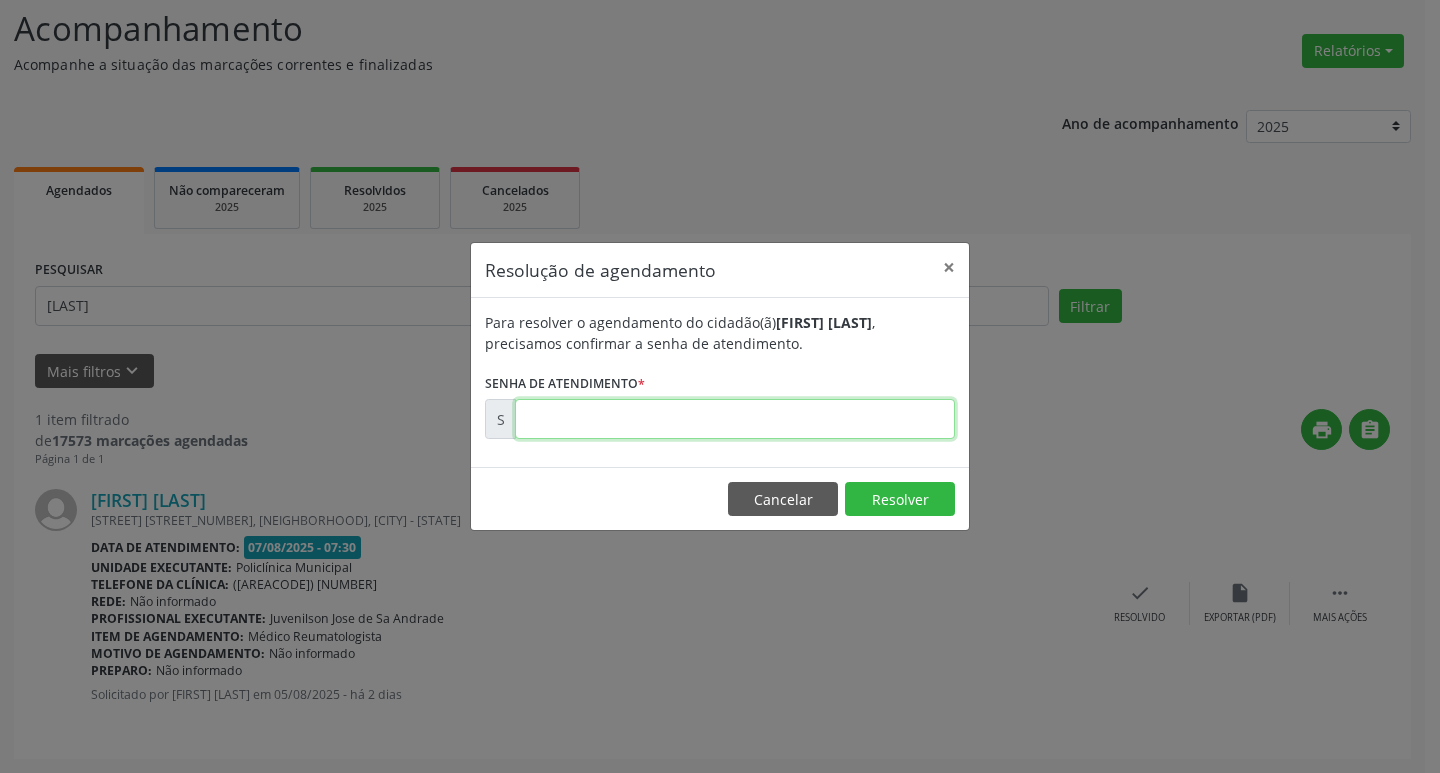 click at bounding box center (735, 419) 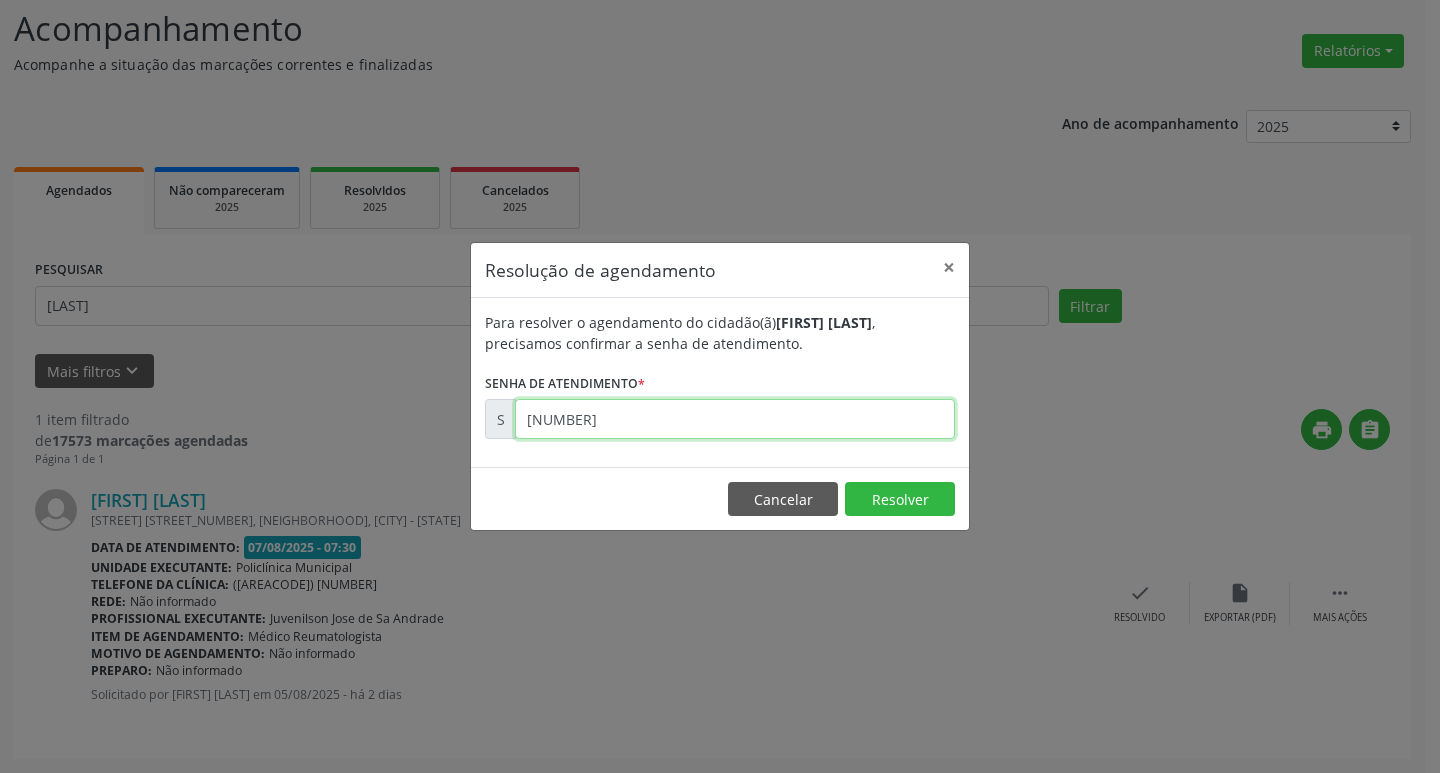 type on "[NUMBER]" 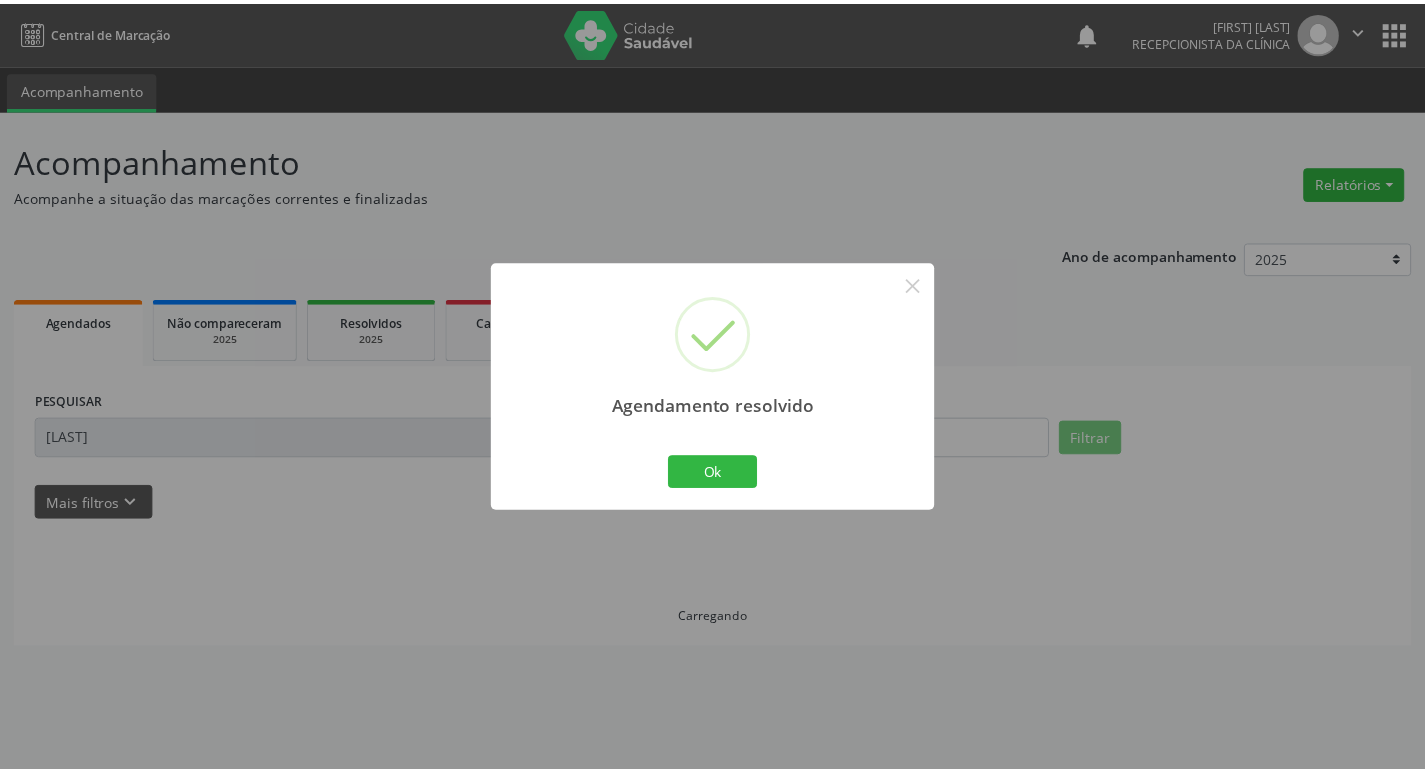 scroll, scrollTop: 0, scrollLeft: 0, axis: both 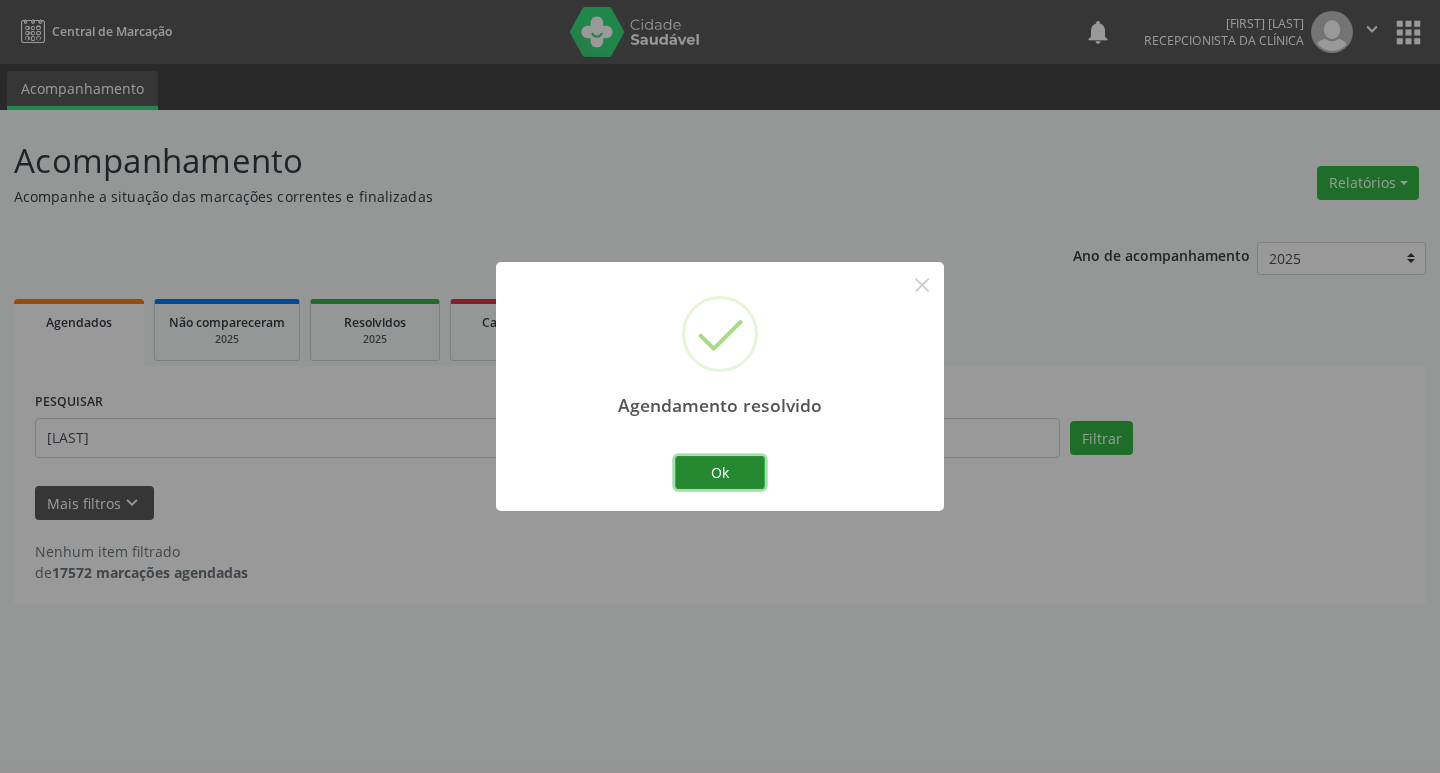 click on "Ok" at bounding box center (720, 473) 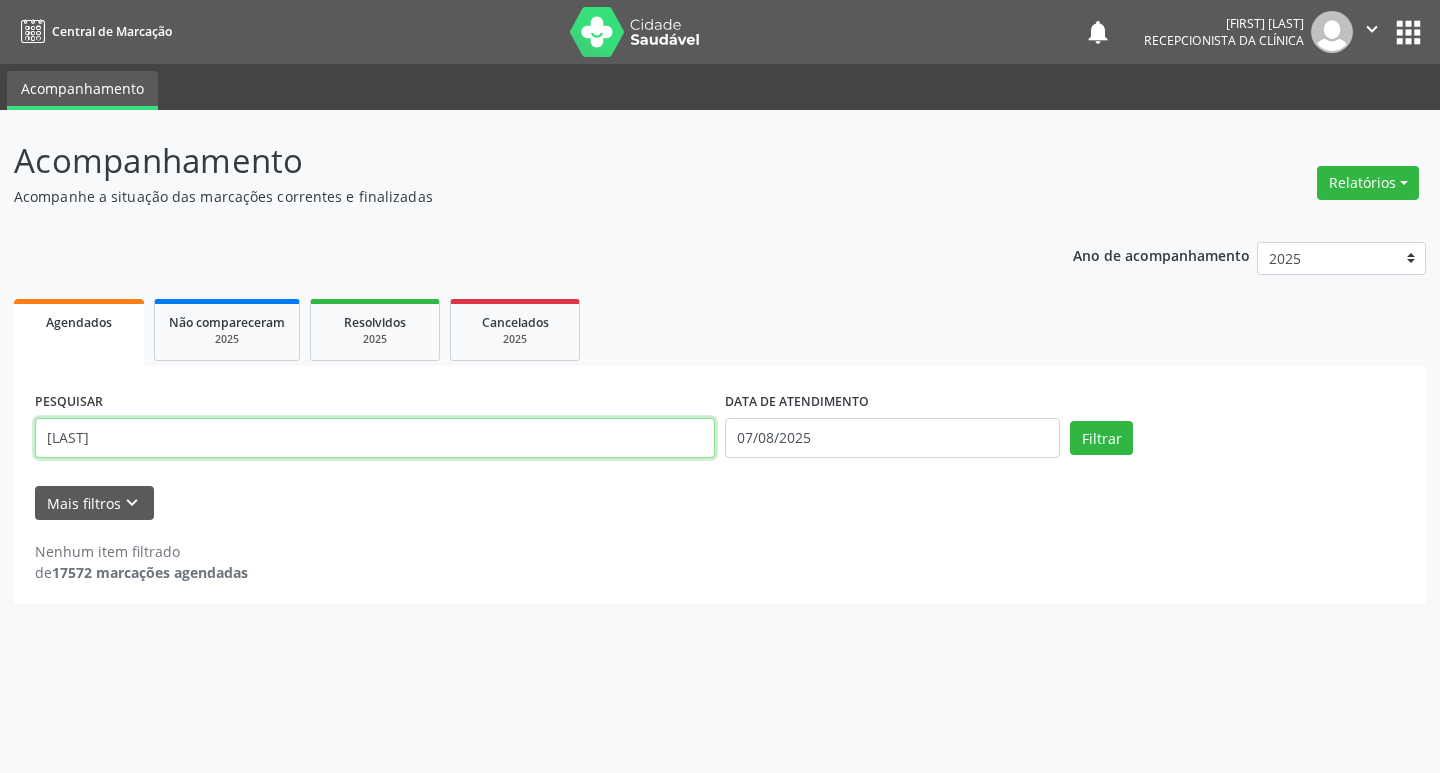 click on "[LAST]" at bounding box center (375, 438) 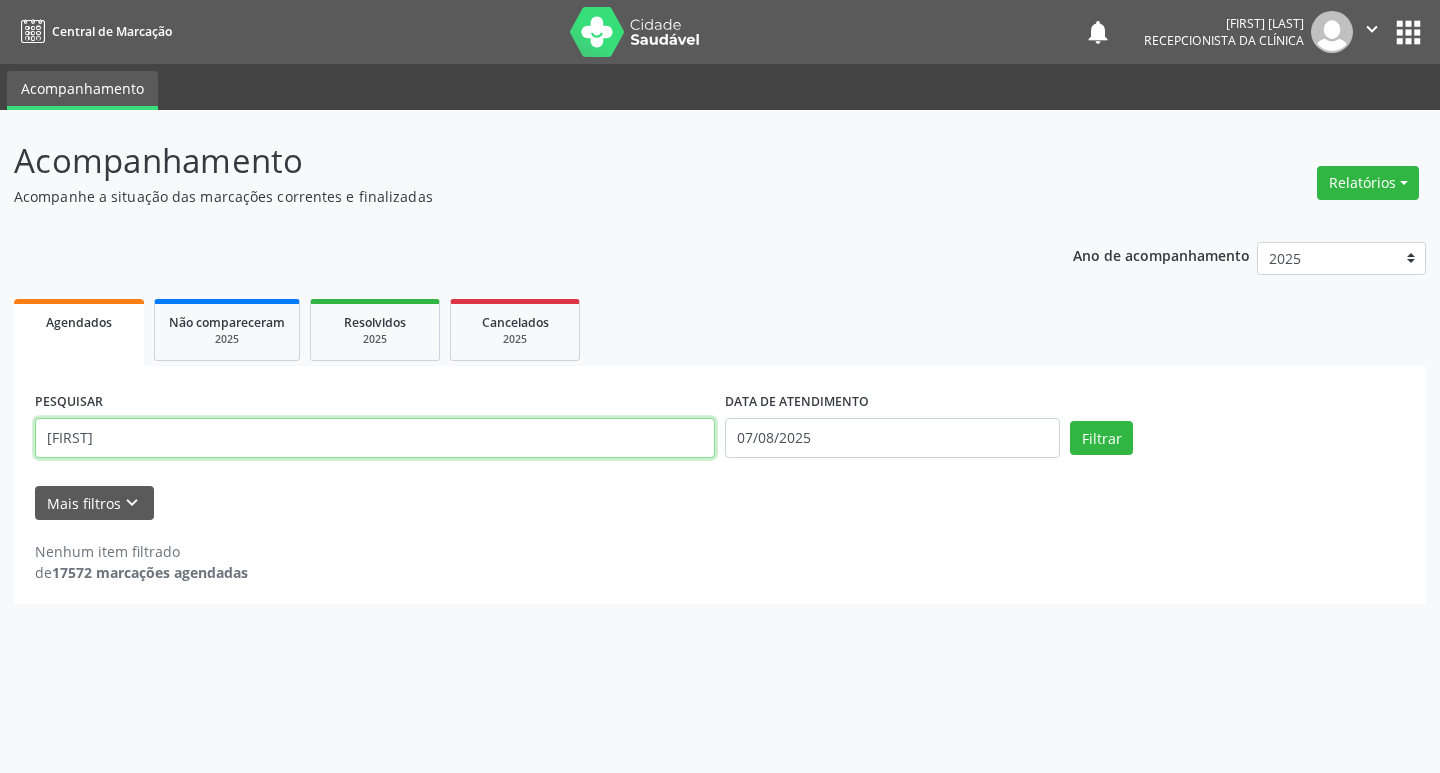 type on "[FIRST]" 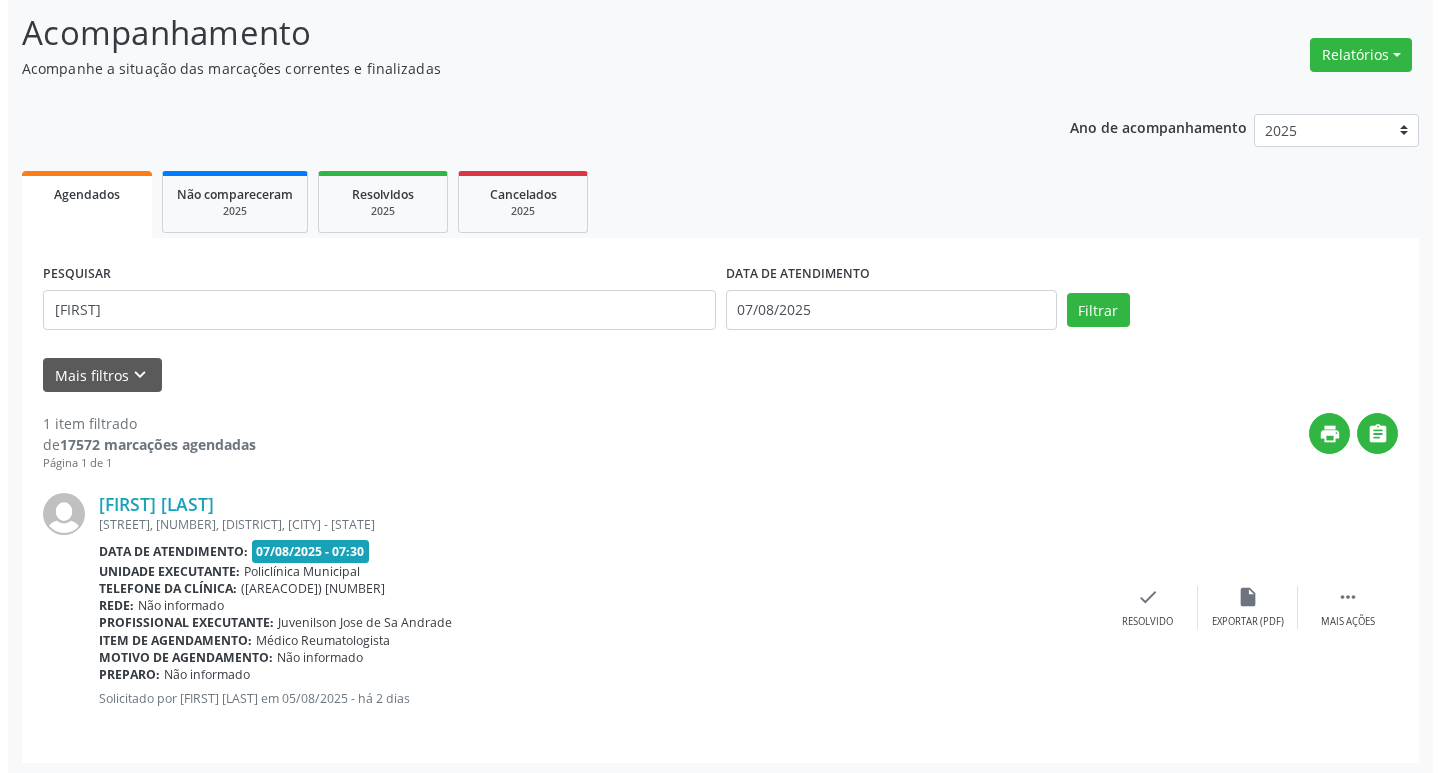 scroll, scrollTop: 132, scrollLeft: 0, axis: vertical 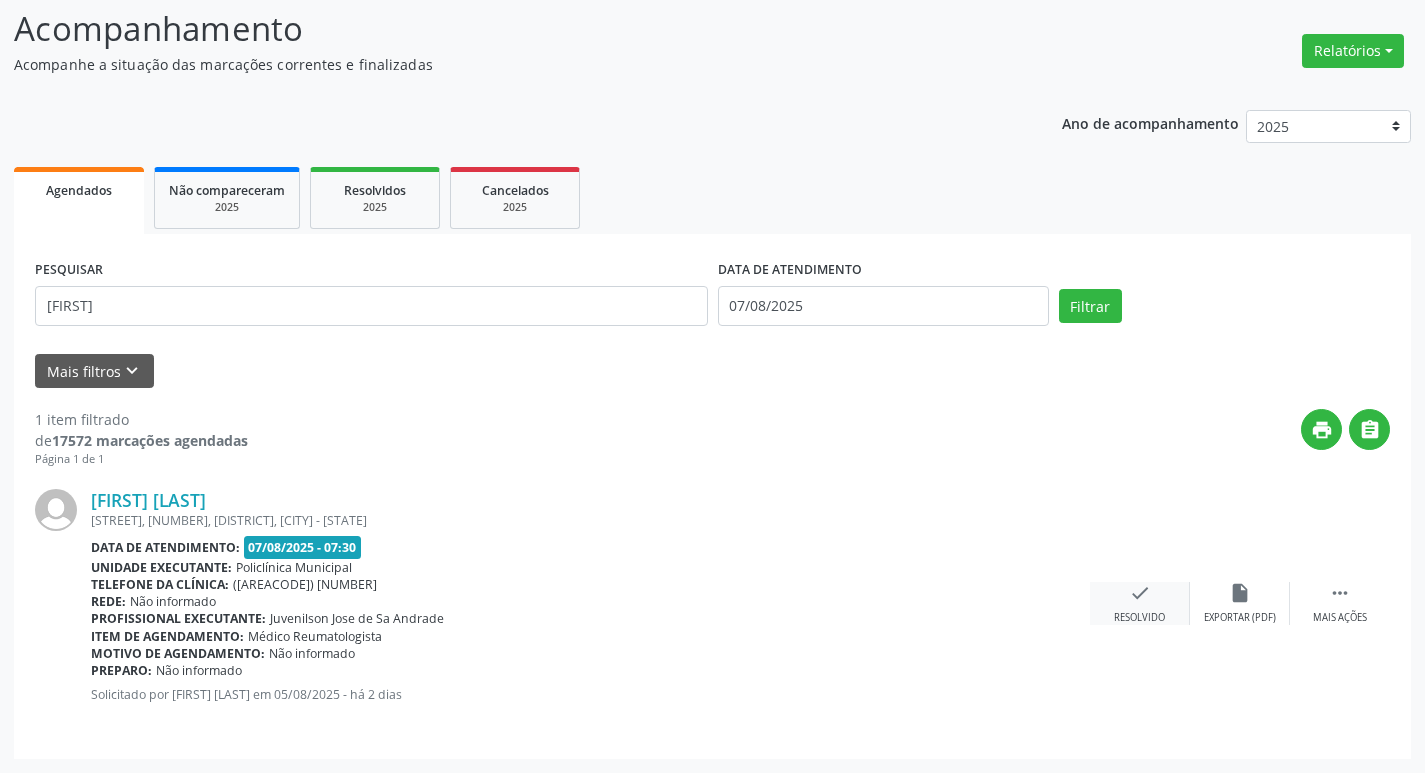 click on "check" at bounding box center [1140, 593] 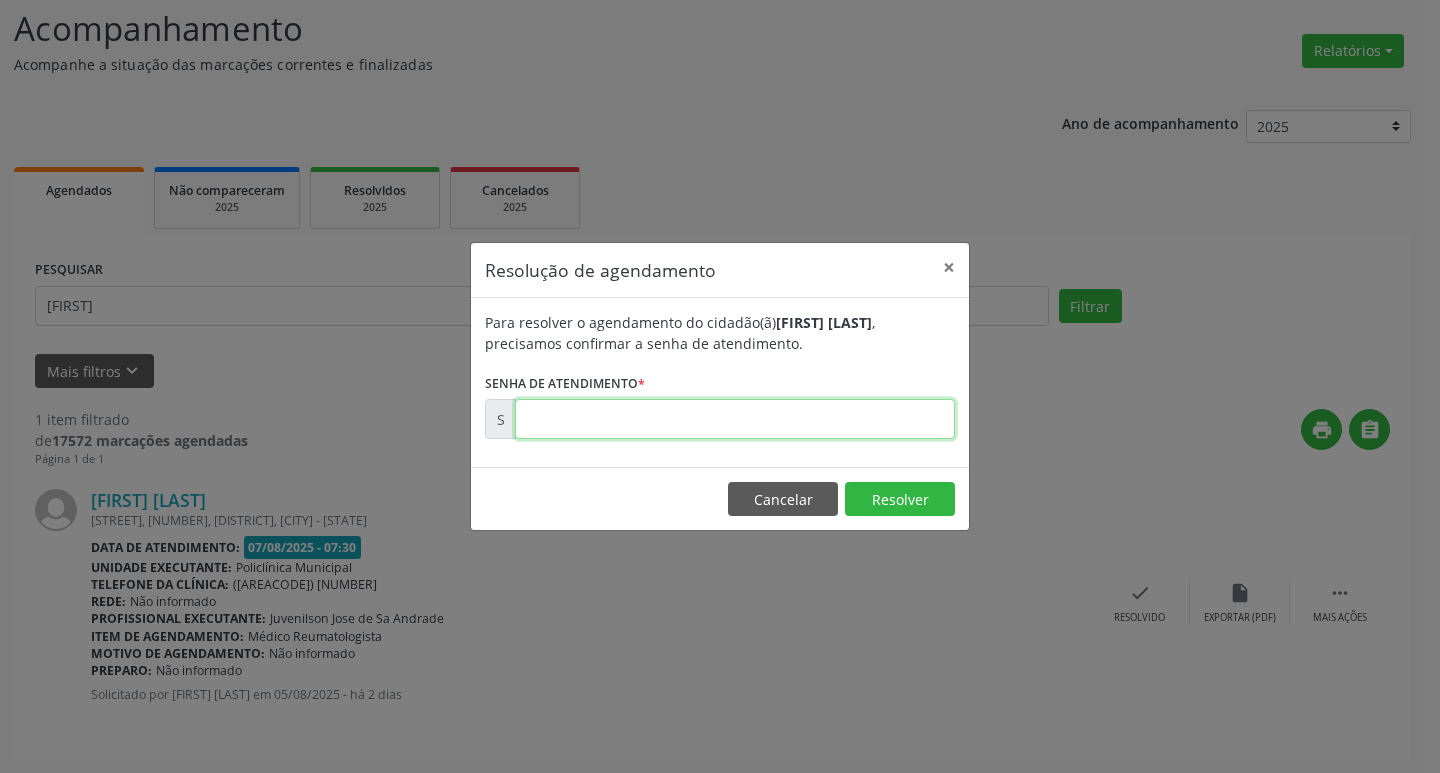 click at bounding box center [735, 419] 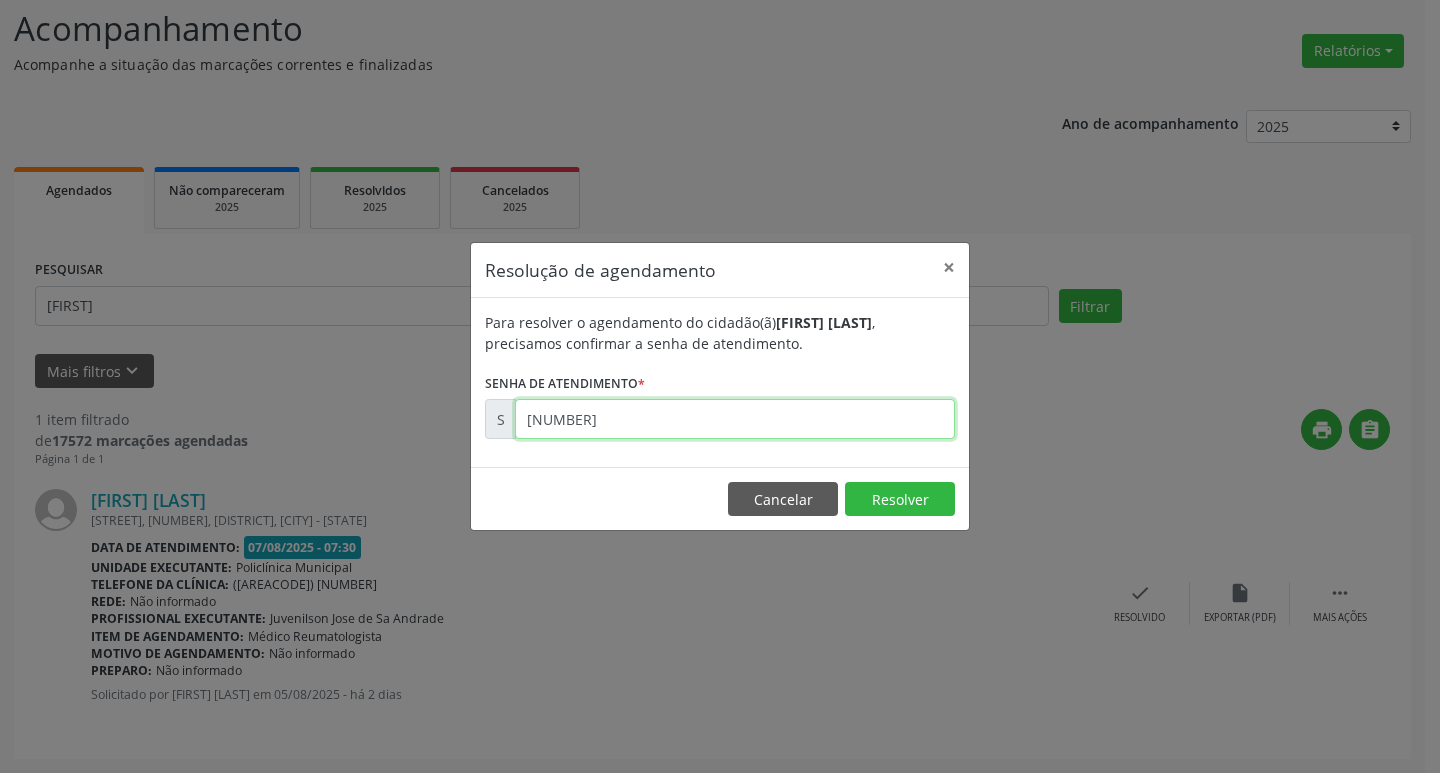 type on "[NUMBER]" 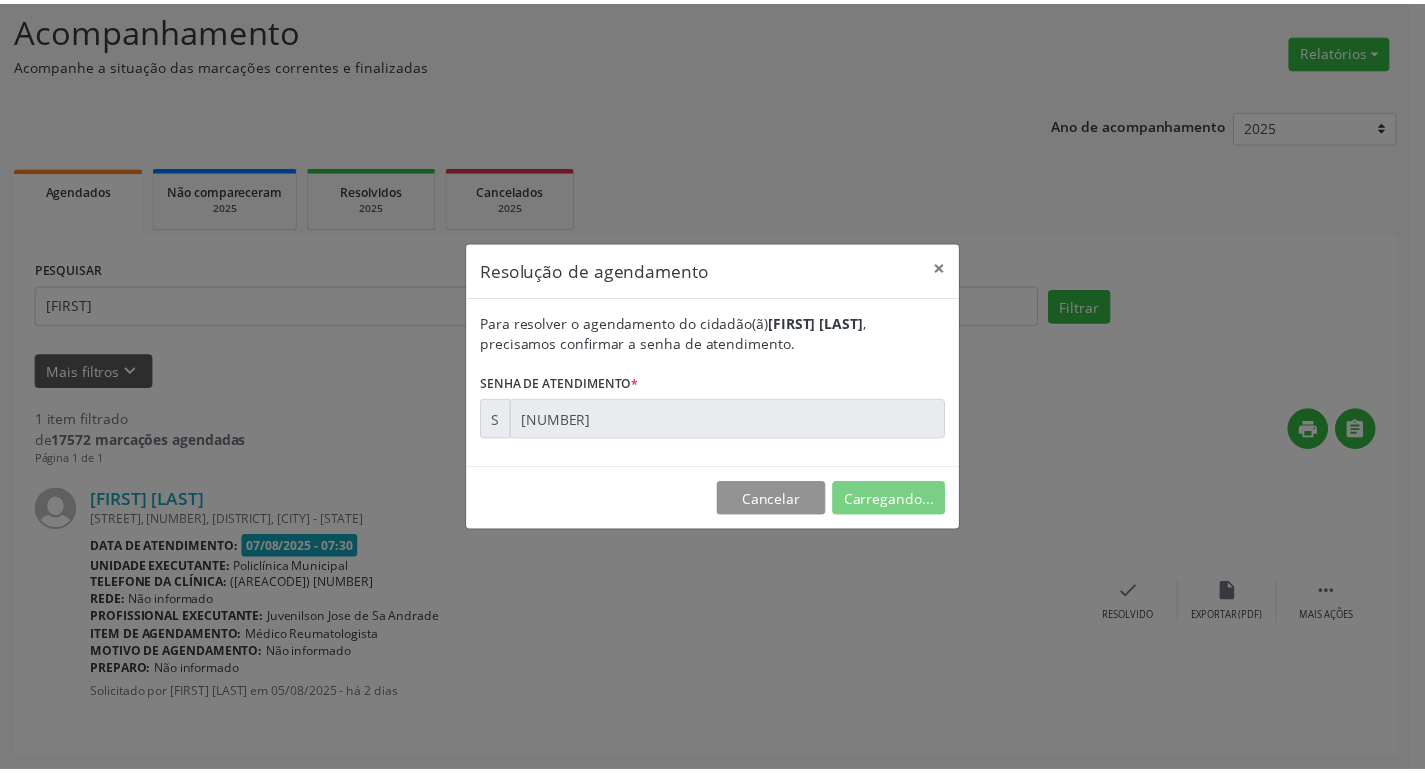 scroll, scrollTop: 0, scrollLeft: 0, axis: both 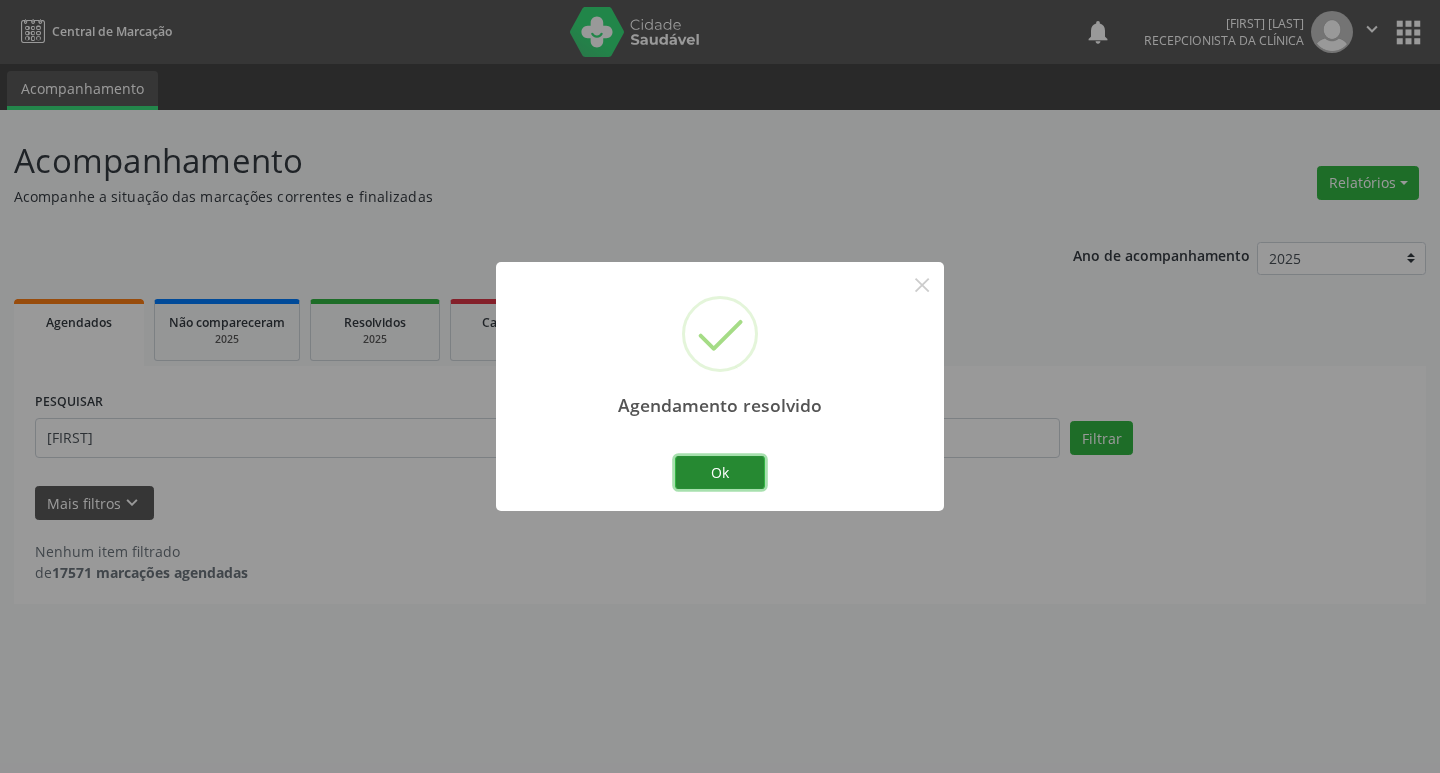 click on "Ok" at bounding box center [720, 473] 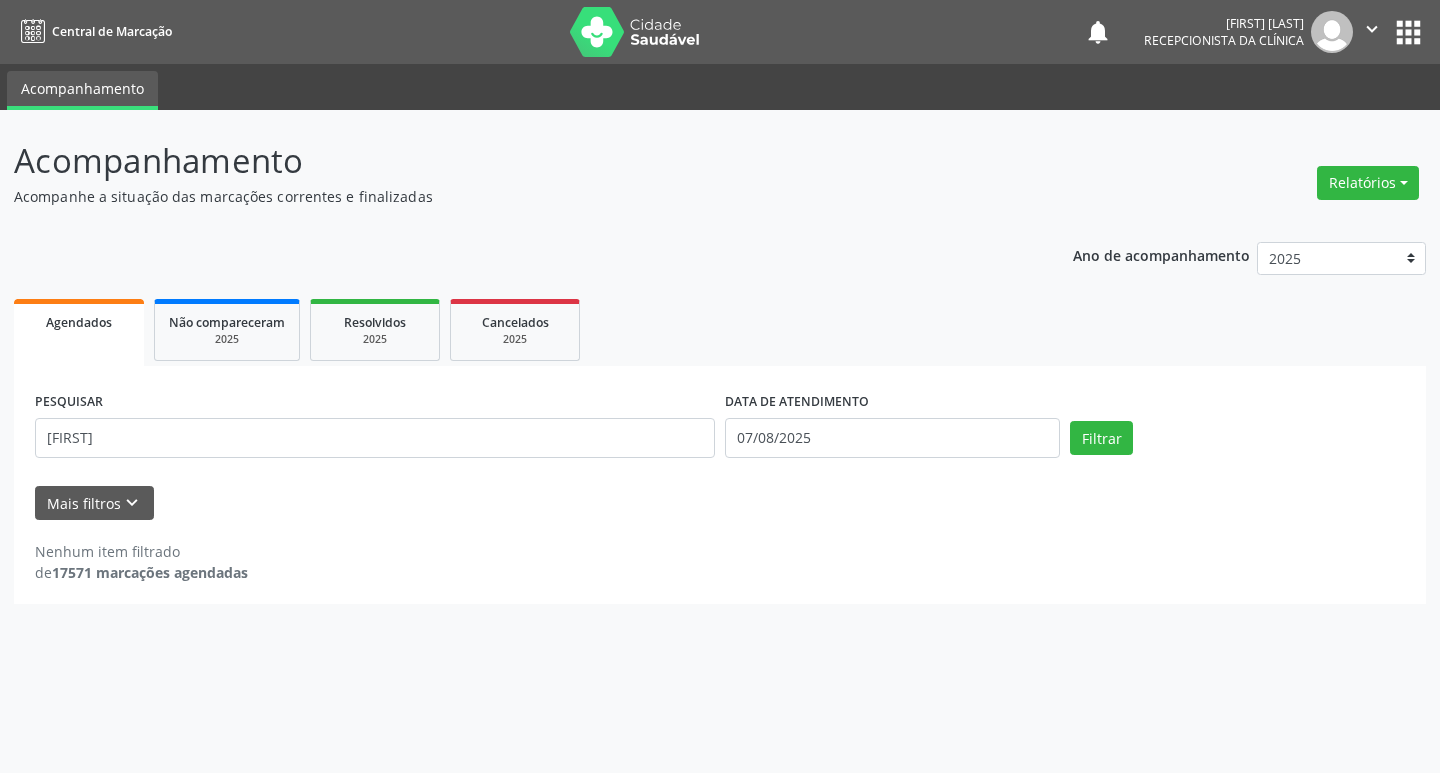 click on "PESQUISAR
[FIRST]" at bounding box center (375, 429) 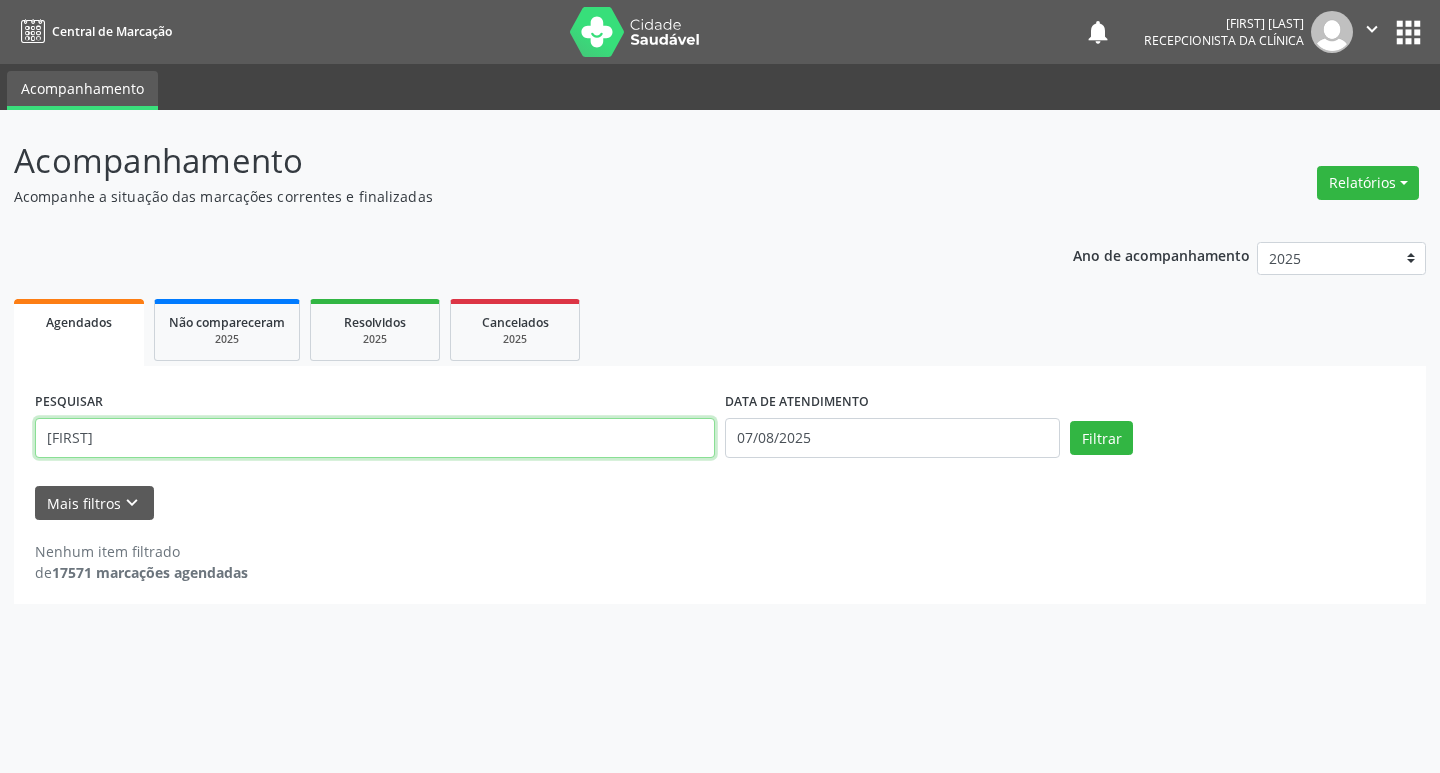 click on "[FIRST]" at bounding box center [375, 438] 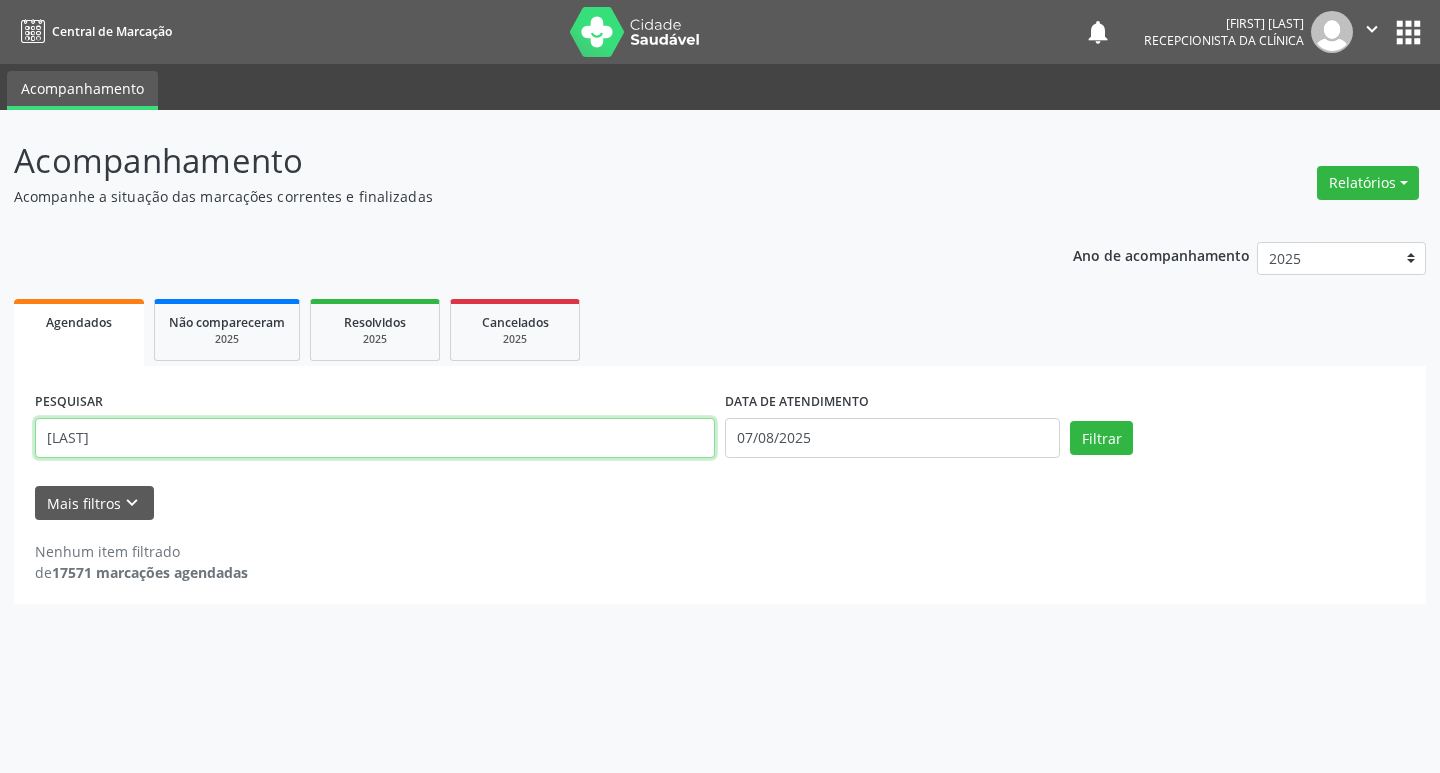 type on "[LAST]" 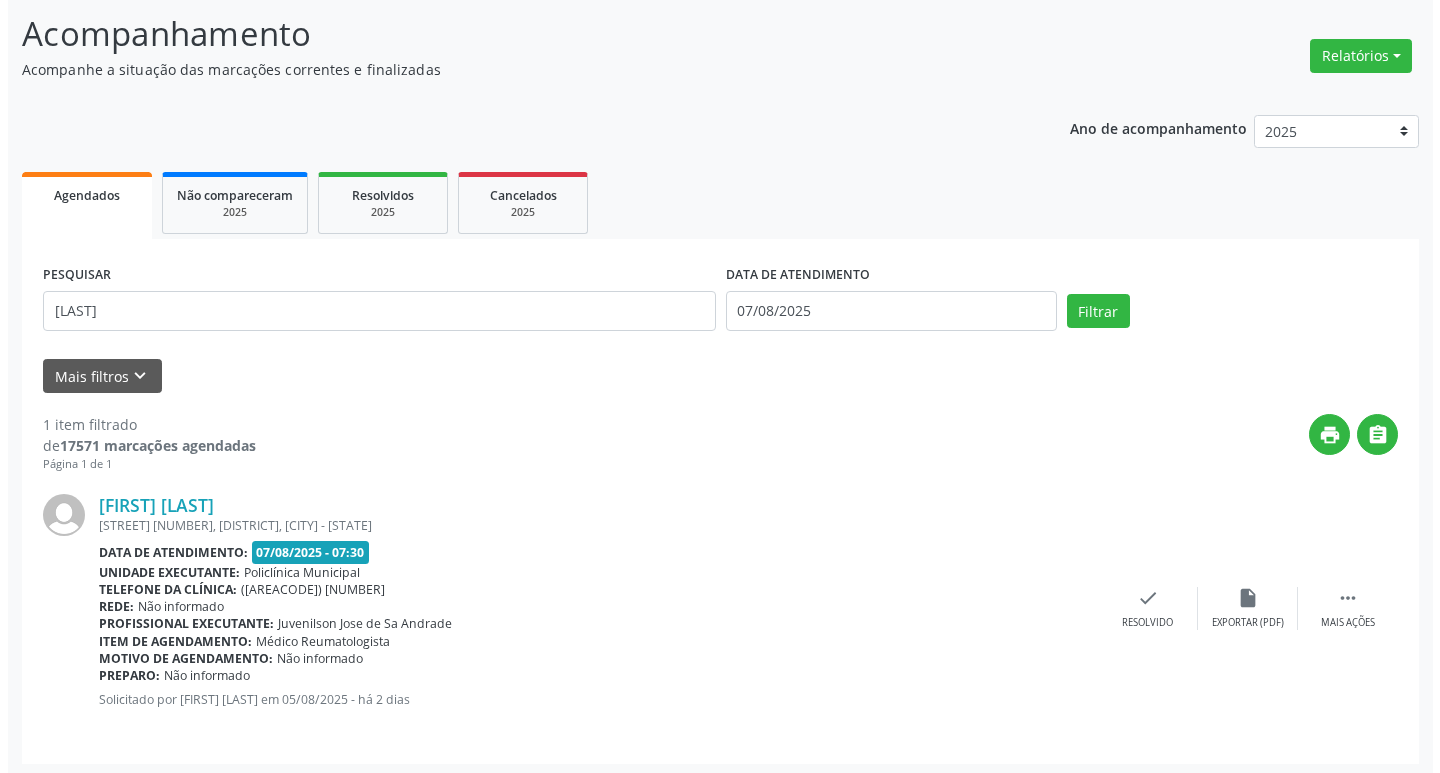 scroll, scrollTop: 132, scrollLeft: 0, axis: vertical 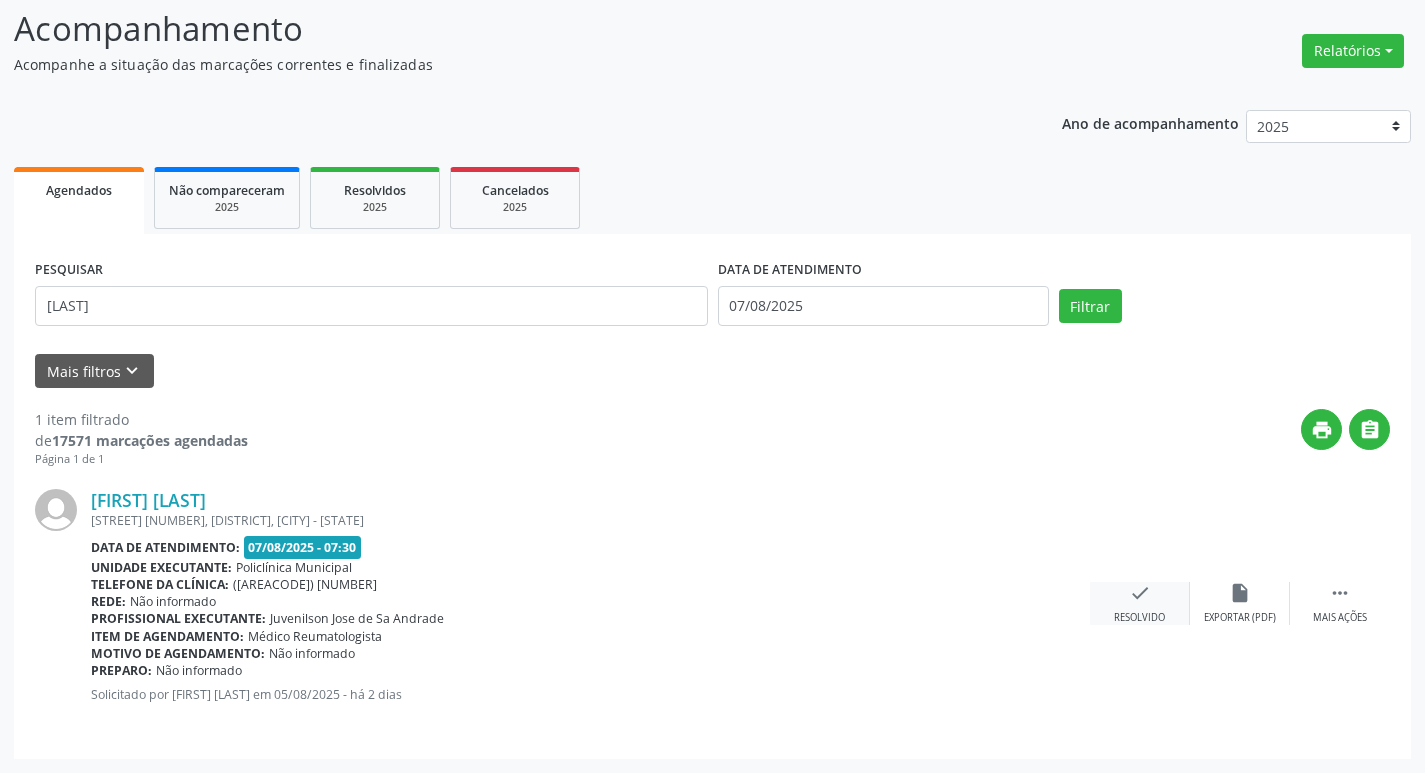 click on "check" at bounding box center [1140, 593] 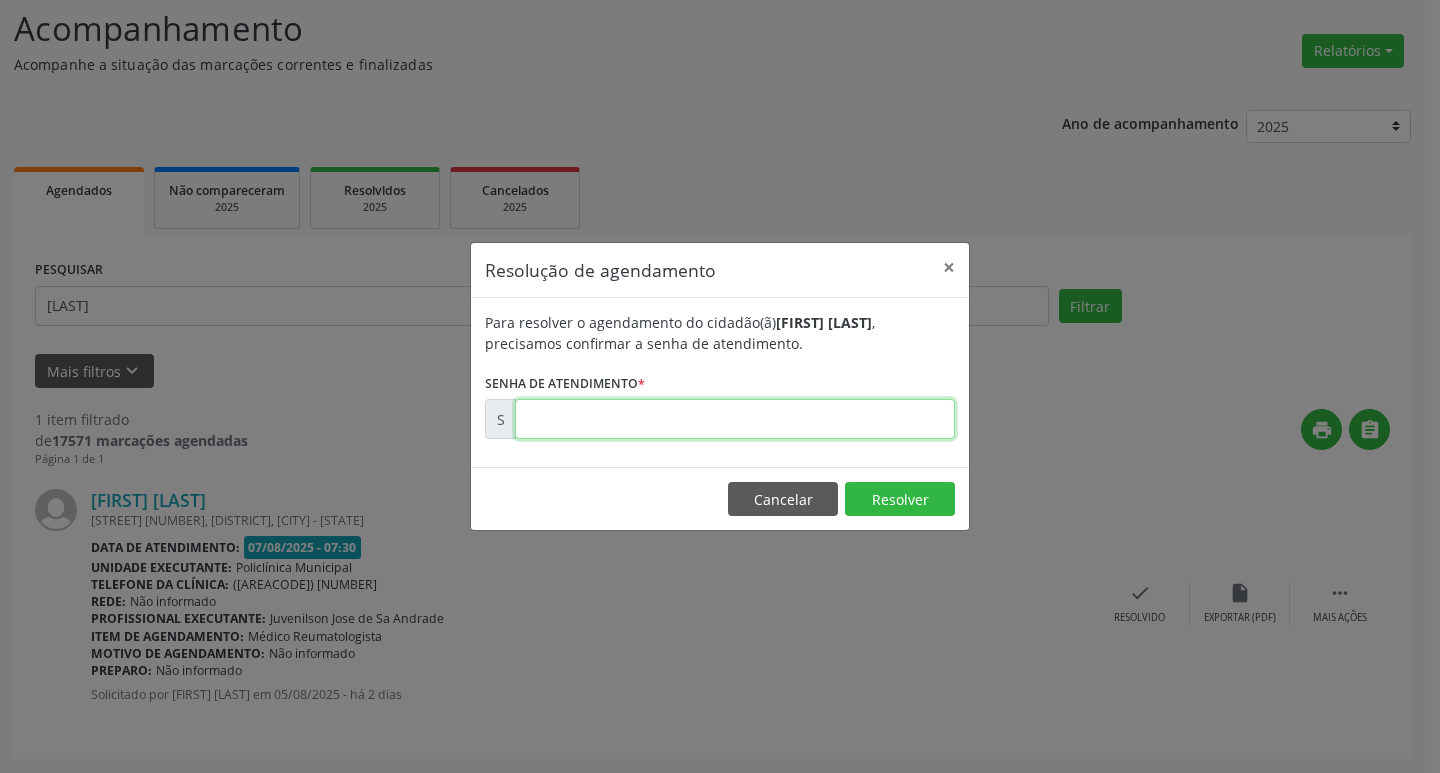 click at bounding box center [735, 419] 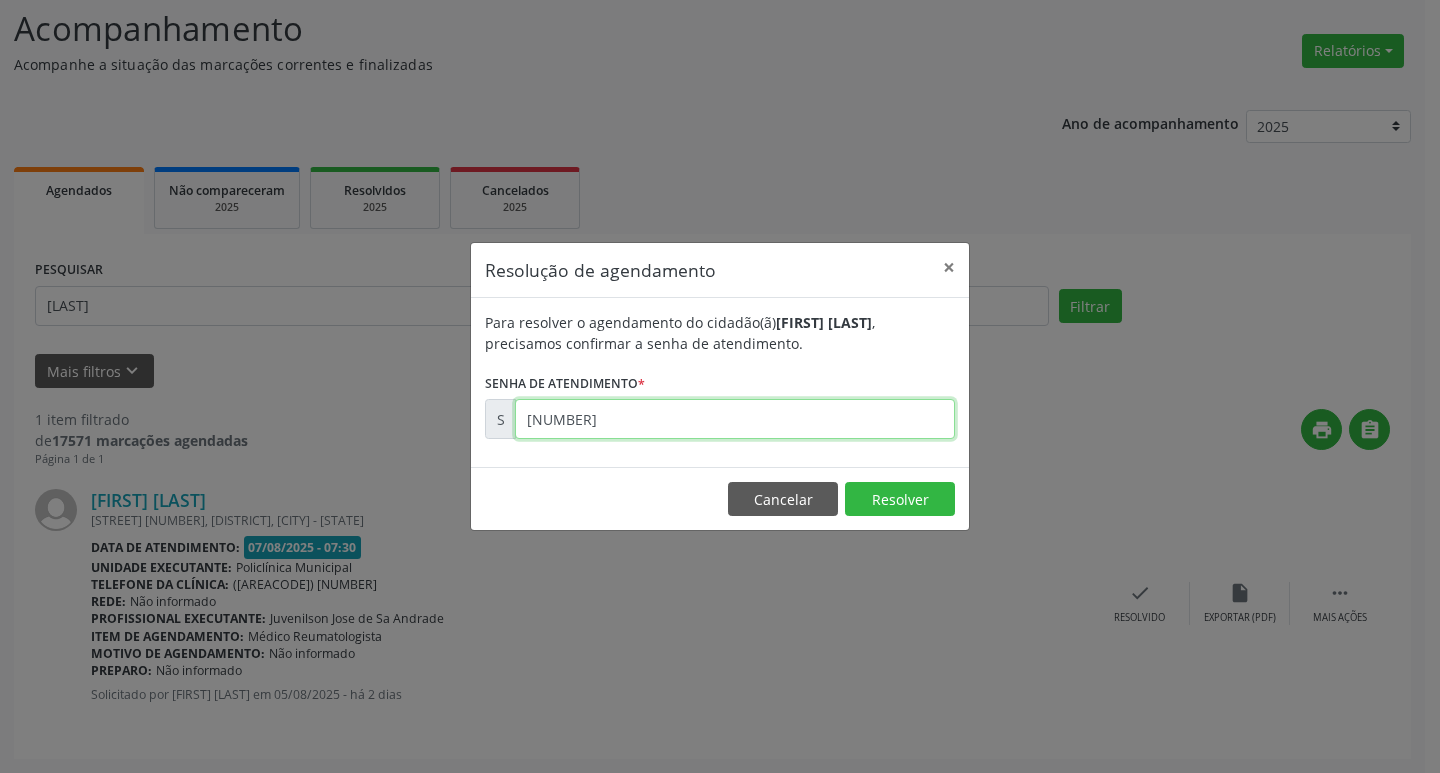 type on "[NUMBER]" 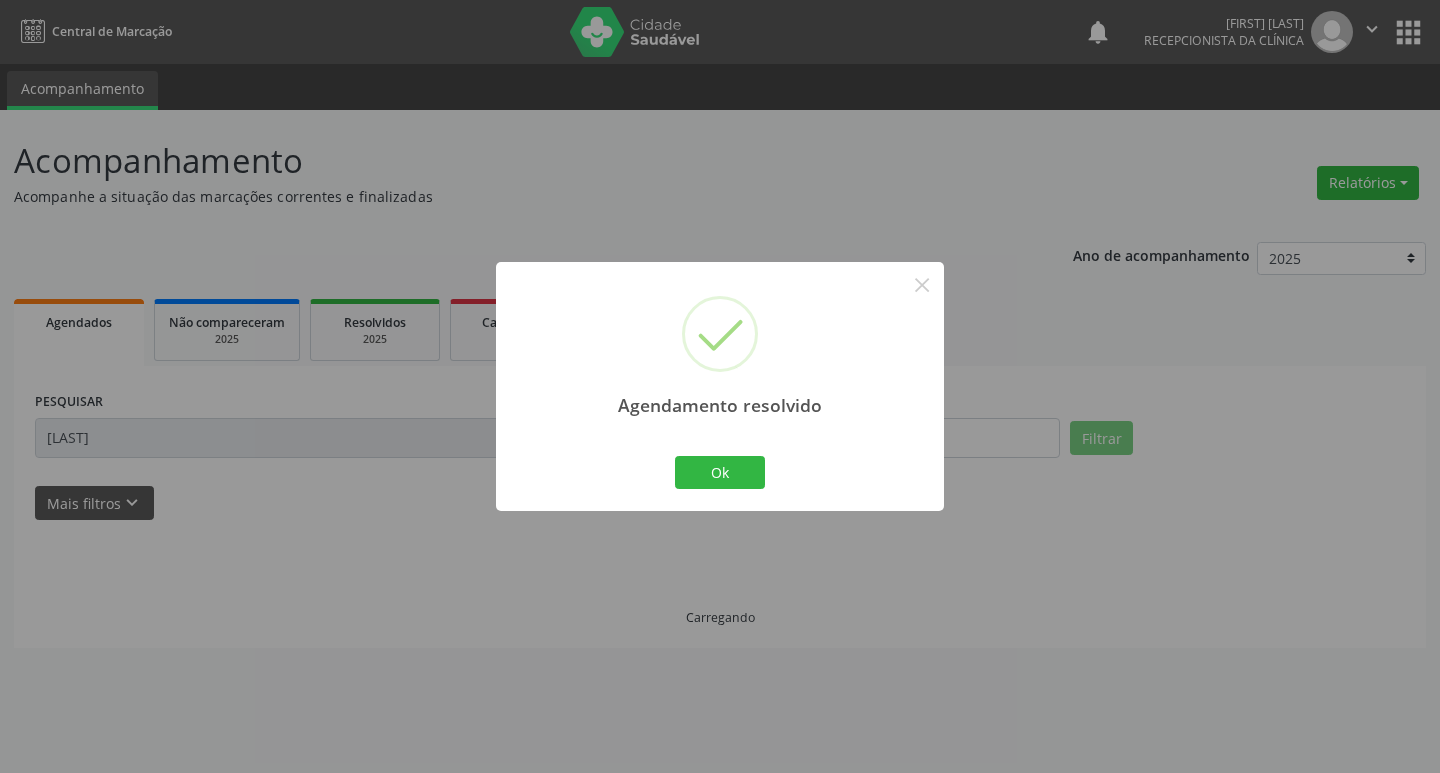 scroll, scrollTop: 0, scrollLeft: 0, axis: both 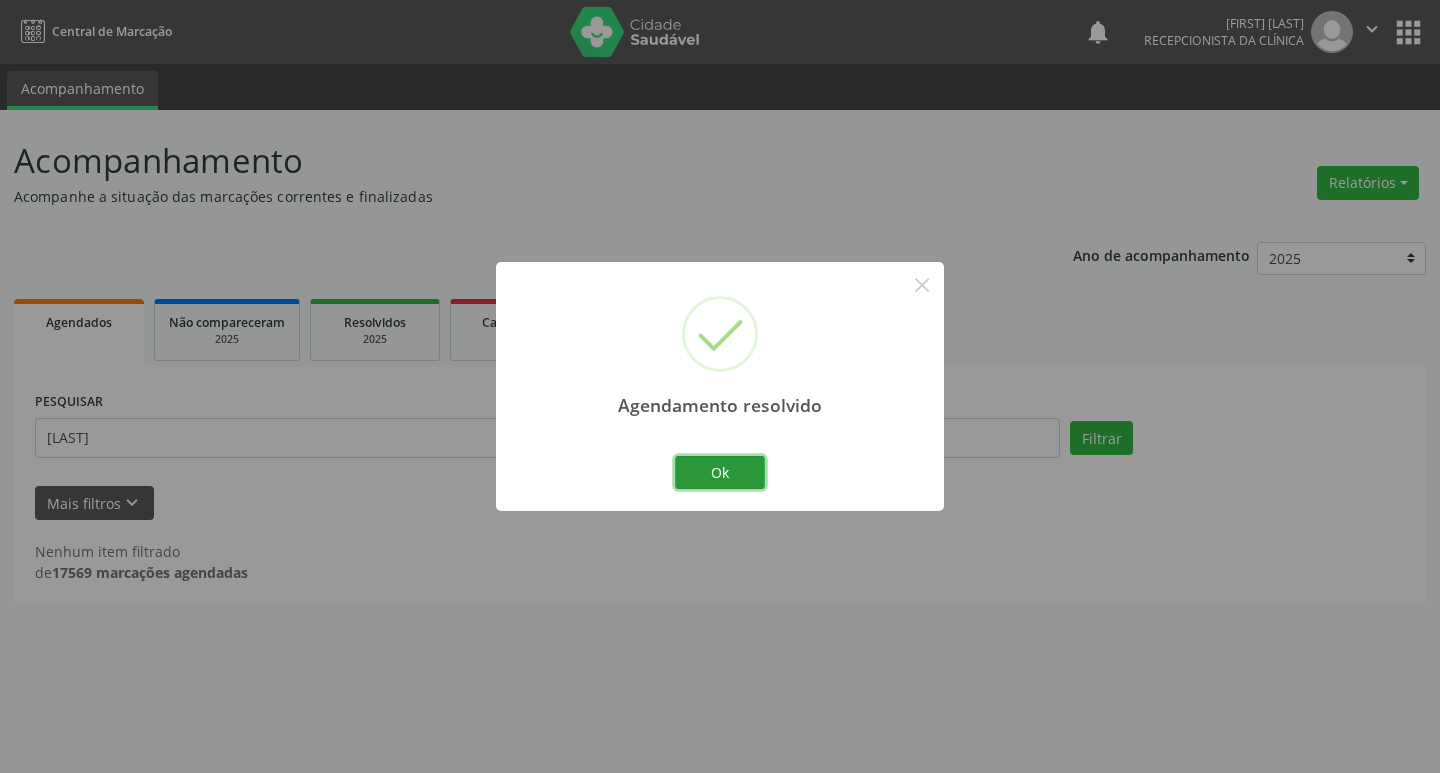 drag, startPoint x: 697, startPoint y: 460, endPoint x: 569, endPoint y: 455, distance: 128.09763 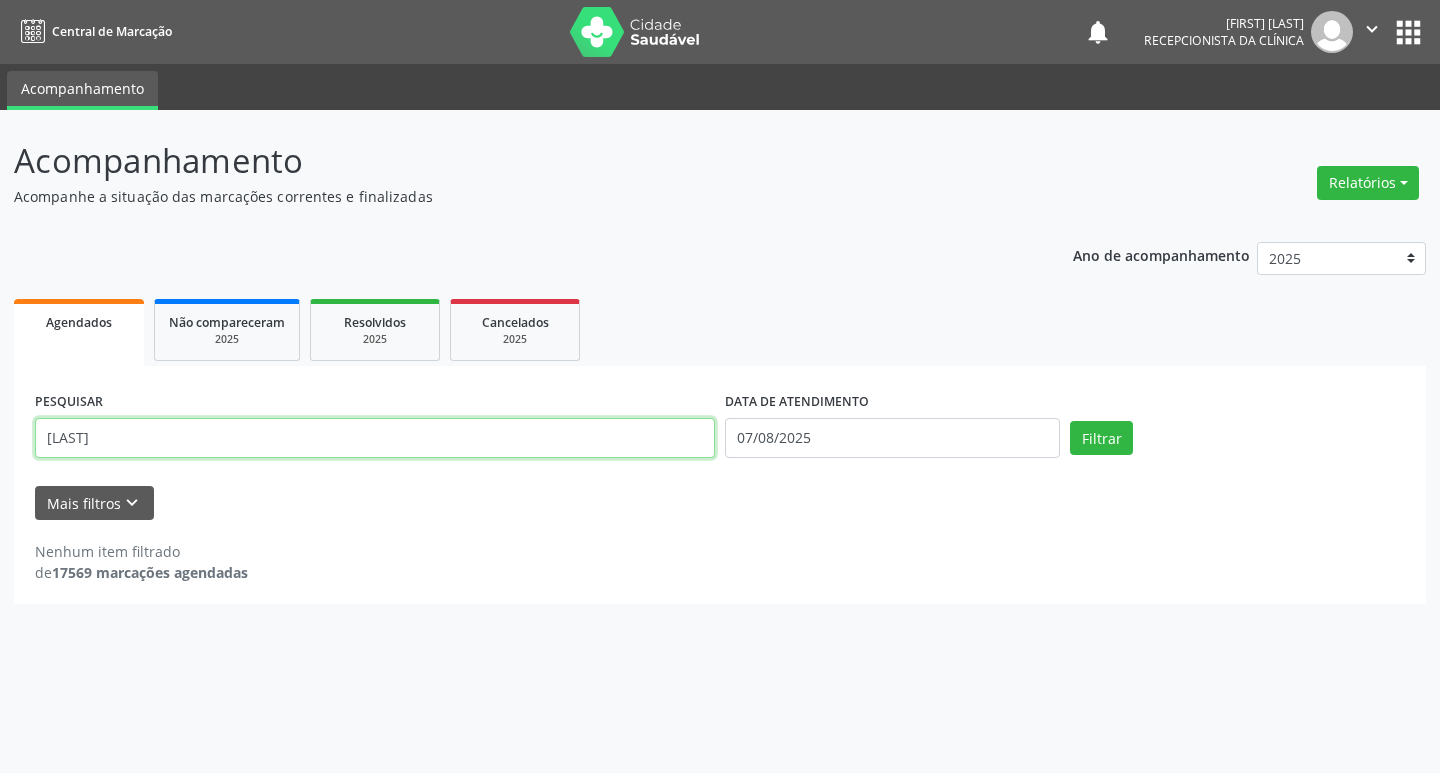 click on "[LAST]" at bounding box center [375, 438] 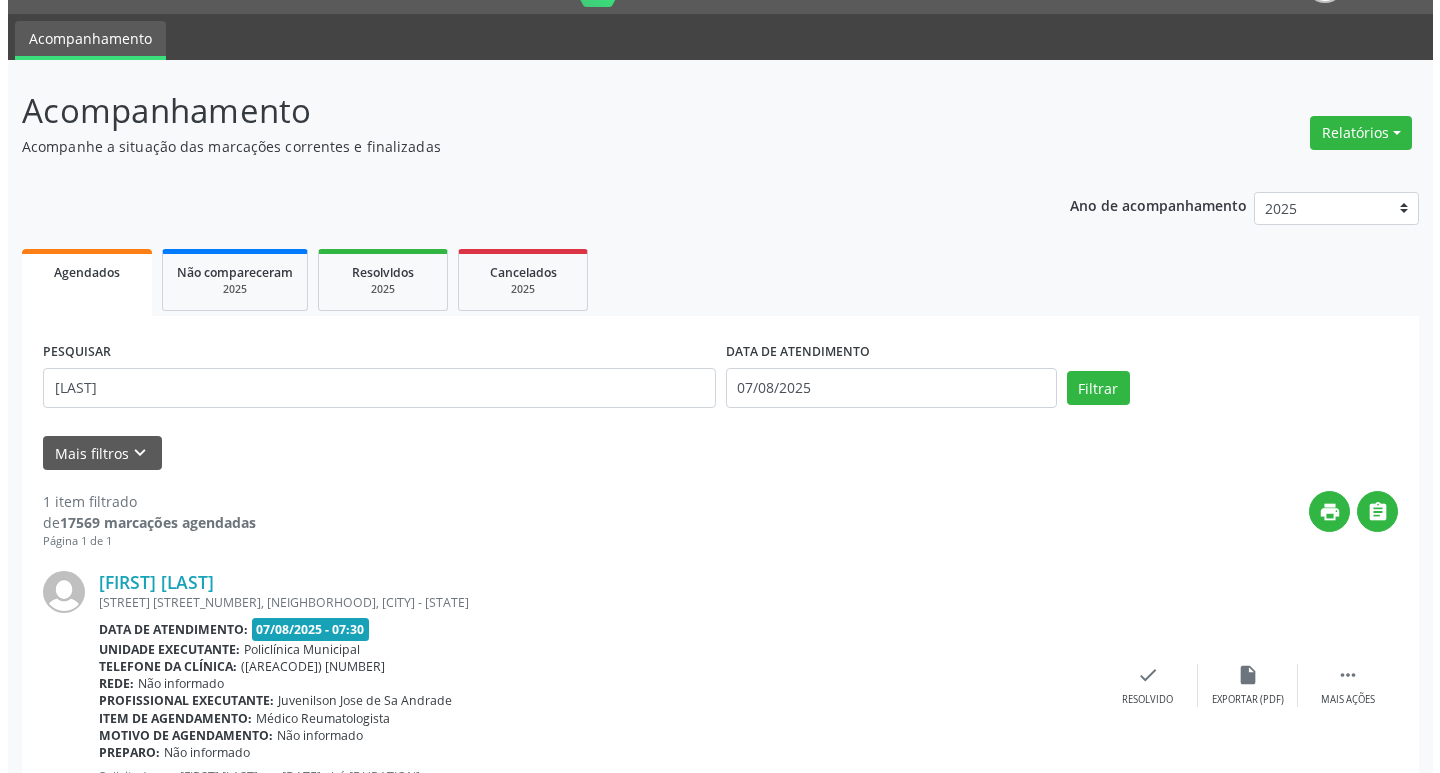 scroll, scrollTop: 132, scrollLeft: 0, axis: vertical 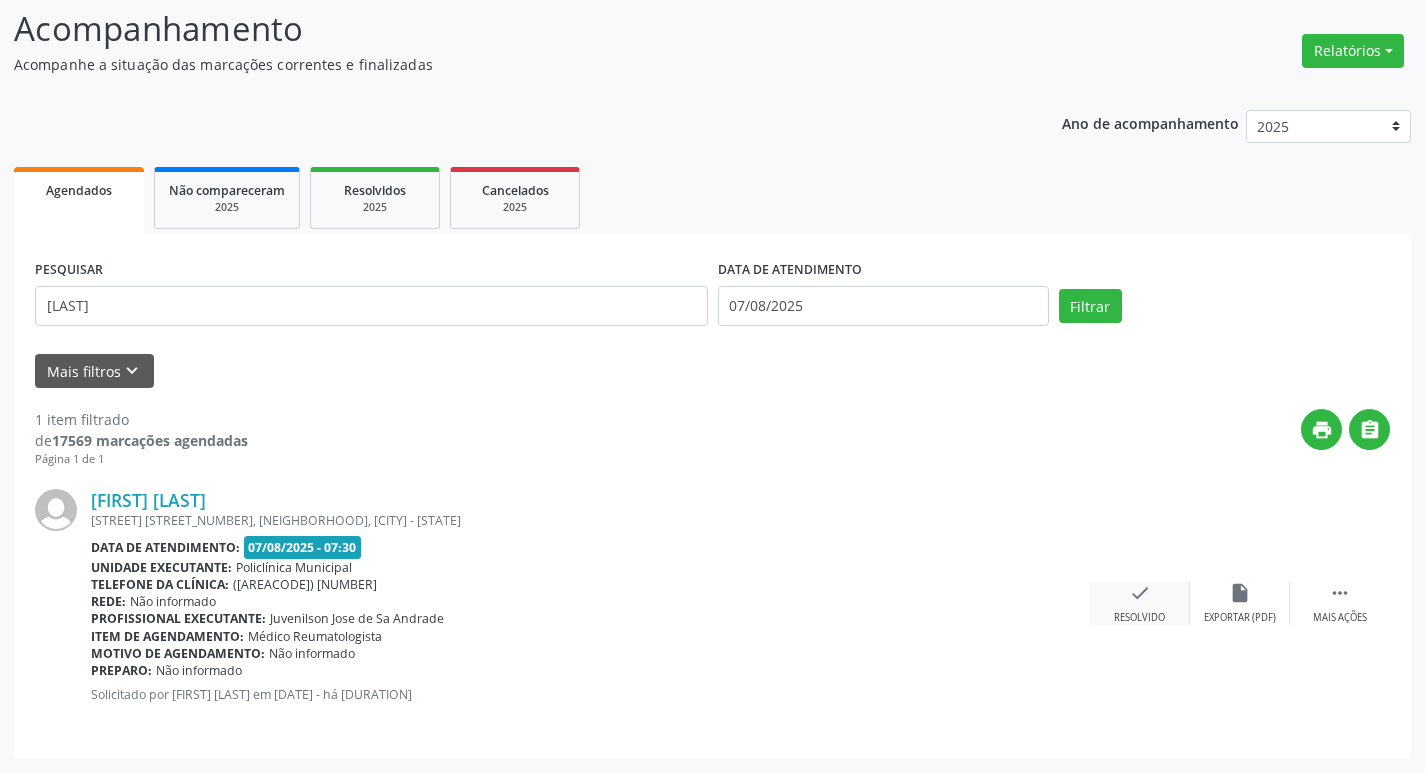 click on "check
Resolvido" at bounding box center [1140, 603] 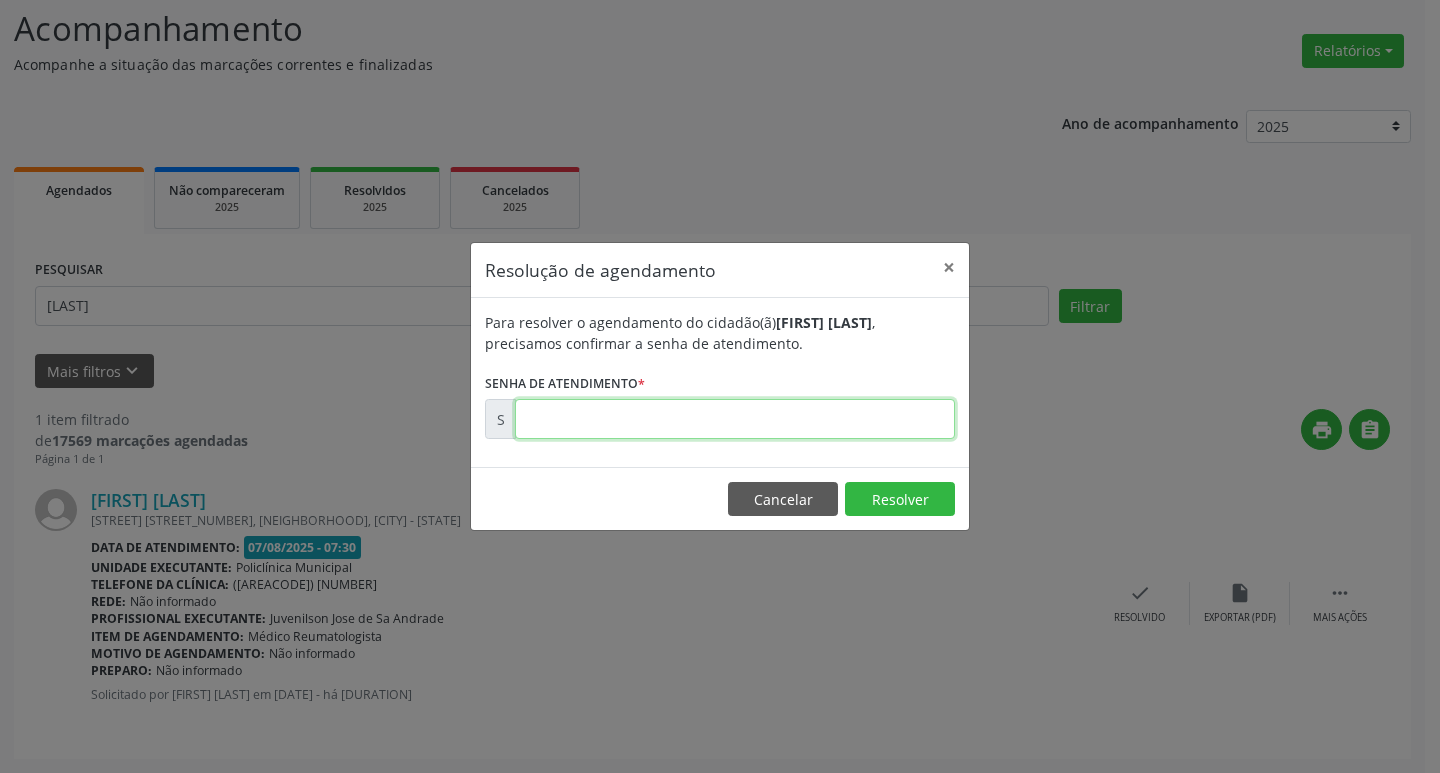 click at bounding box center [735, 419] 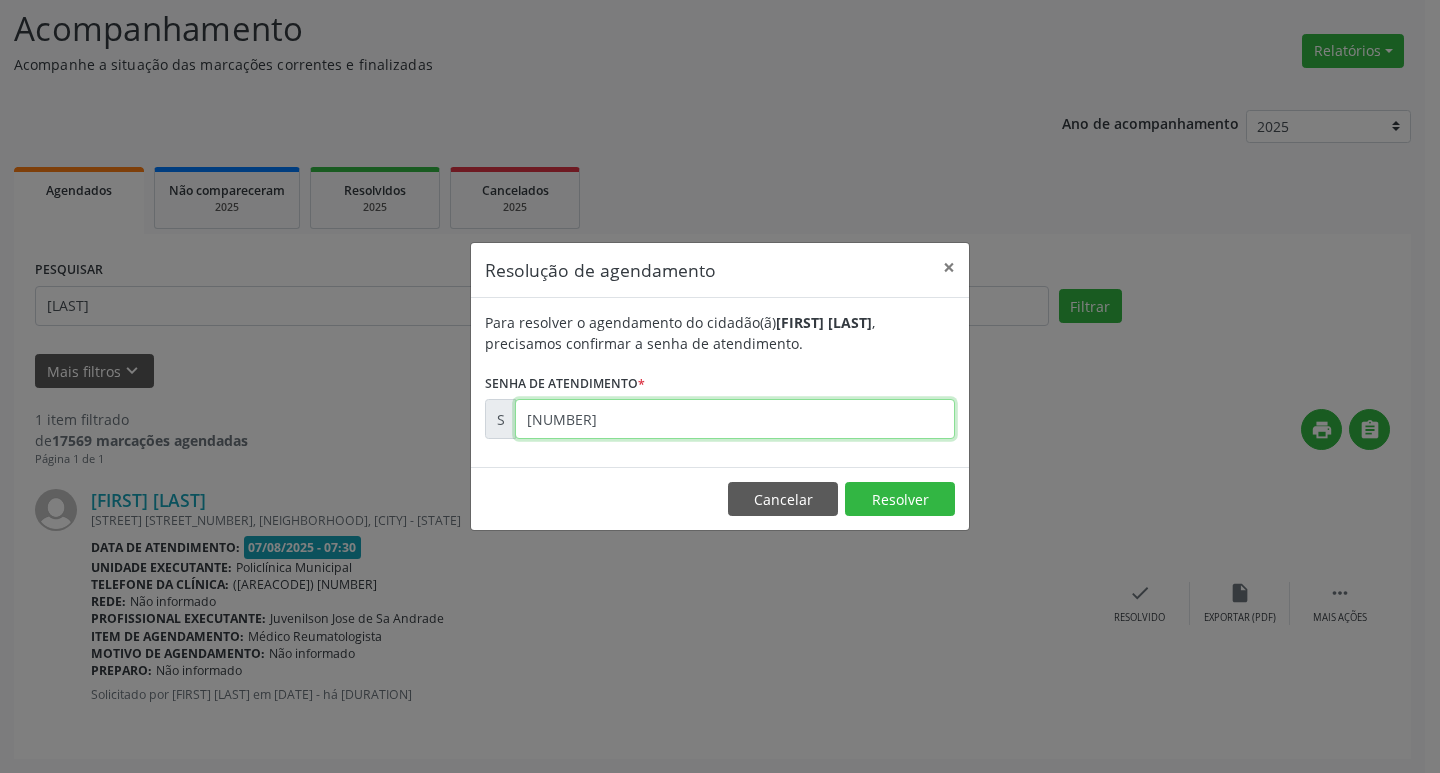 type on "[NUMBER]" 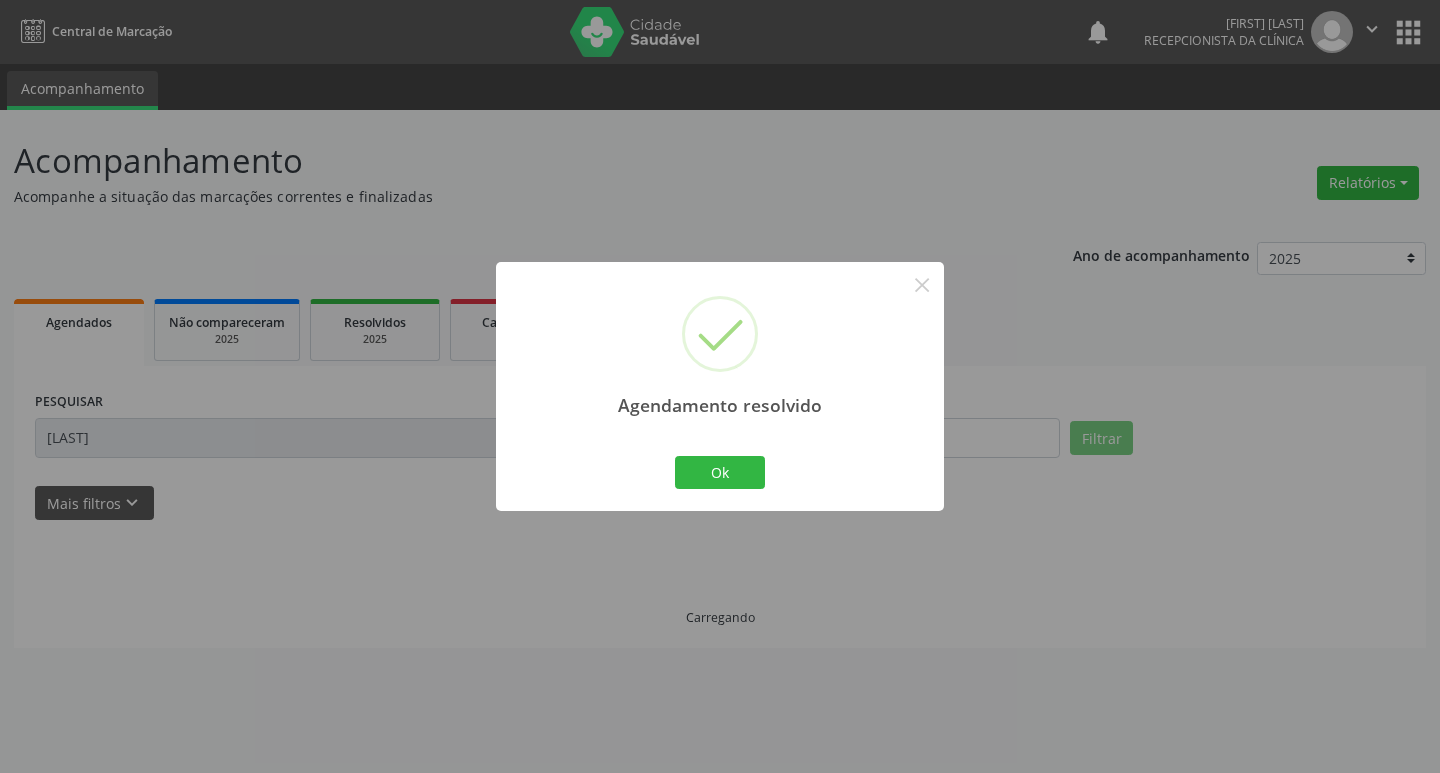 scroll, scrollTop: 0, scrollLeft: 0, axis: both 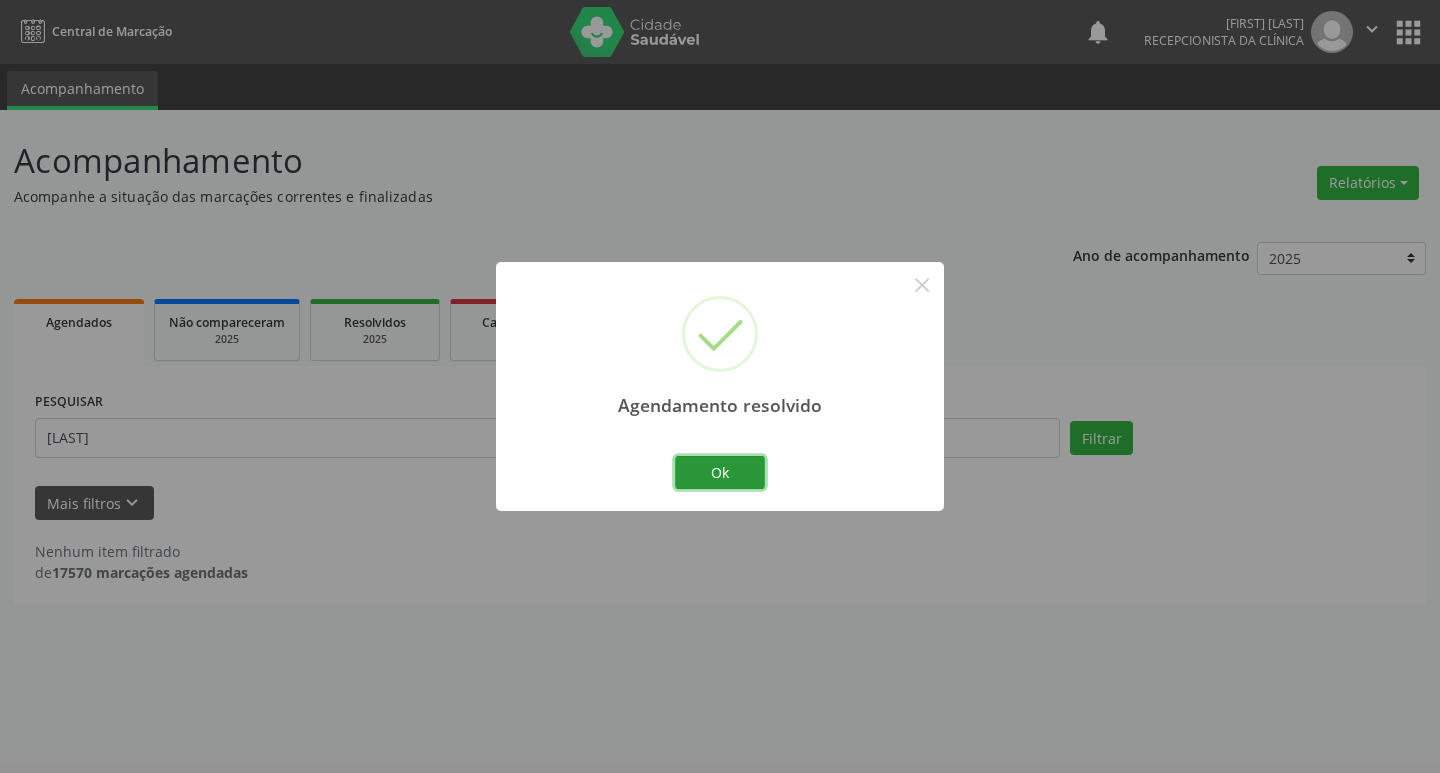 drag, startPoint x: 704, startPoint y: 470, endPoint x: 618, endPoint y: 467, distance: 86.05231 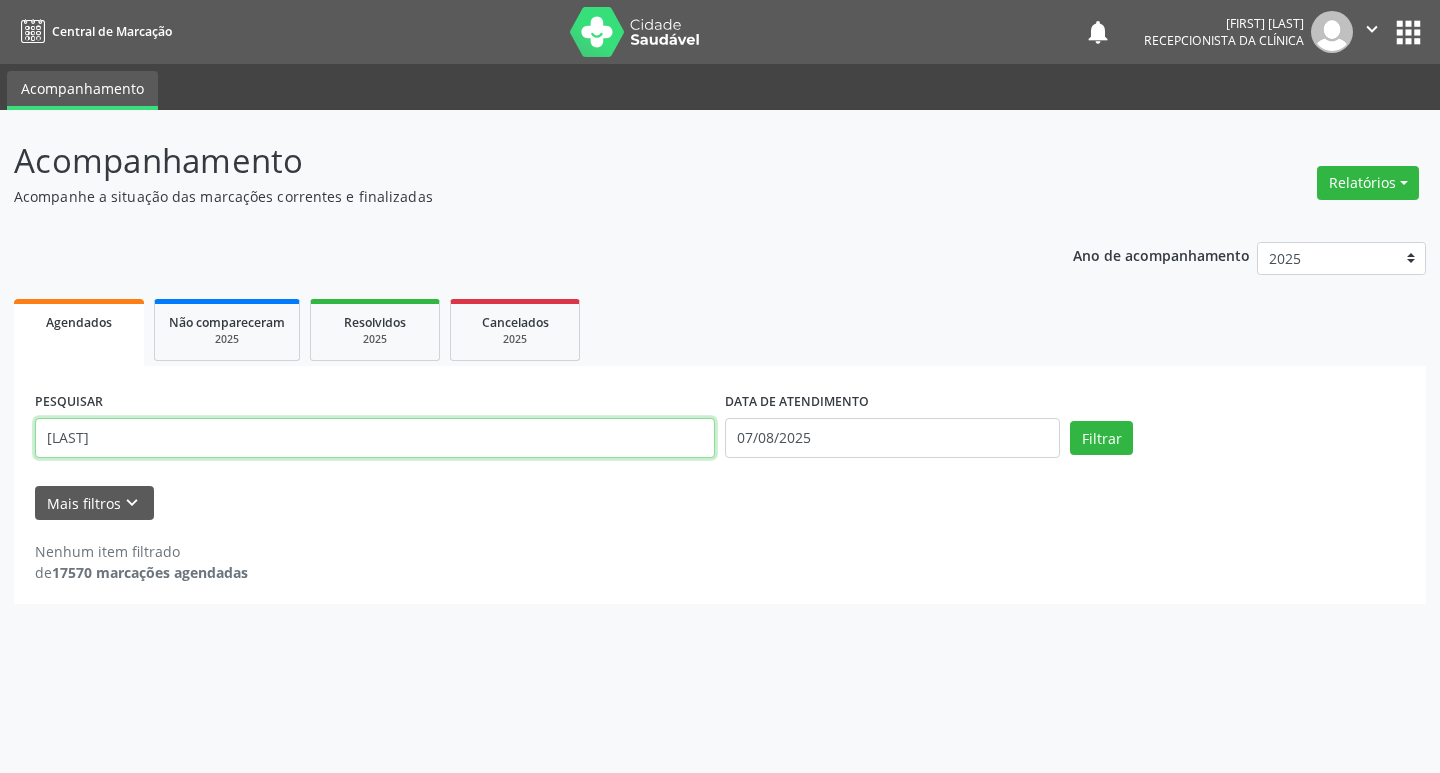 click on "[LAST]" at bounding box center [375, 438] 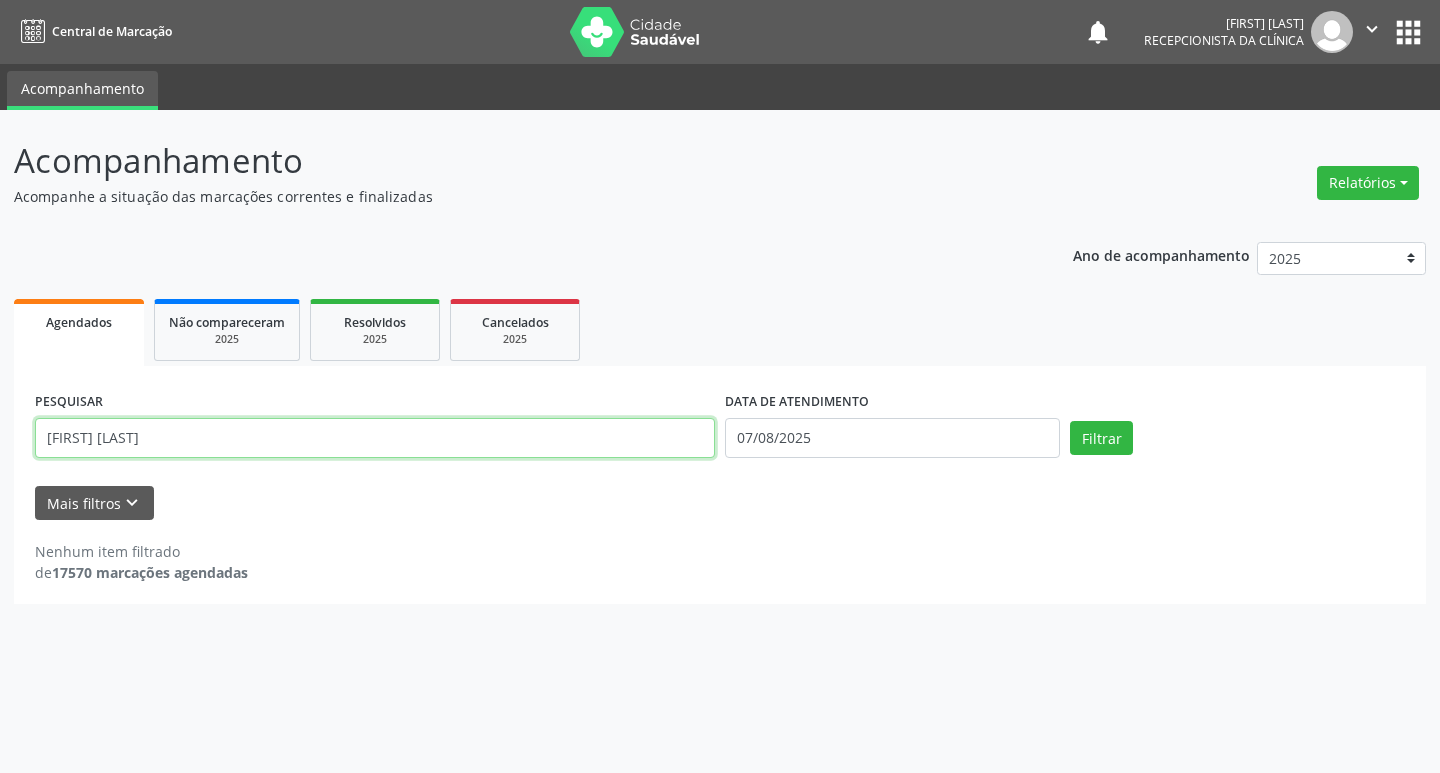 type on "[FIRST] [LAST]" 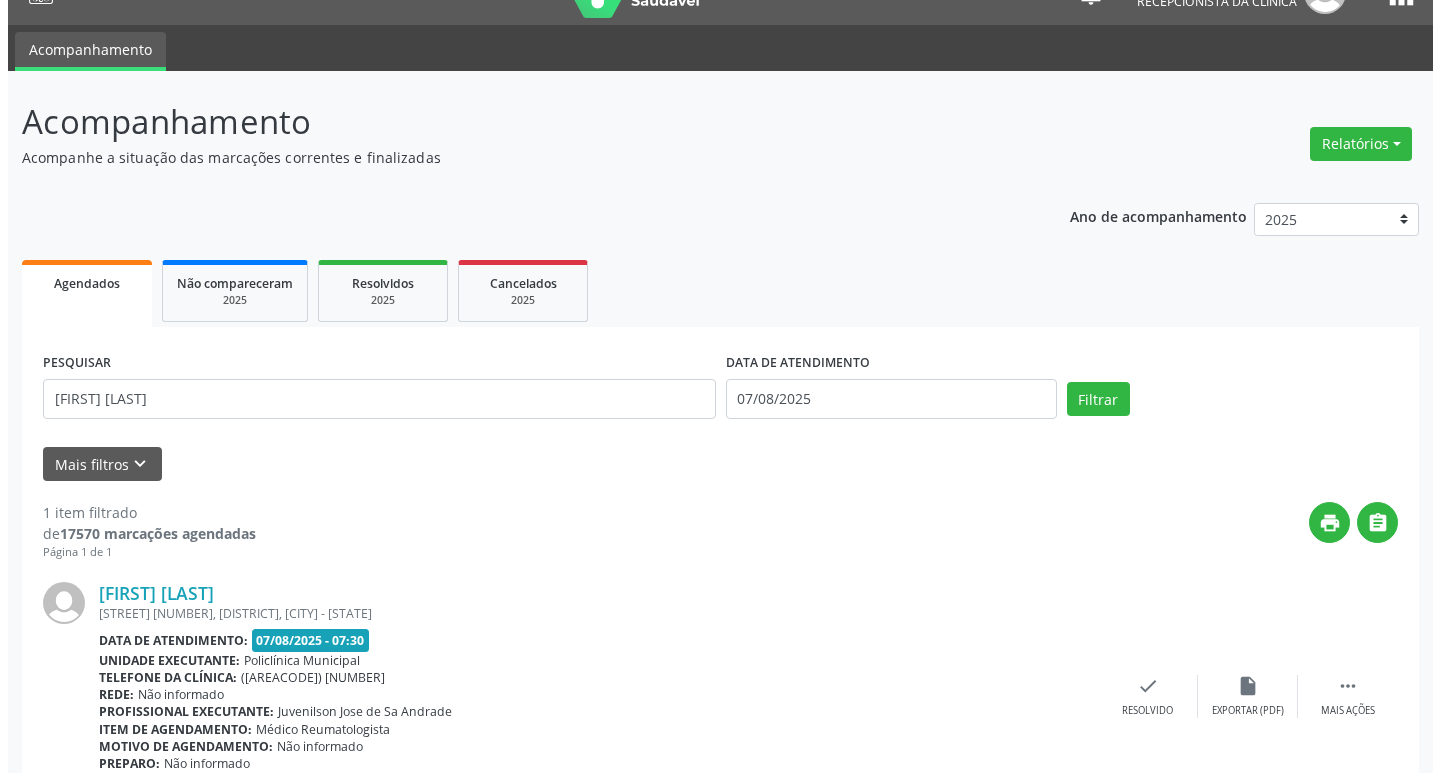 scroll, scrollTop: 132, scrollLeft: 0, axis: vertical 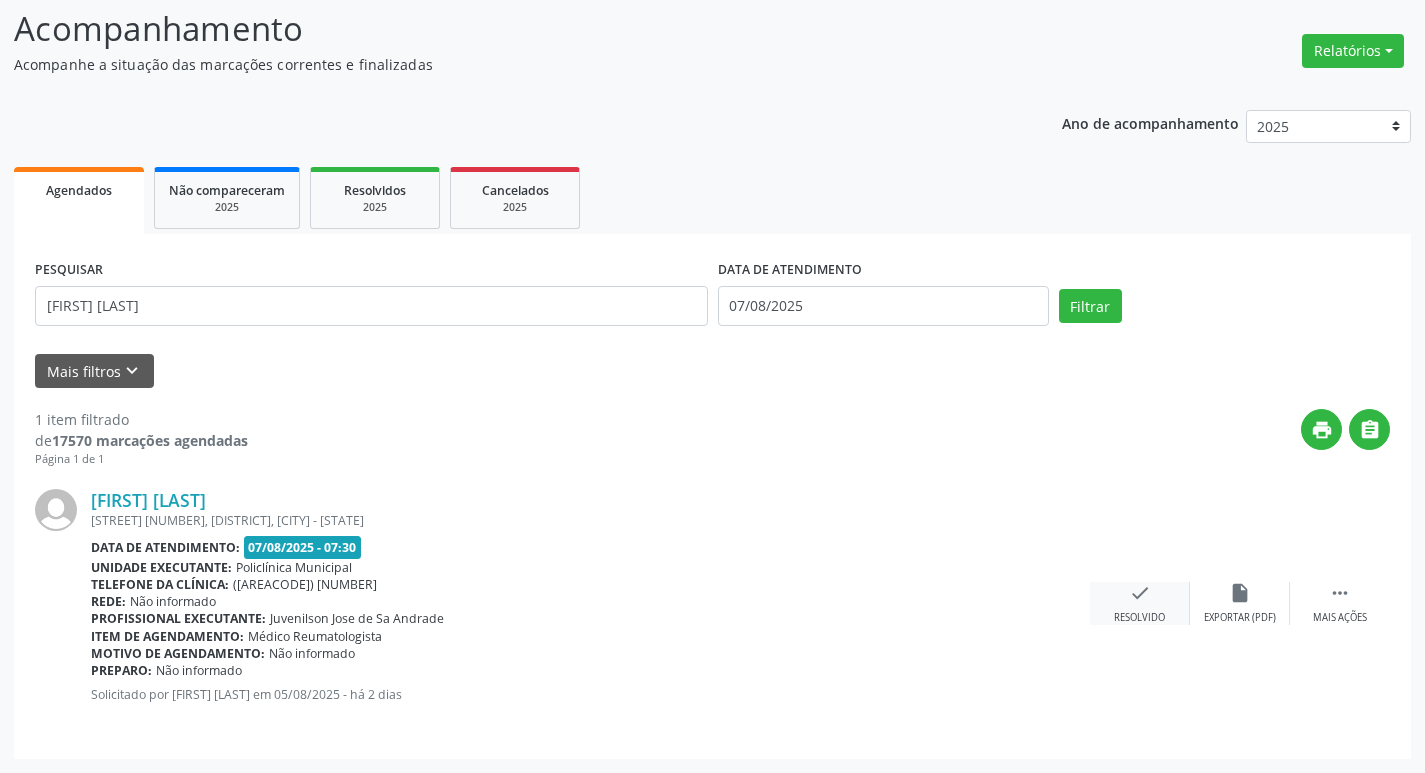 click on "check
Resolvido" at bounding box center (1140, 603) 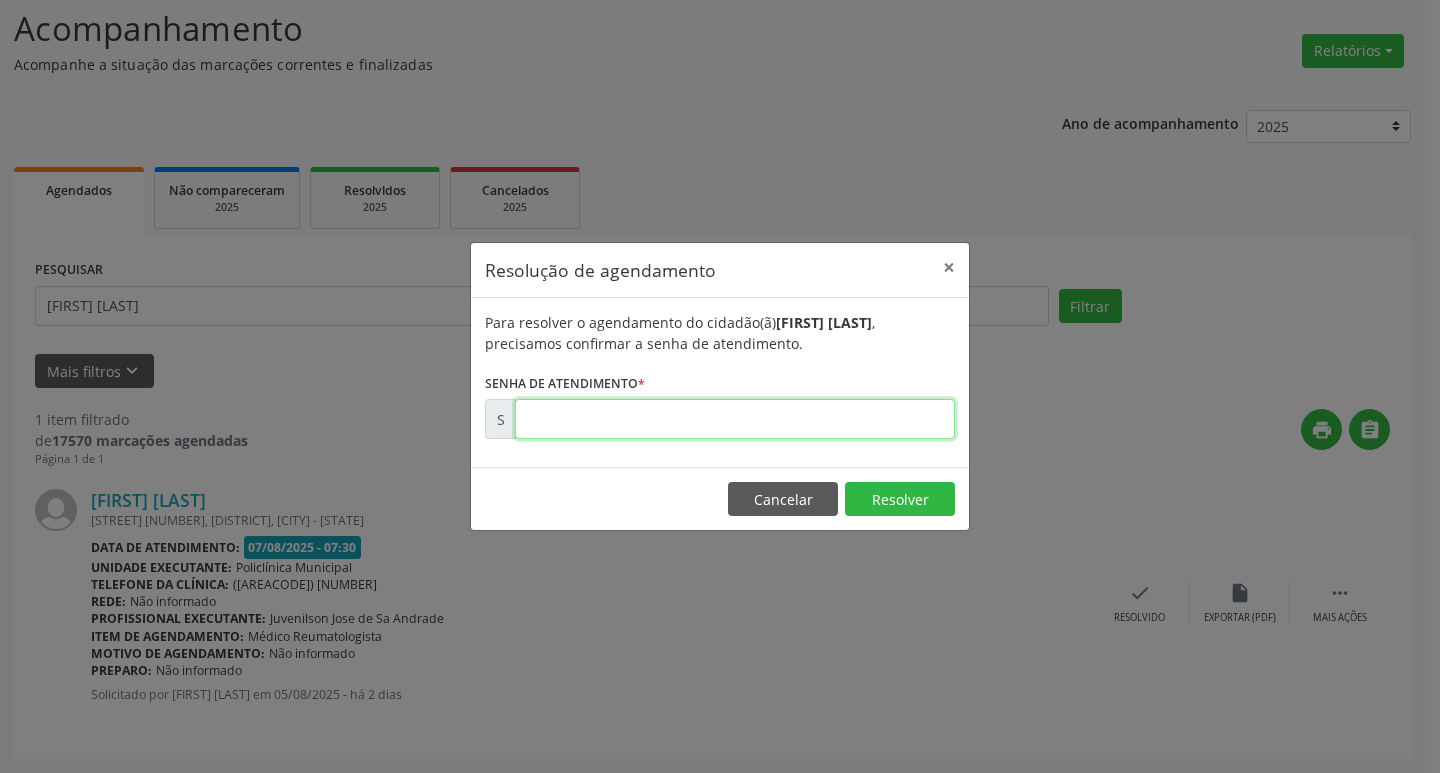 click at bounding box center (735, 419) 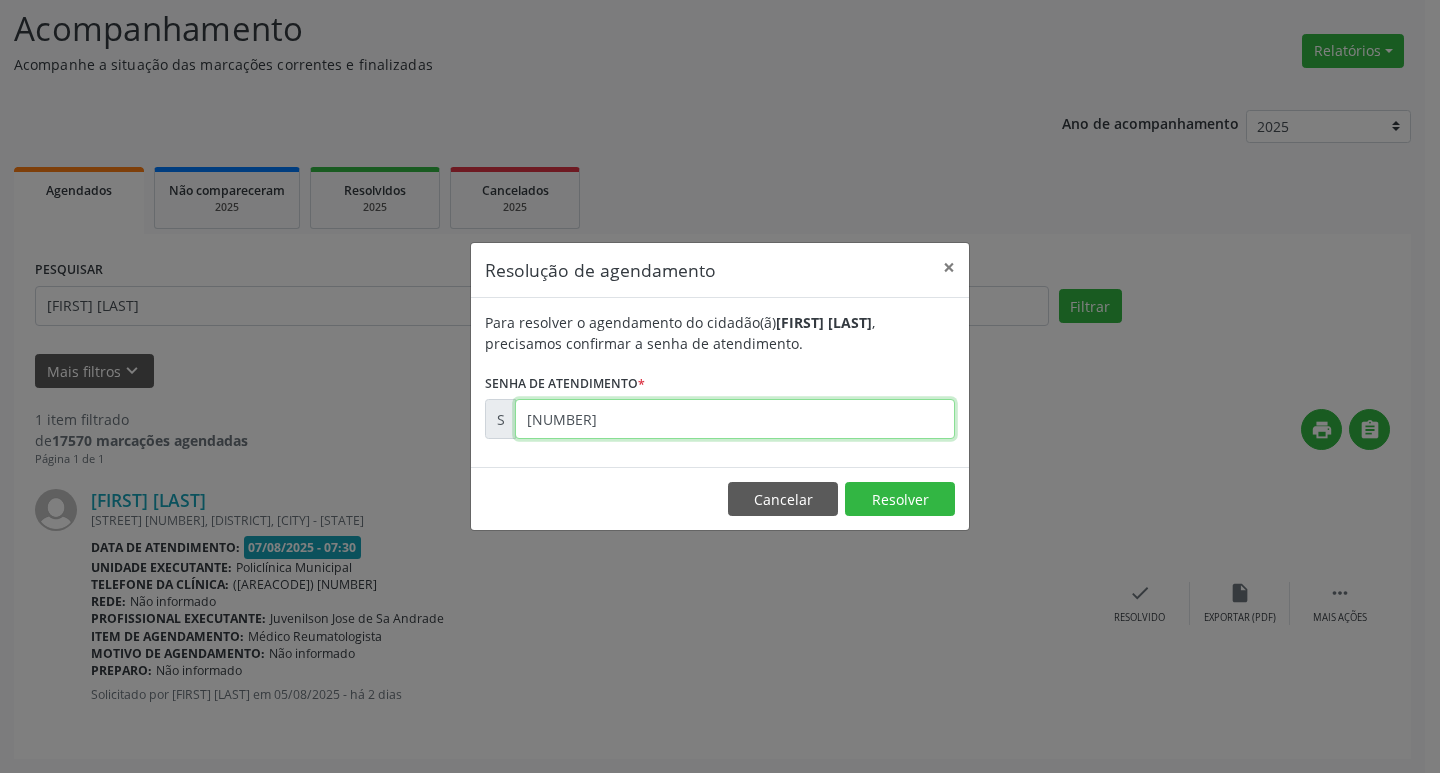 type on "[NUMBER]" 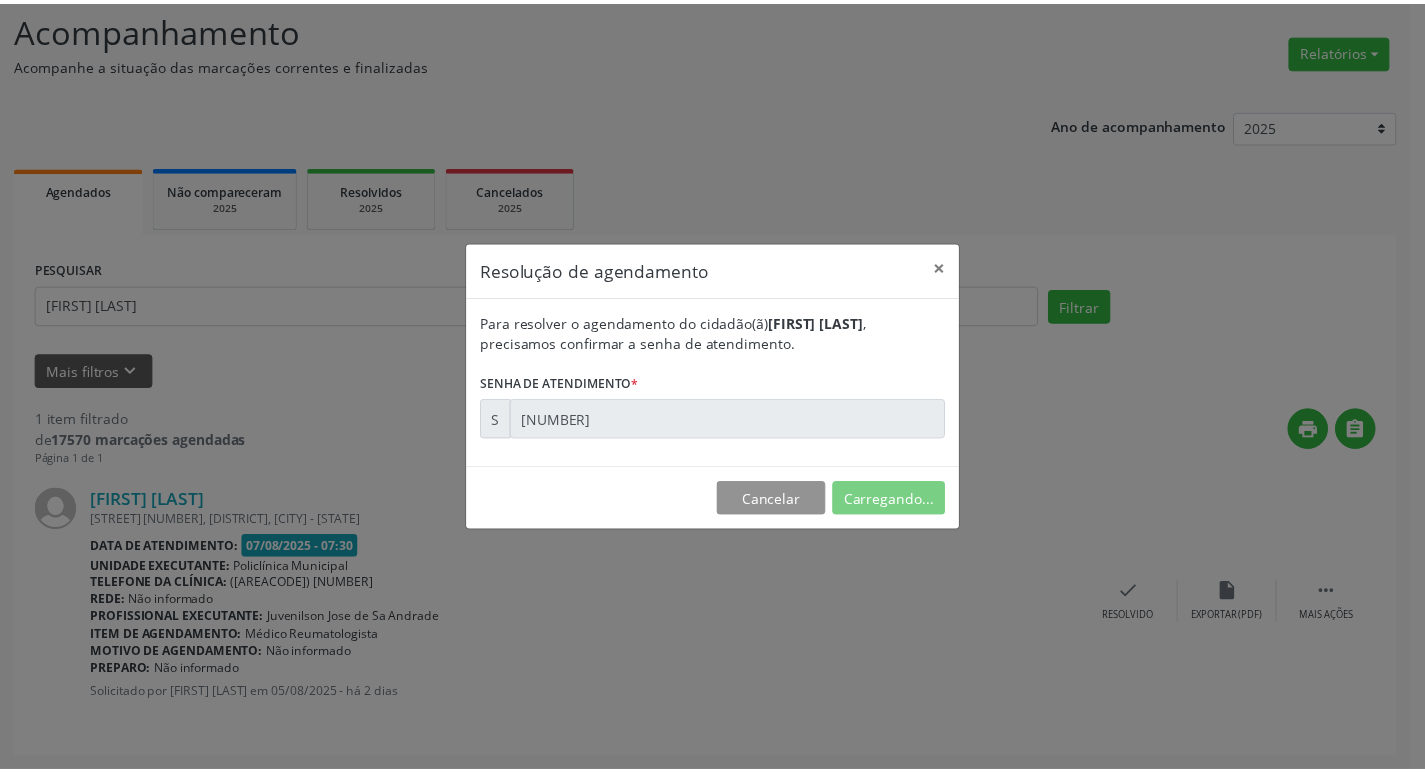 scroll, scrollTop: 0, scrollLeft: 0, axis: both 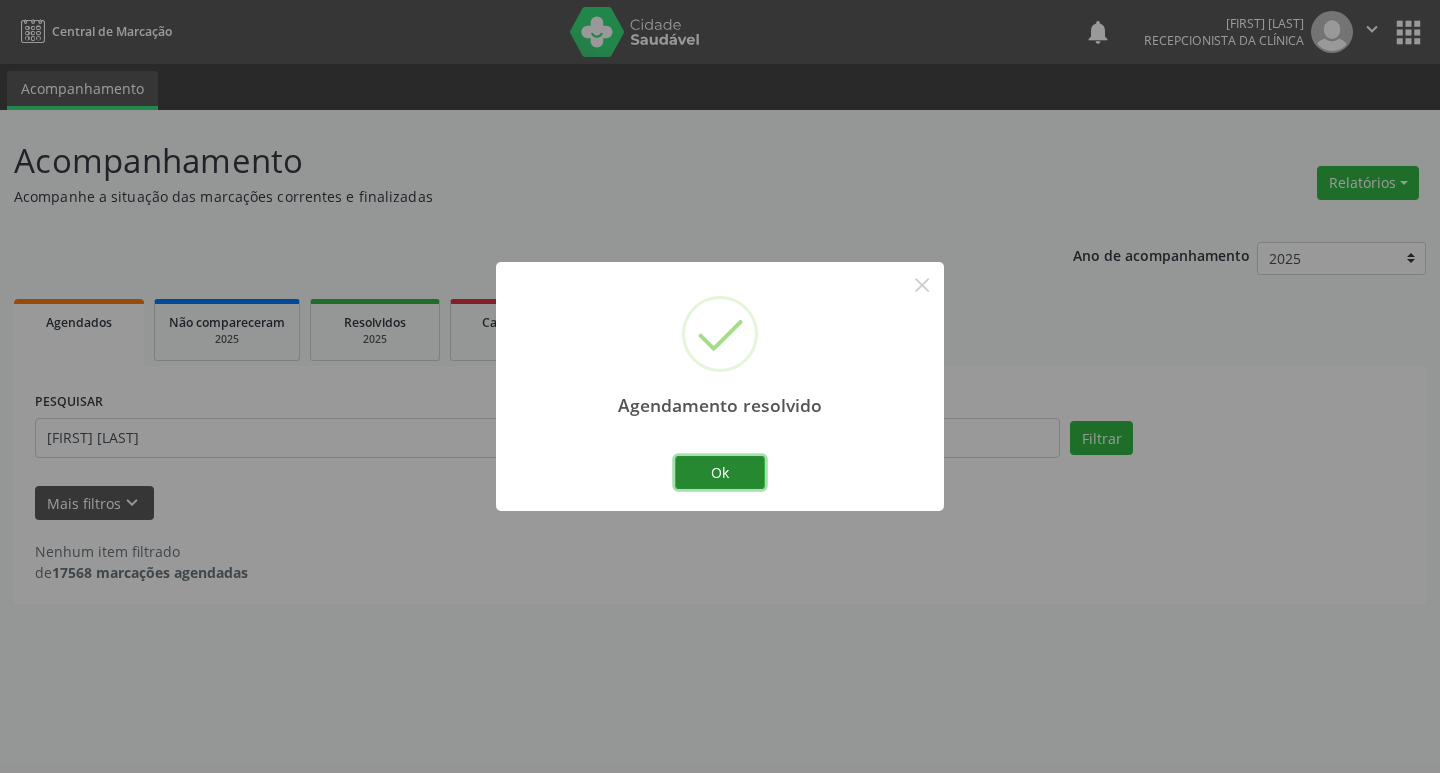 click on "Ok" at bounding box center (720, 473) 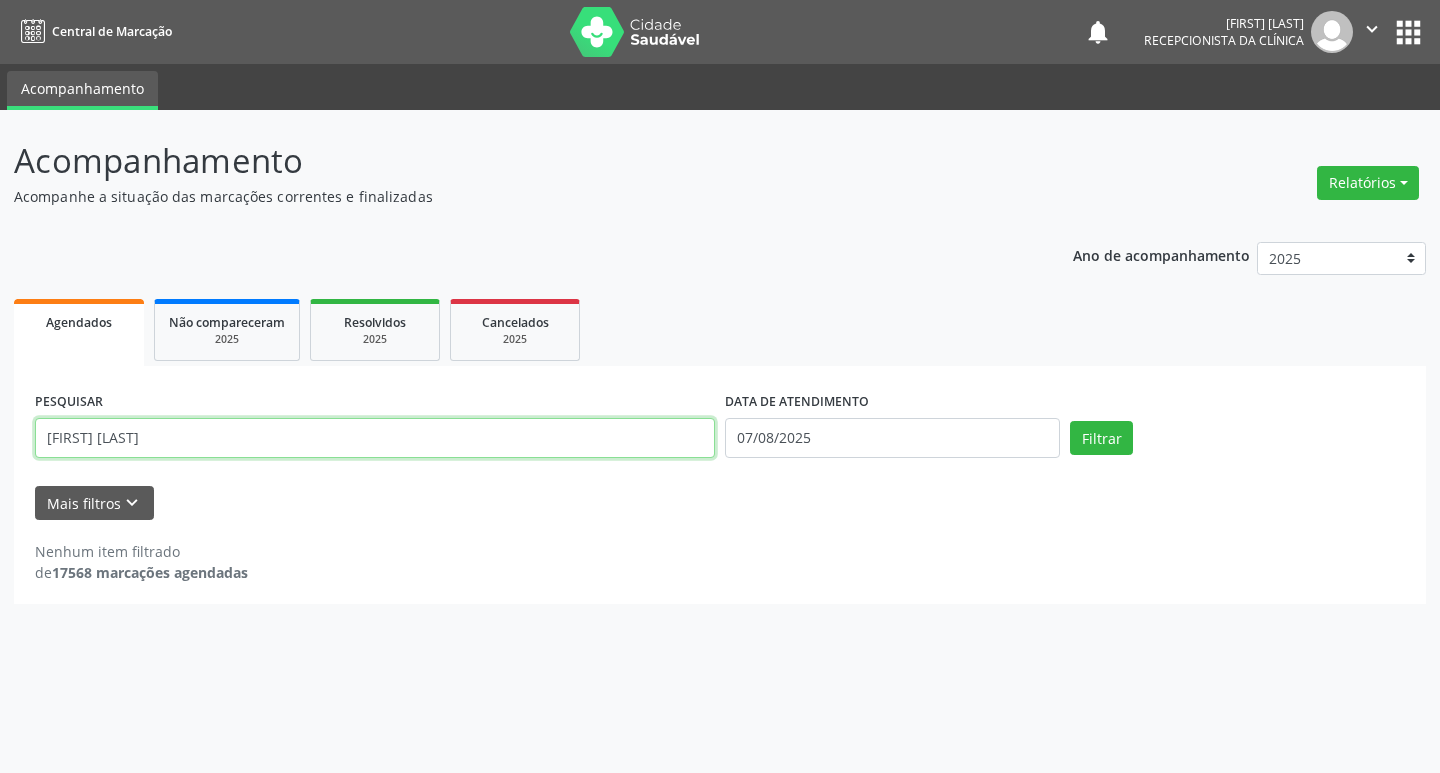 click on "[FIRST] [LAST]" at bounding box center [375, 438] 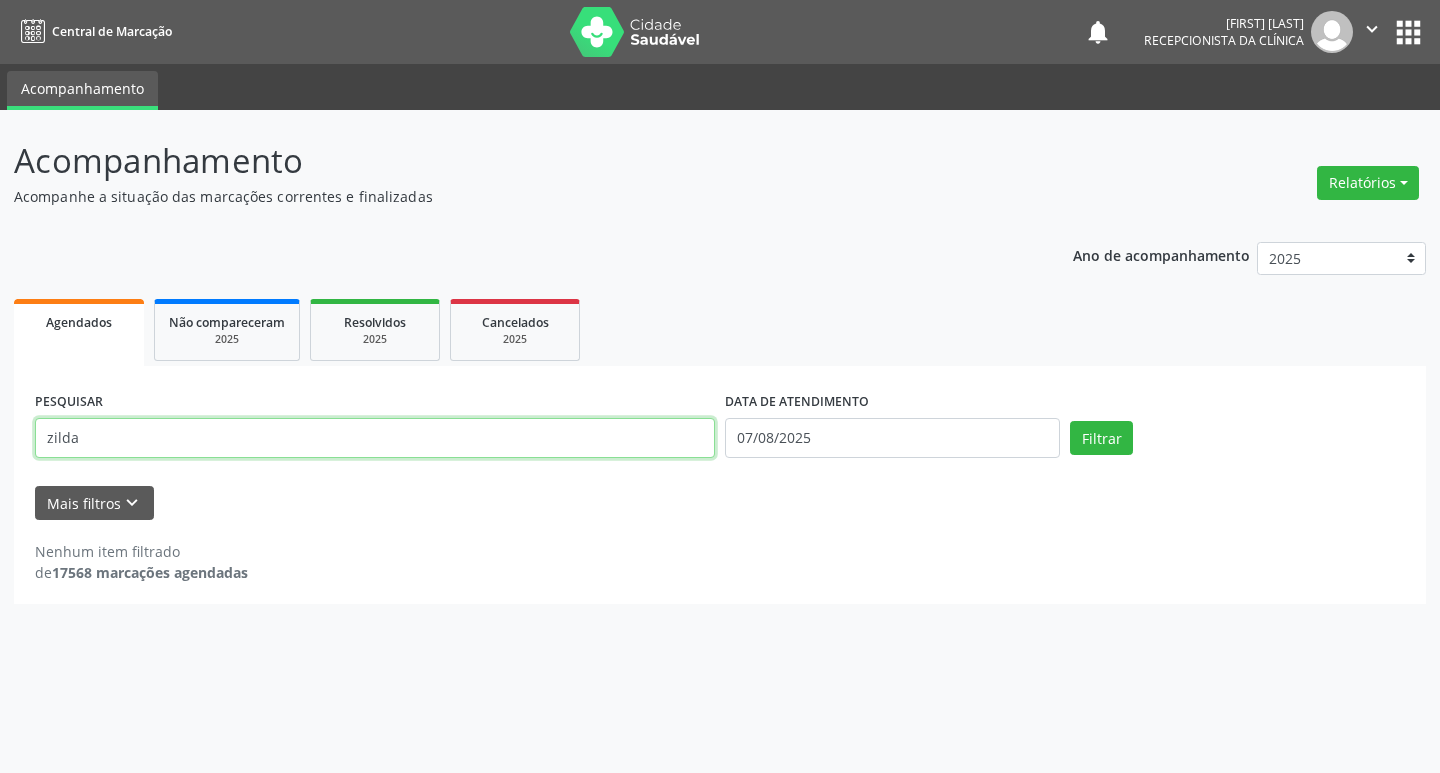 type on "zilda" 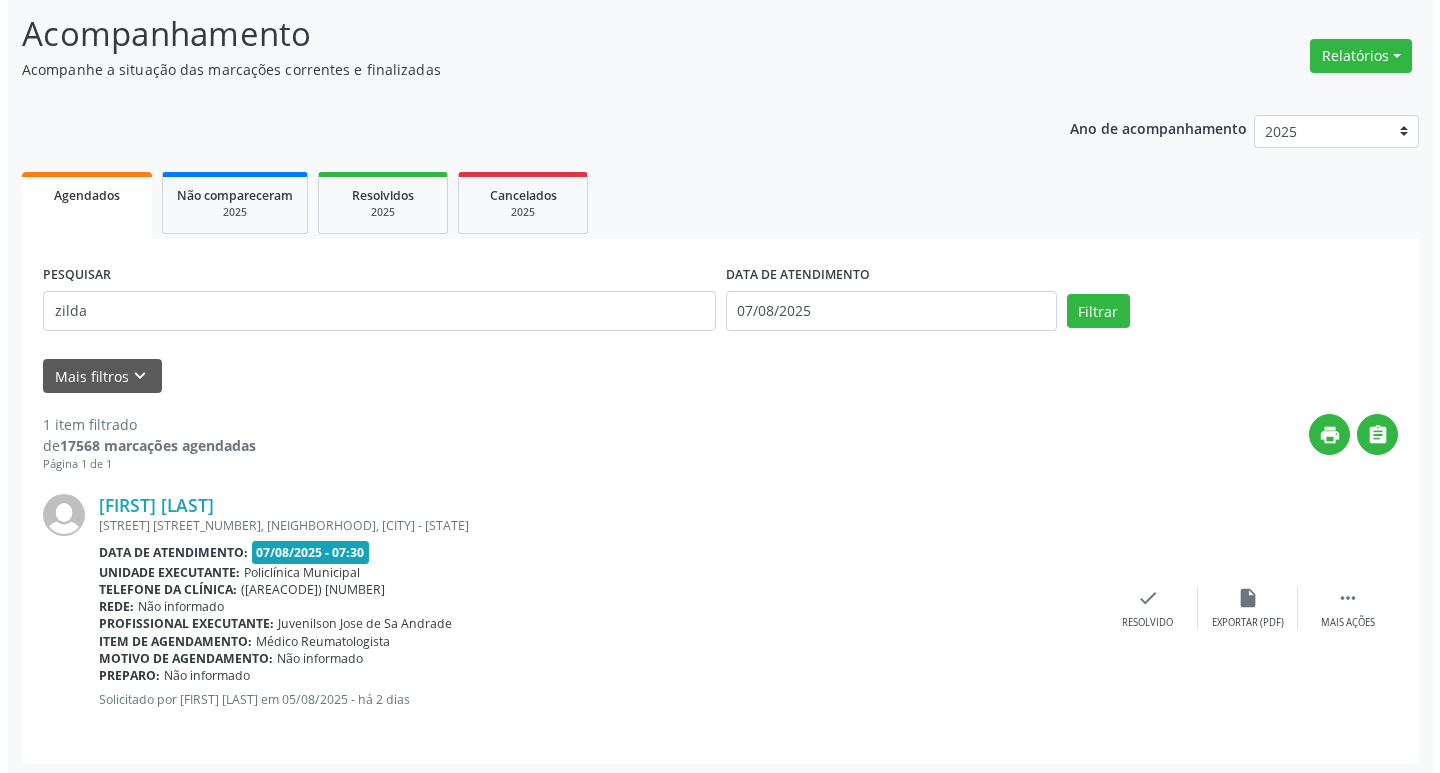 scroll, scrollTop: 132, scrollLeft: 0, axis: vertical 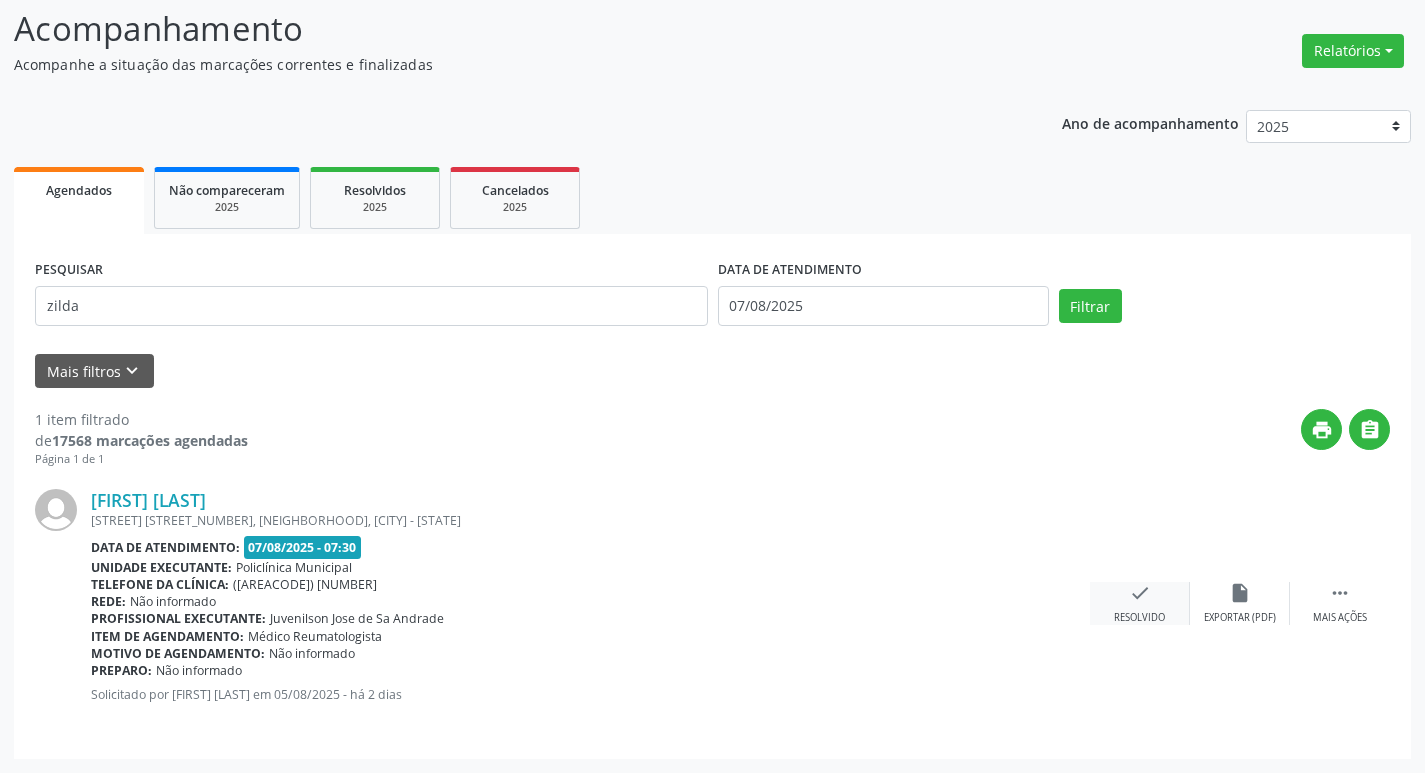 click on "check
Resolvido" at bounding box center [1140, 603] 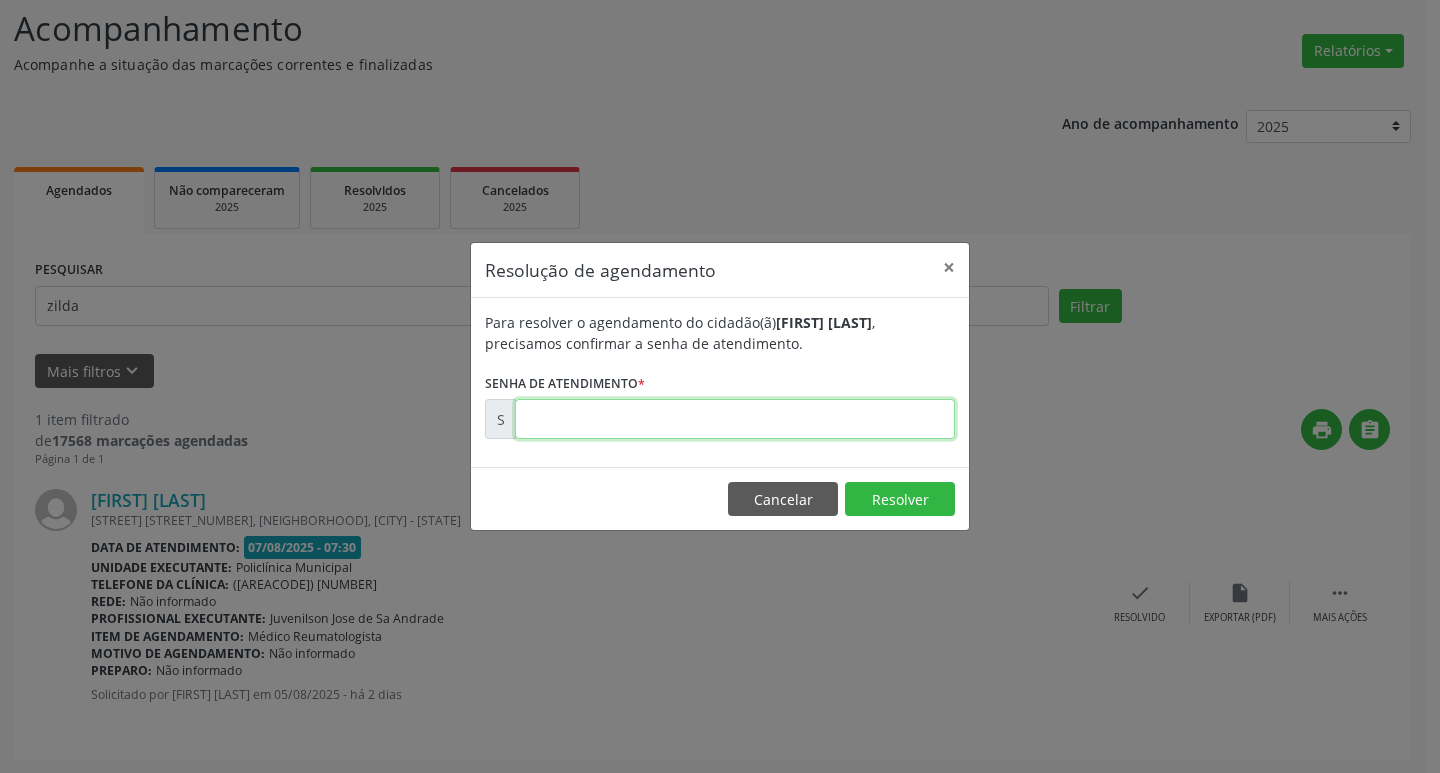 click at bounding box center (735, 419) 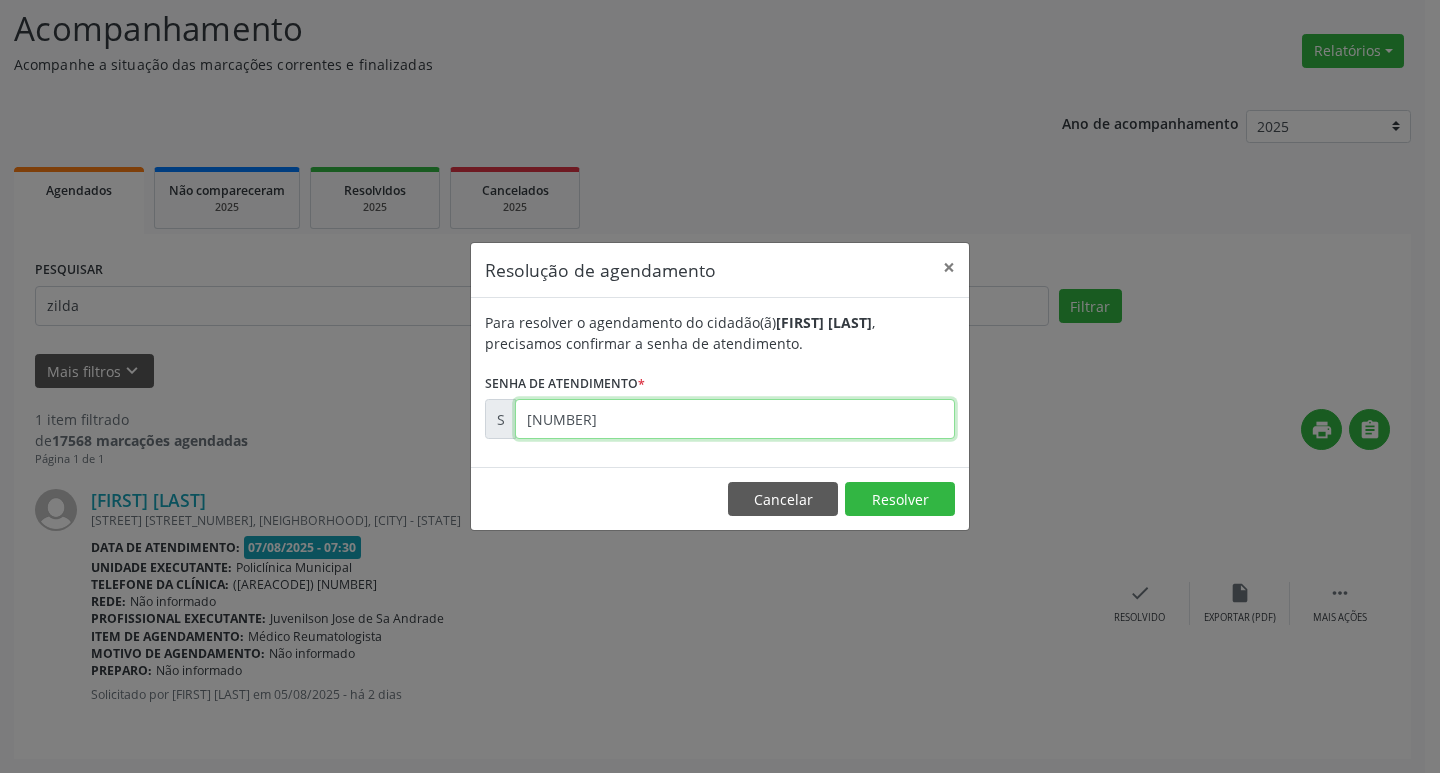 type on "[NUMBER]" 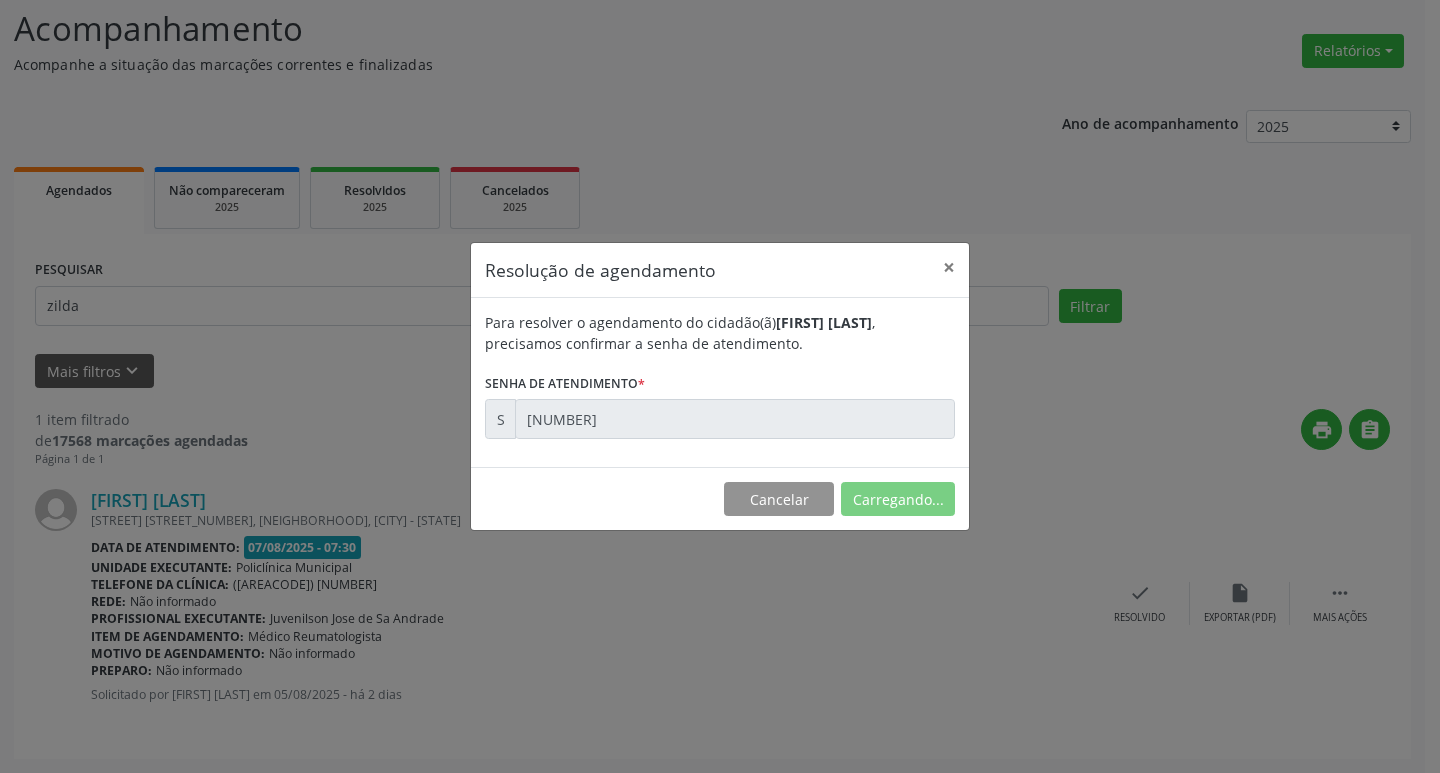 scroll, scrollTop: 0, scrollLeft: 0, axis: both 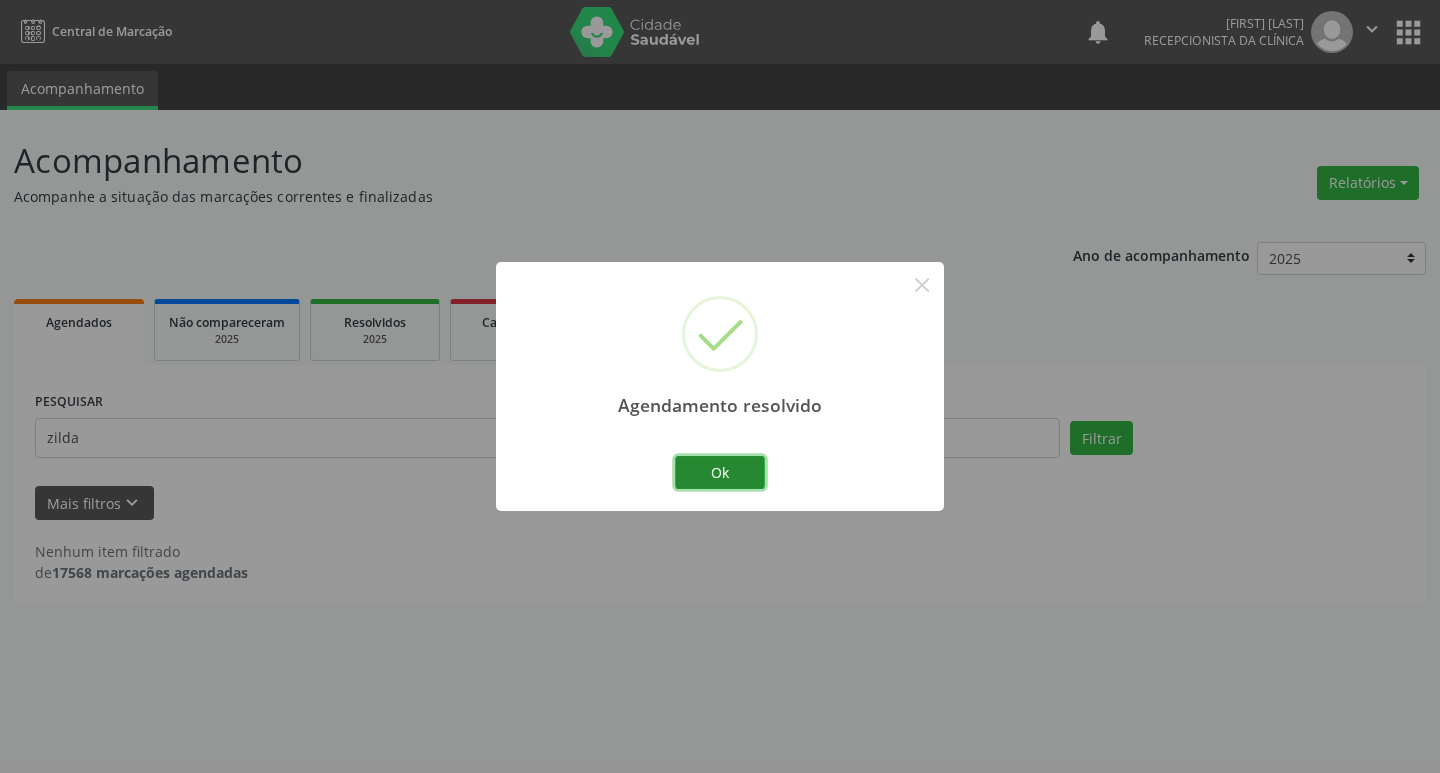 click on "Ok" at bounding box center [720, 473] 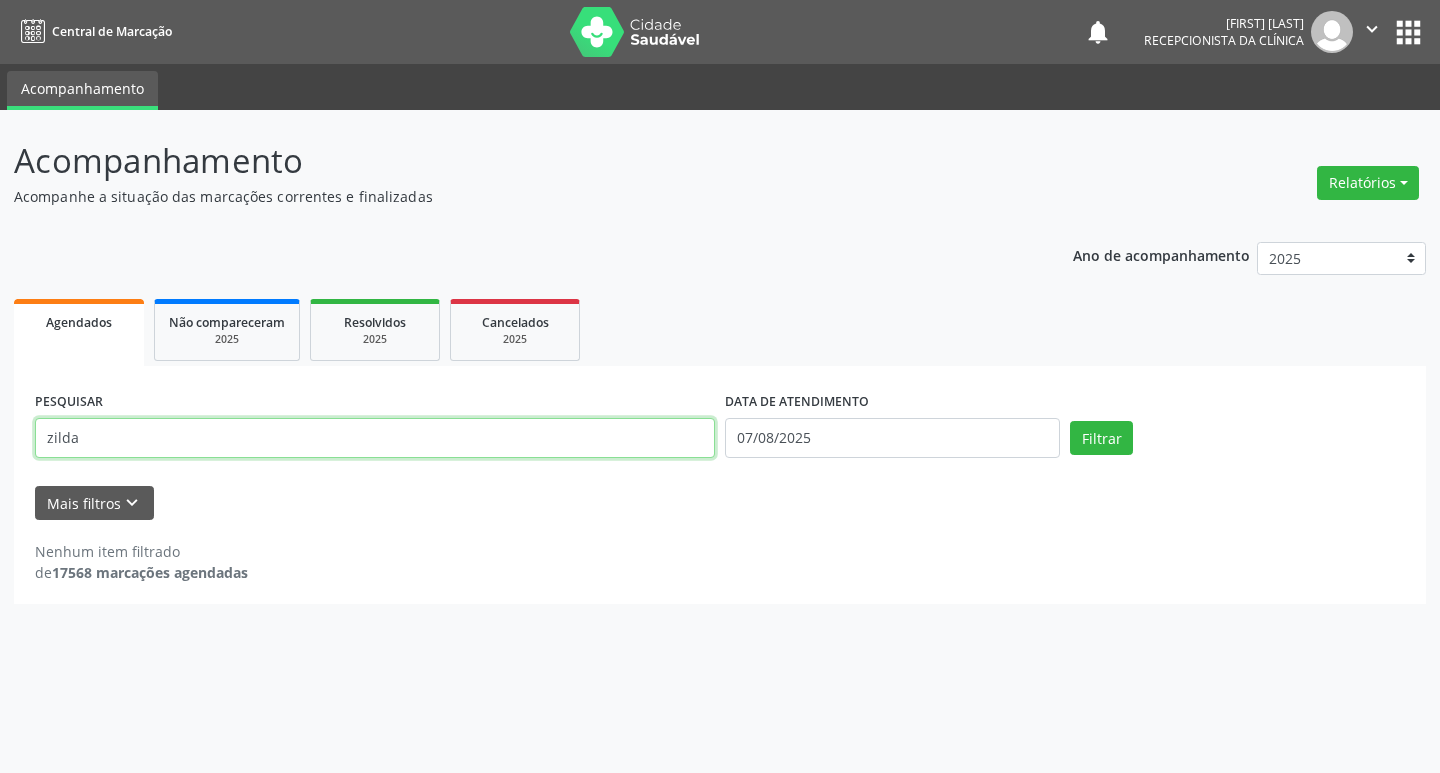click on "zilda" at bounding box center [375, 438] 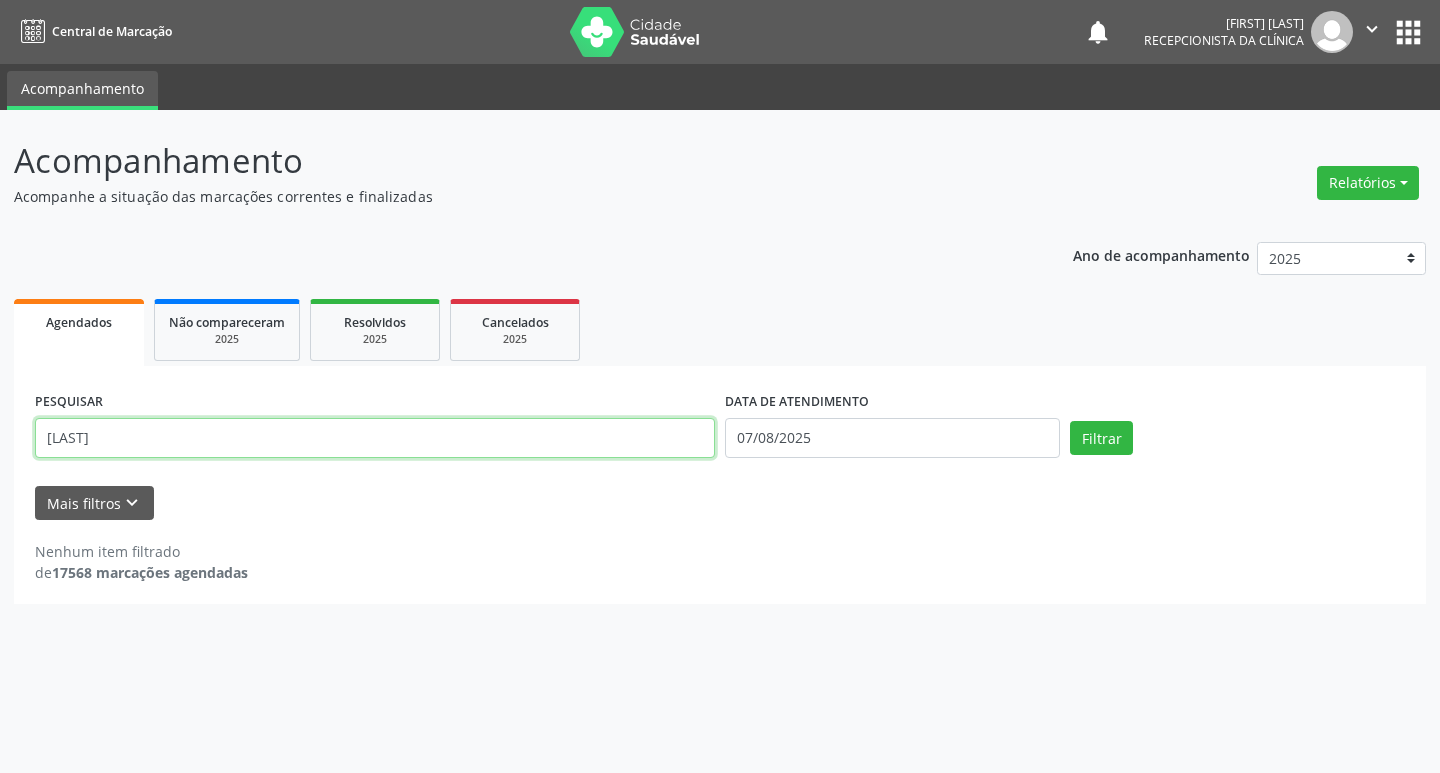 type on "[LAST]" 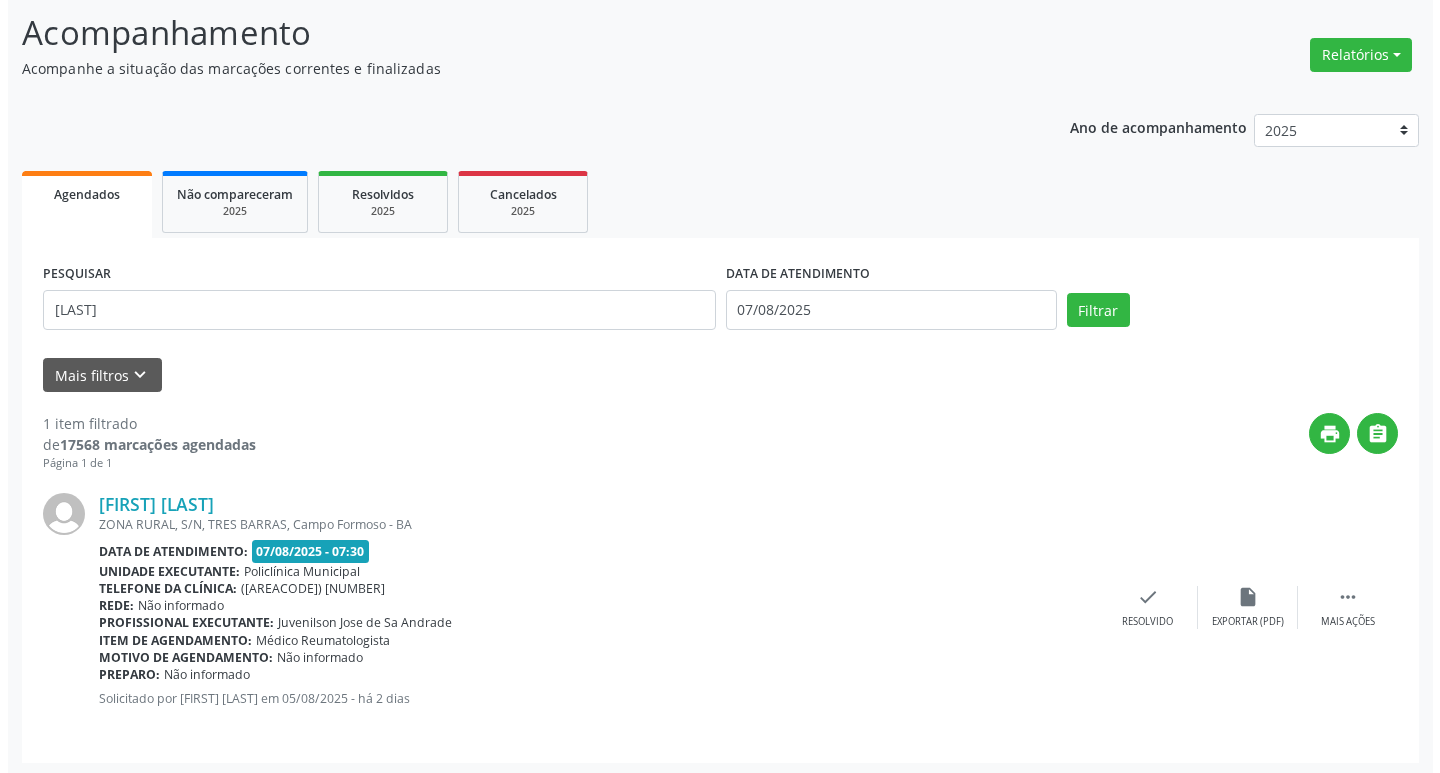scroll, scrollTop: 132, scrollLeft: 0, axis: vertical 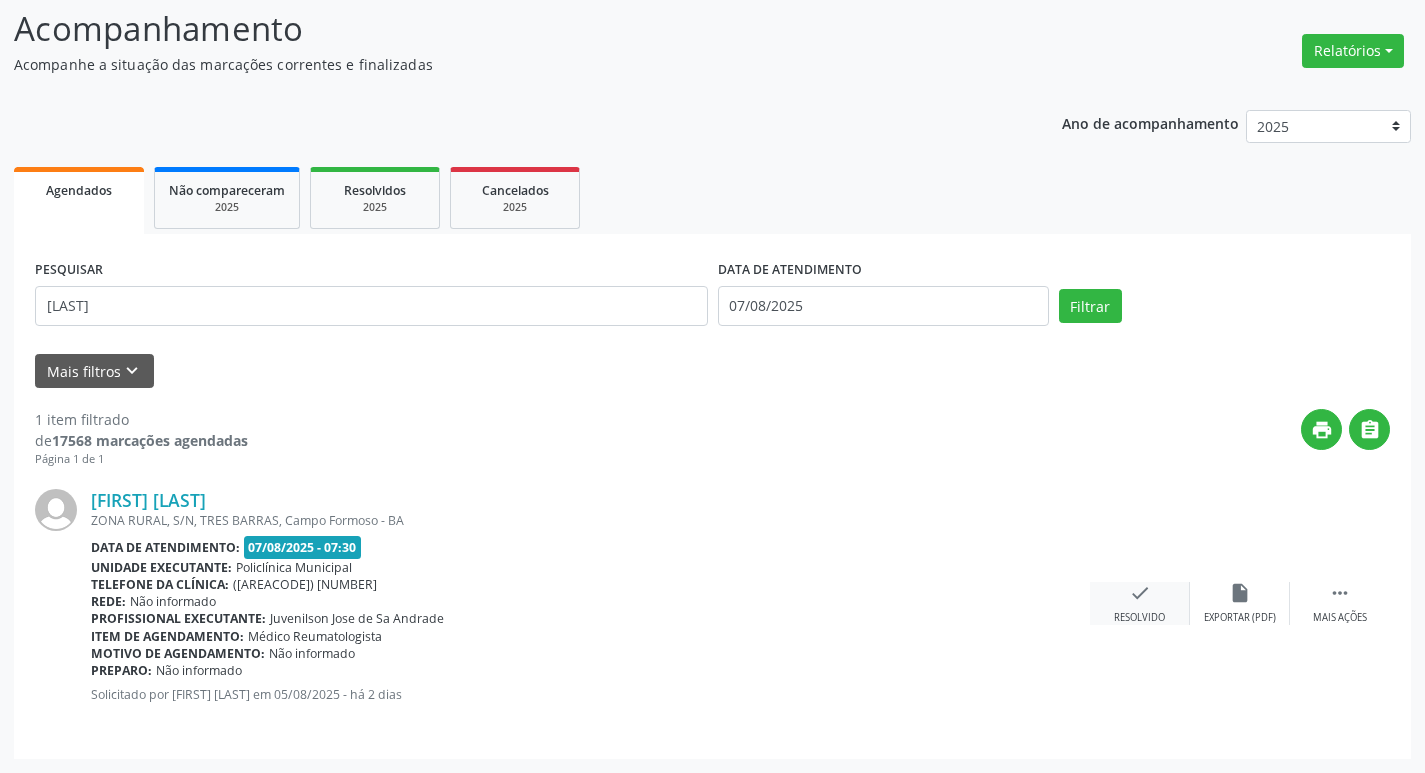 click on "check
Resolvido" at bounding box center [1140, 603] 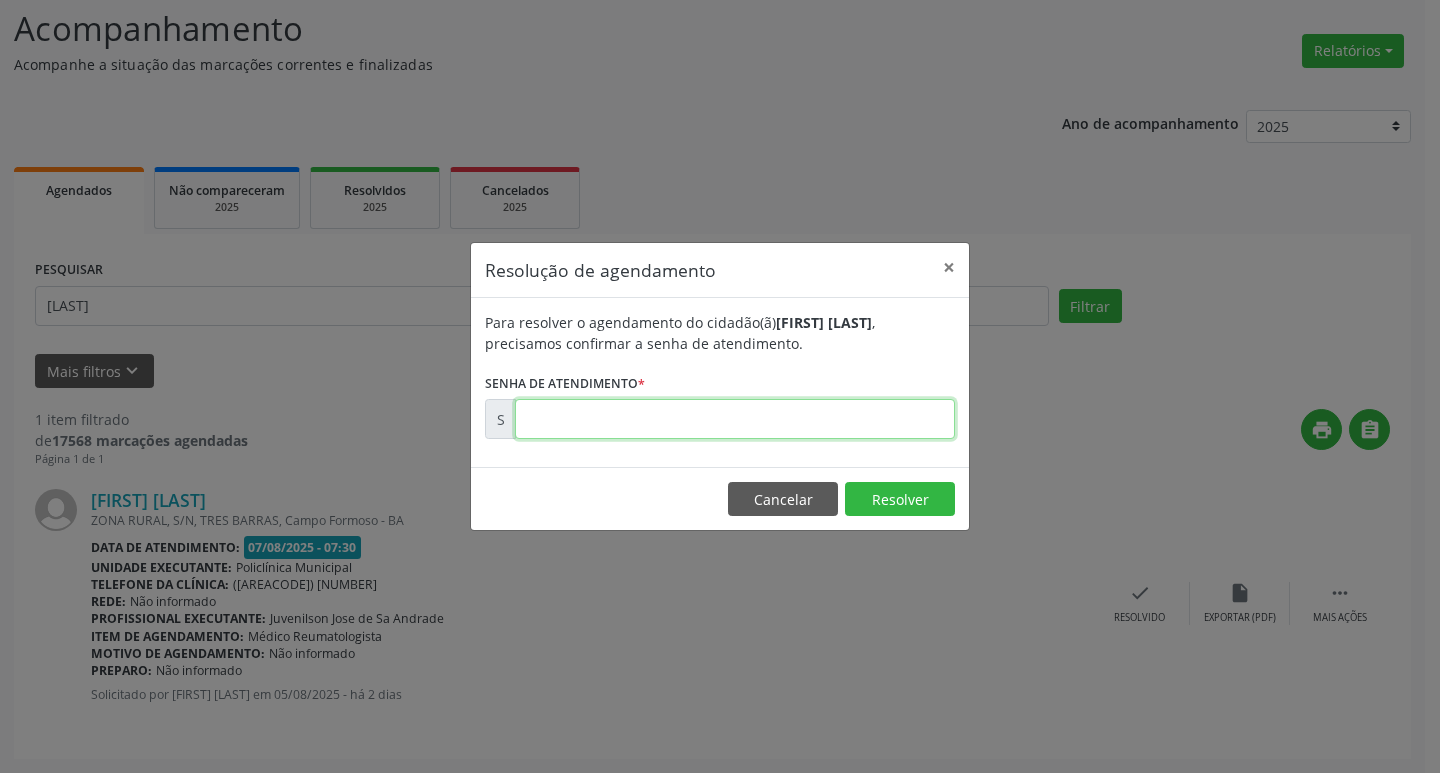 click at bounding box center [735, 419] 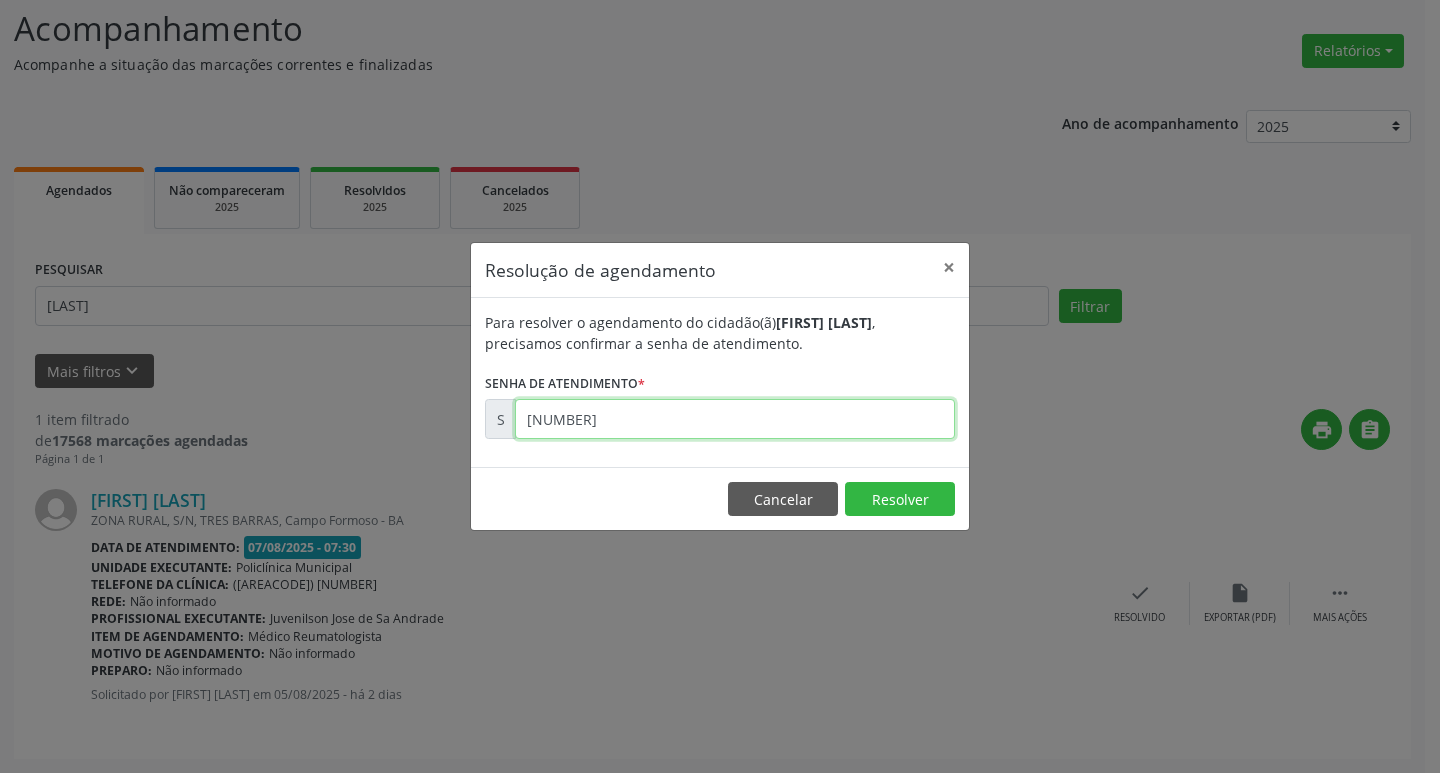 type on "[NUMBER]" 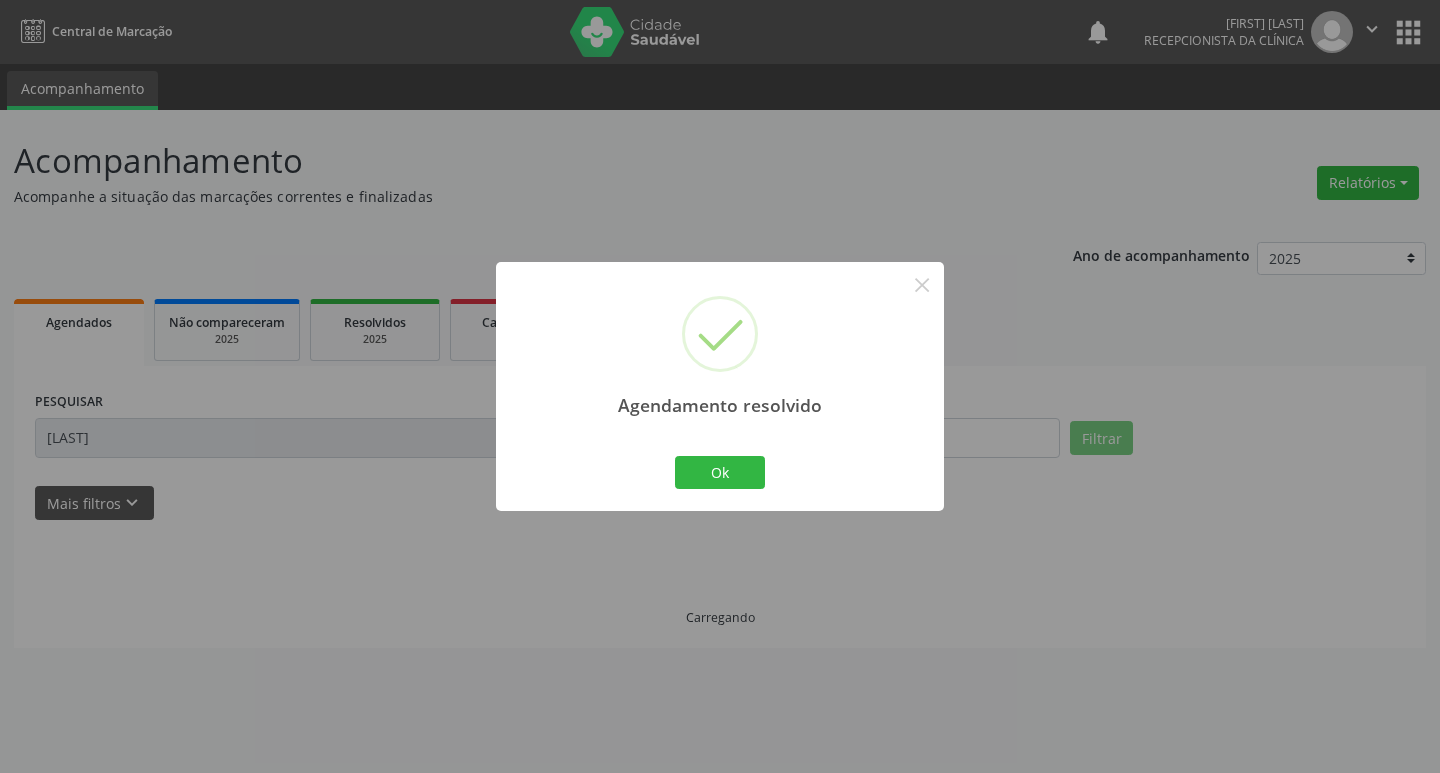 scroll, scrollTop: 0, scrollLeft: 0, axis: both 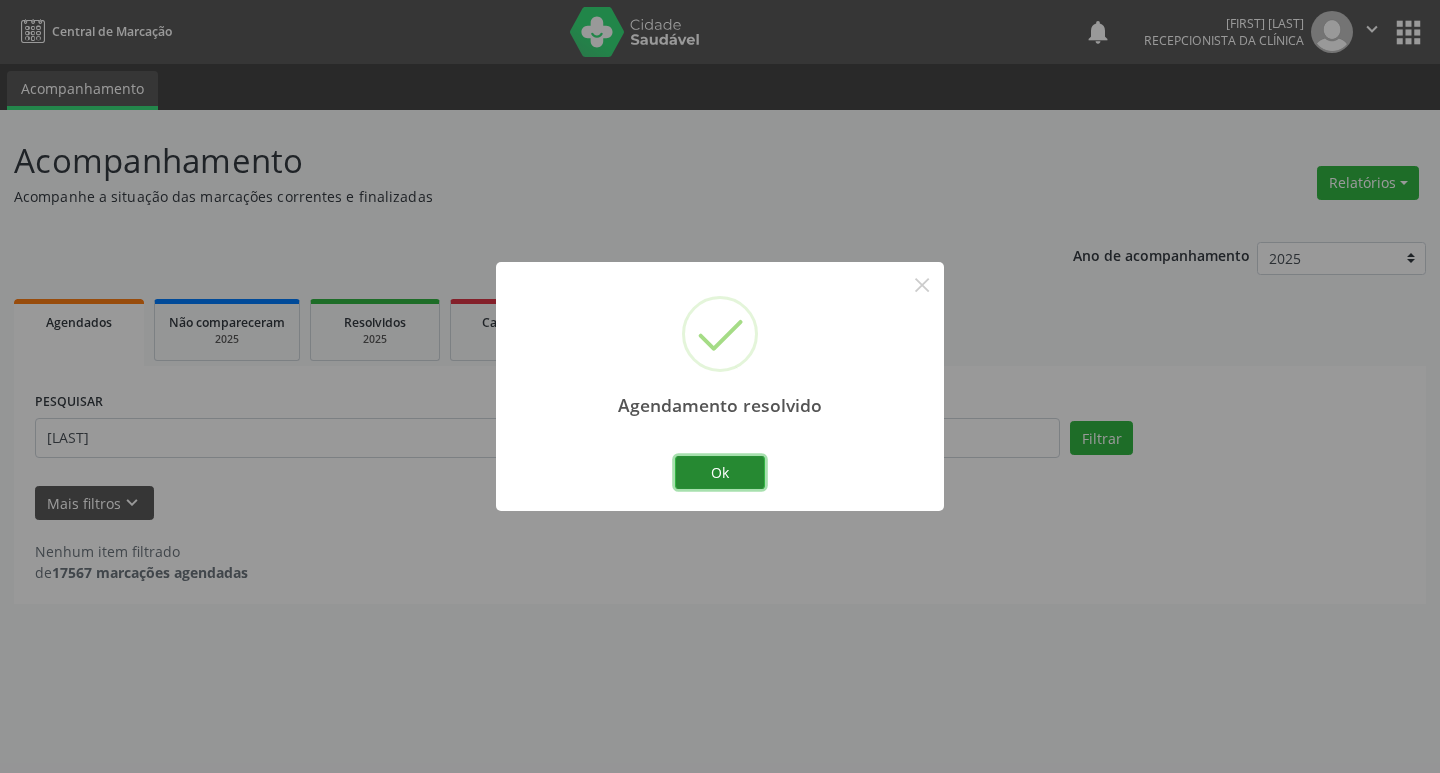 click on "Ok" at bounding box center (720, 473) 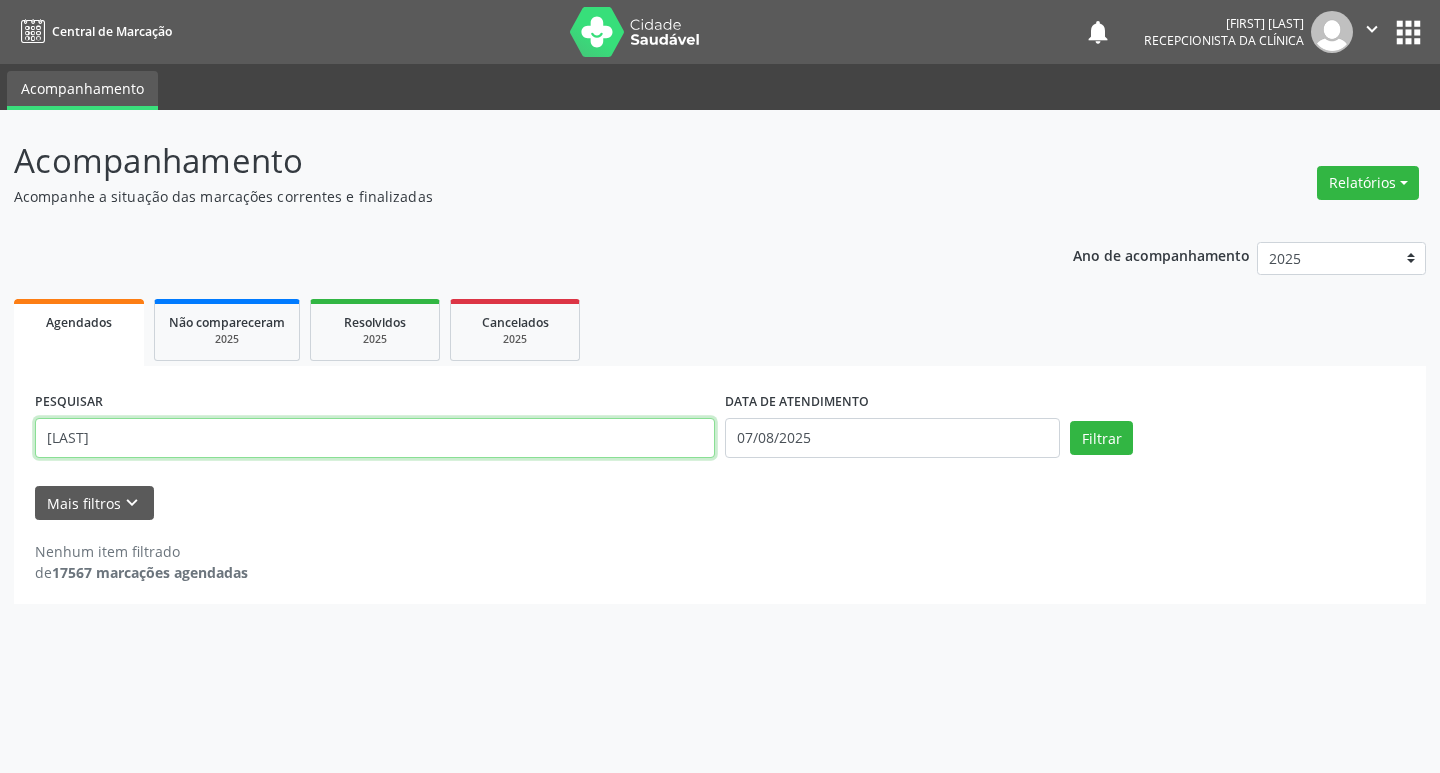 click on "[LAST]" at bounding box center (375, 438) 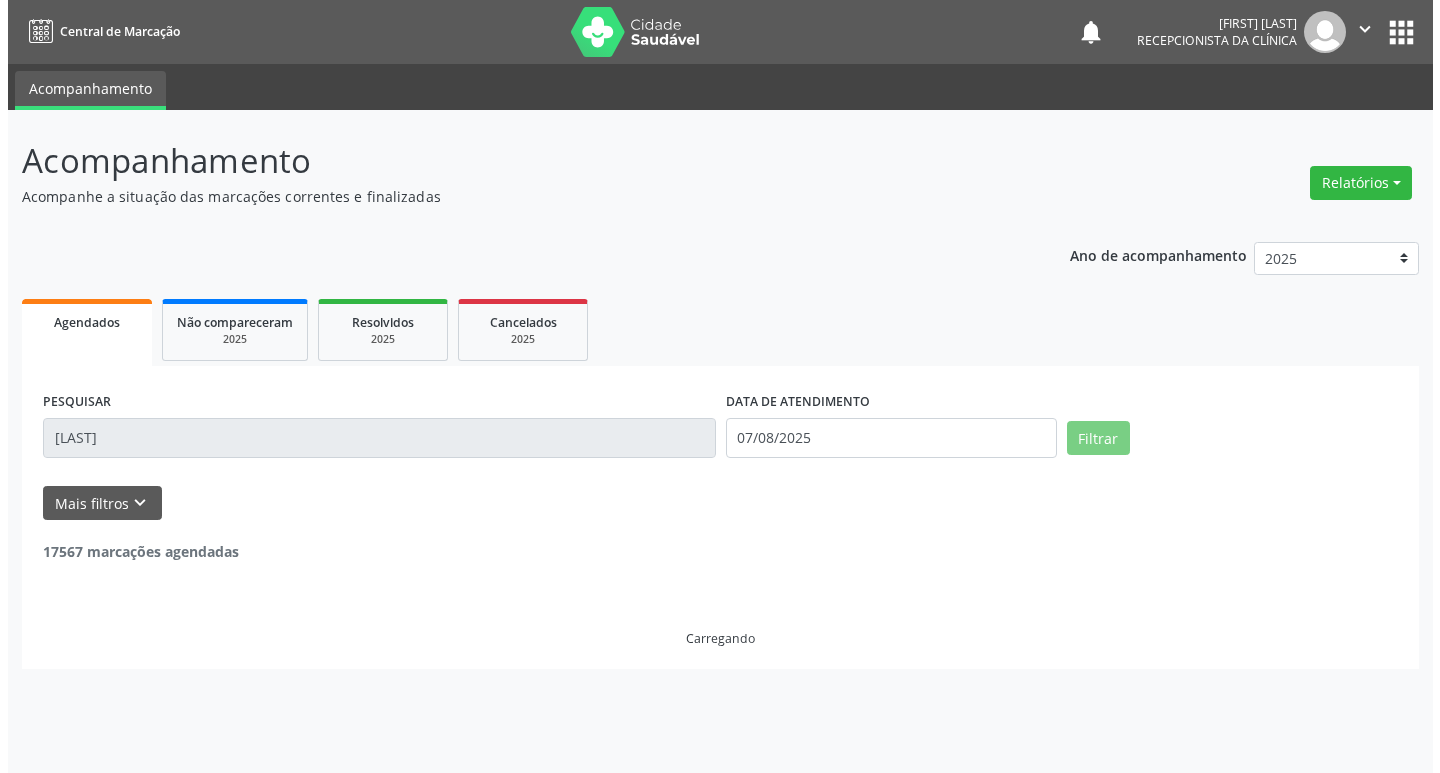 scroll, scrollTop: 132, scrollLeft: 0, axis: vertical 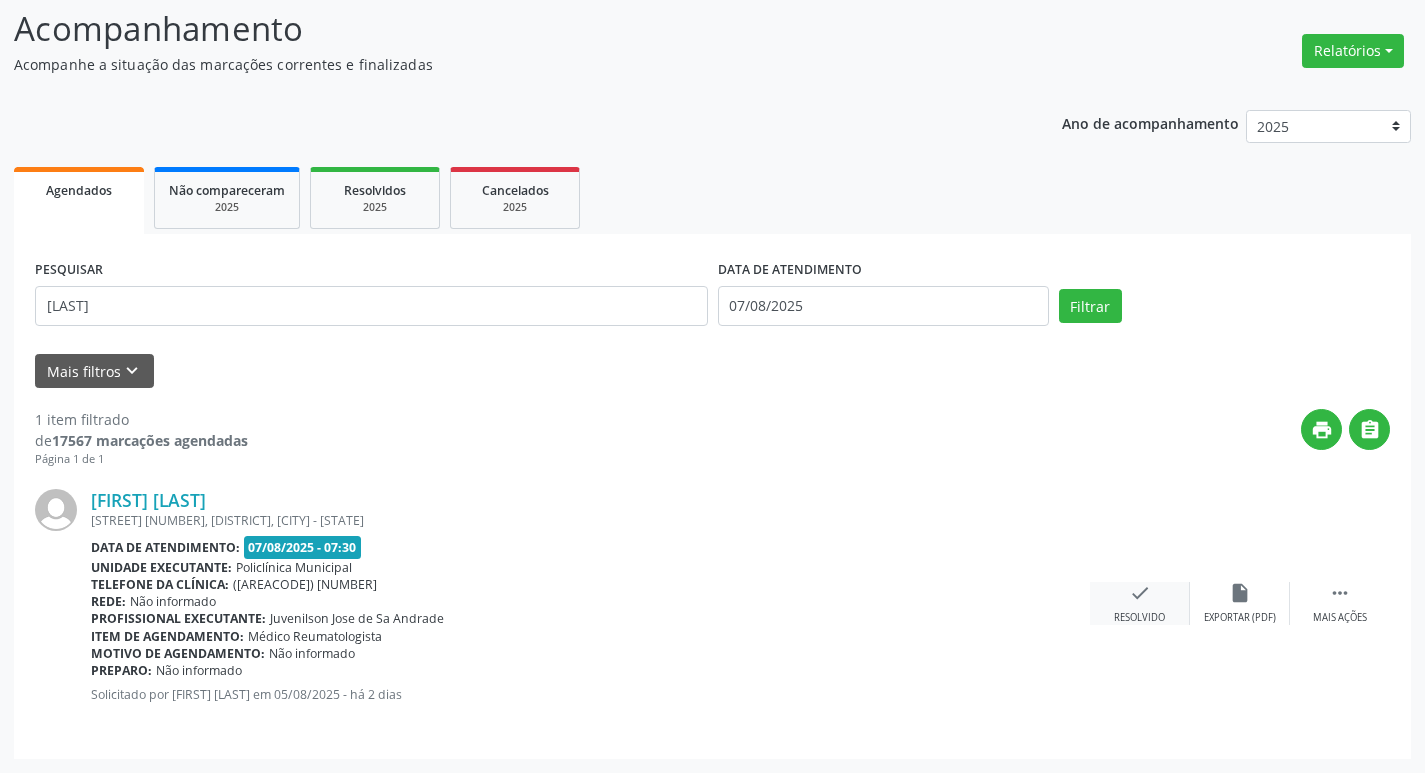 click on "check" at bounding box center [1140, 593] 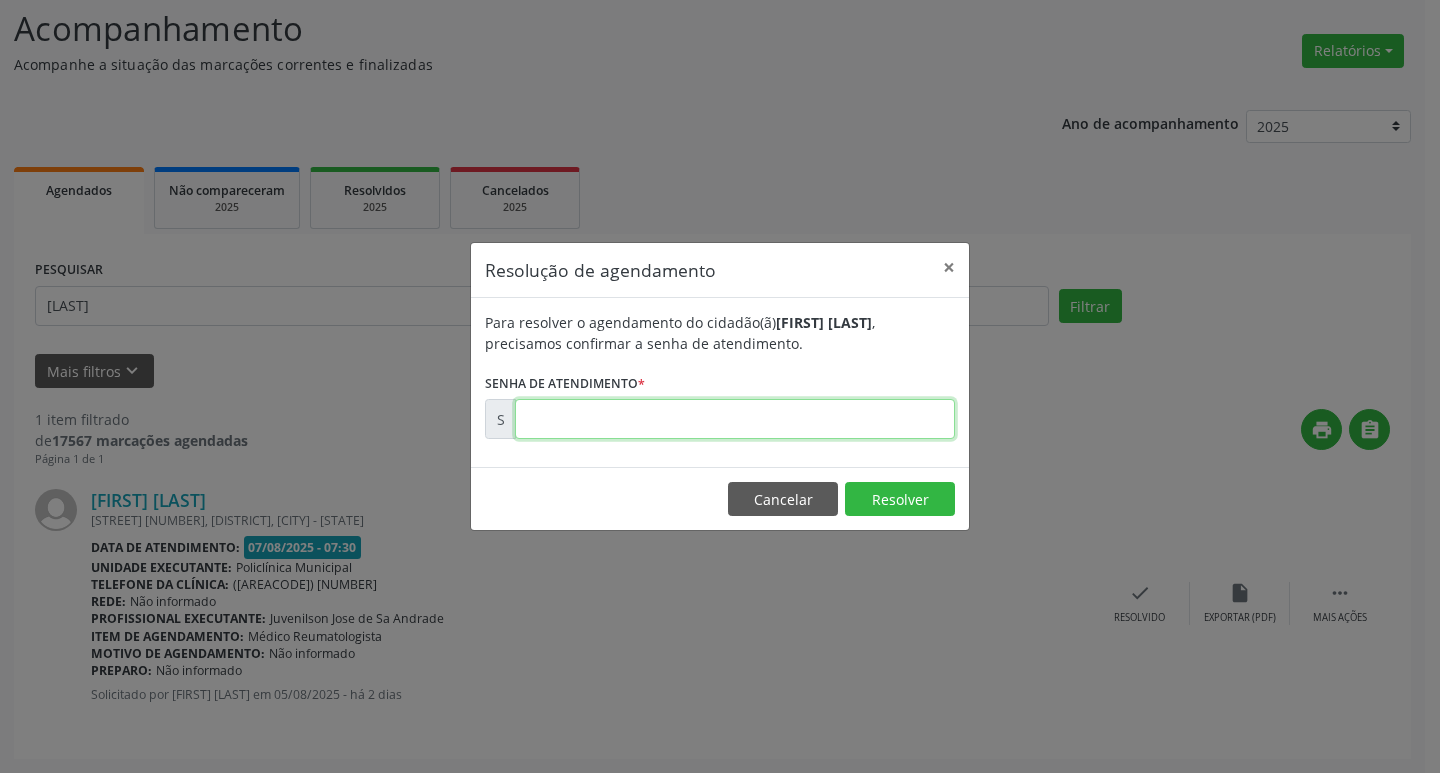 click at bounding box center (735, 419) 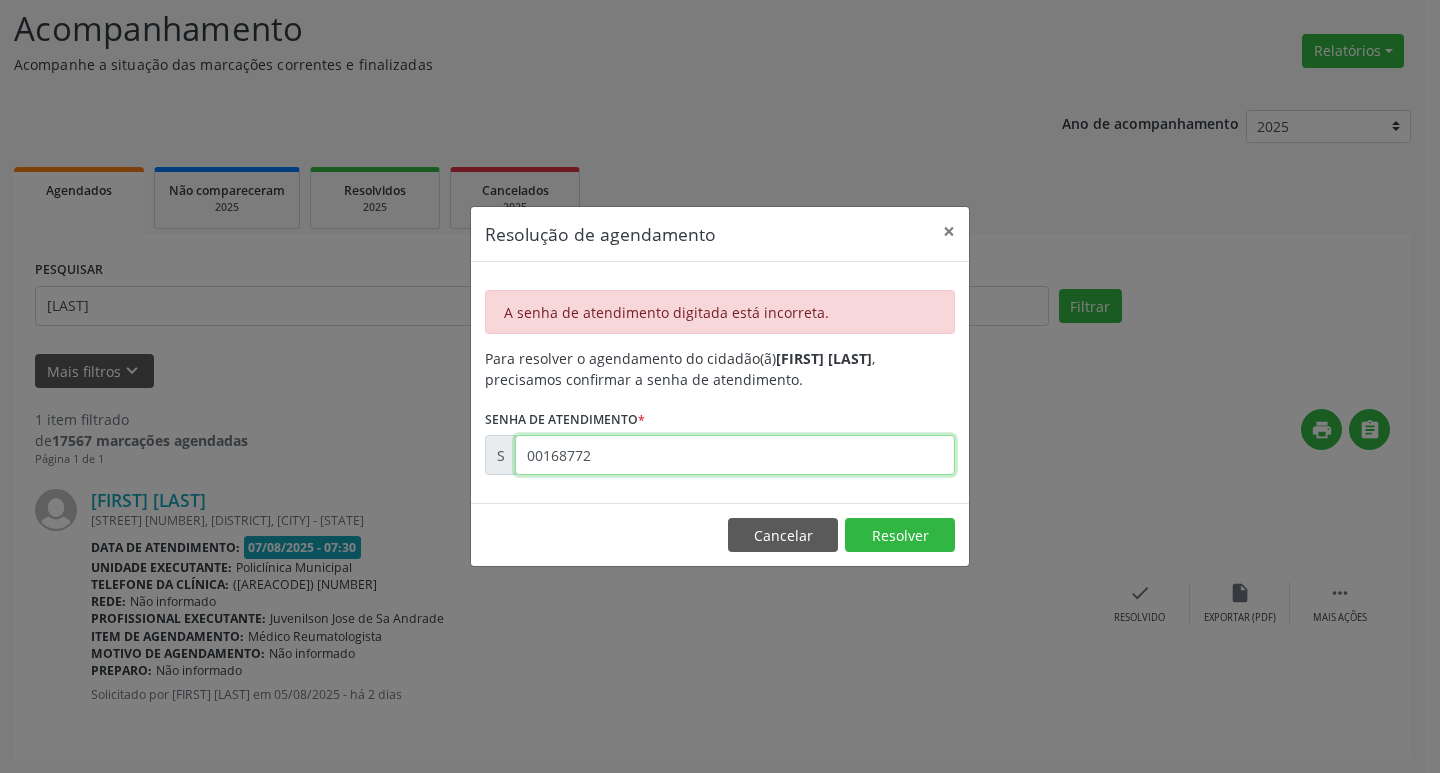 click on "00168772" at bounding box center (735, 455) 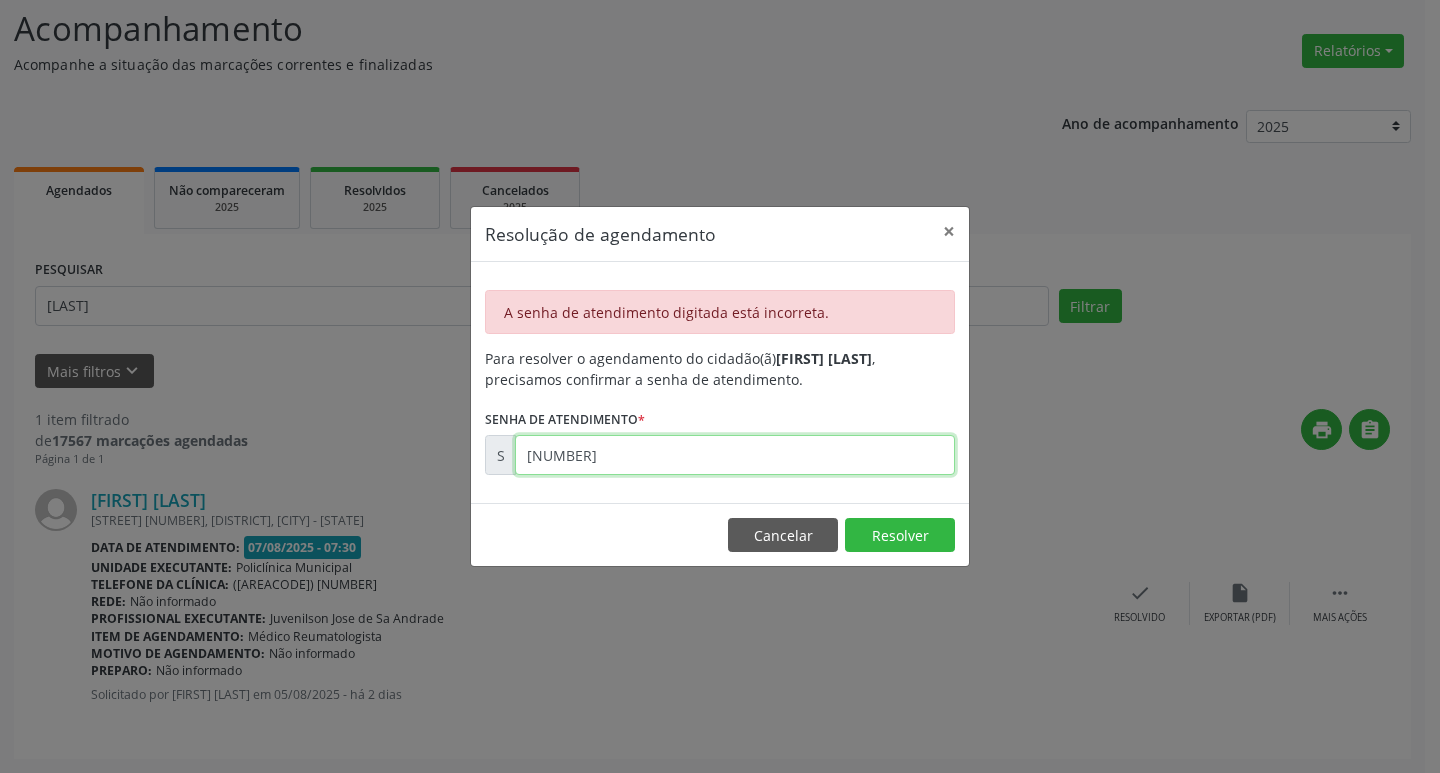 type on "[NUMBER]" 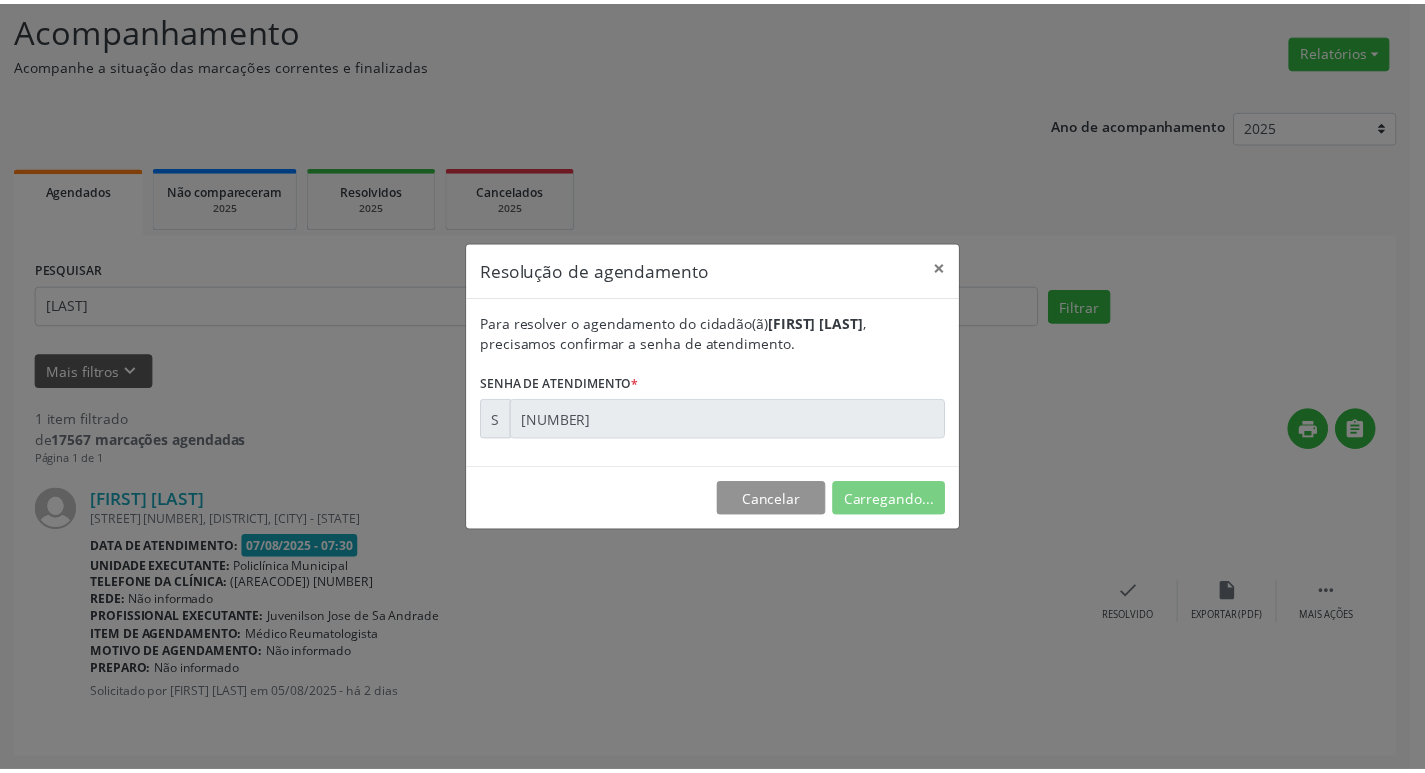 scroll, scrollTop: 0, scrollLeft: 0, axis: both 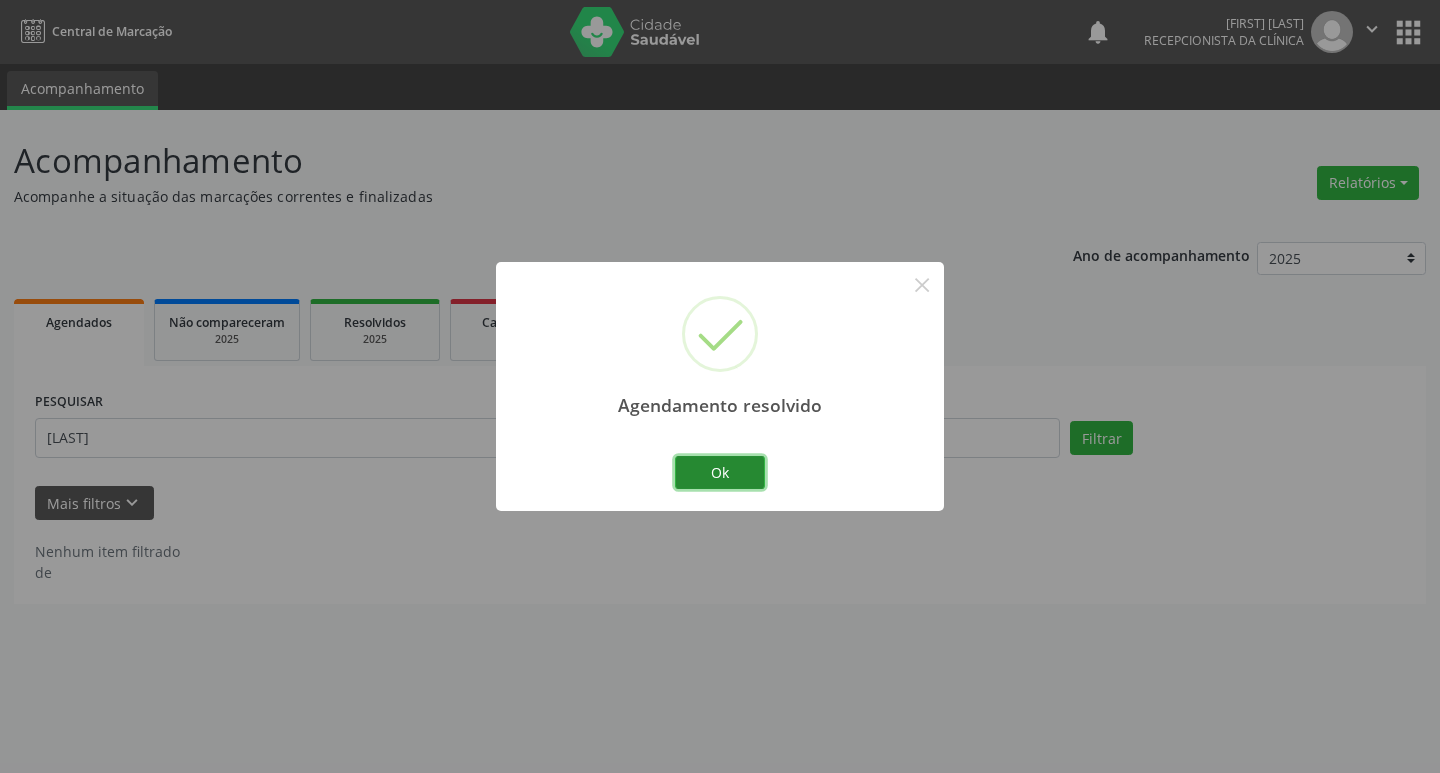 drag, startPoint x: 724, startPoint y: 457, endPoint x: 704, endPoint y: 454, distance: 20.22375 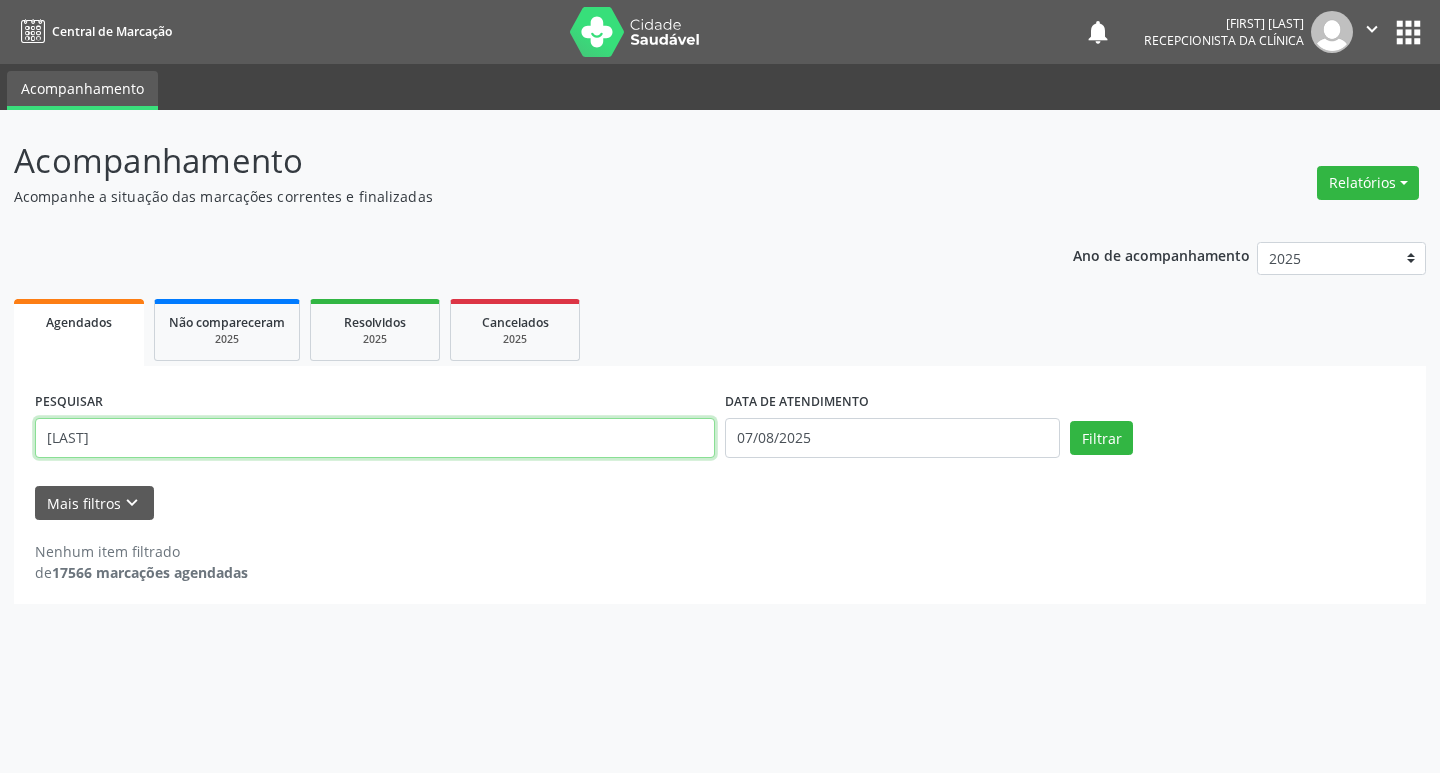 click on "[LAST]" at bounding box center (375, 438) 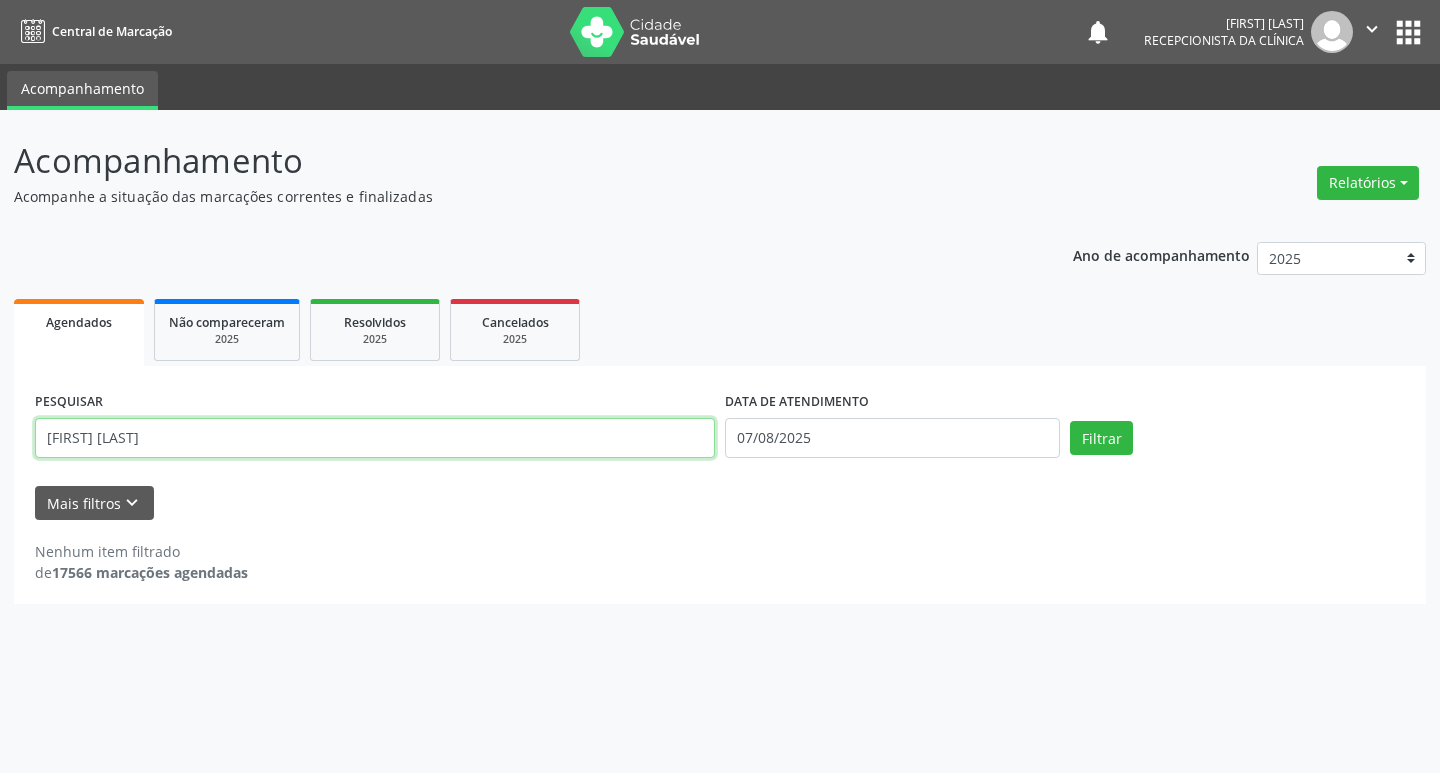 type on "[FIRST] [LAST]" 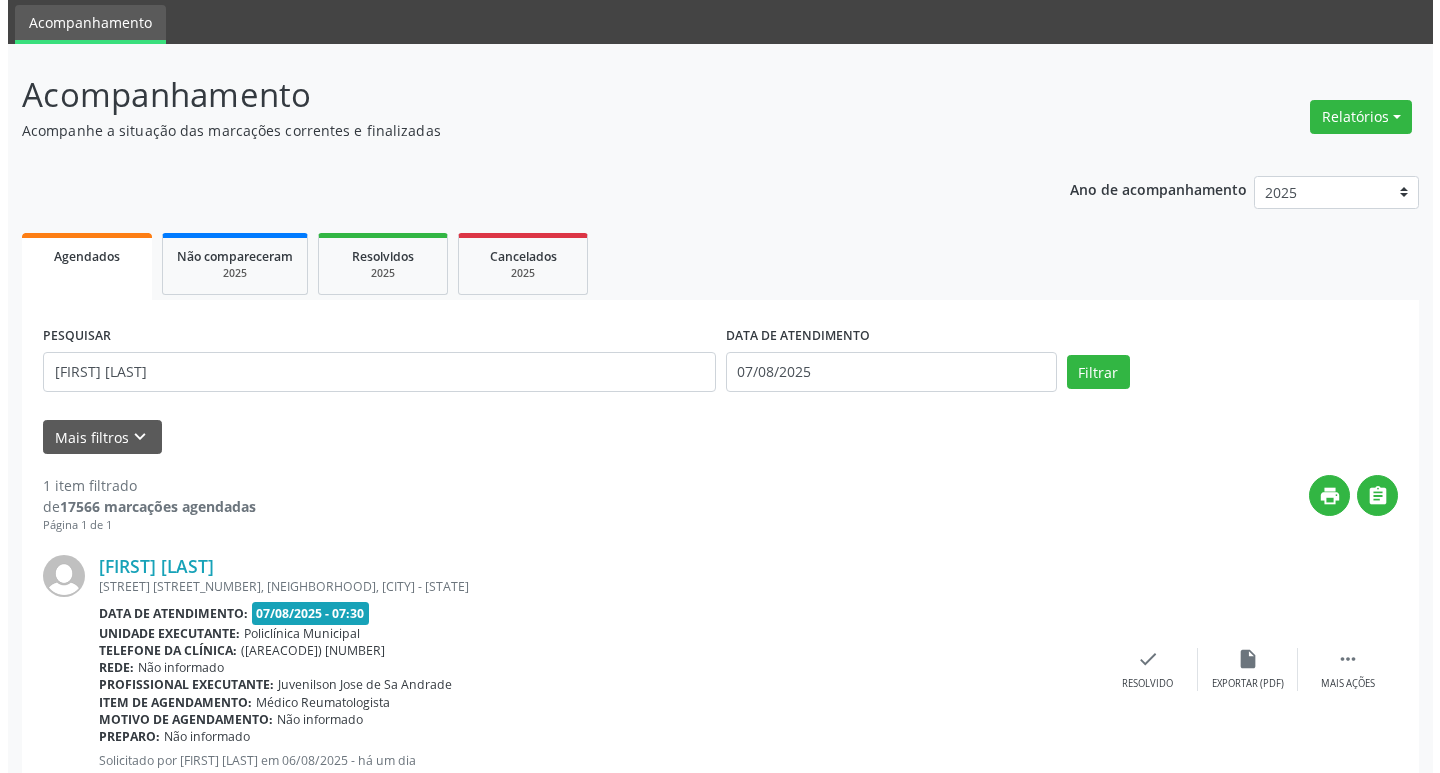 scroll, scrollTop: 132, scrollLeft: 0, axis: vertical 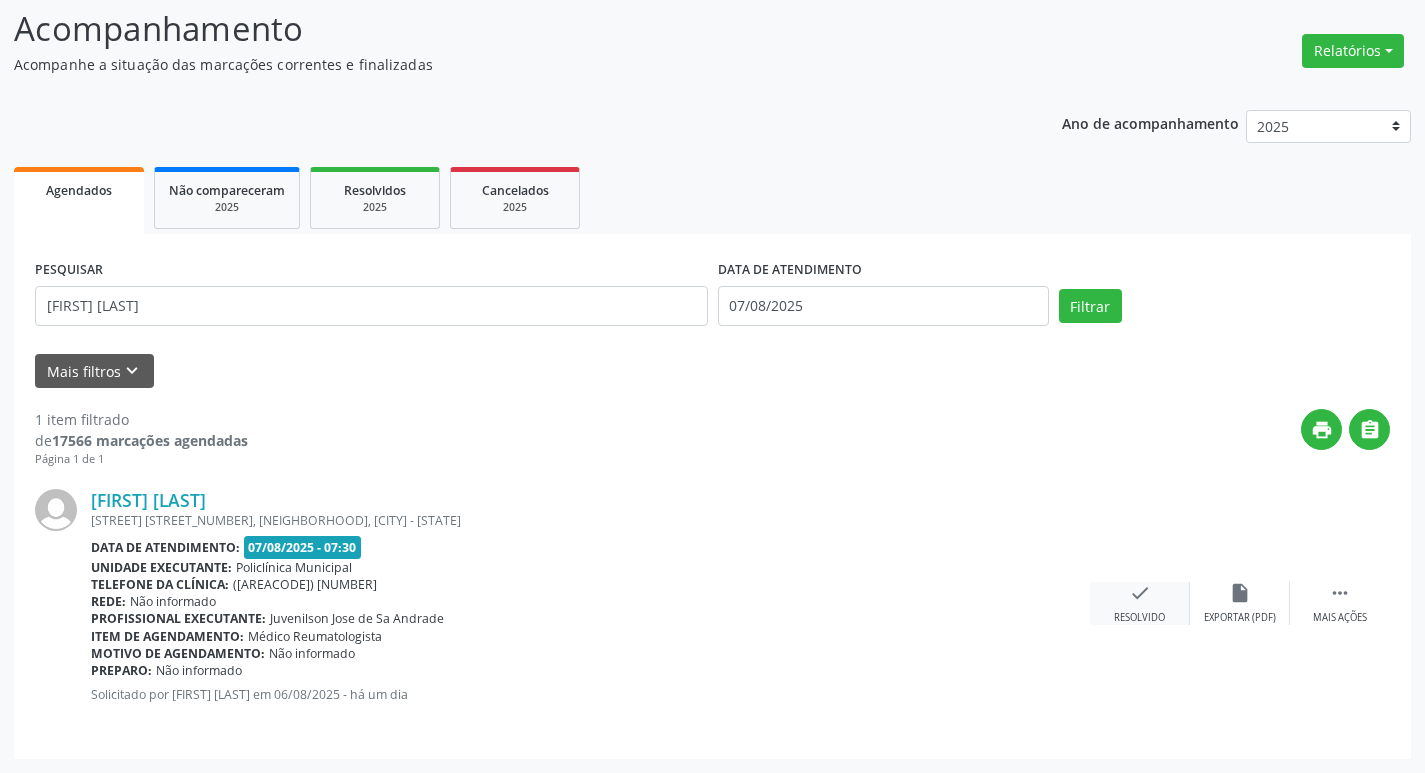 click on "check" at bounding box center (1140, 593) 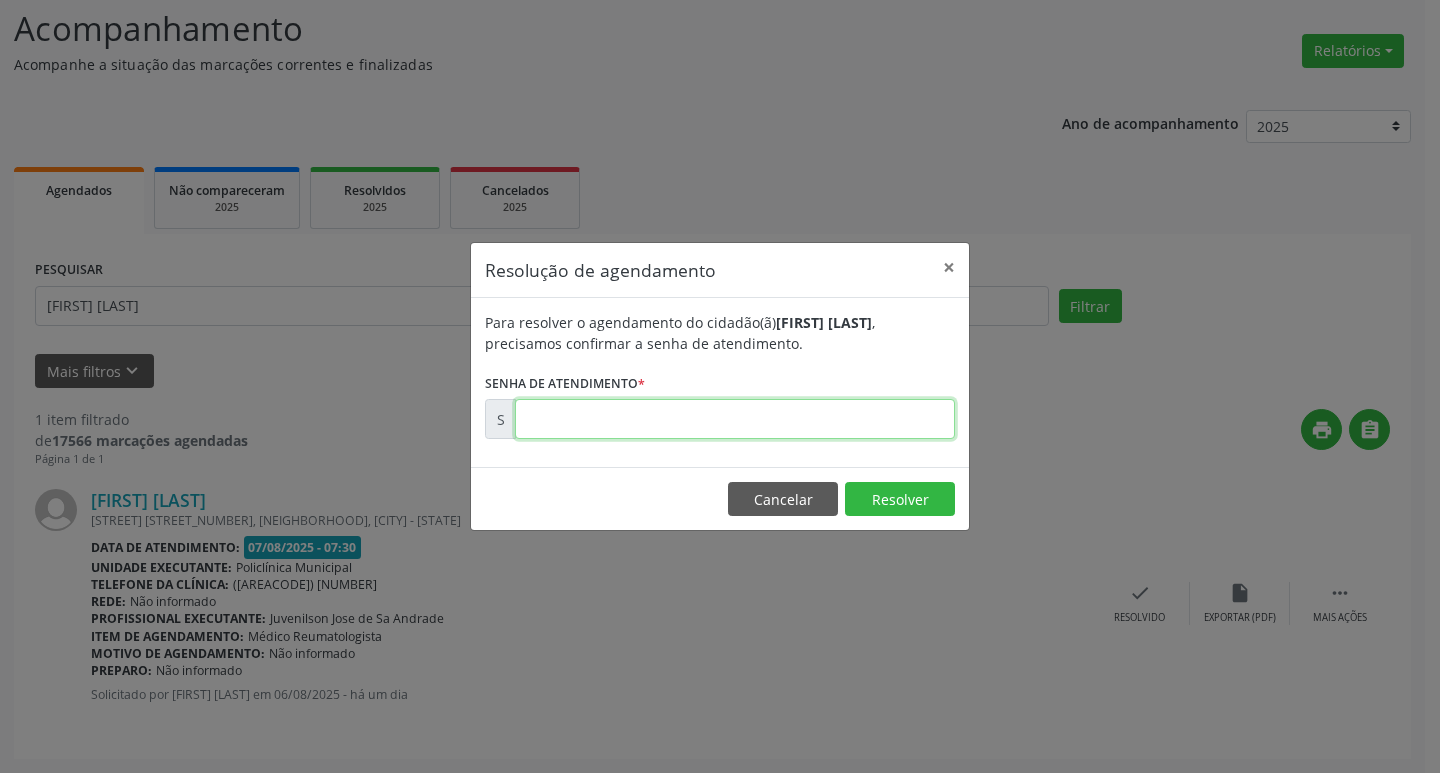 click at bounding box center [735, 419] 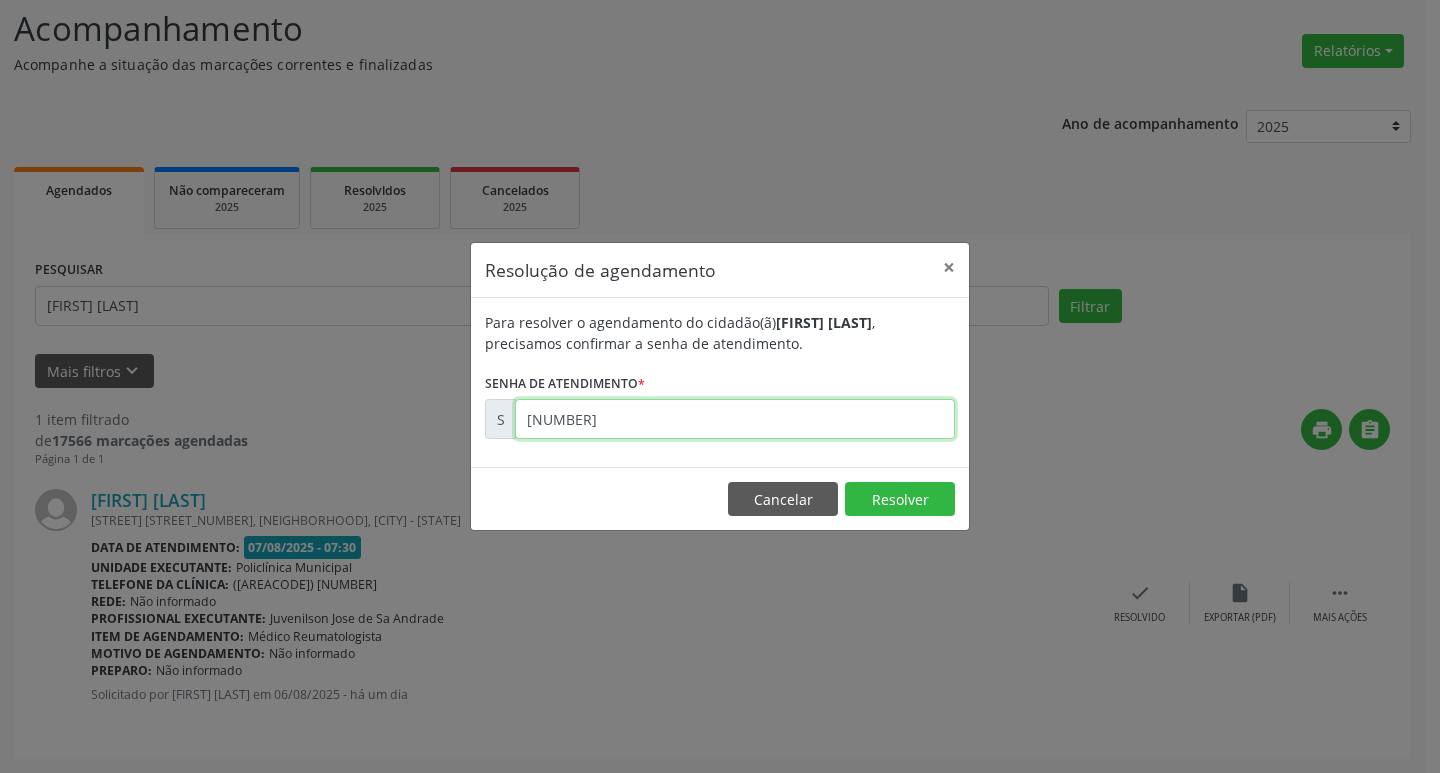 type on "[NUMBER]" 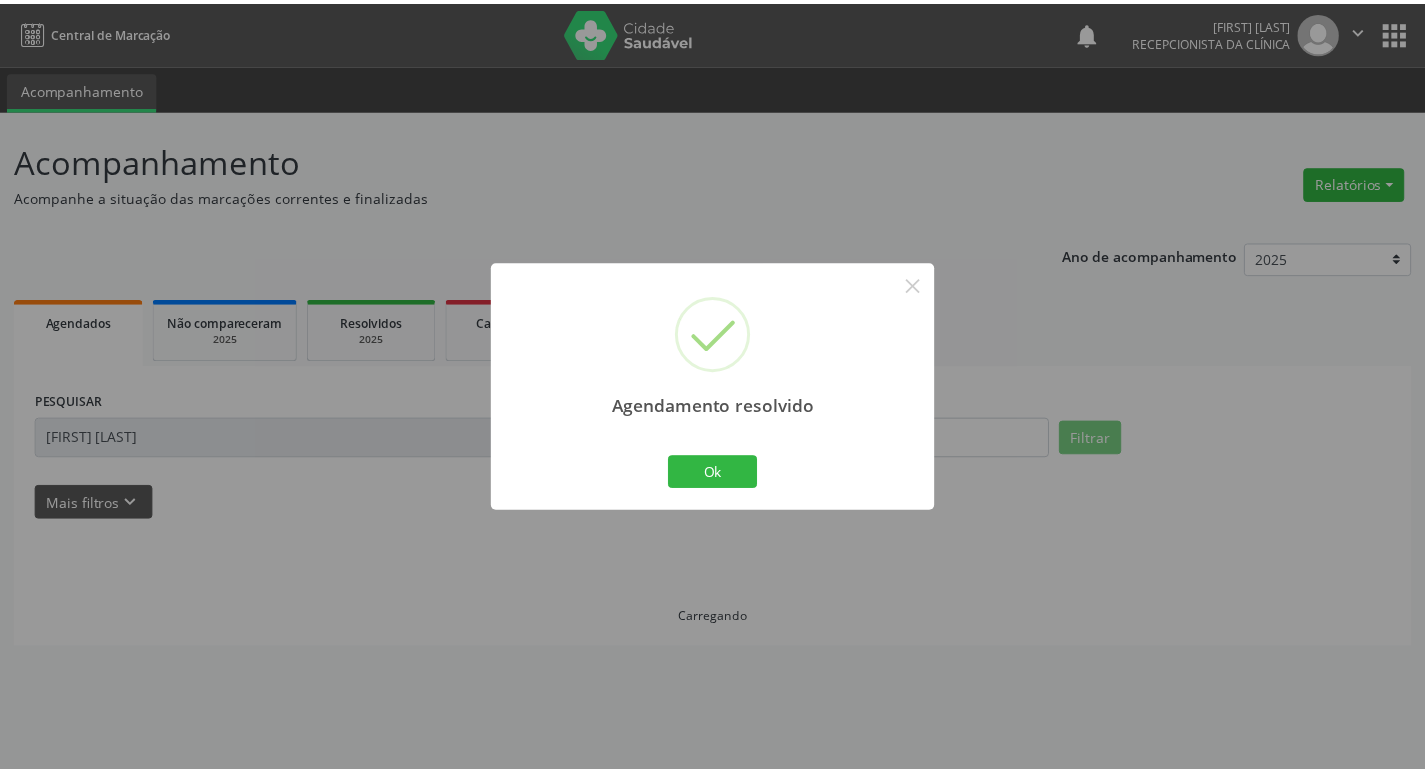 scroll, scrollTop: 0, scrollLeft: 0, axis: both 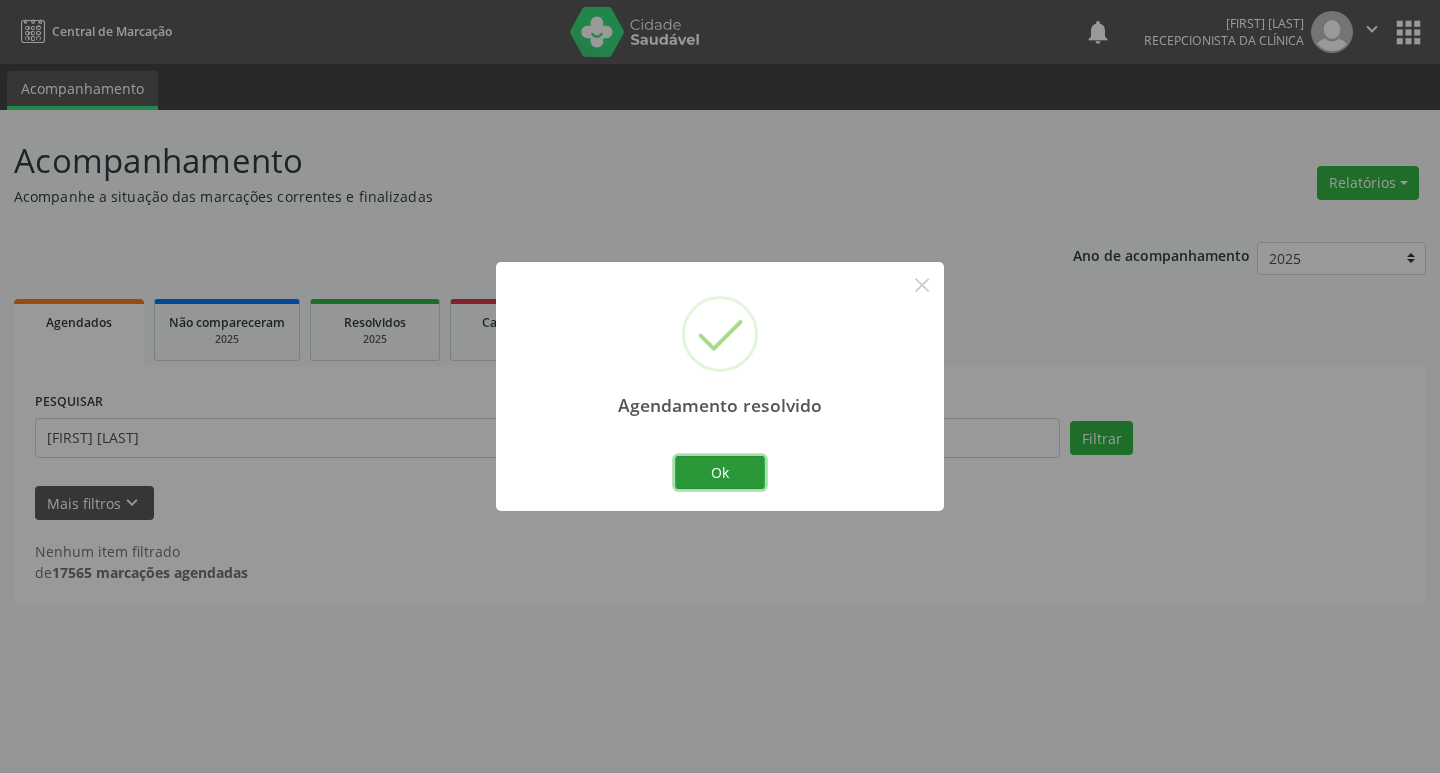 drag, startPoint x: 710, startPoint y: 474, endPoint x: 678, endPoint y: 470, distance: 32.24903 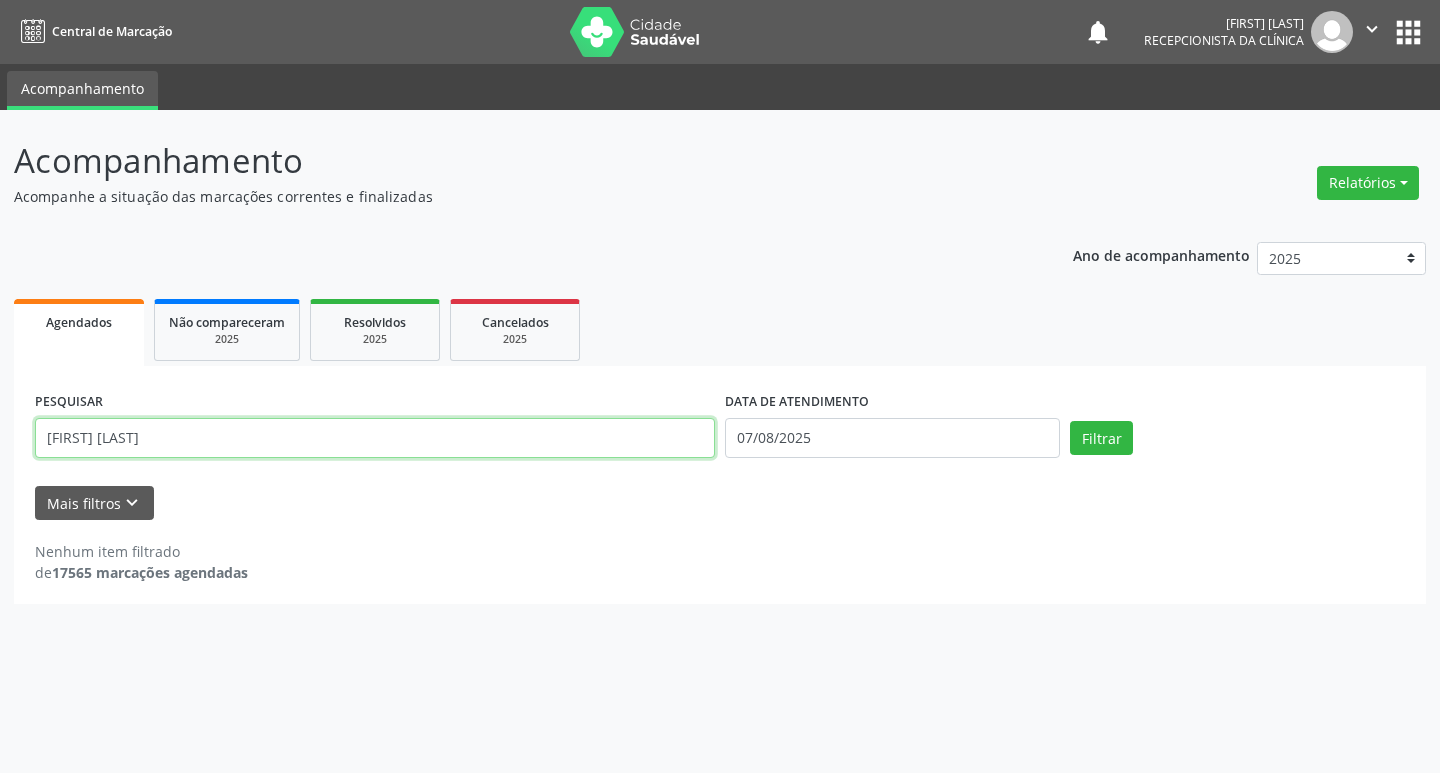 click on "[FIRST] [LAST]" at bounding box center [375, 438] 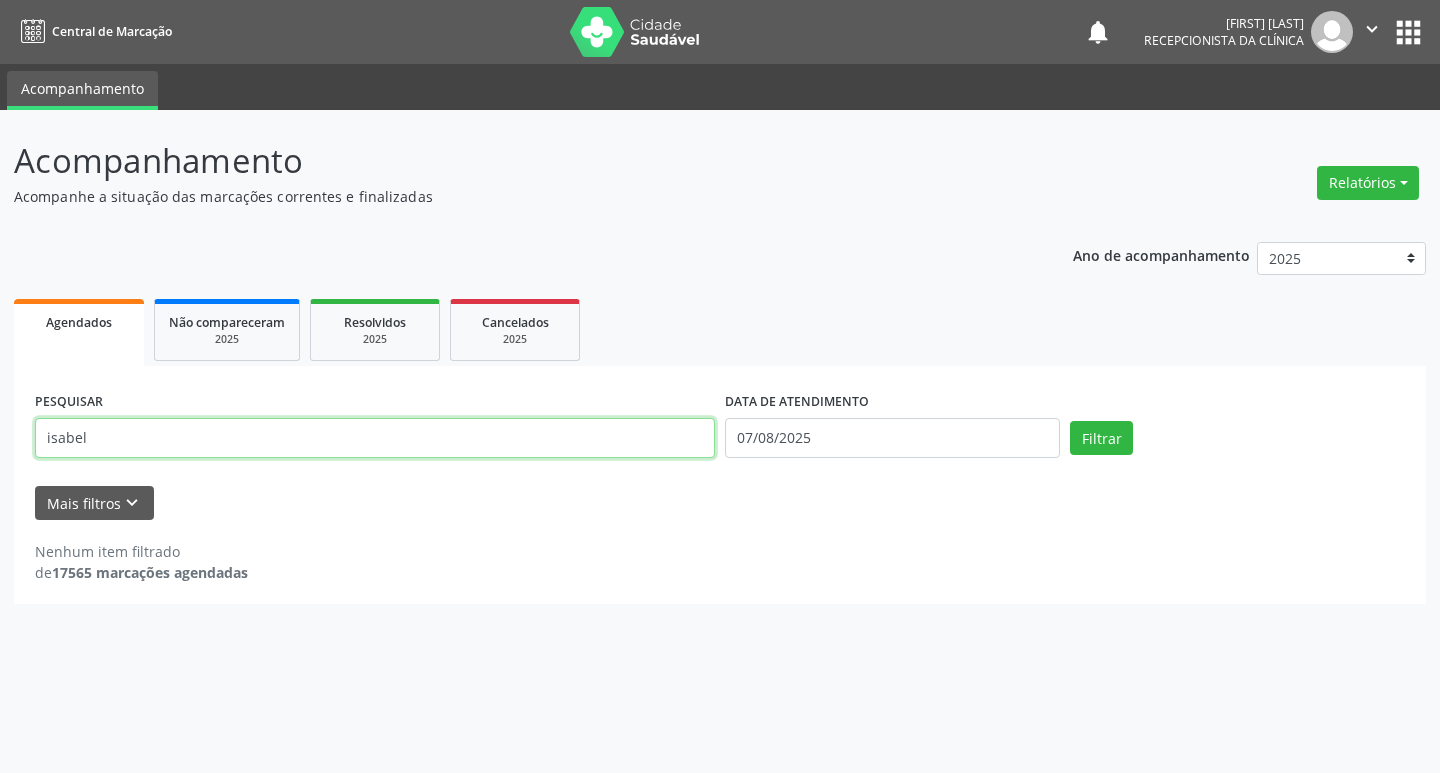 type on "isabel" 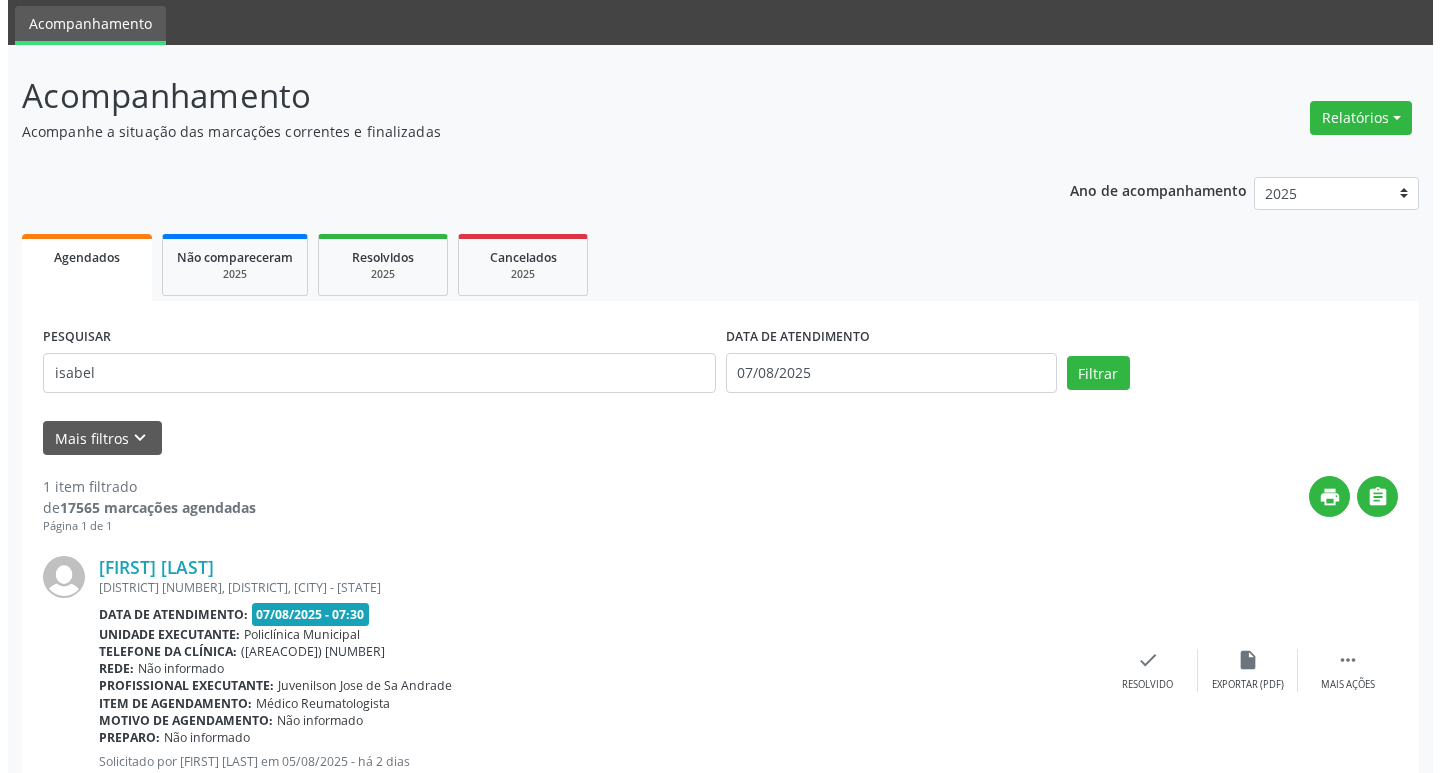 scroll, scrollTop: 132, scrollLeft: 0, axis: vertical 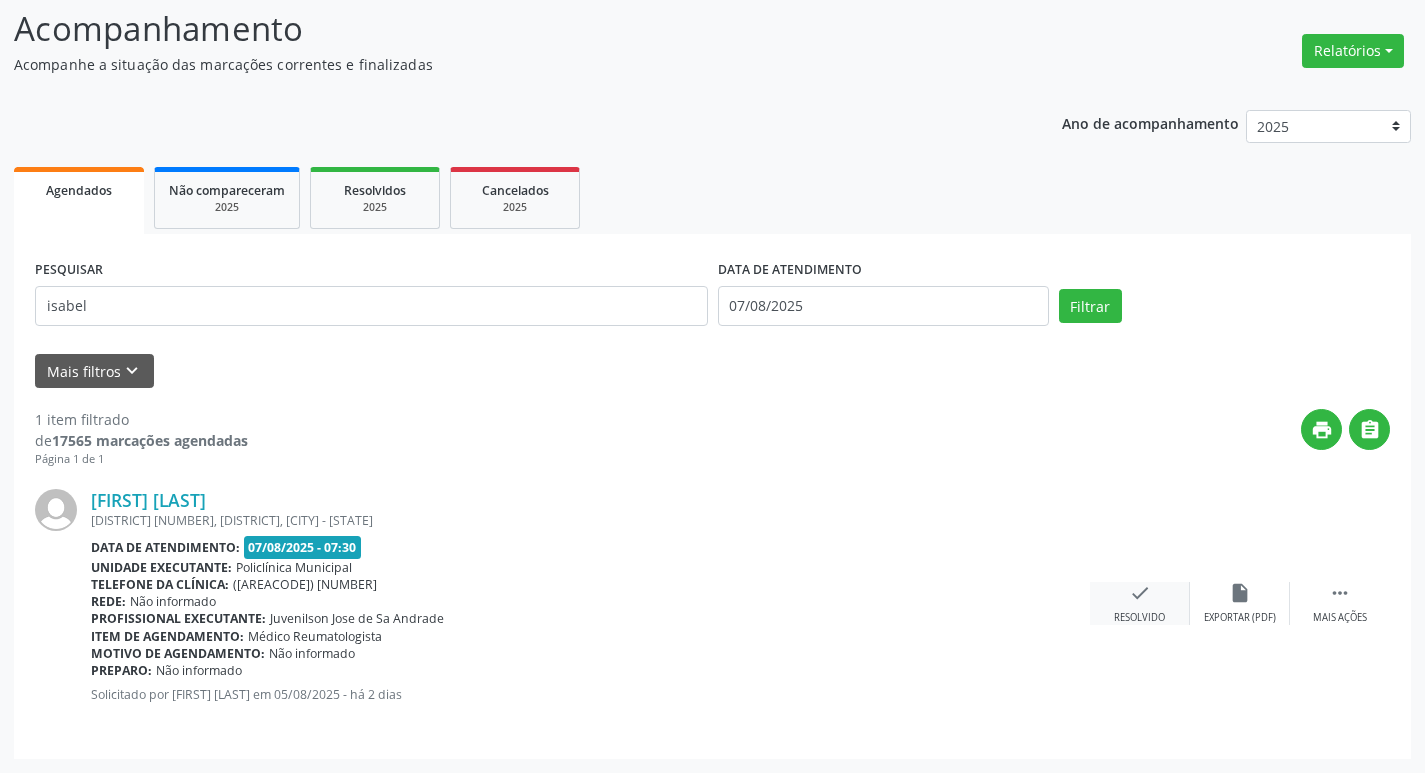 click on "check" at bounding box center [1140, 593] 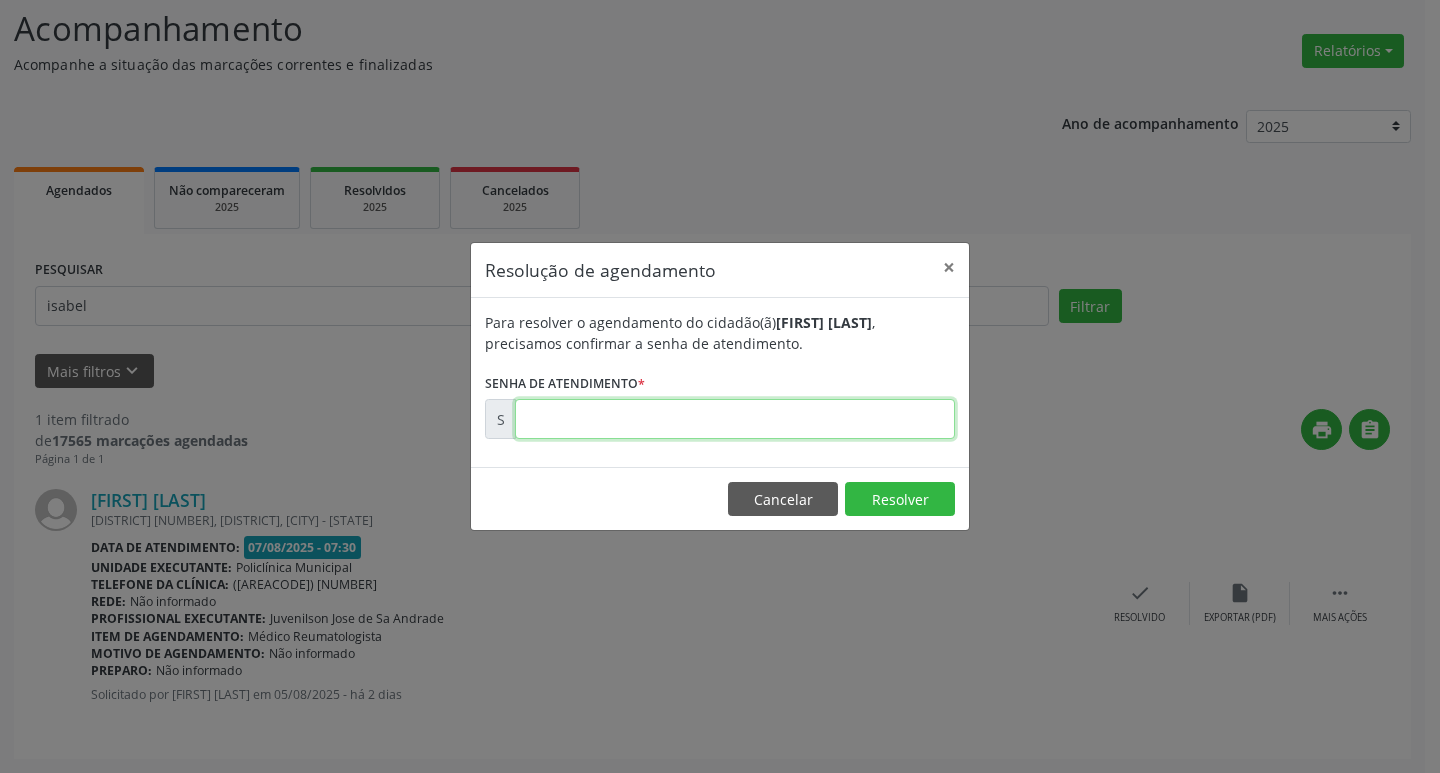 click at bounding box center [735, 419] 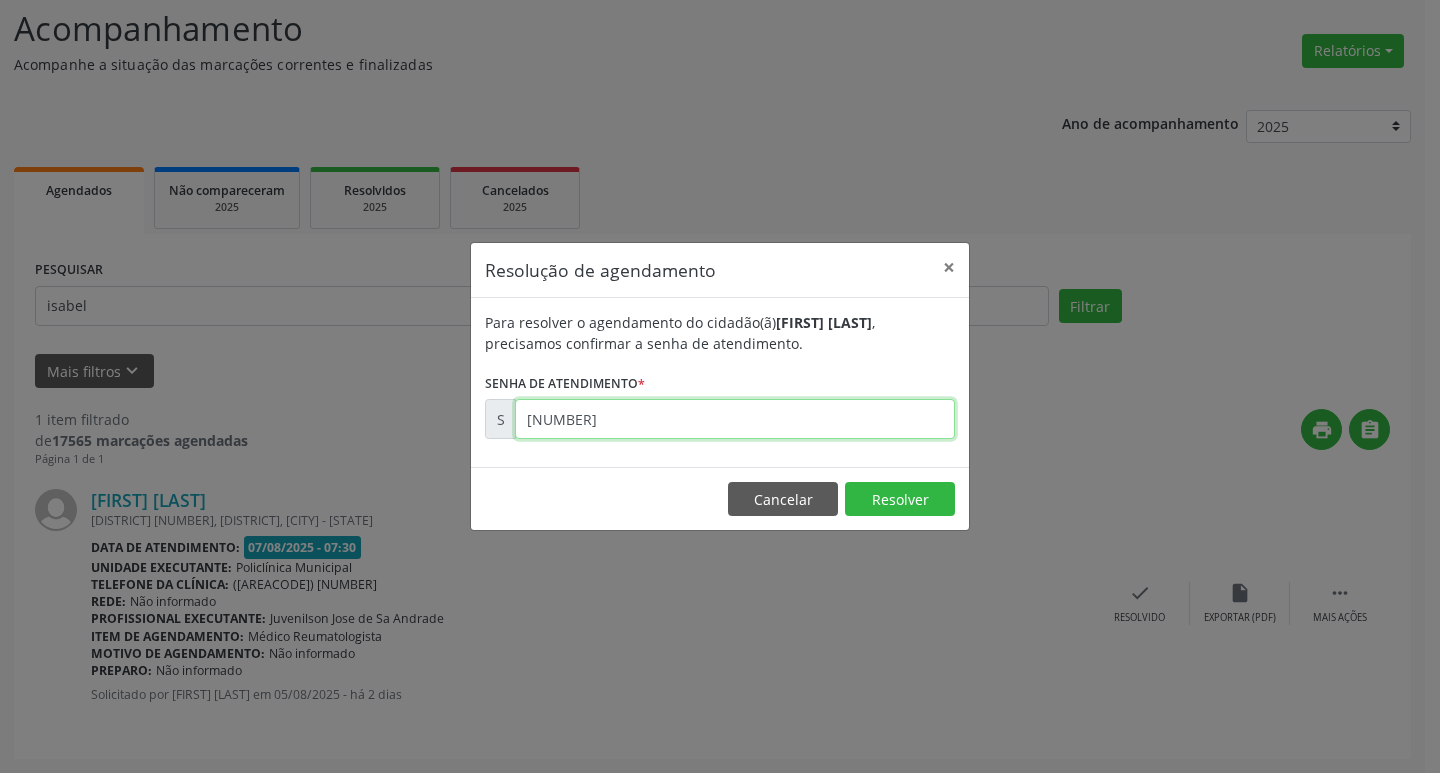 type on "[NUMBER]" 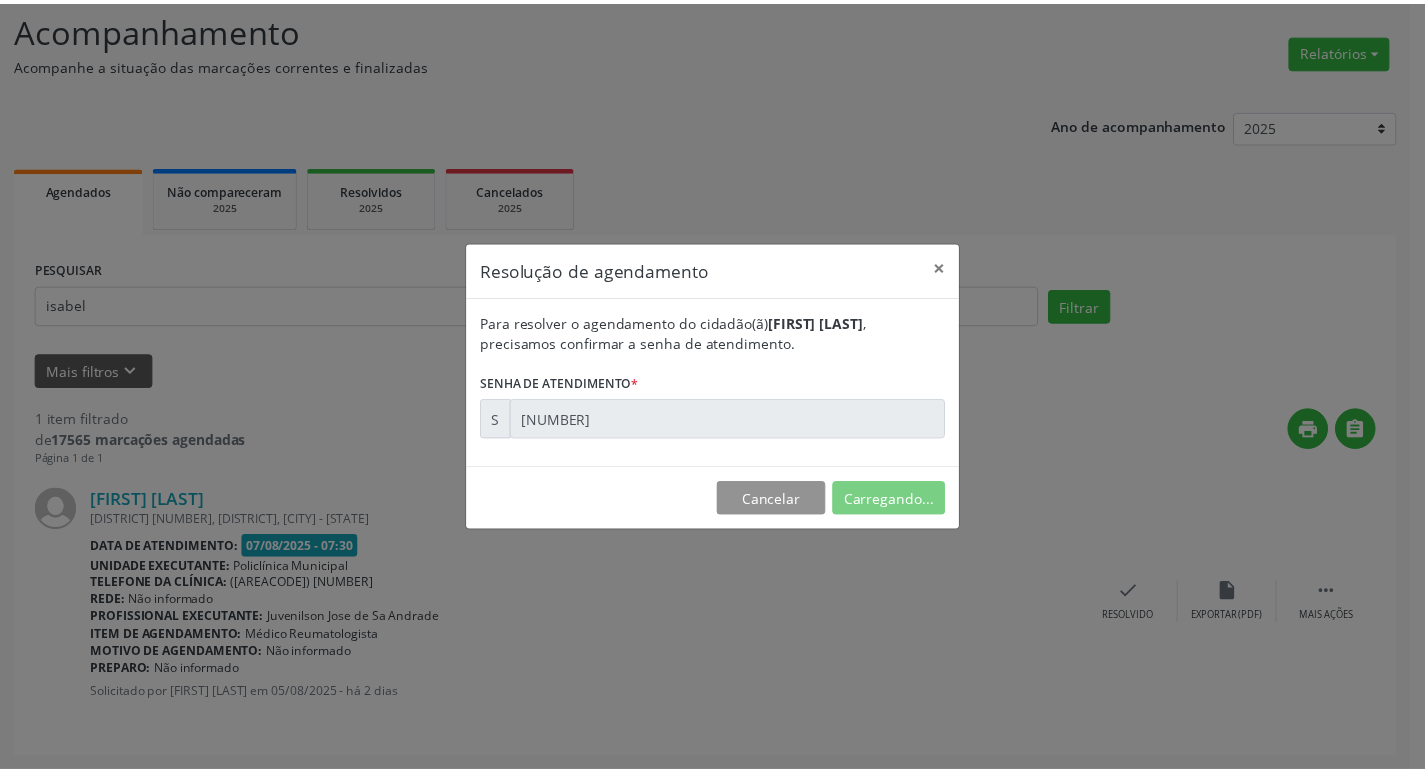 scroll, scrollTop: 0, scrollLeft: 0, axis: both 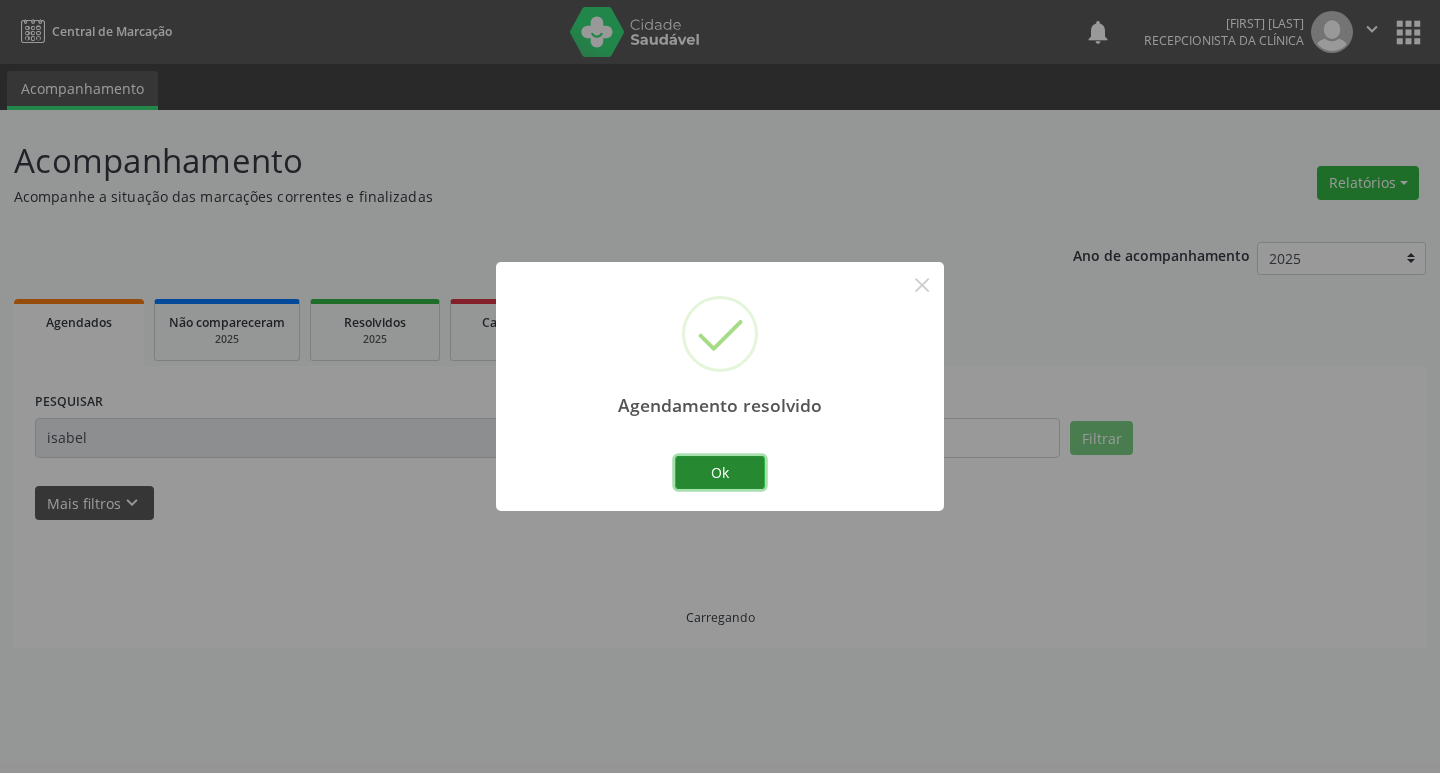 click on "Ok" at bounding box center [720, 473] 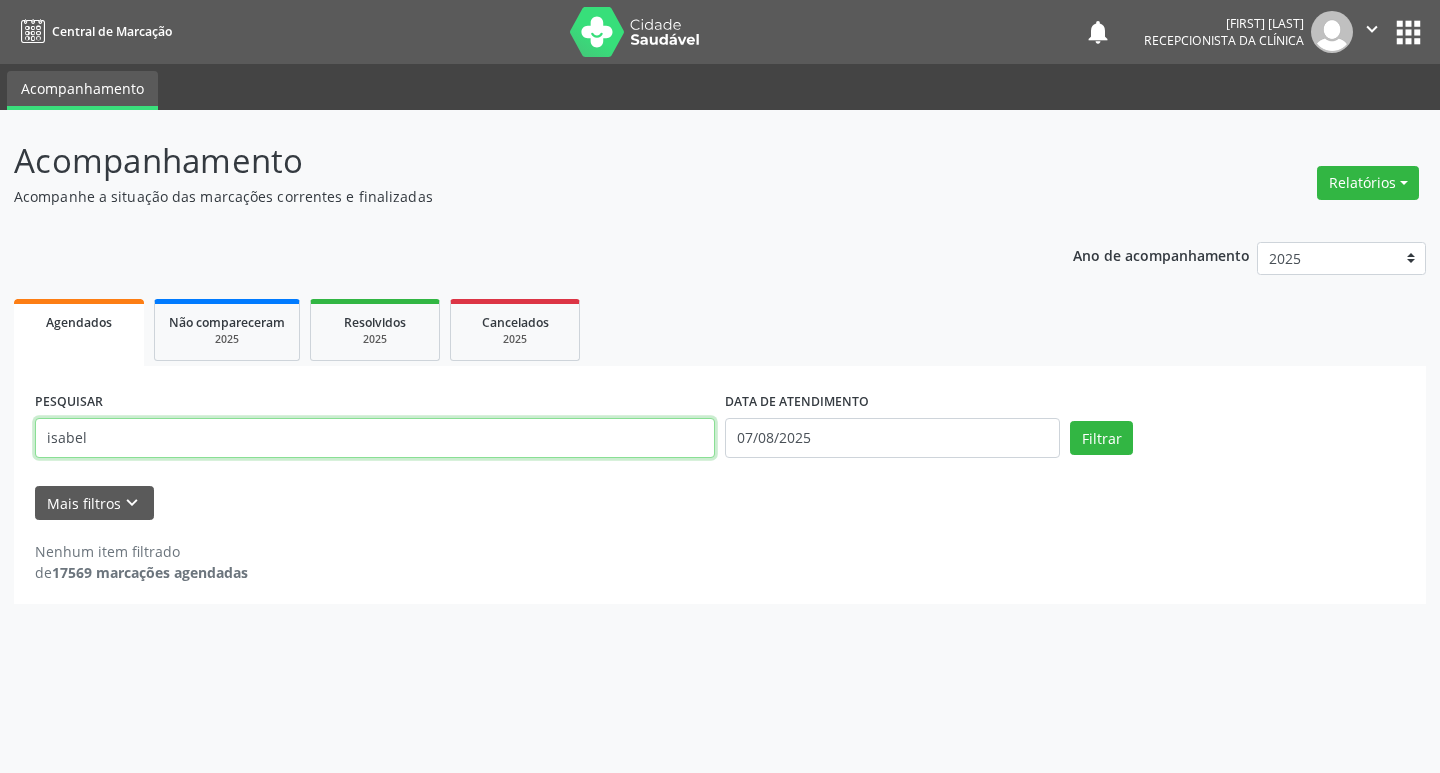 click on "isabel" at bounding box center (375, 438) 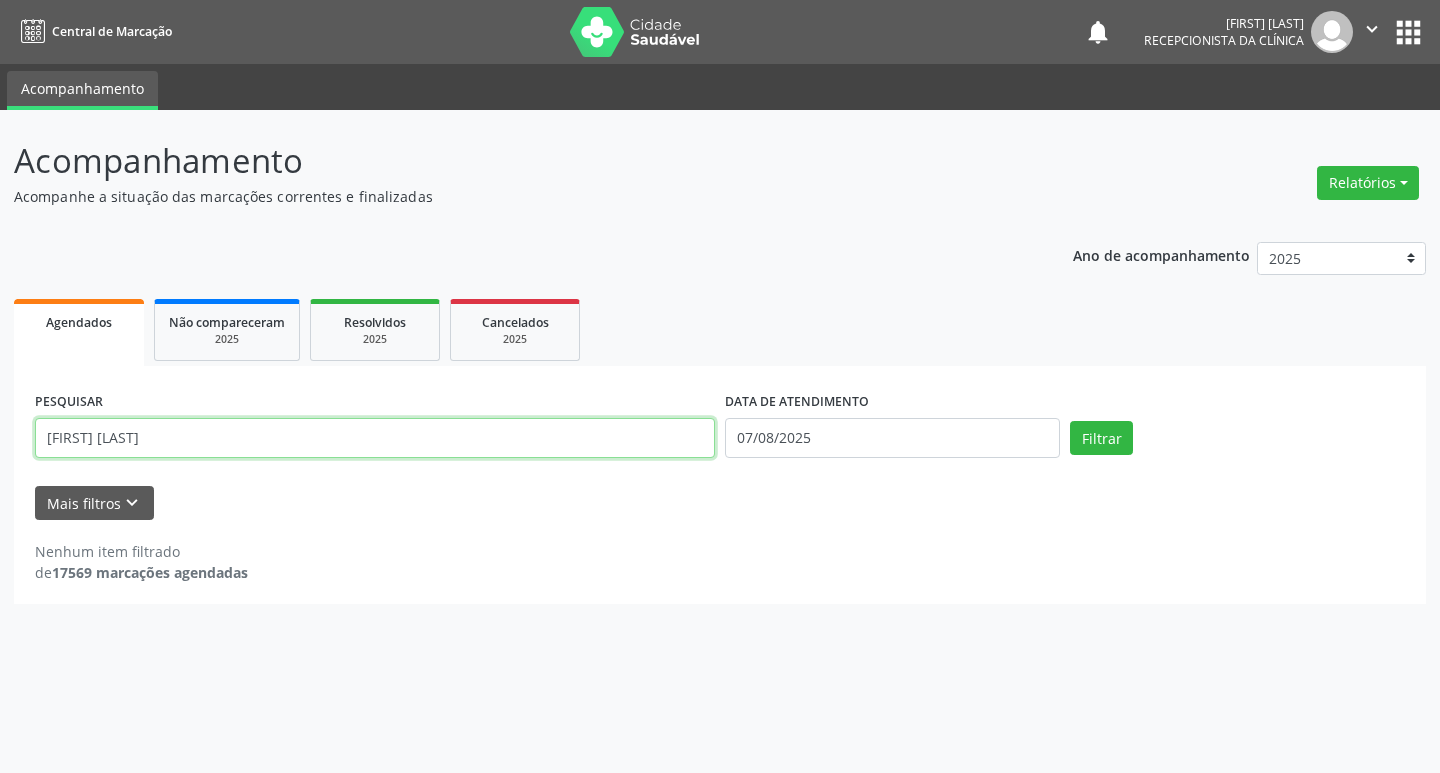 type on "[FIRST] [LAST]" 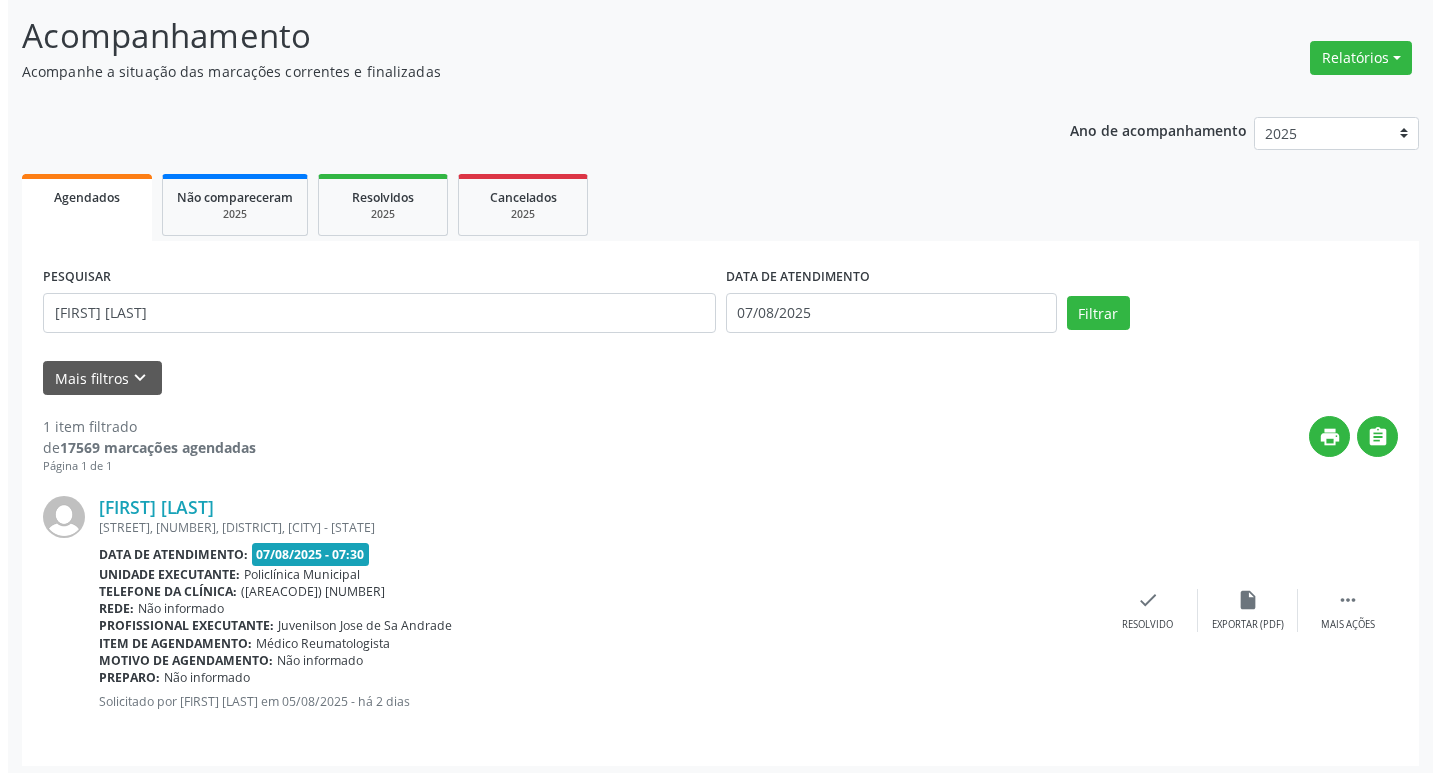 scroll, scrollTop: 132, scrollLeft: 0, axis: vertical 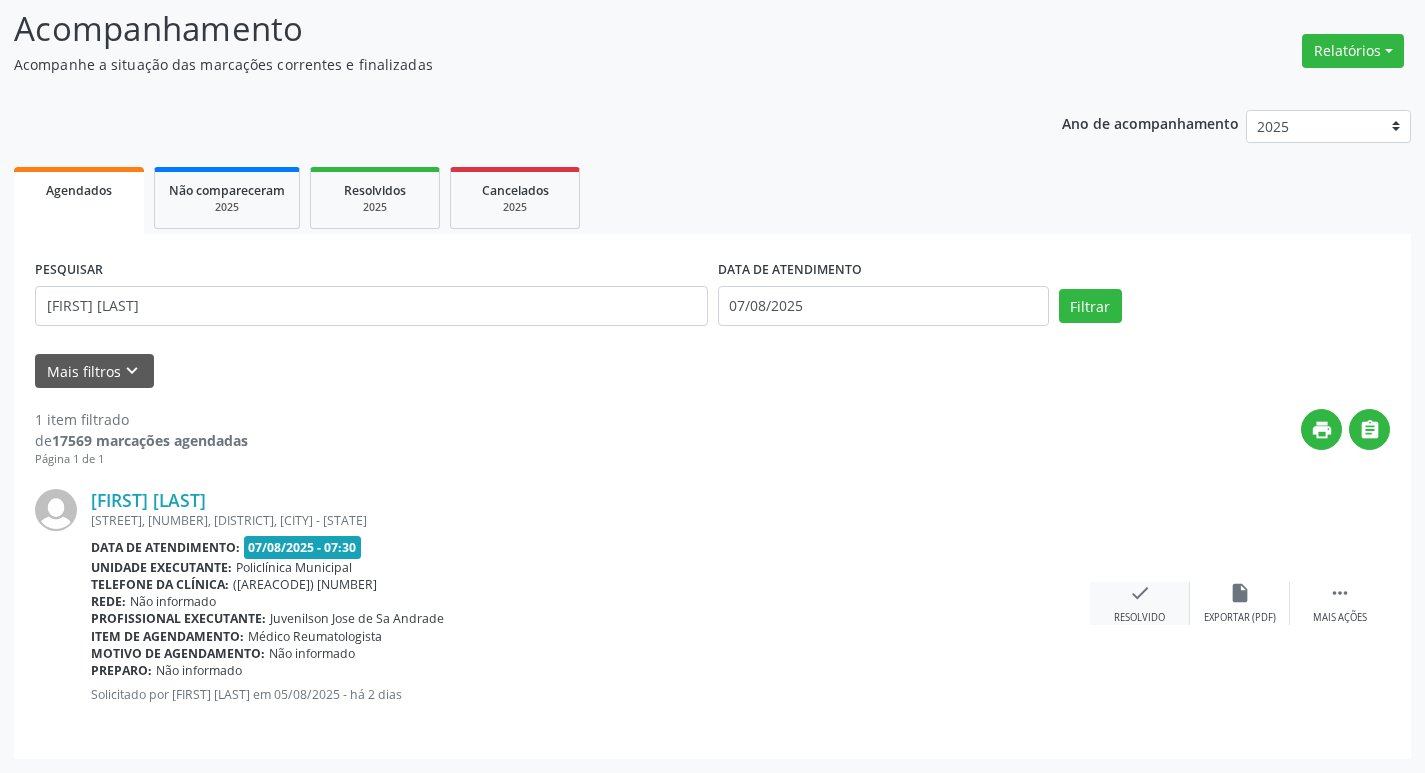 click on "check
Resolvido" at bounding box center [1140, 603] 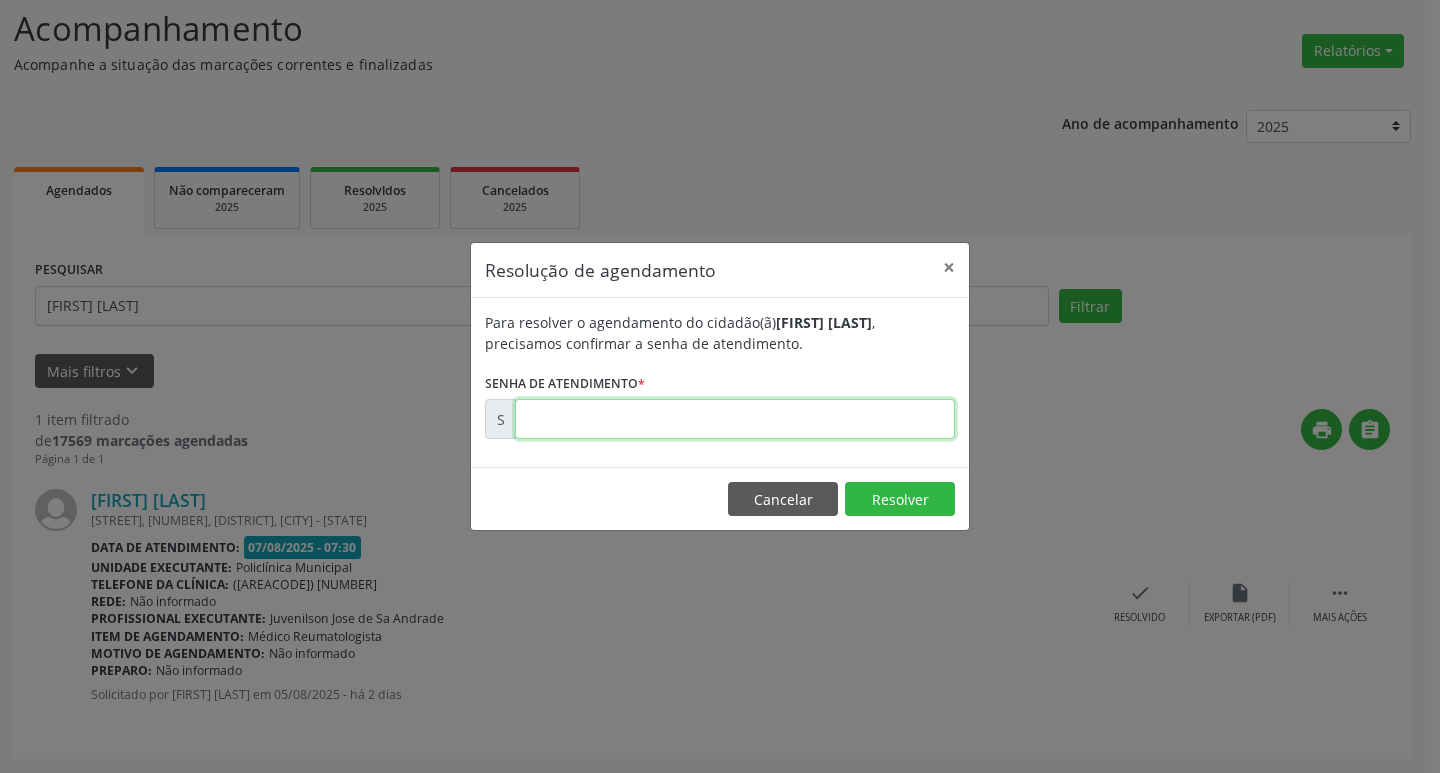 click at bounding box center [735, 419] 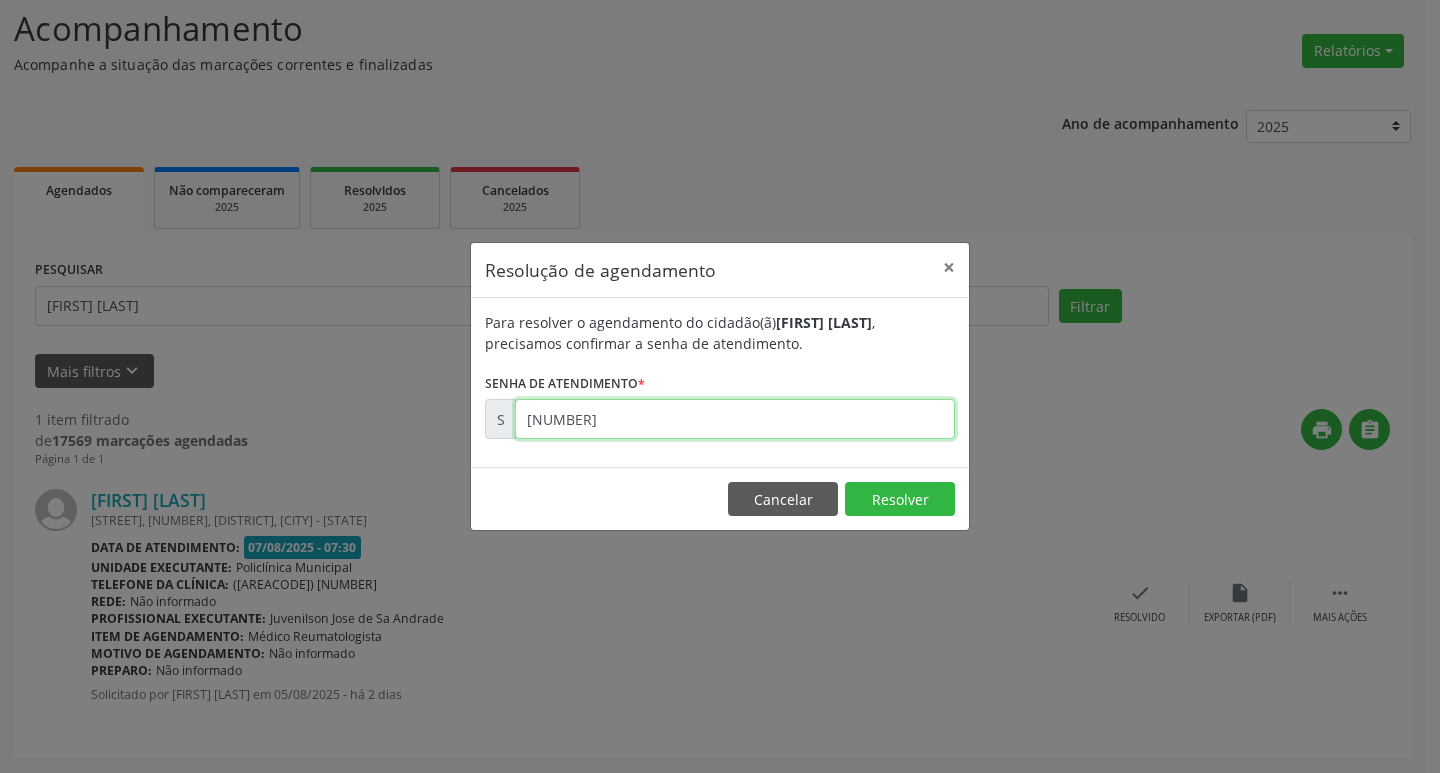type on "[NUMBER]" 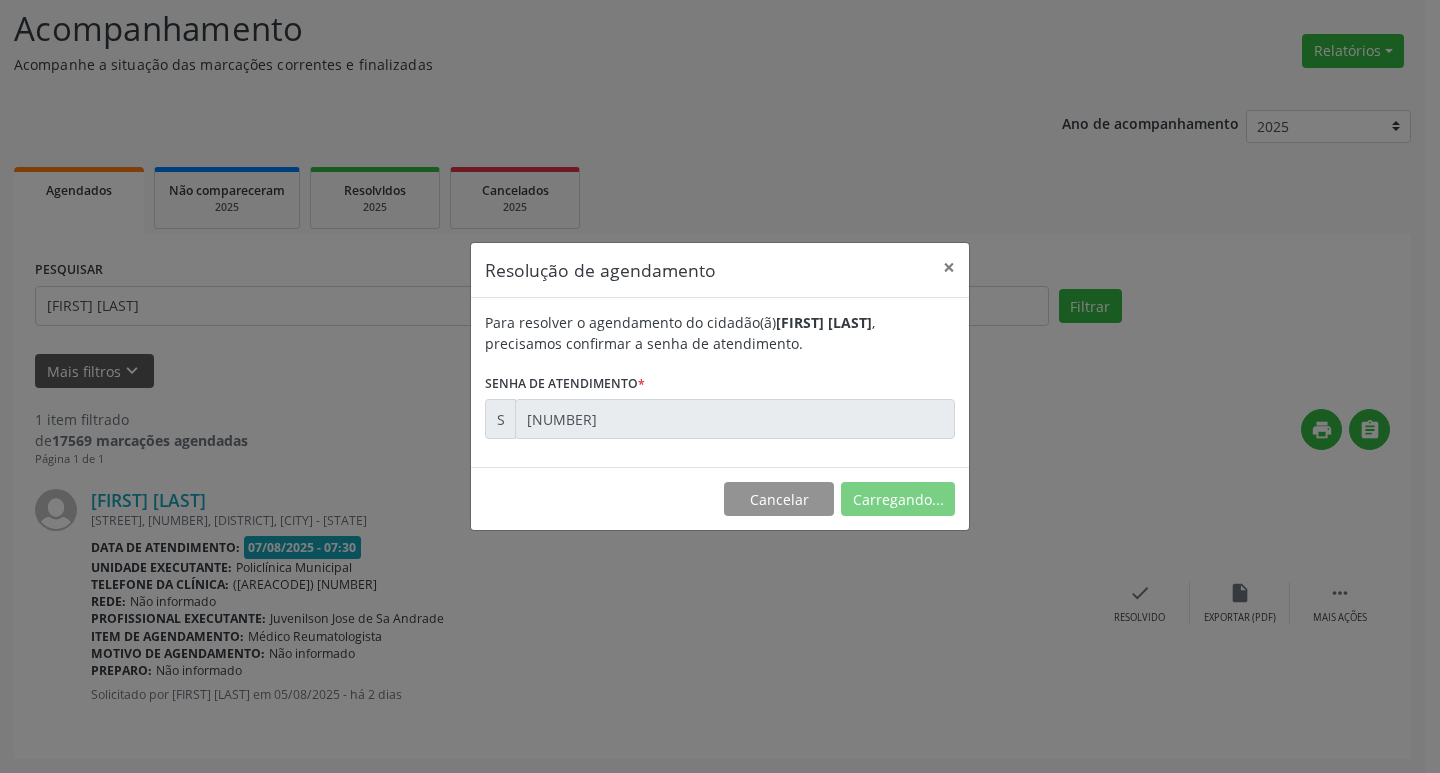 scroll, scrollTop: 0, scrollLeft: 0, axis: both 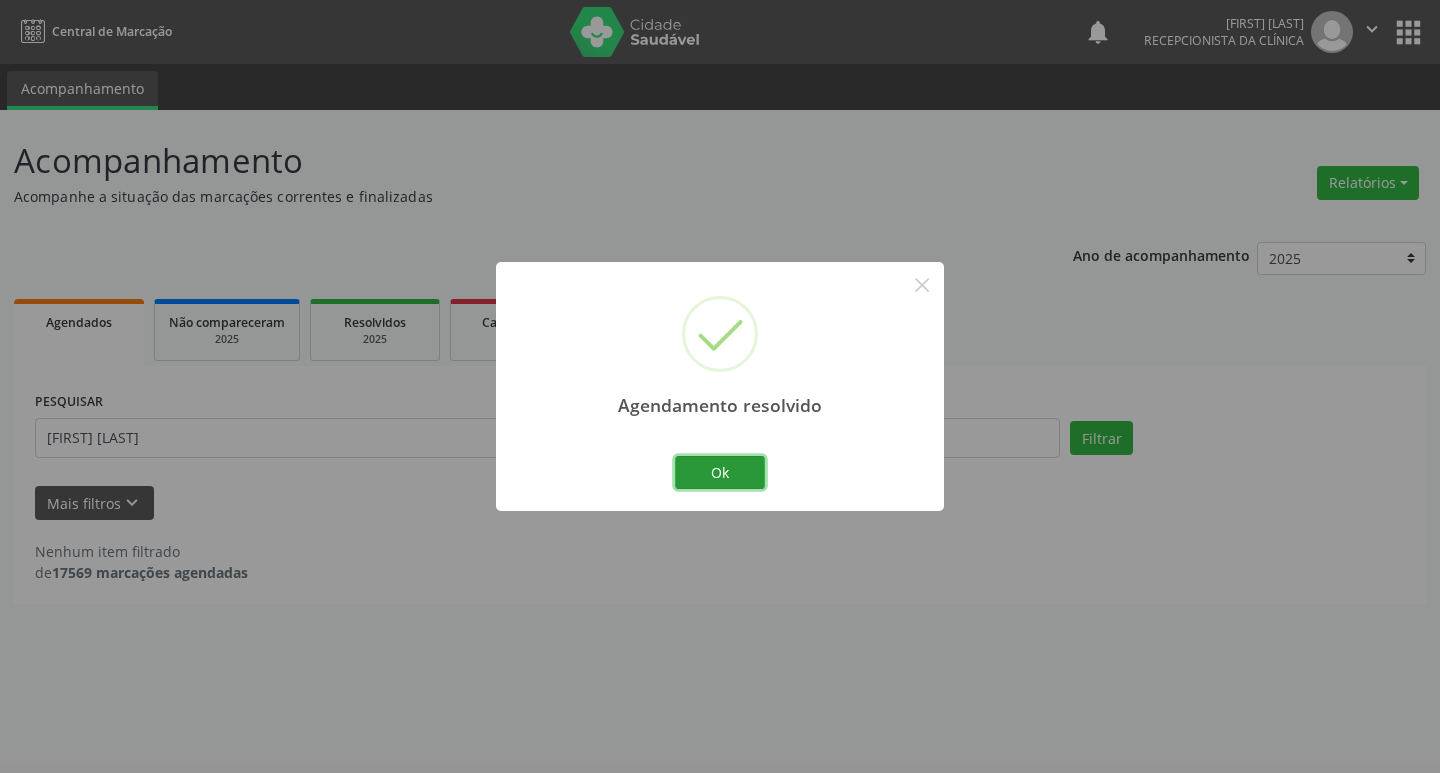 drag, startPoint x: 698, startPoint y: 478, endPoint x: 669, endPoint y: 466, distance: 31.38471 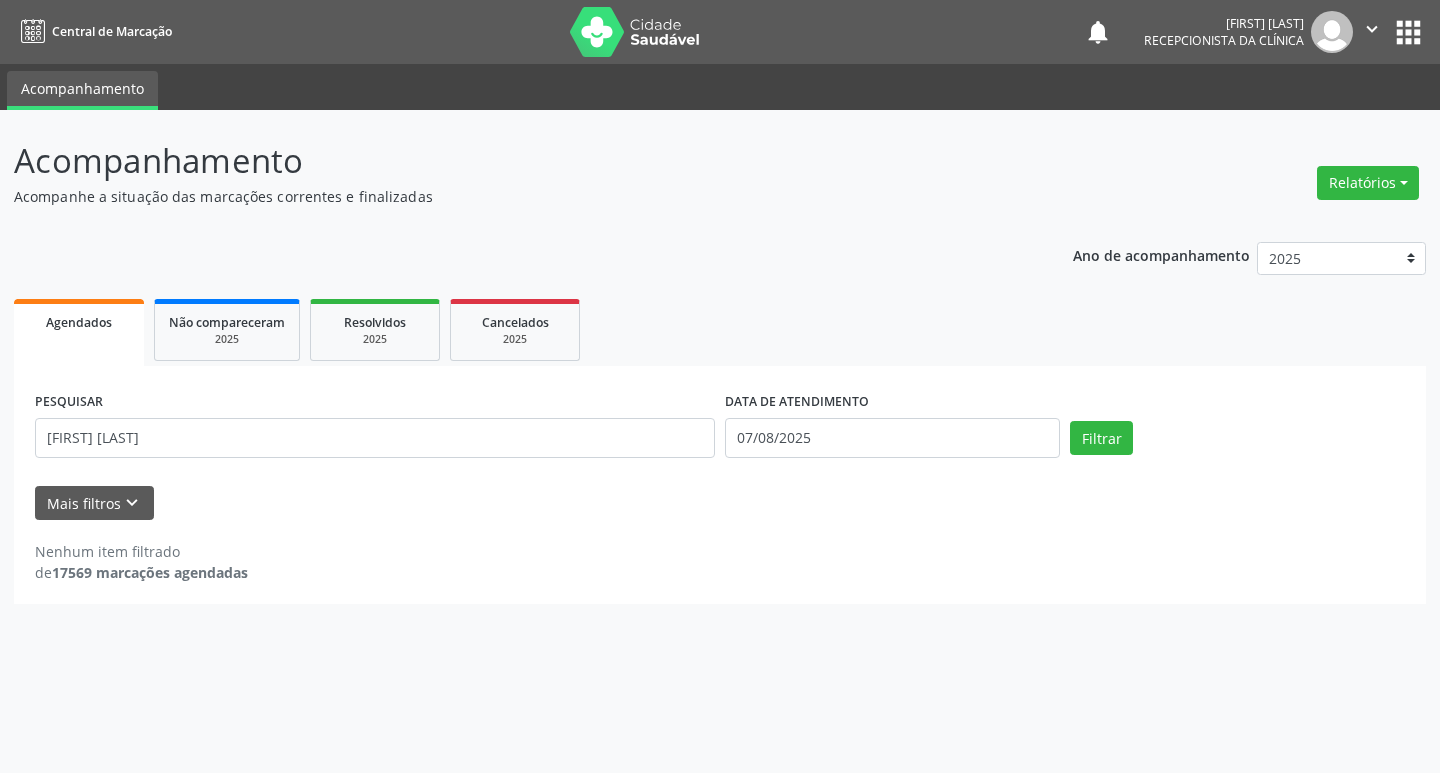 click on "PESQUISAR
[FIRST] [LAST]" at bounding box center [375, 429] 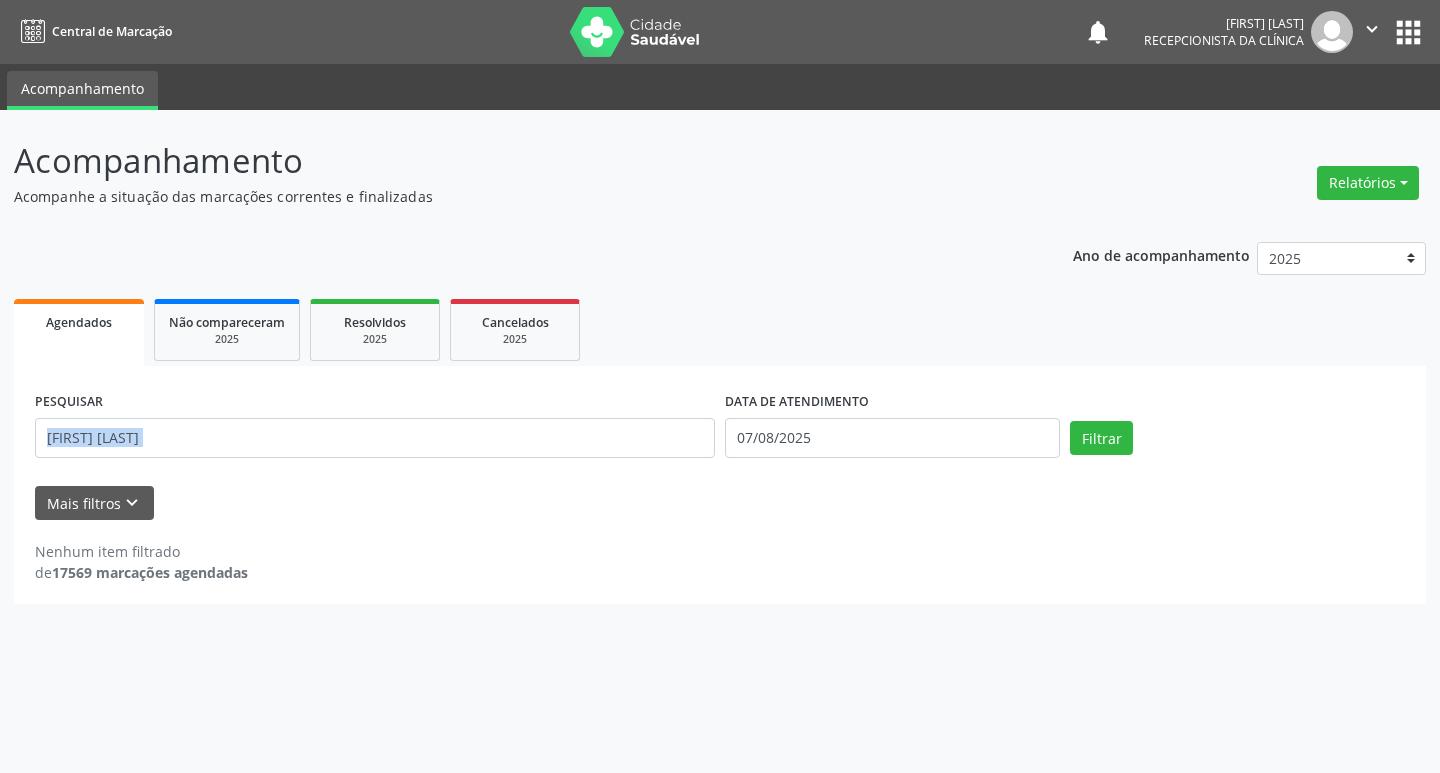 drag, startPoint x: 669, startPoint y: 466, endPoint x: 626, endPoint y: 437, distance: 51.86521 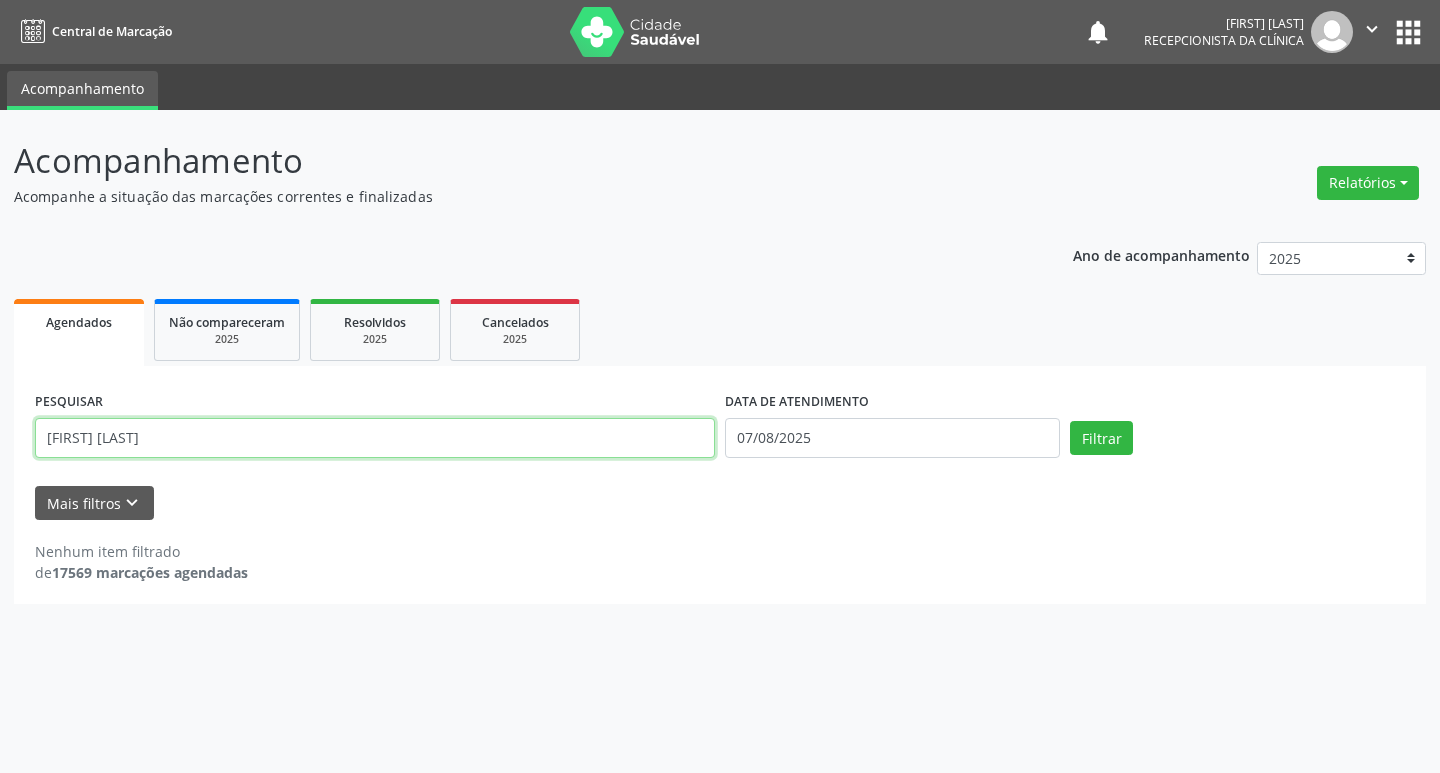 click on "[FIRST] [LAST]" at bounding box center [375, 438] 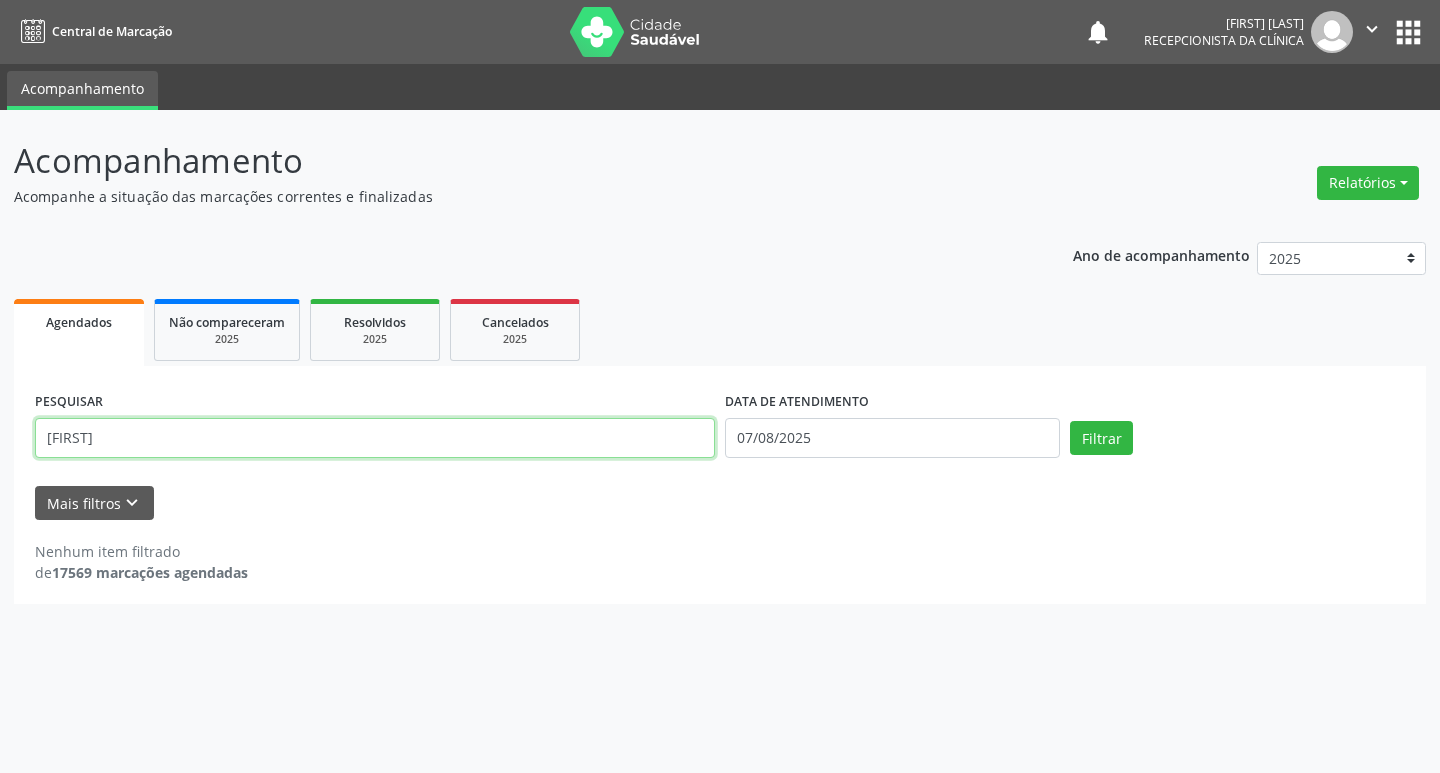 type on "[FIRST]" 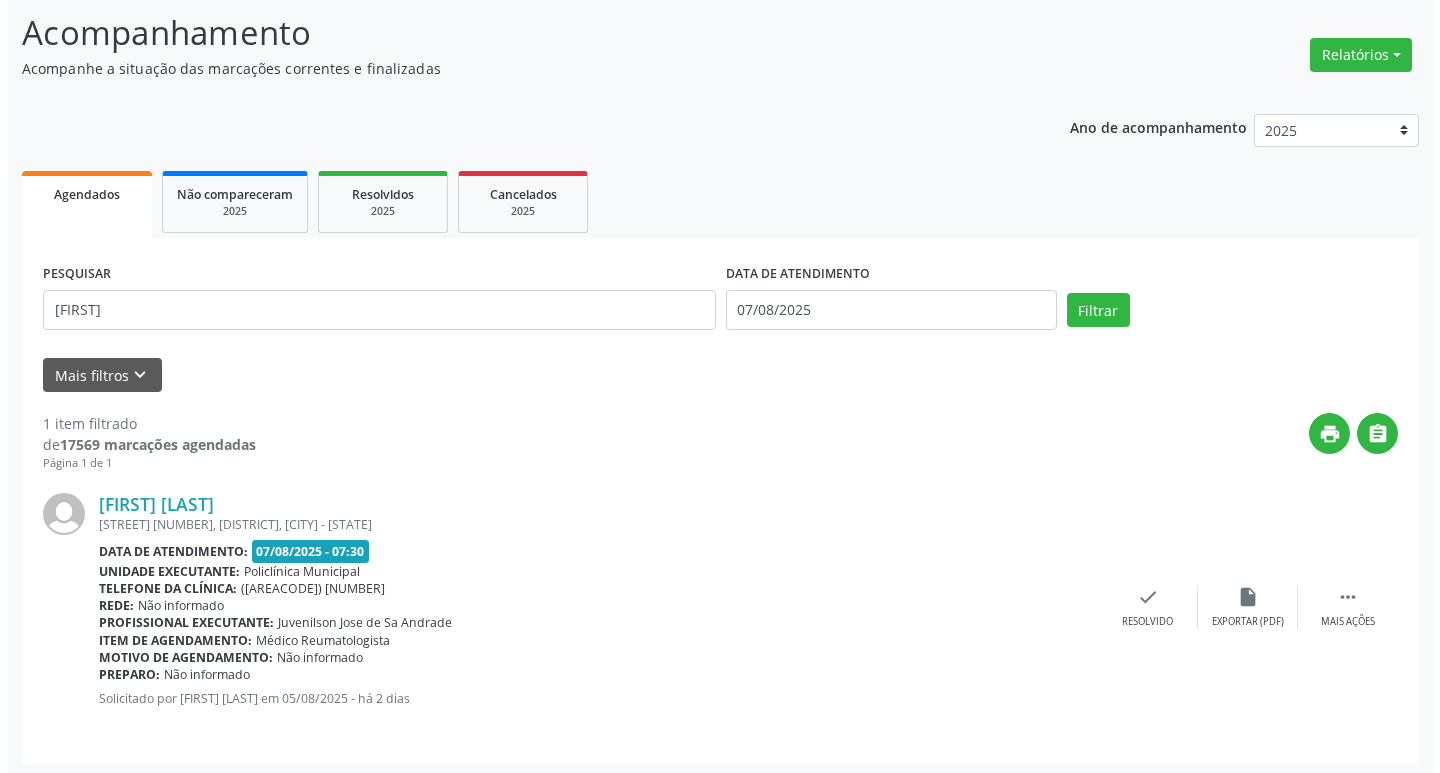 scroll, scrollTop: 132, scrollLeft: 0, axis: vertical 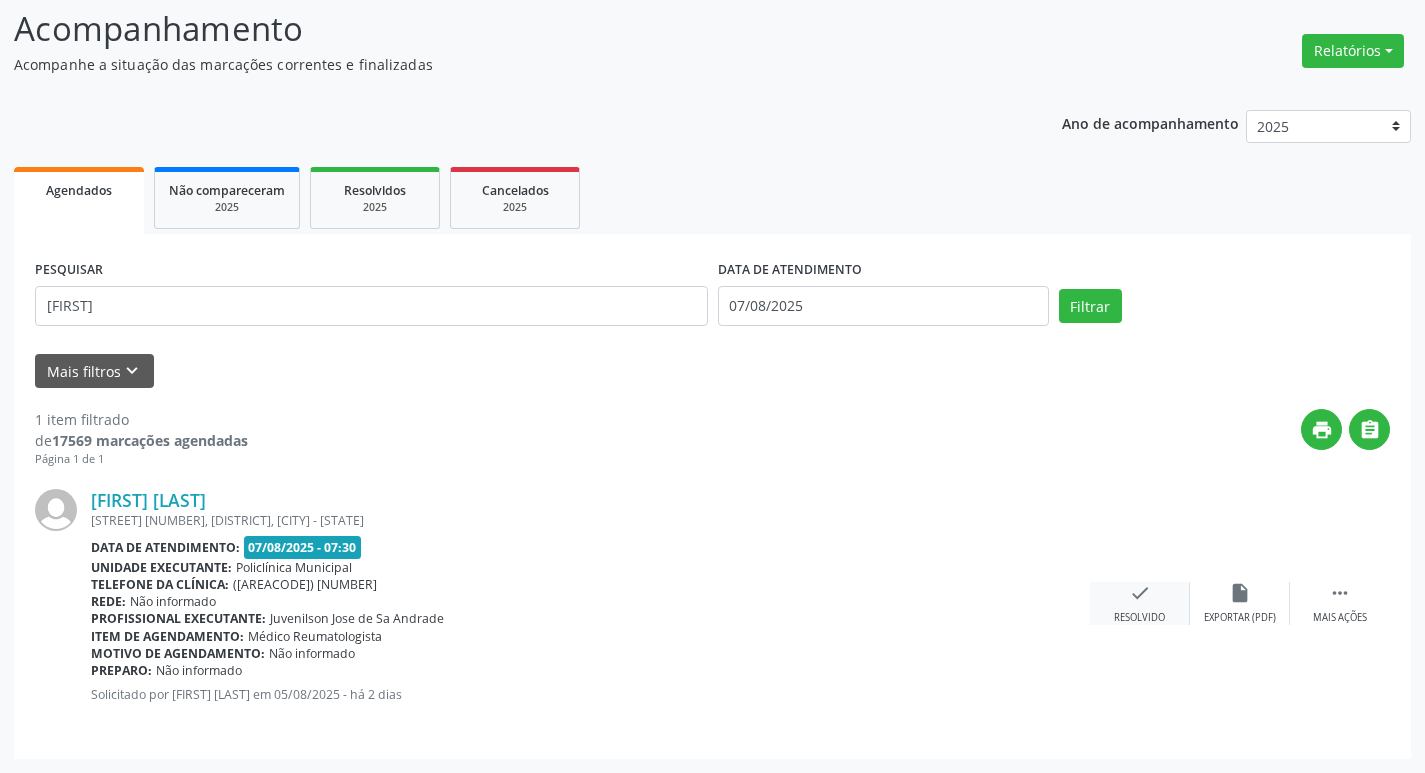 click on "check" at bounding box center [1140, 593] 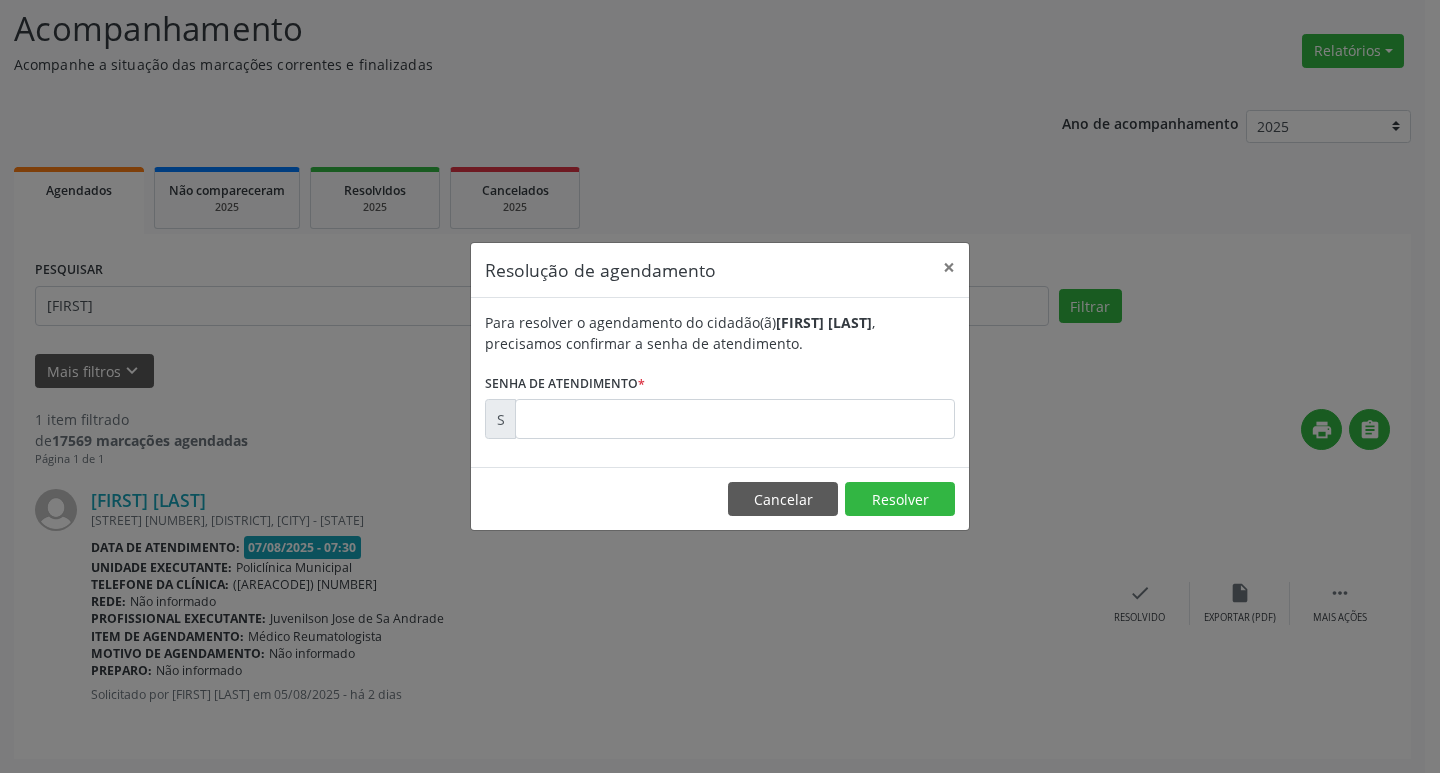 click on "Para resolver o agendamento do cidadão(ã)  [FIRST] [LAST] ,
precisamos confirmar a senha de atendimento.
Senha de atendimento
*
S" at bounding box center [720, 382] 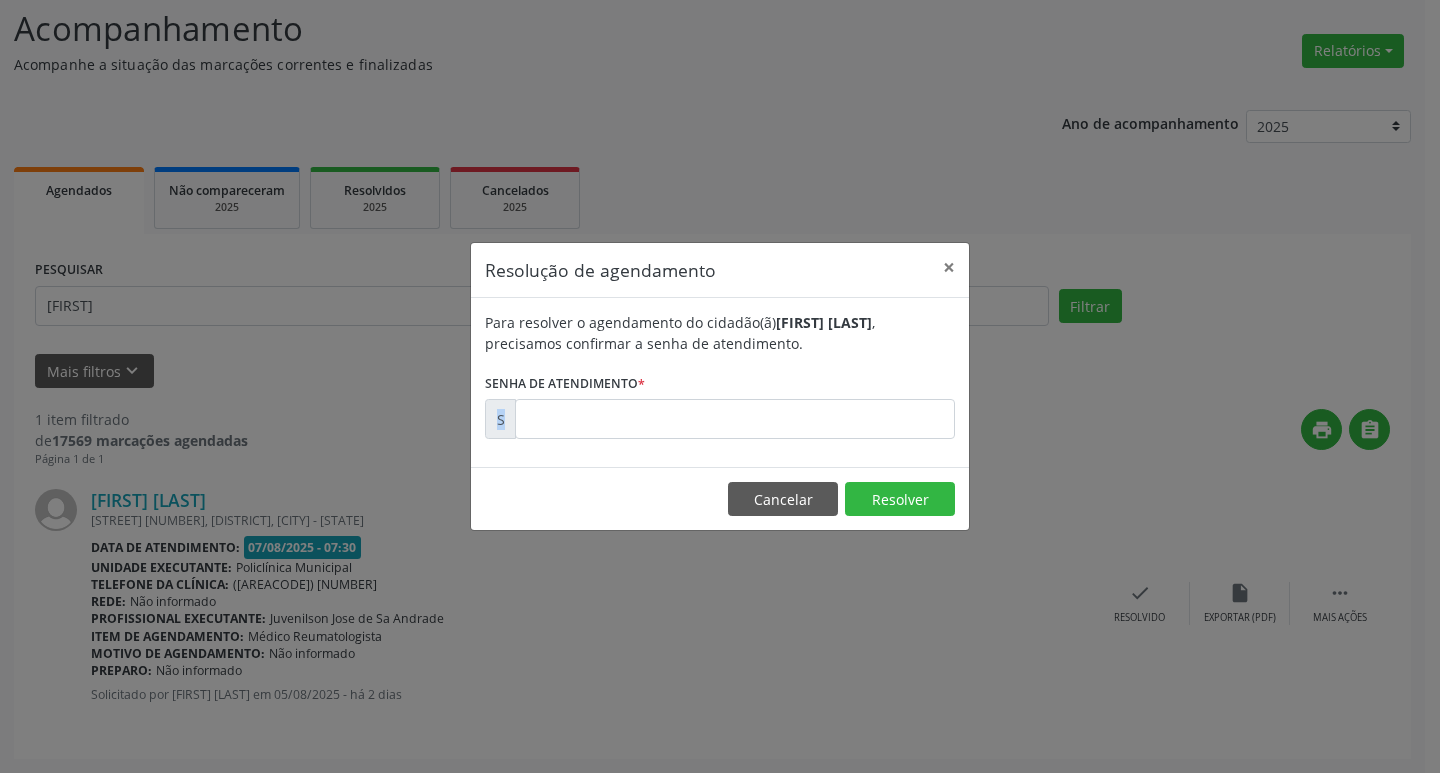 click at bounding box center (735, 419) 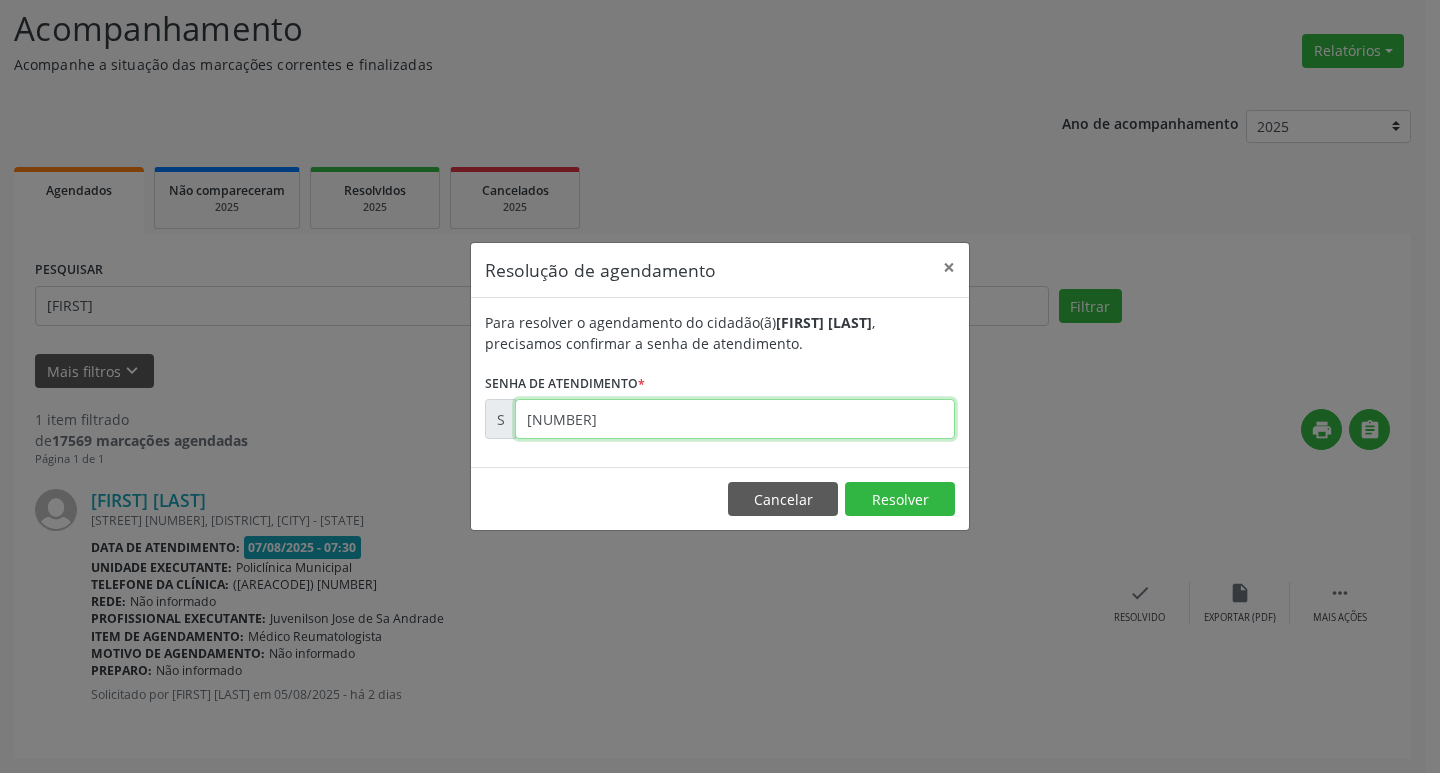 type on "[NUMBER]" 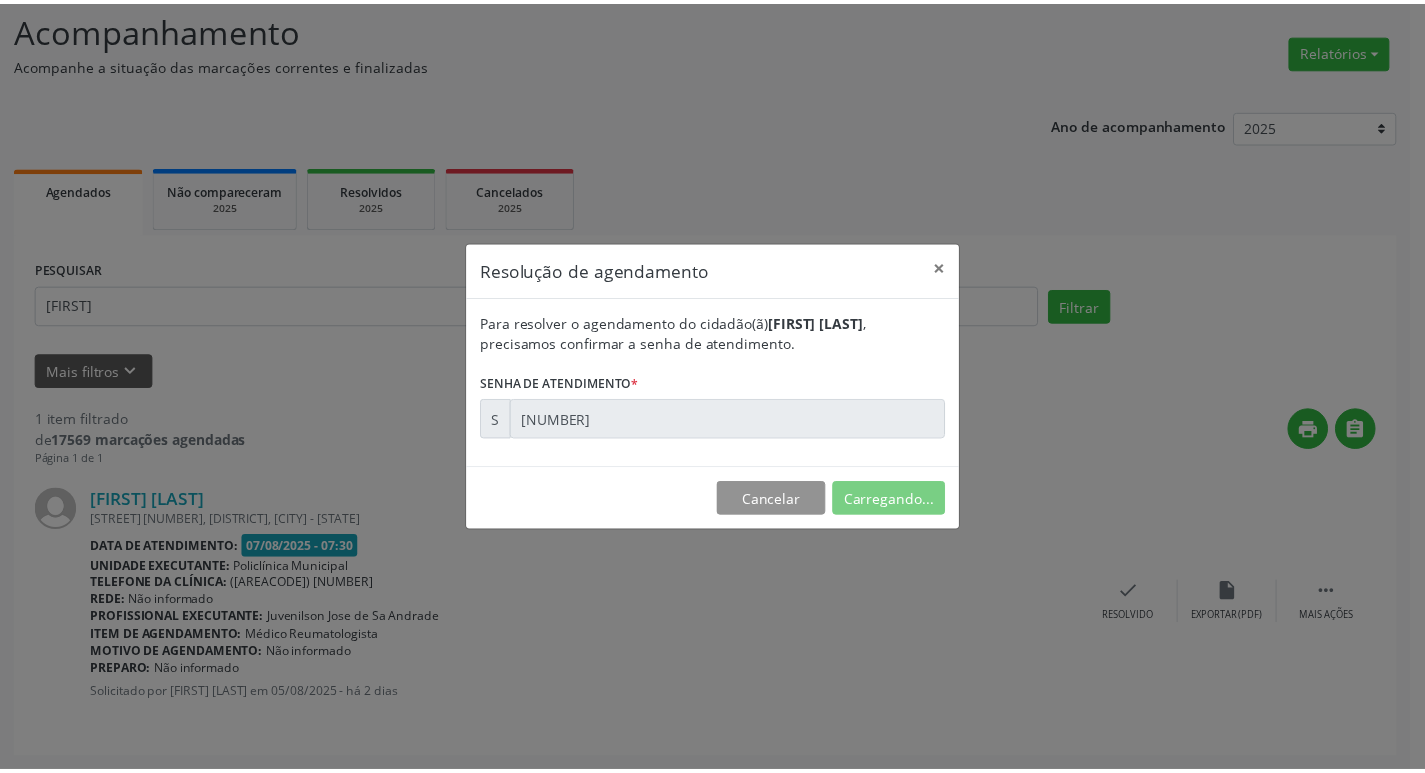 scroll, scrollTop: 0, scrollLeft: 0, axis: both 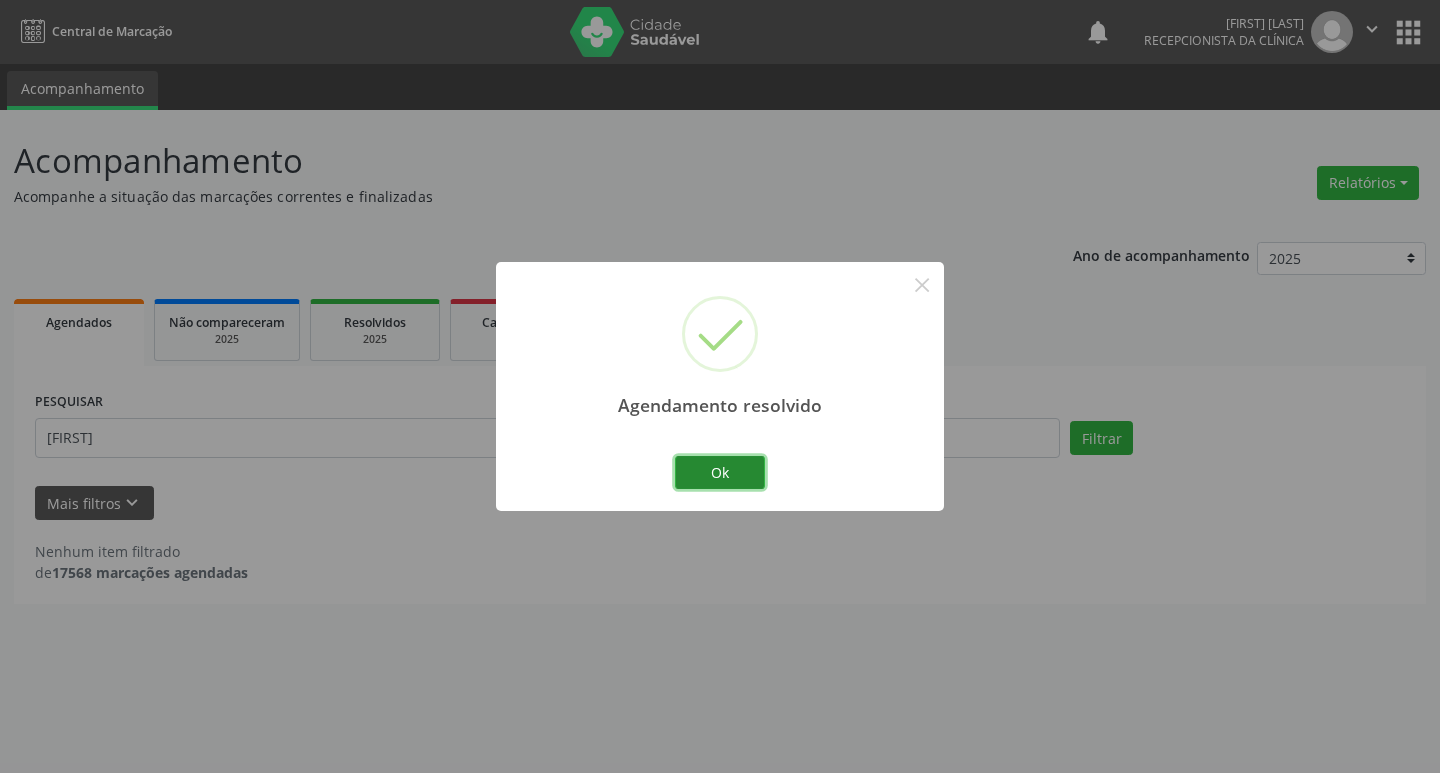 click on "Ok" at bounding box center (720, 473) 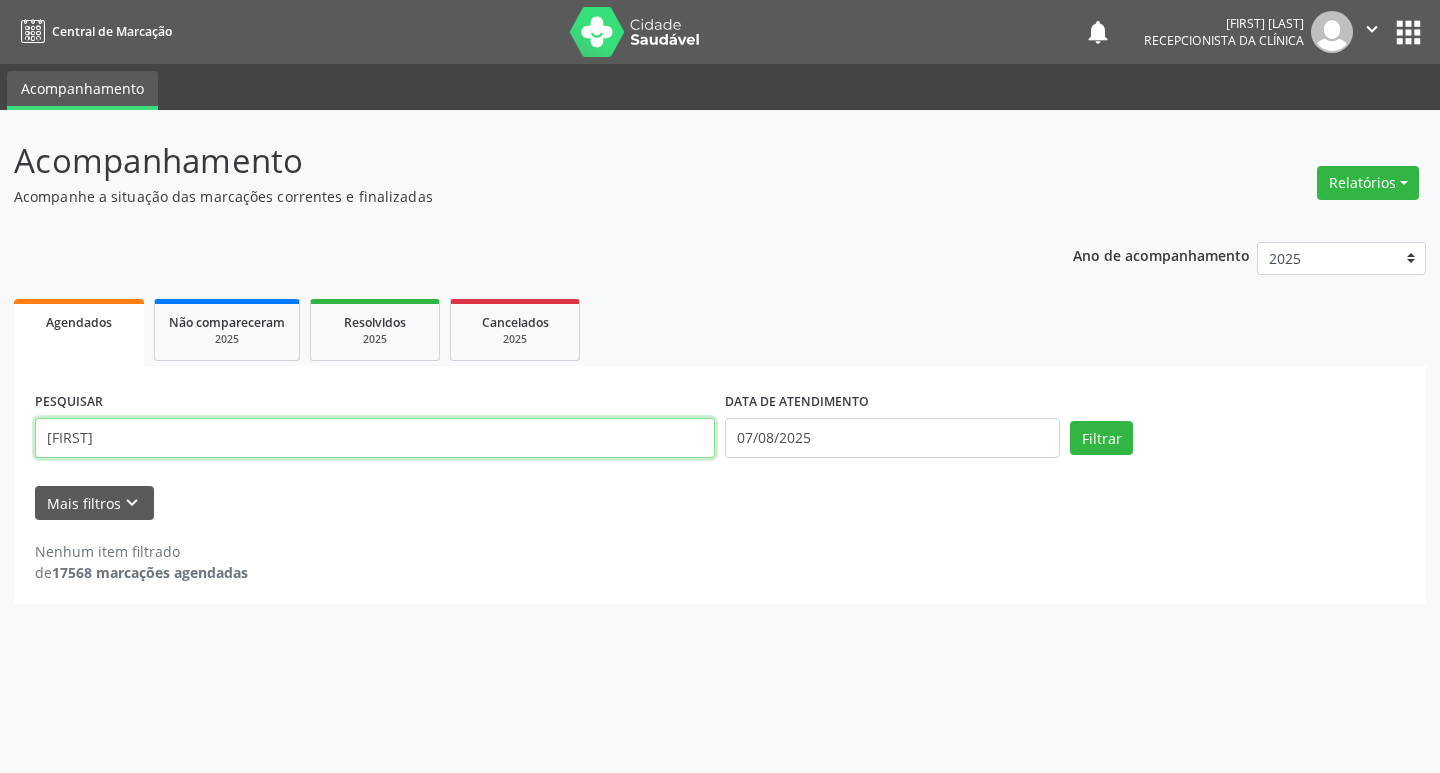 click on "[FIRST]" at bounding box center (375, 438) 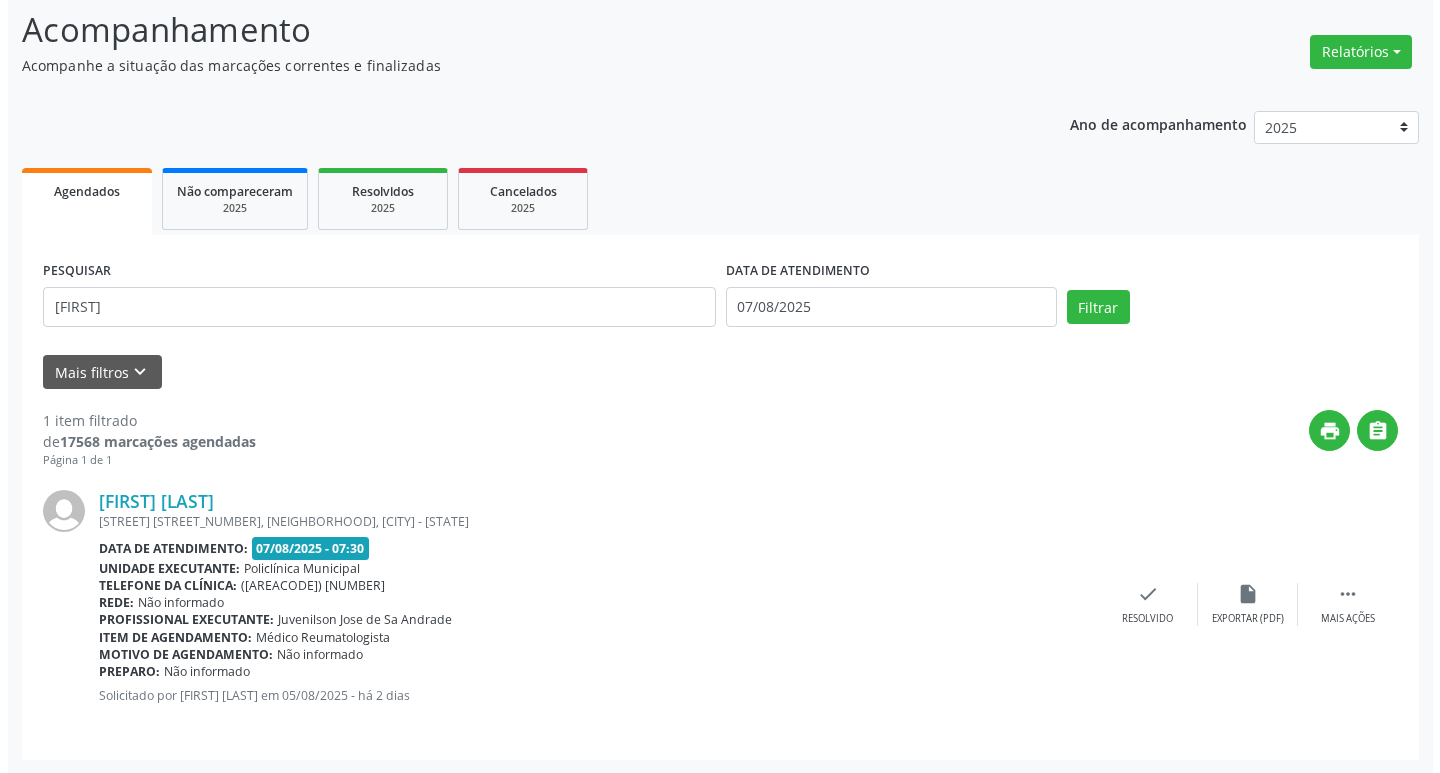 scroll, scrollTop: 132, scrollLeft: 0, axis: vertical 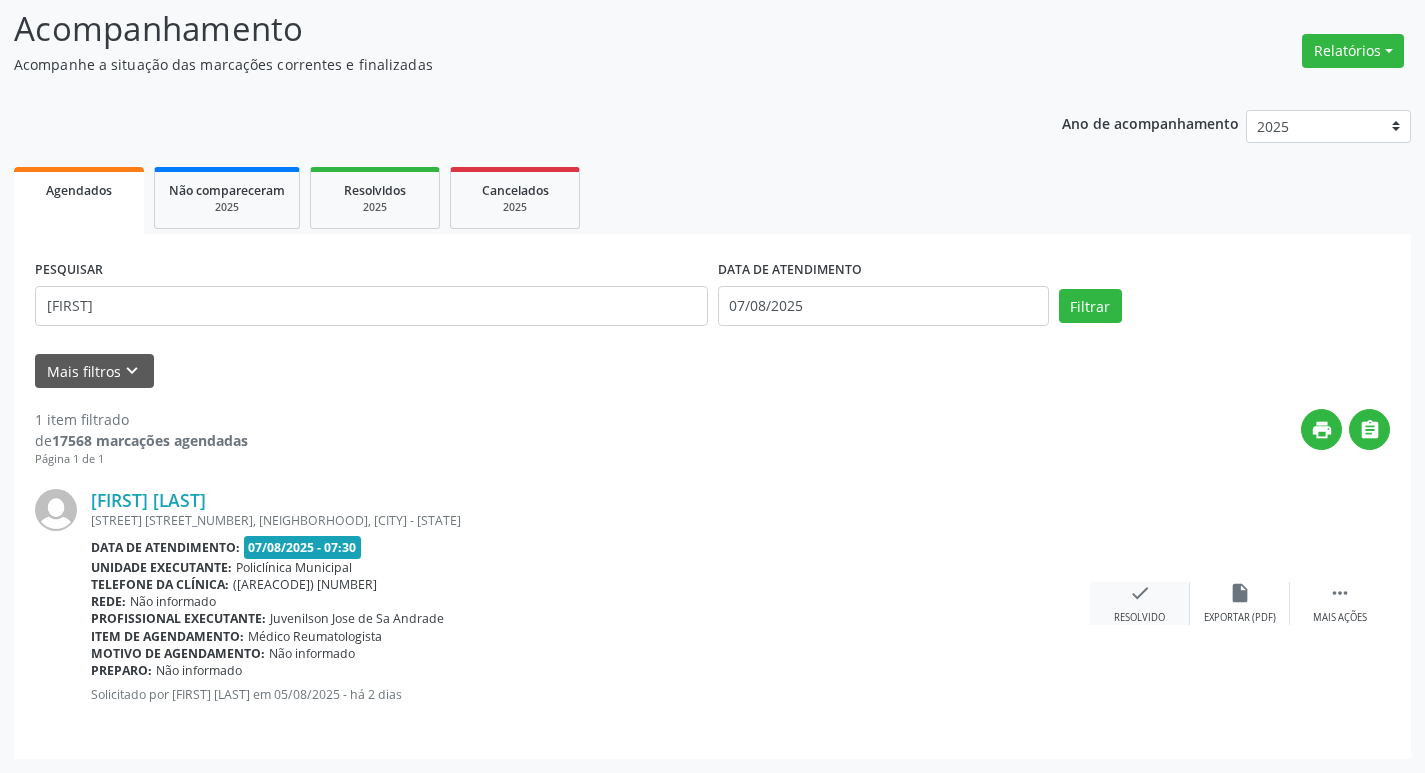 click on "check" at bounding box center [1140, 593] 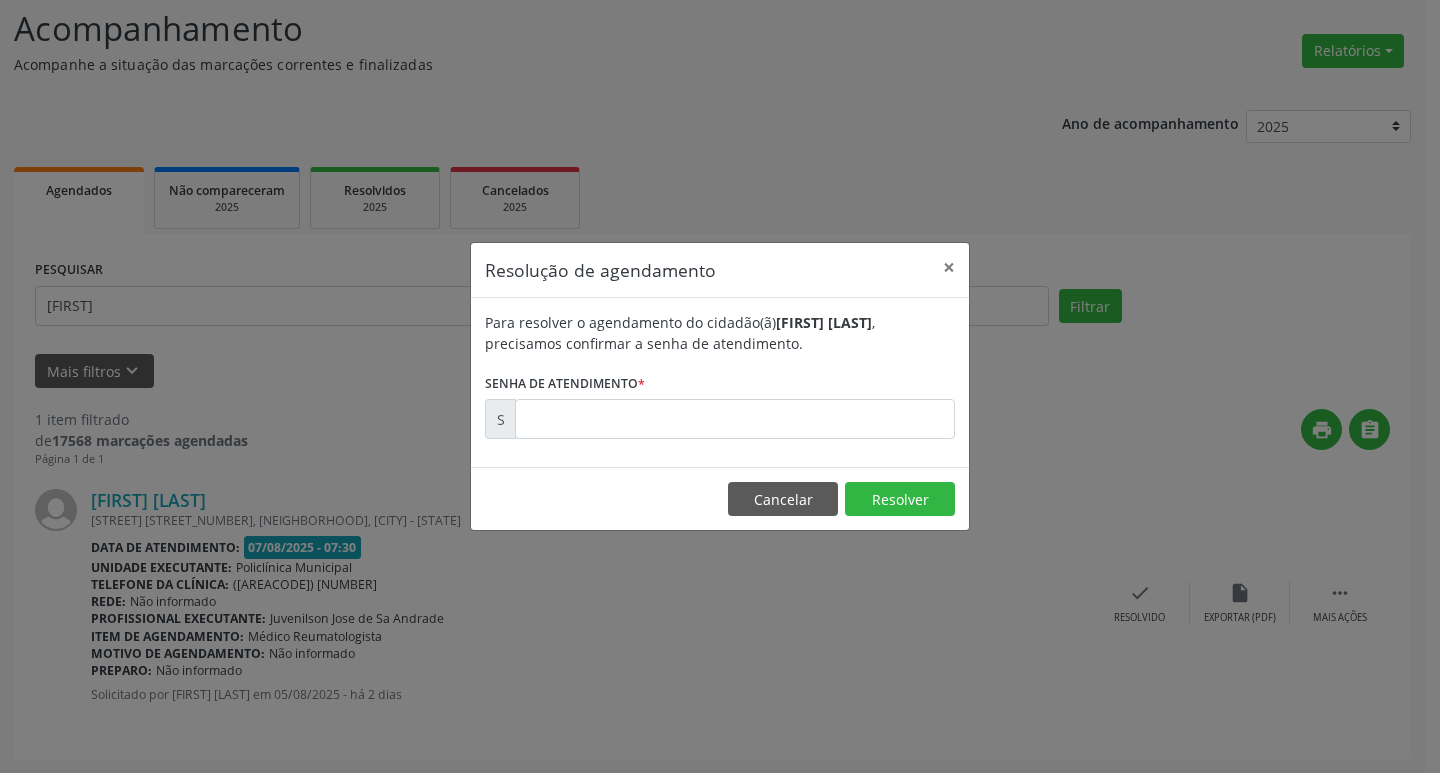 click on "Para resolver o agendamento do cidadão(ã)  [FIRST] [LAST] ,
precisamos confirmar a senha de atendimento.
Senha de atendimento
*
S" at bounding box center (720, 382) 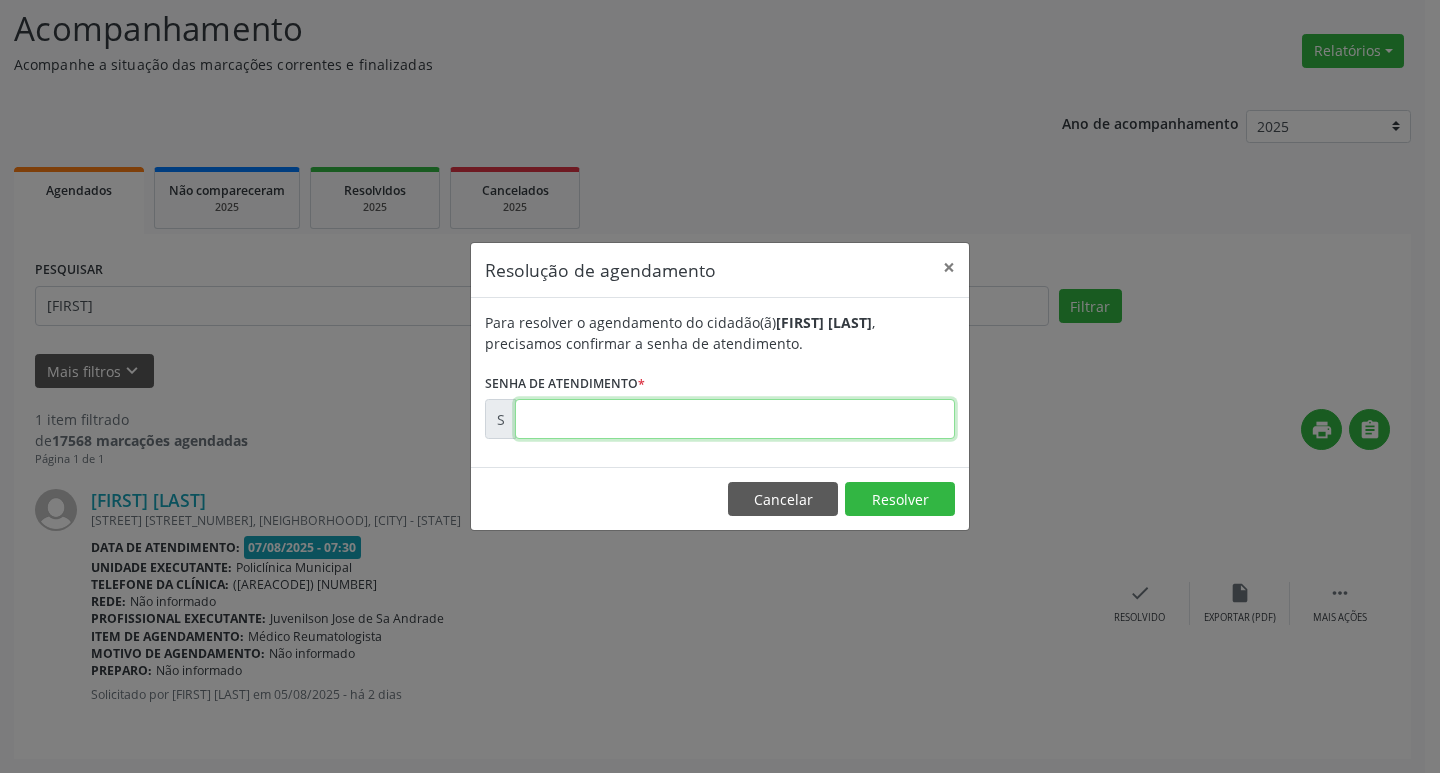 click at bounding box center [735, 419] 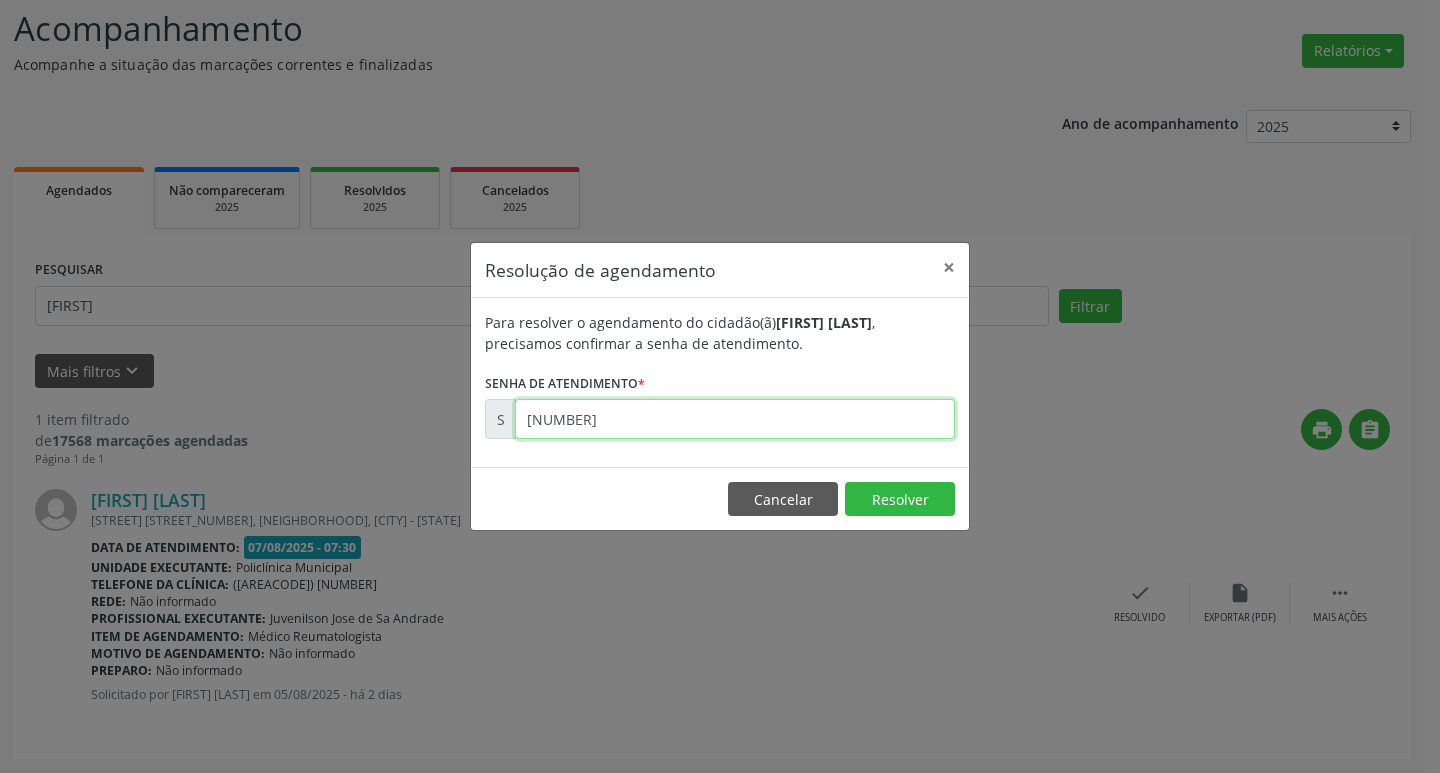 type on "[NUMBER]" 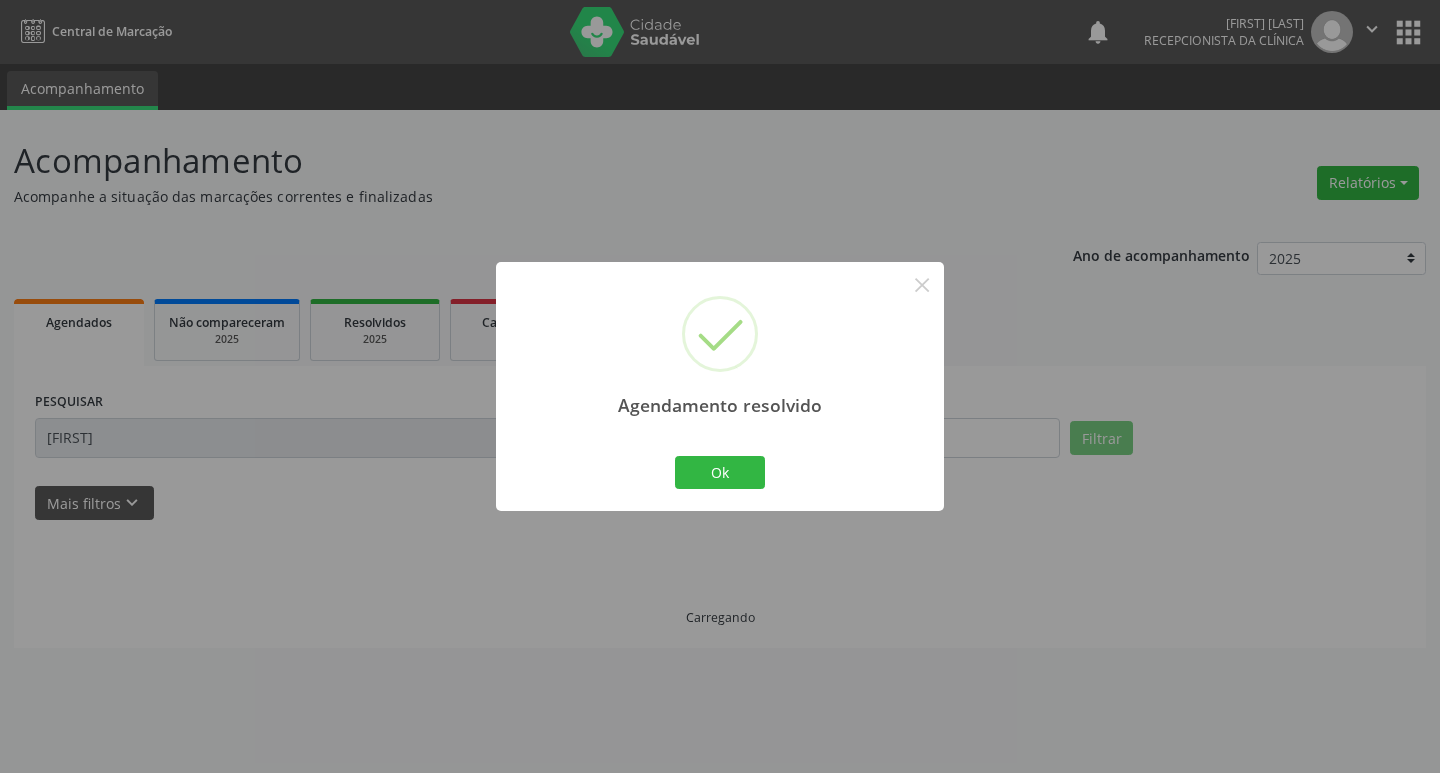 scroll, scrollTop: 0, scrollLeft: 0, axis: both 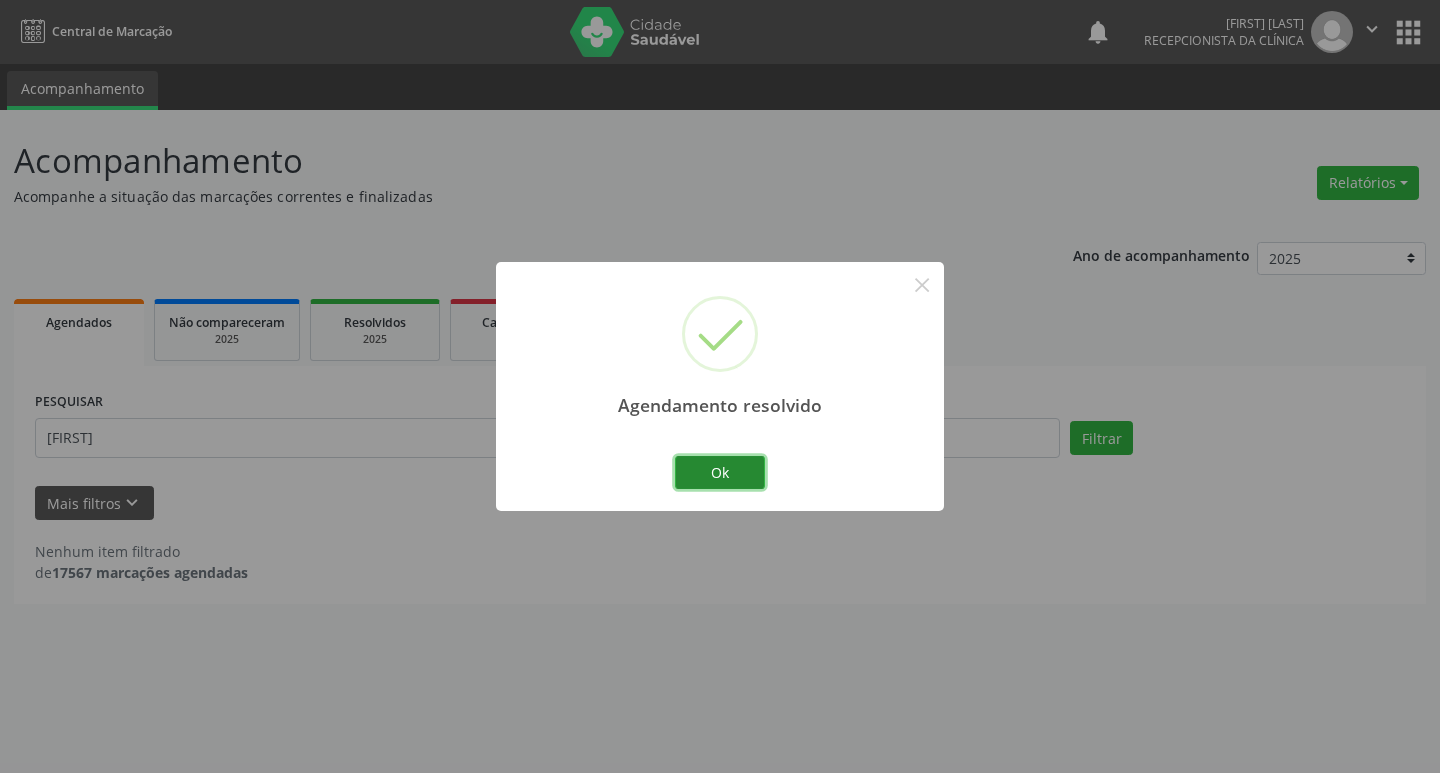 click on "Ok" at bounding box center [720, 473] 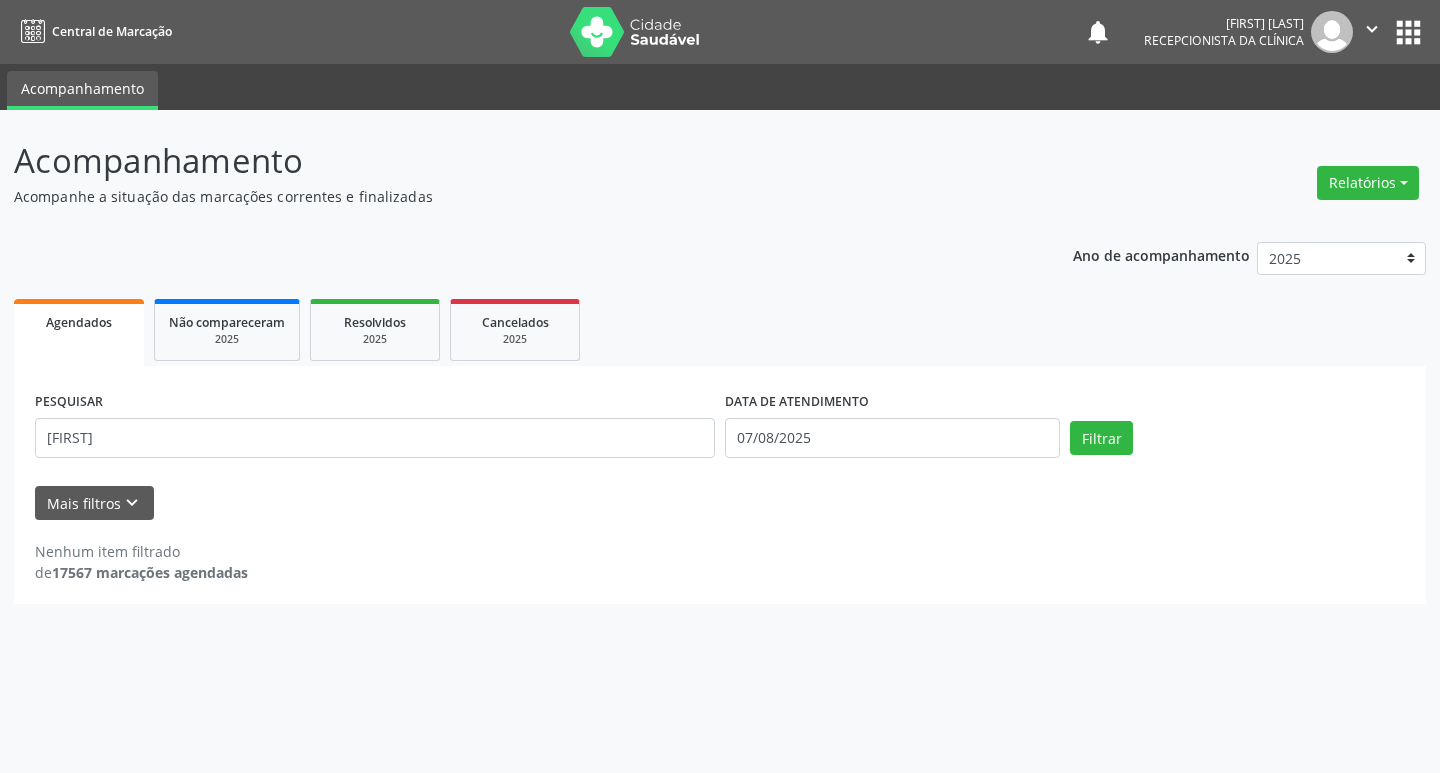 click on "PESQUISAR
[FIRST]" at bounding box center [375, 429] 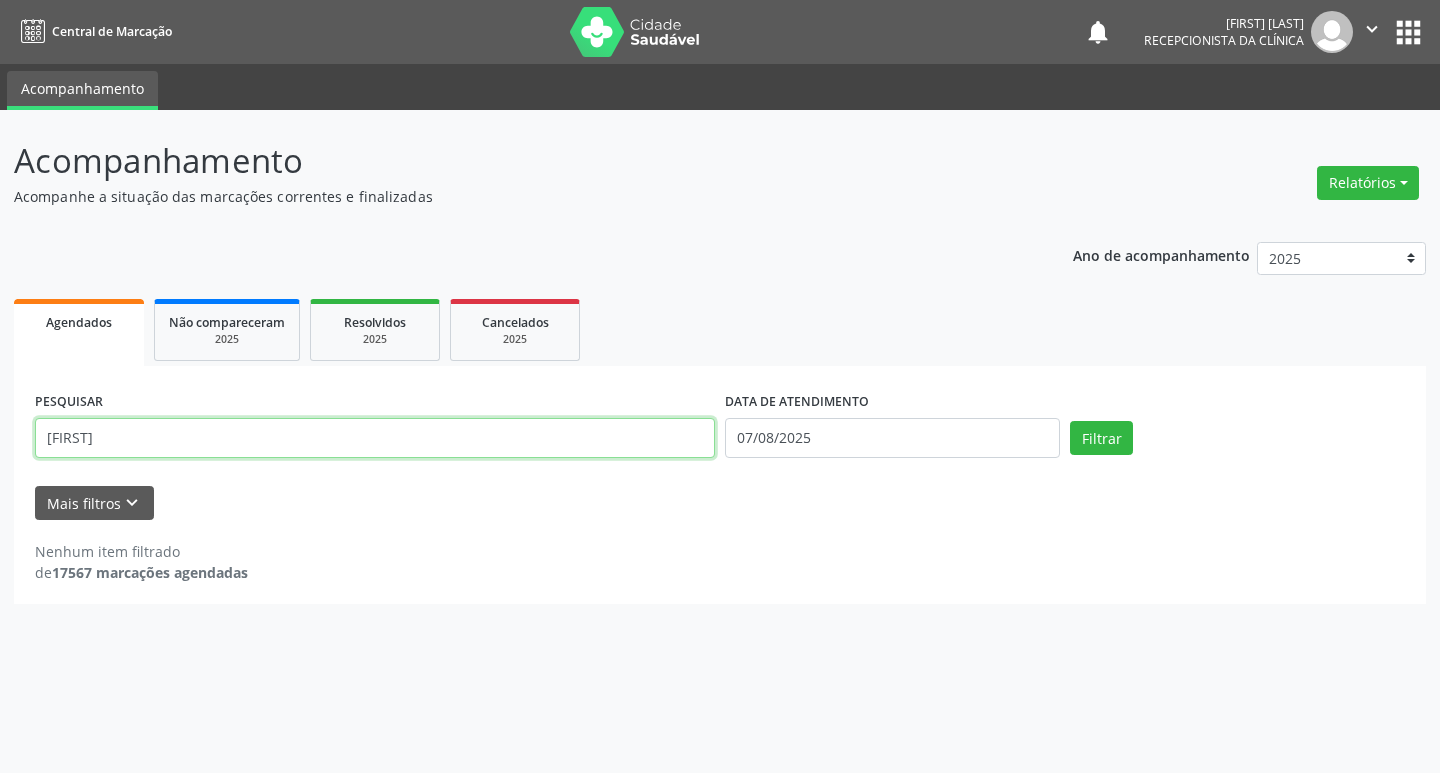 click on "[FIRST]" at bounding box center [375, 438] 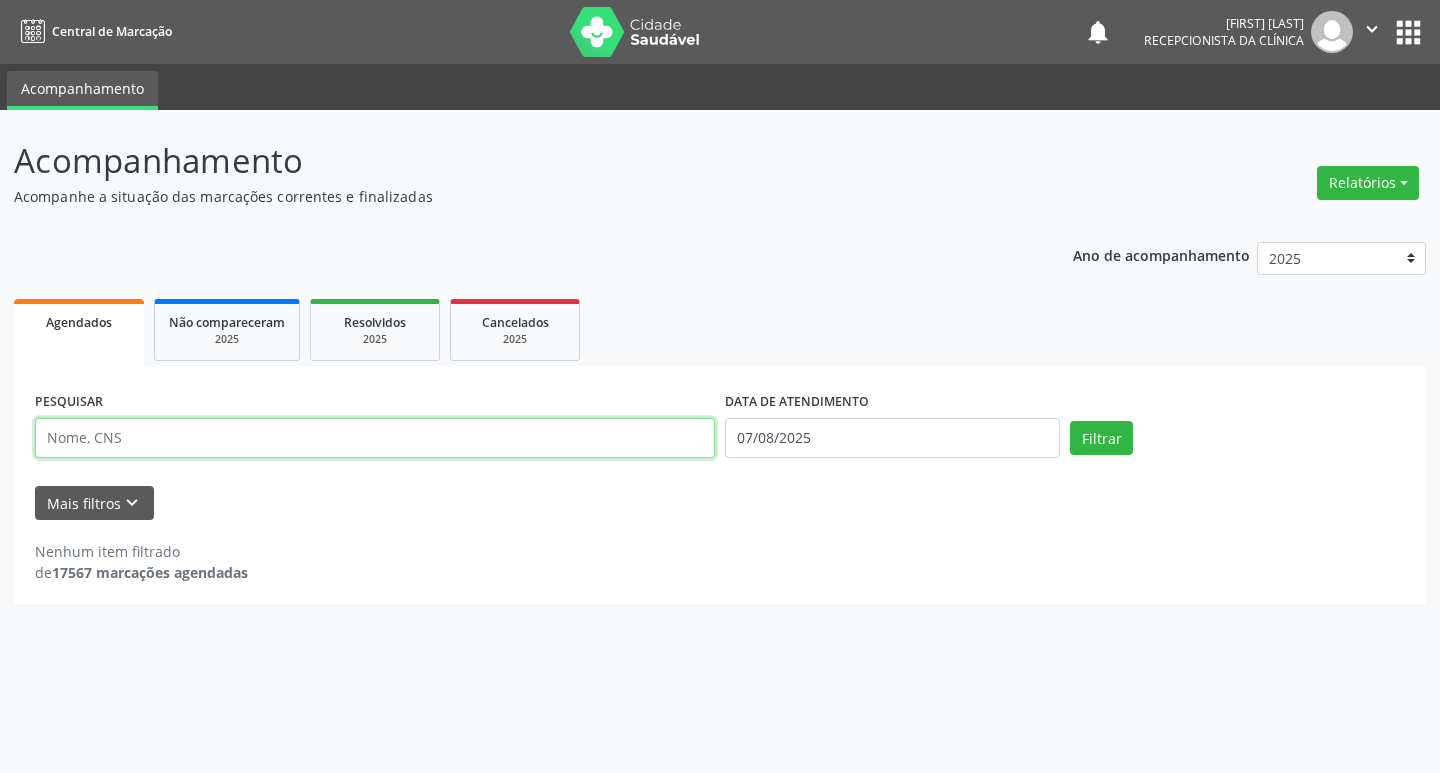 click on "Filtrar" at bounding box center [1101, 438] 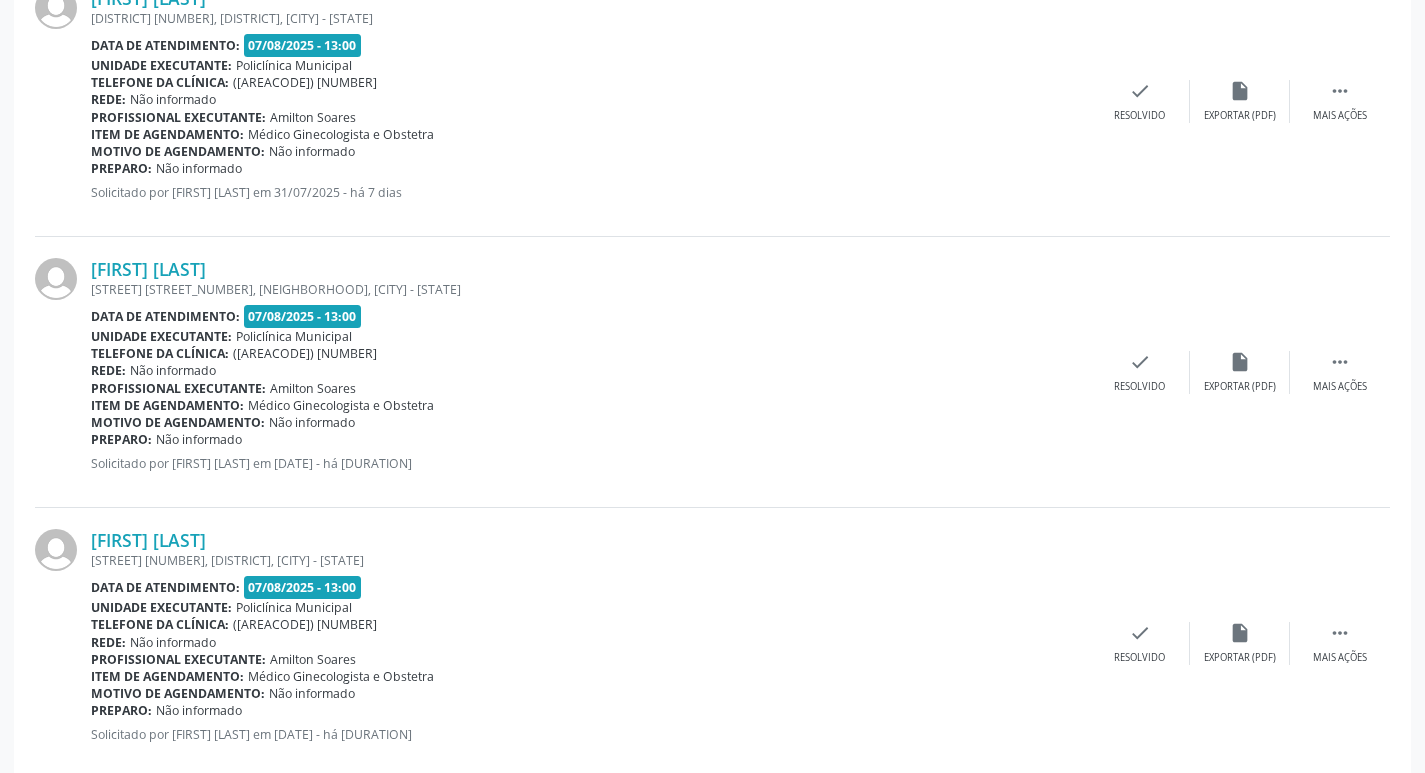 scroll, scrollTop: 3985, scrollLeft: 0, axis: vertical 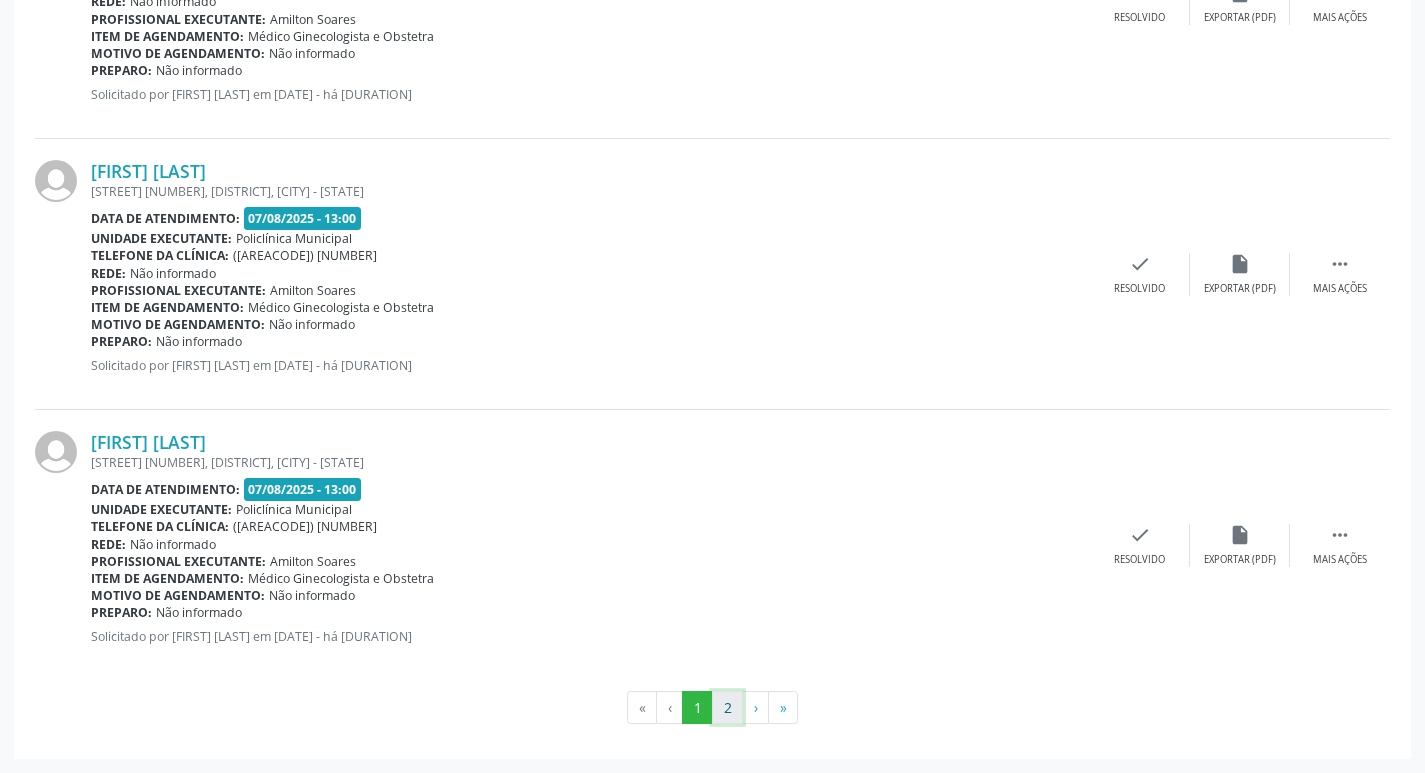 click on "2" at bounding box center (727, 708) 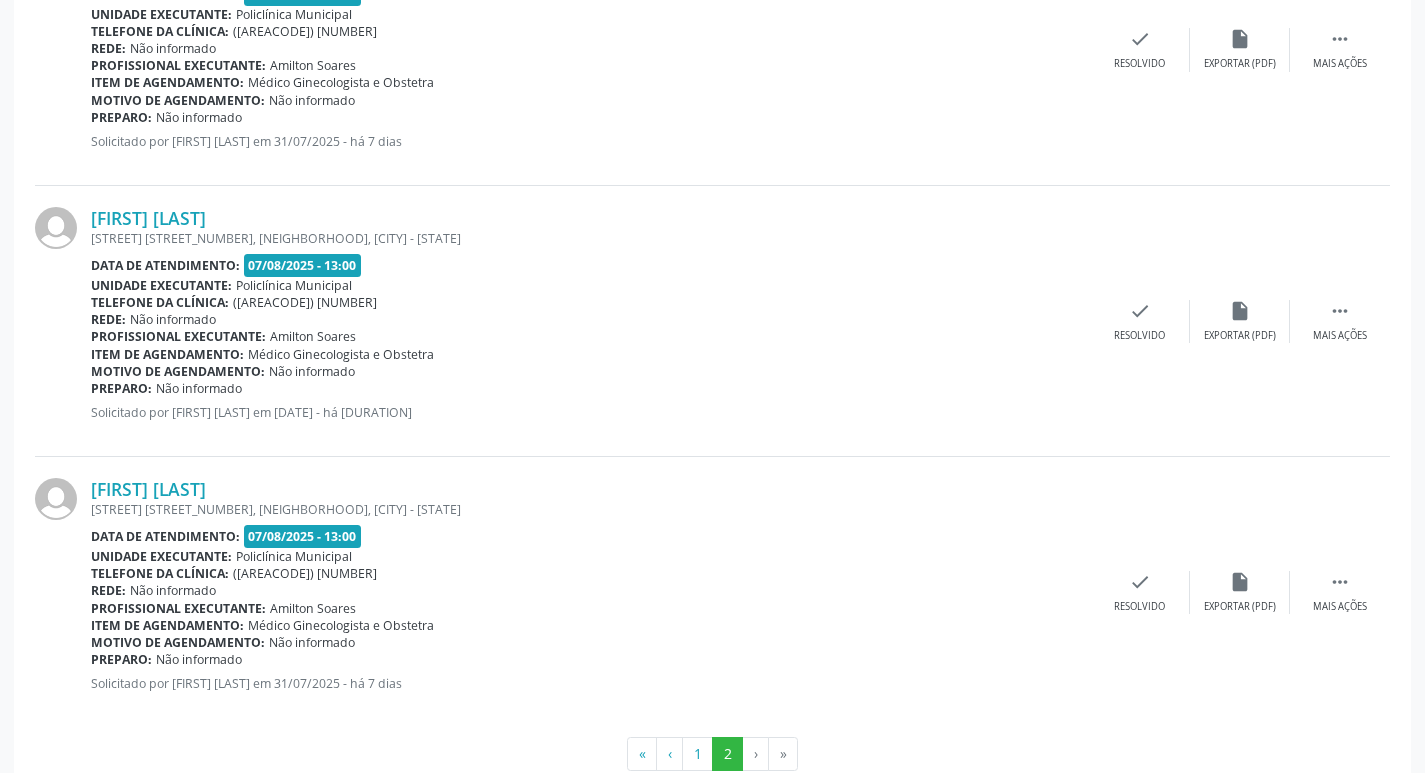 scroll, scrollTop: 3172, scrollLeft: 0, axis: vertical 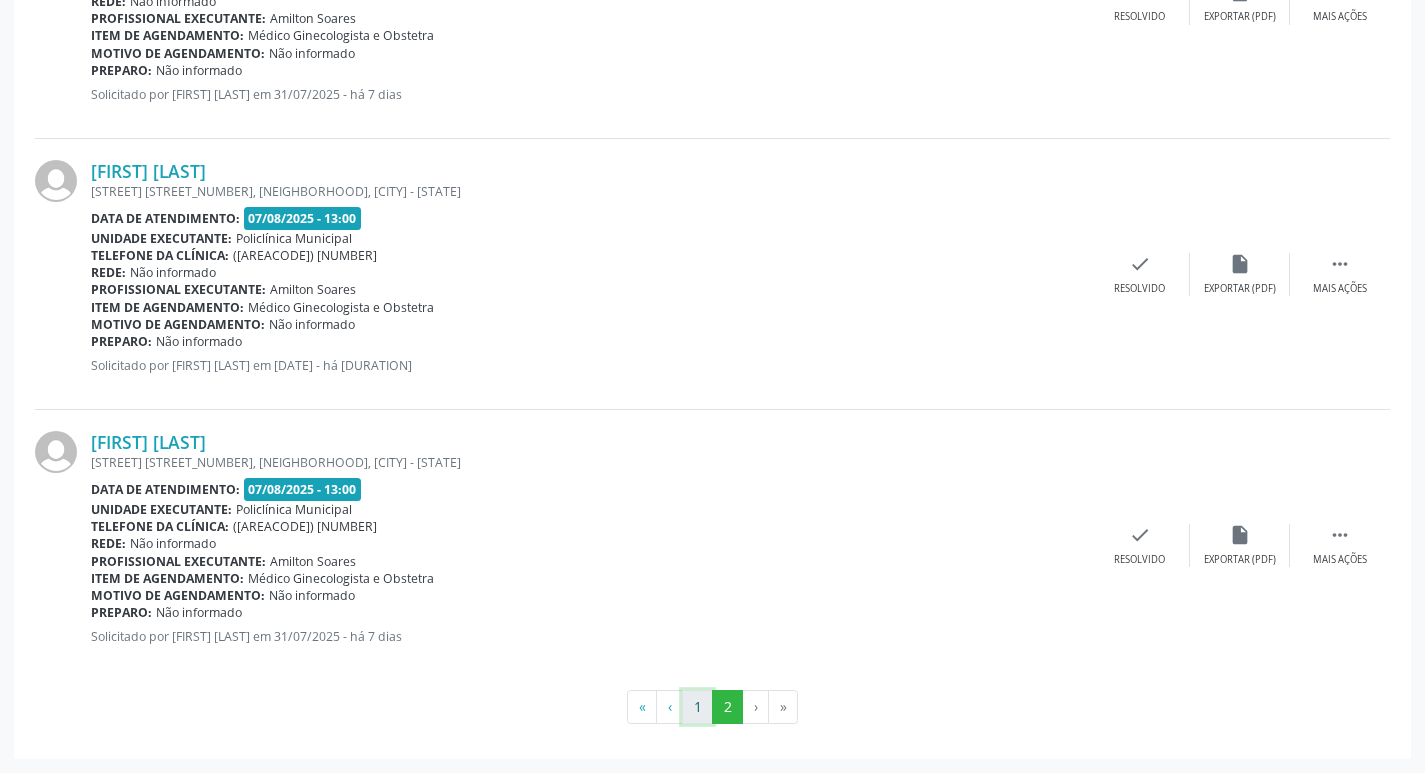 click on "1" at bounding box center [697, 707] 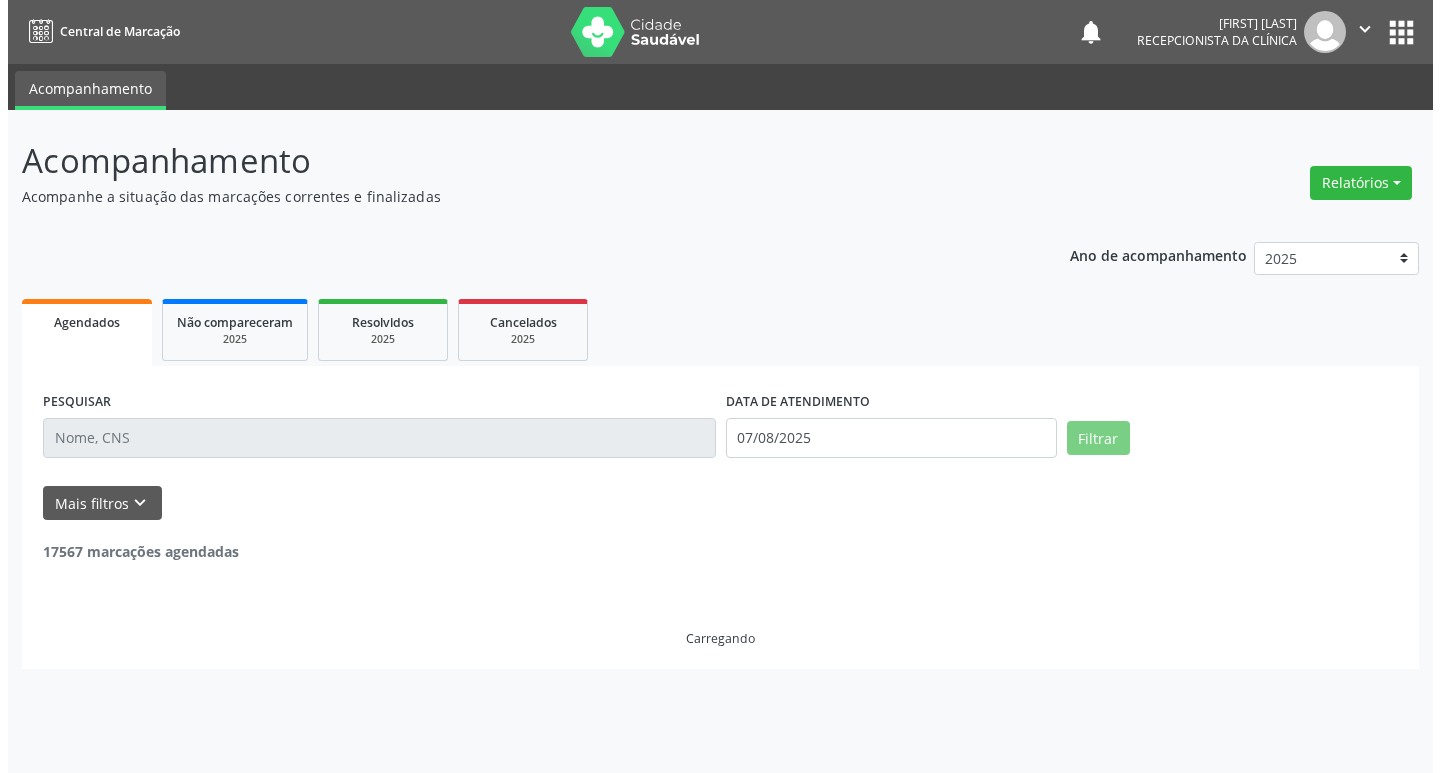 scroll, scrollTop: 0, scrollLeft: 0, axis: both 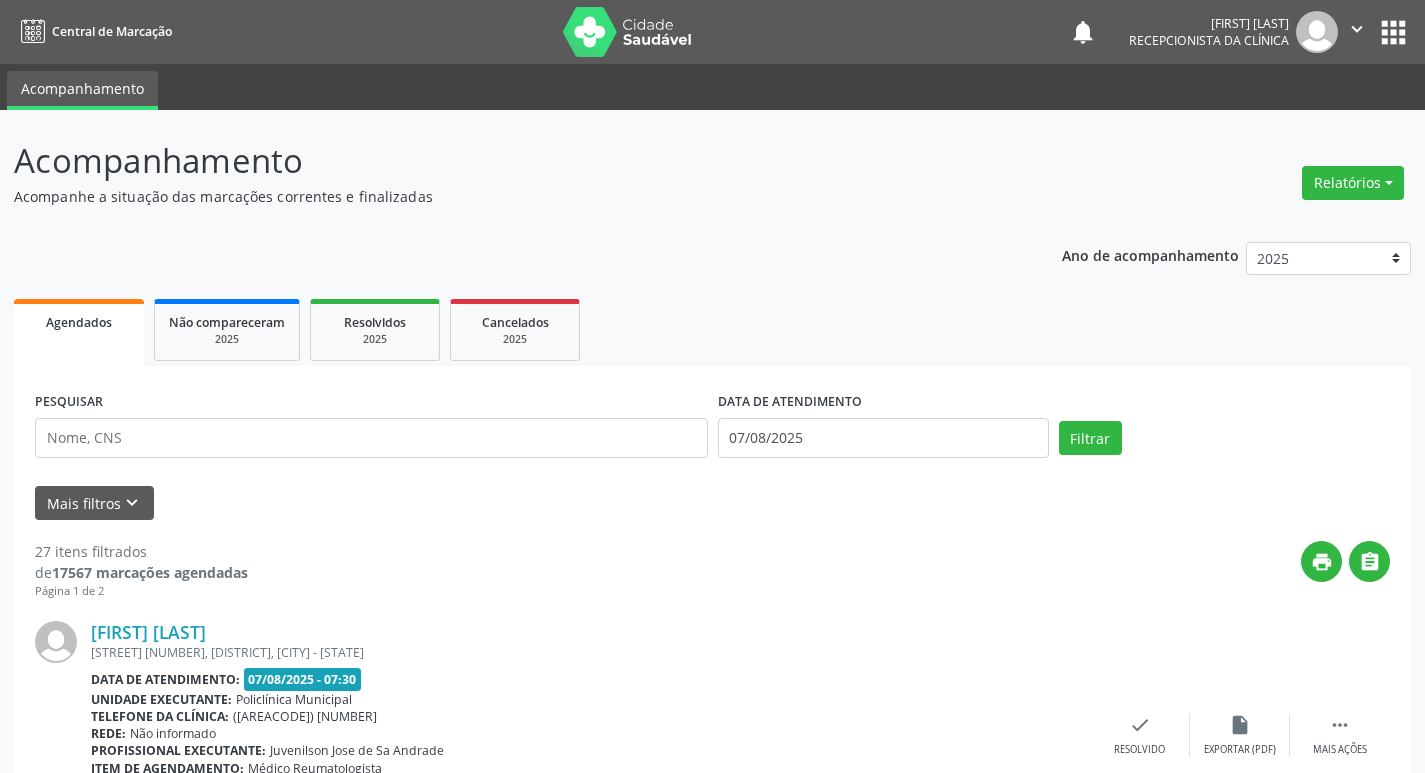 click on "PESQUISAR" at bounding box center (371, 429) 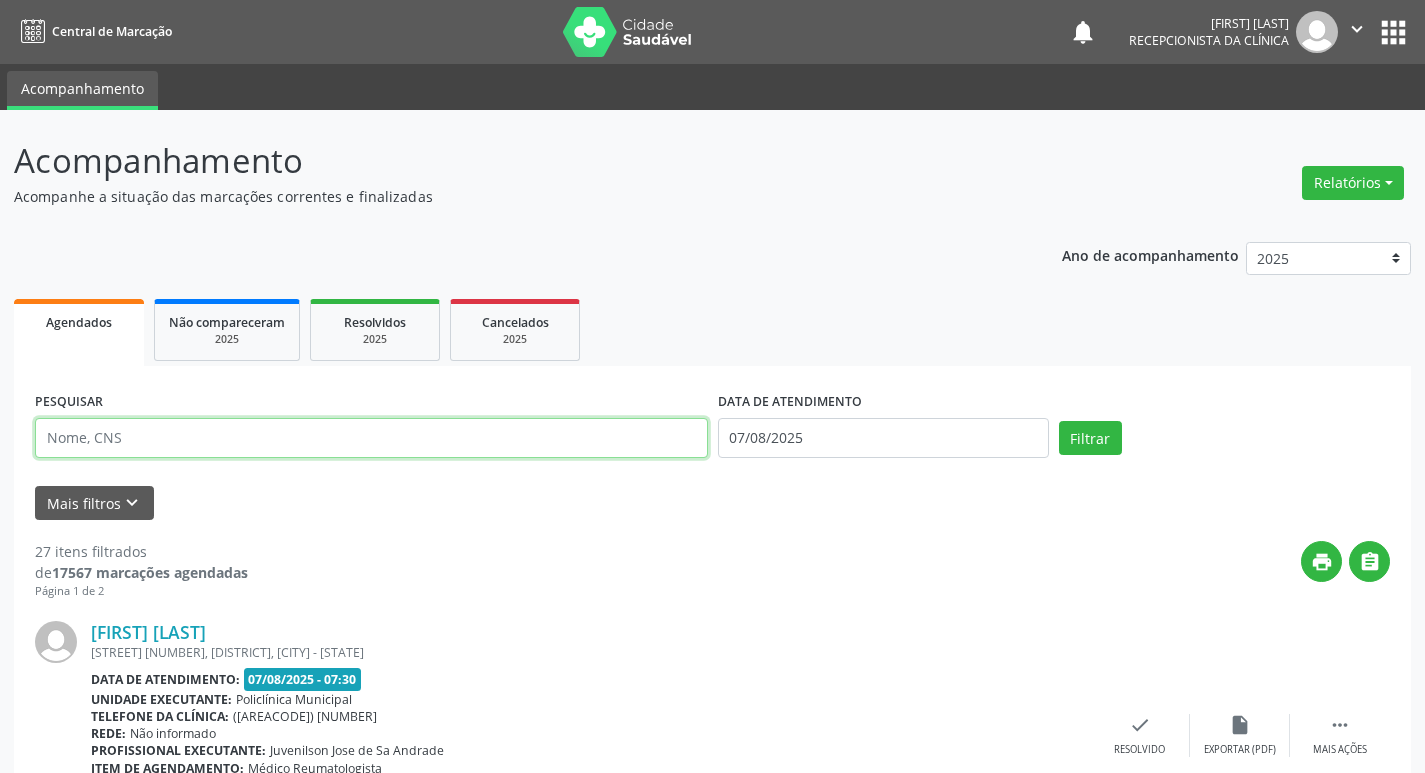 click at bounding box center [371, 438] 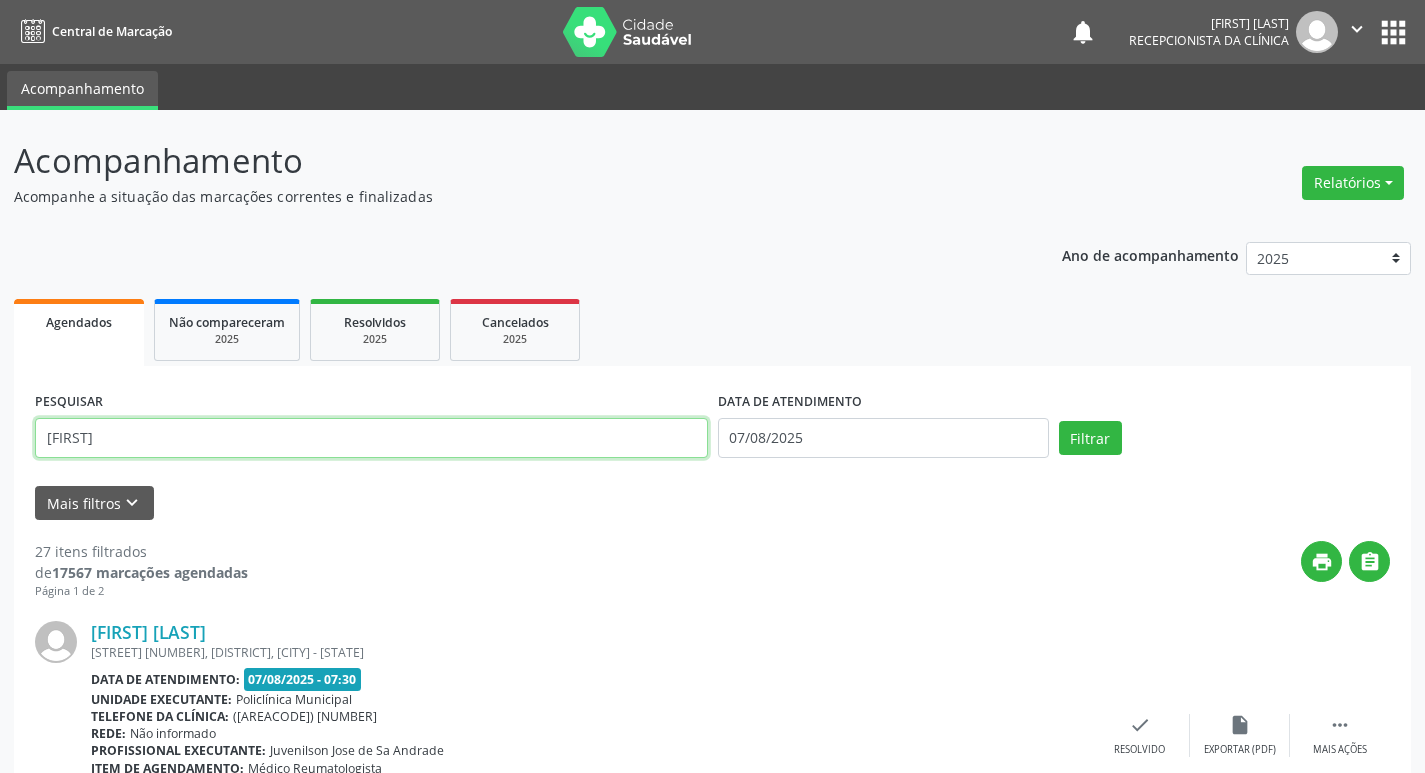 type on "[FIRST]" 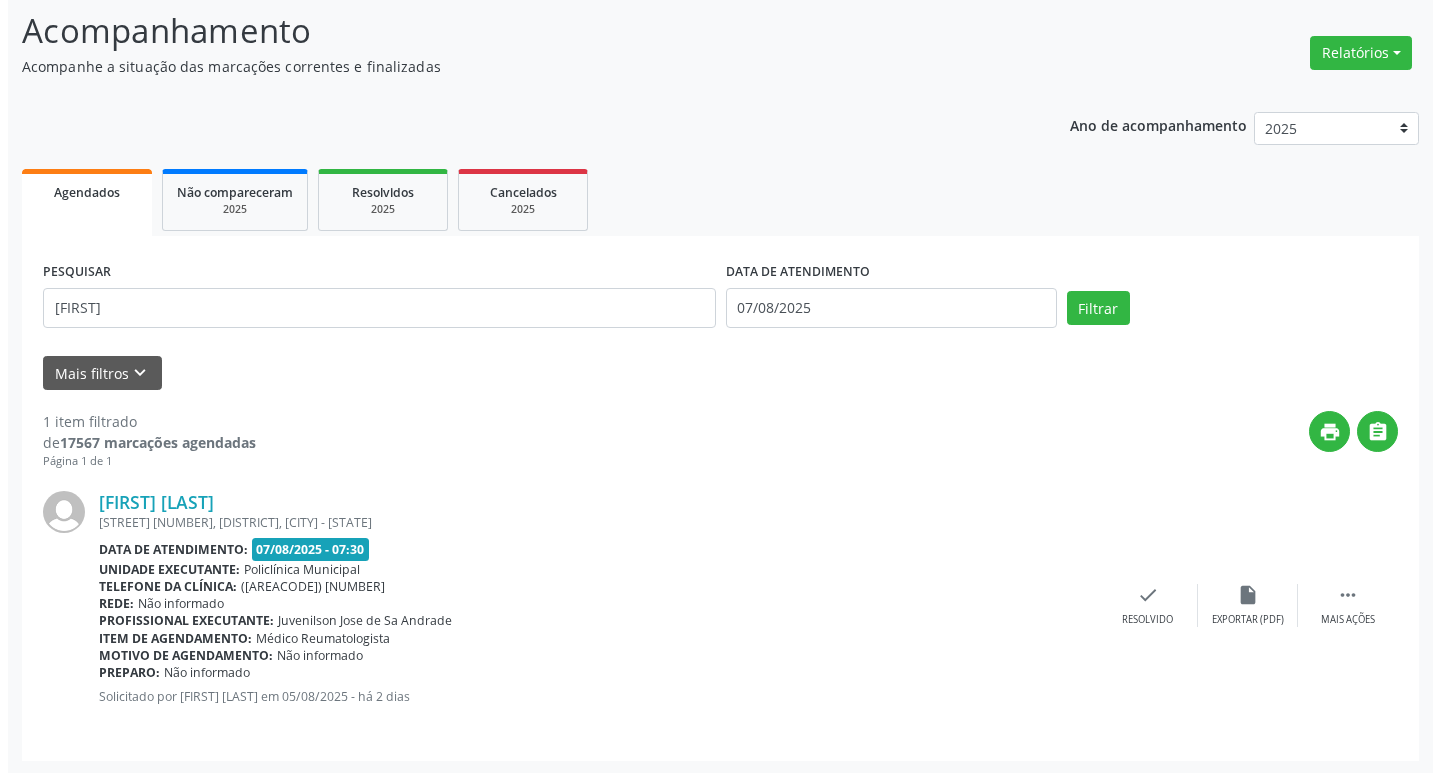 scroll, scrollTop: 132, scrollLeft: 0, axis: vertical 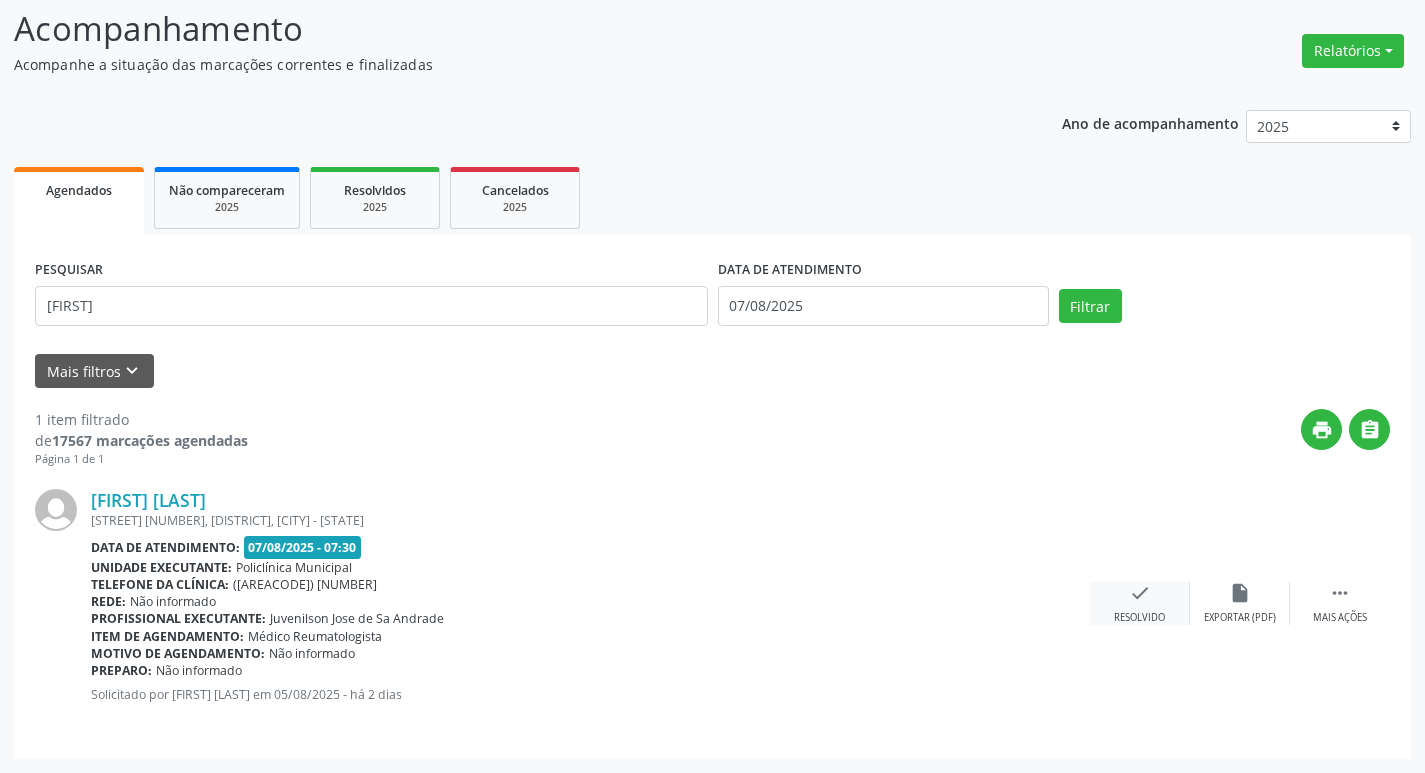 click on "Resolvido" at bounding box center (1139, 618) 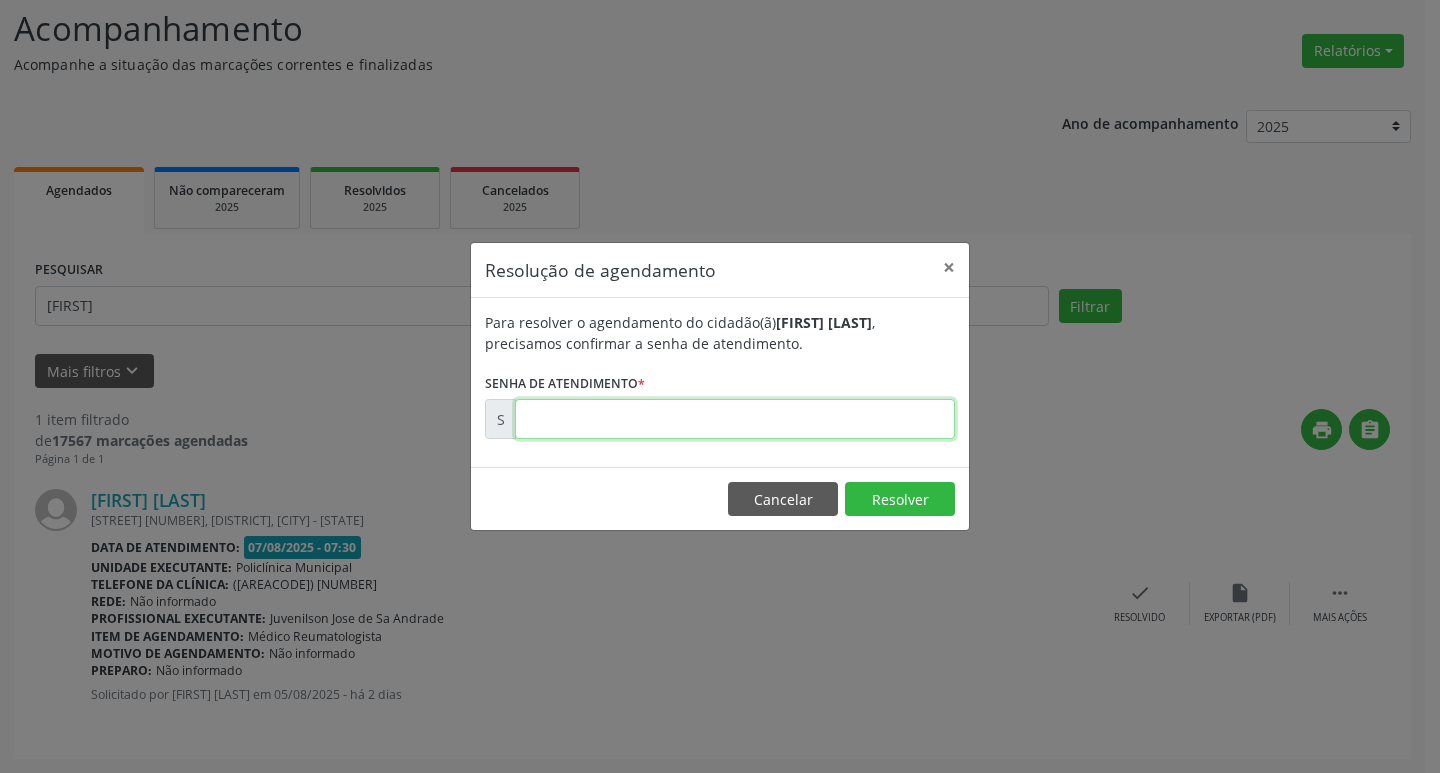 click at bounding box center [735, 419] 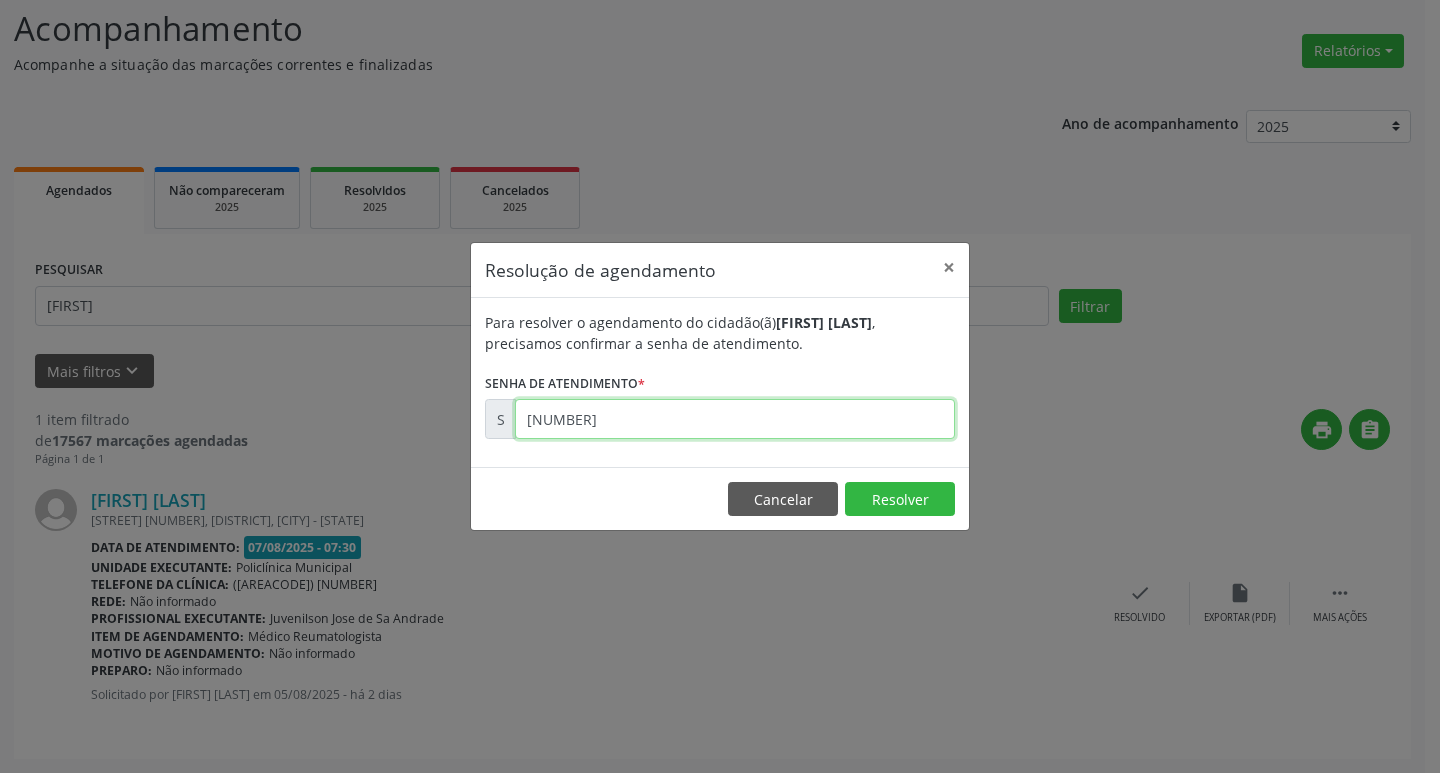type on "[NUMBER]" 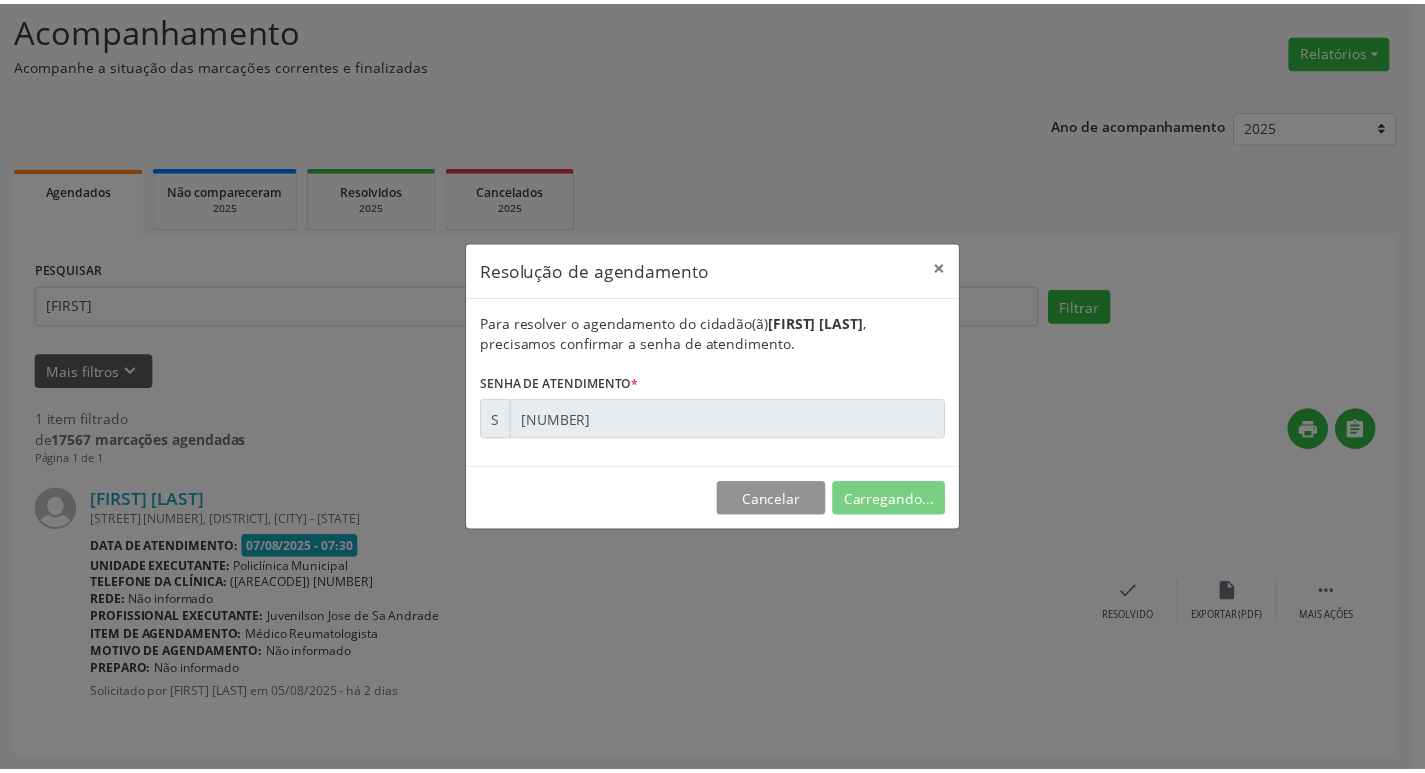 scroll, scrollTop: 0, scrollLeft: 0, axis: both 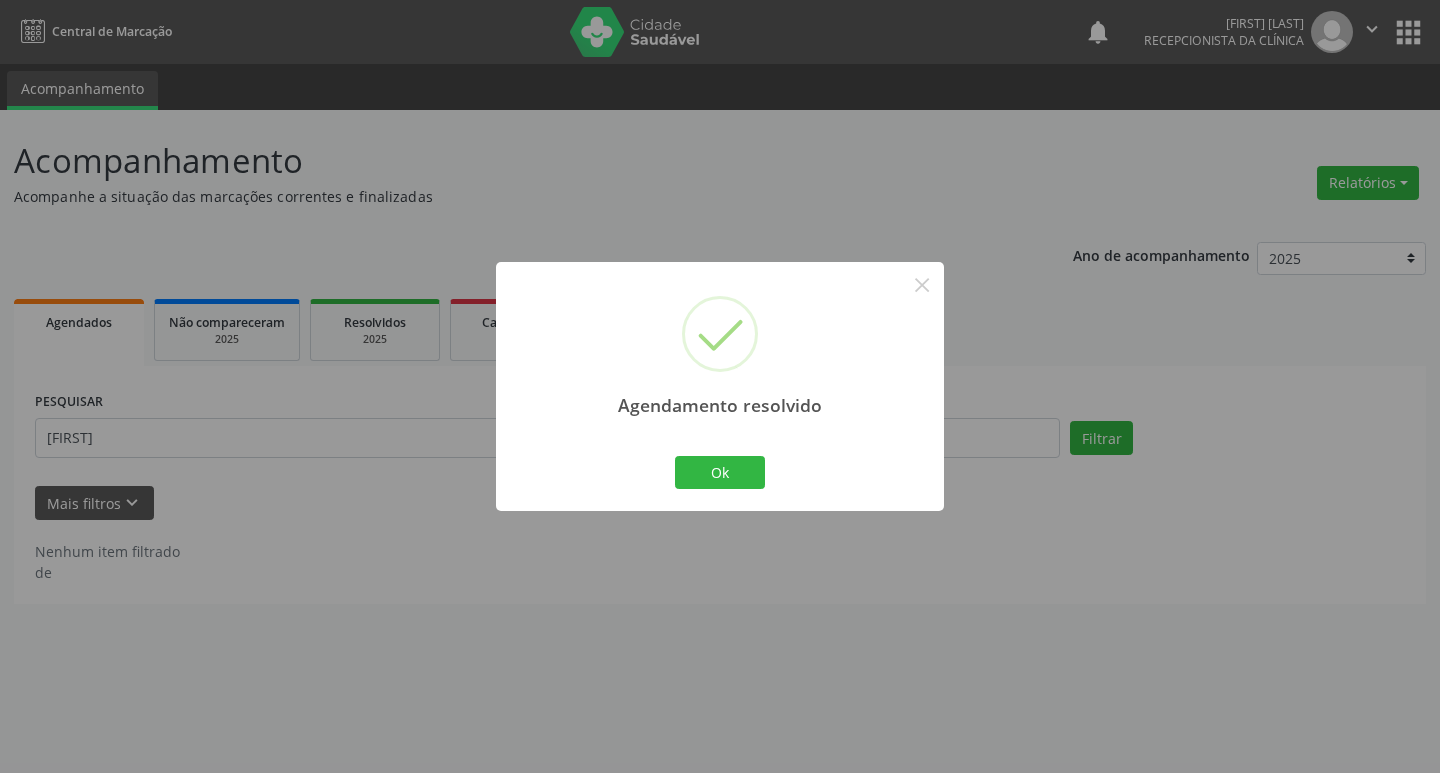 click on "Ok Cancel" at bounding box center (720, 472) 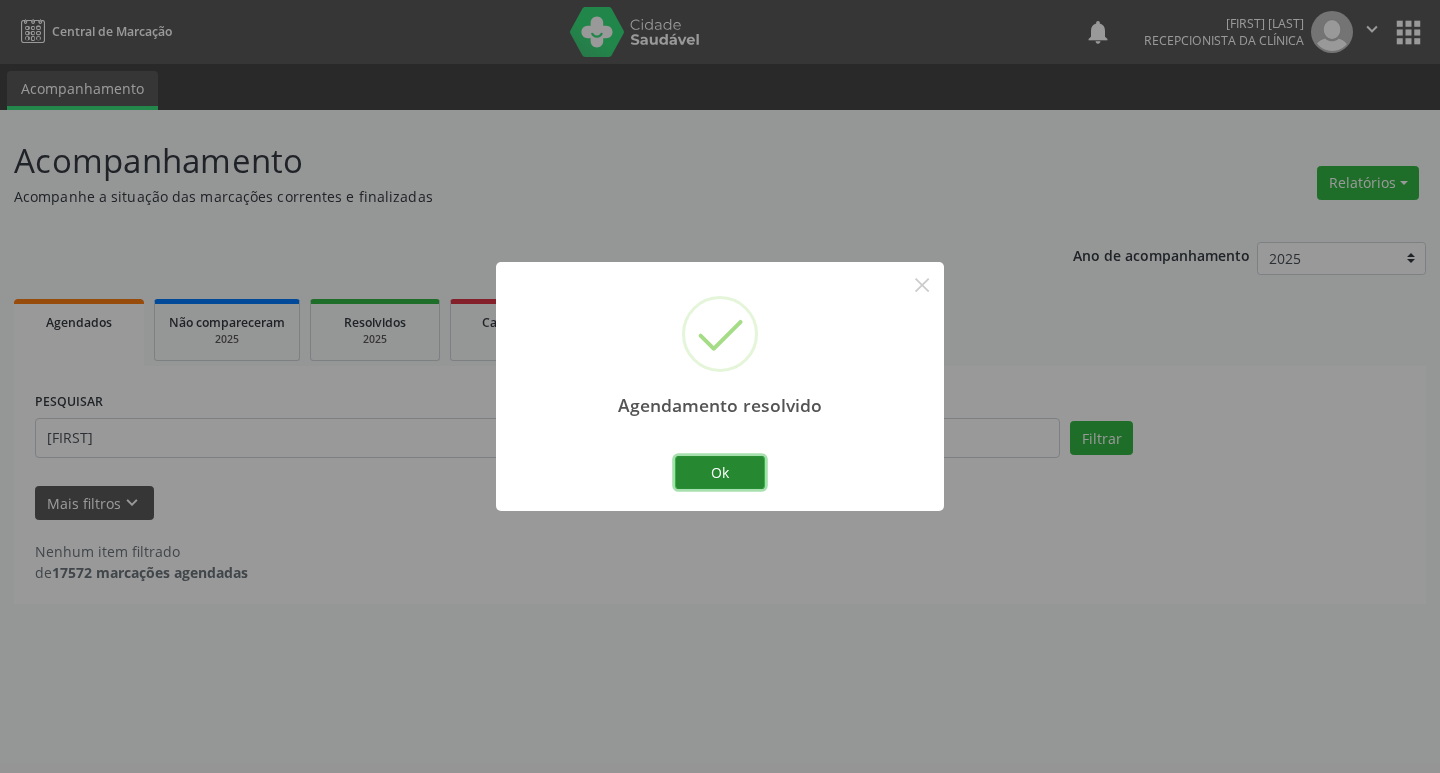 click on "Ok" at bounding box center [720, 473] 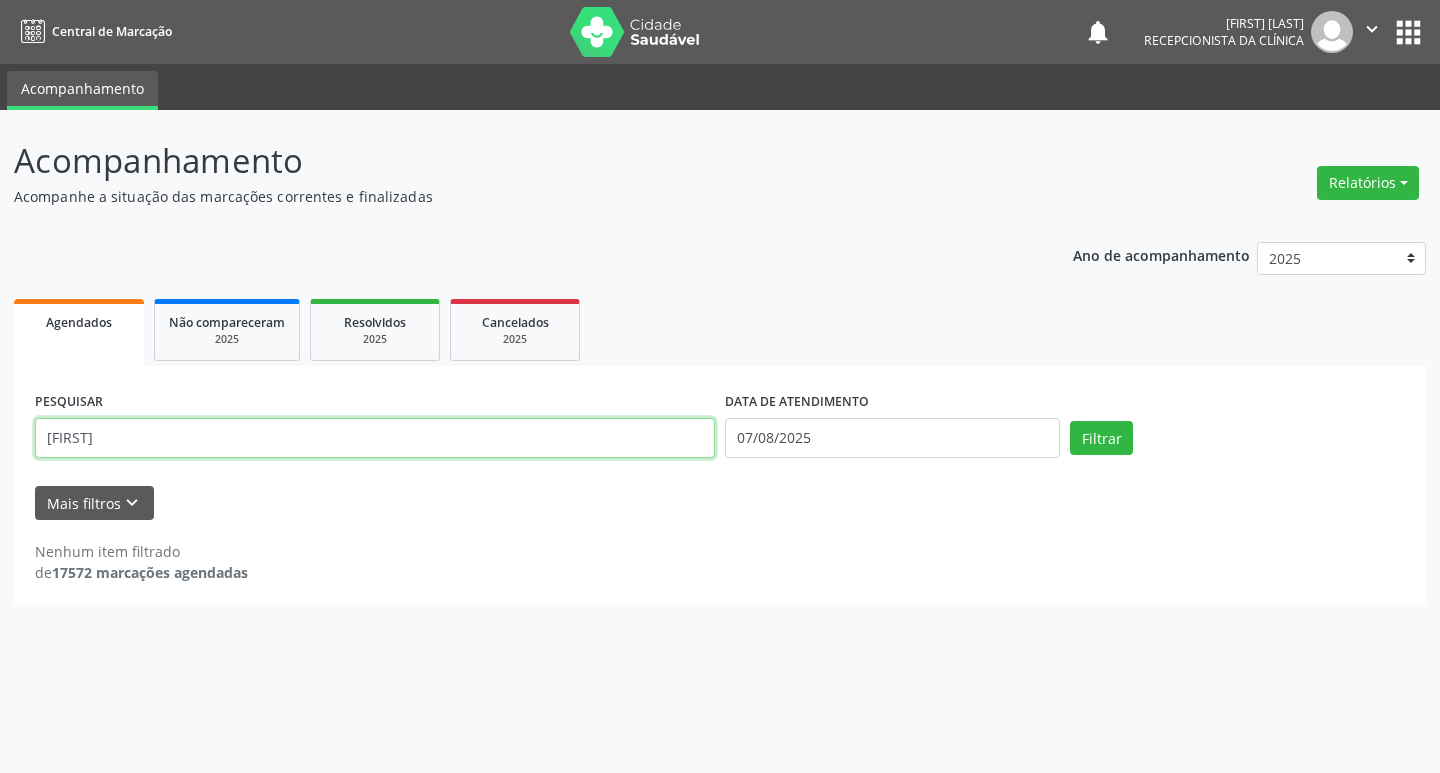 click on "[FIRST]" at bounding box center [375, 438] 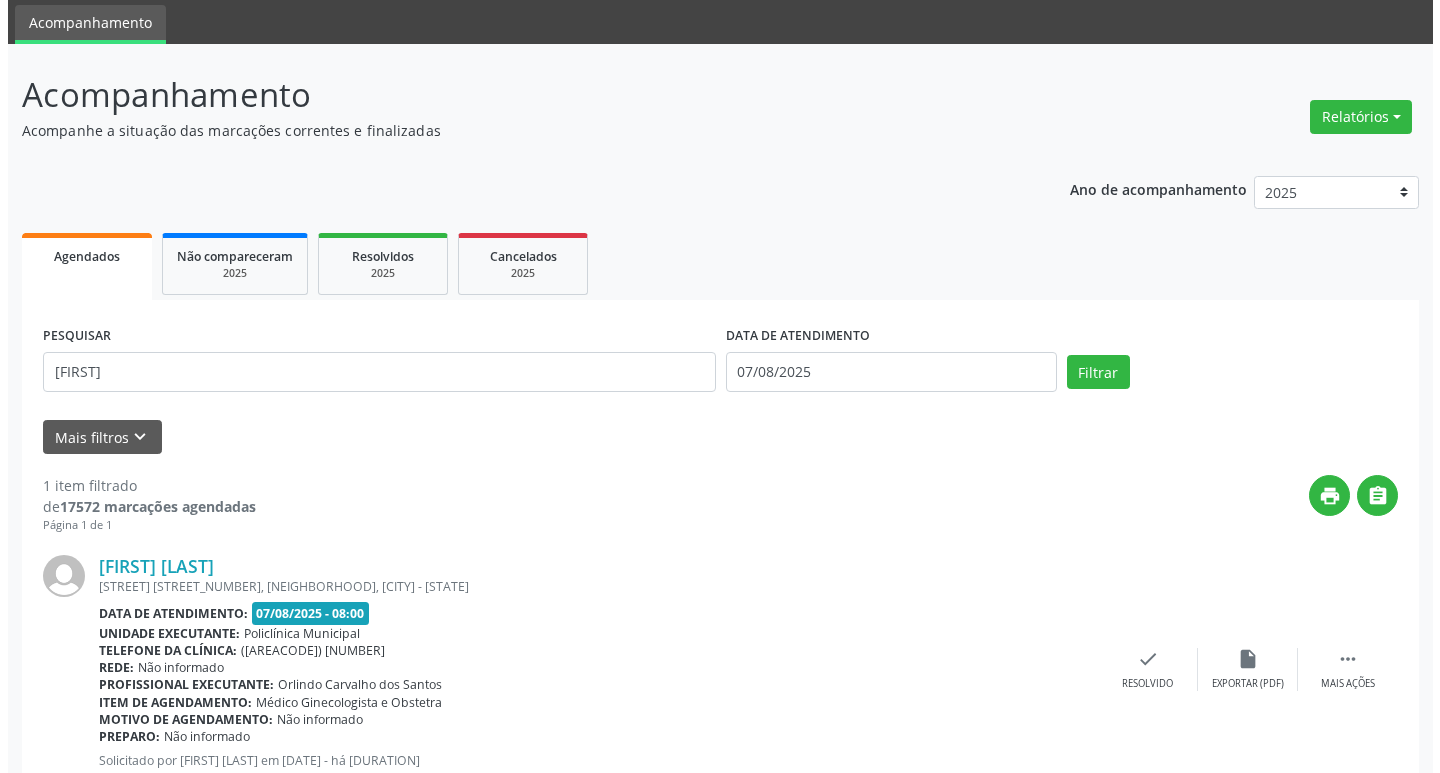 scroll, scrollTop: 132, scrollLeft: 0, axis: vertical 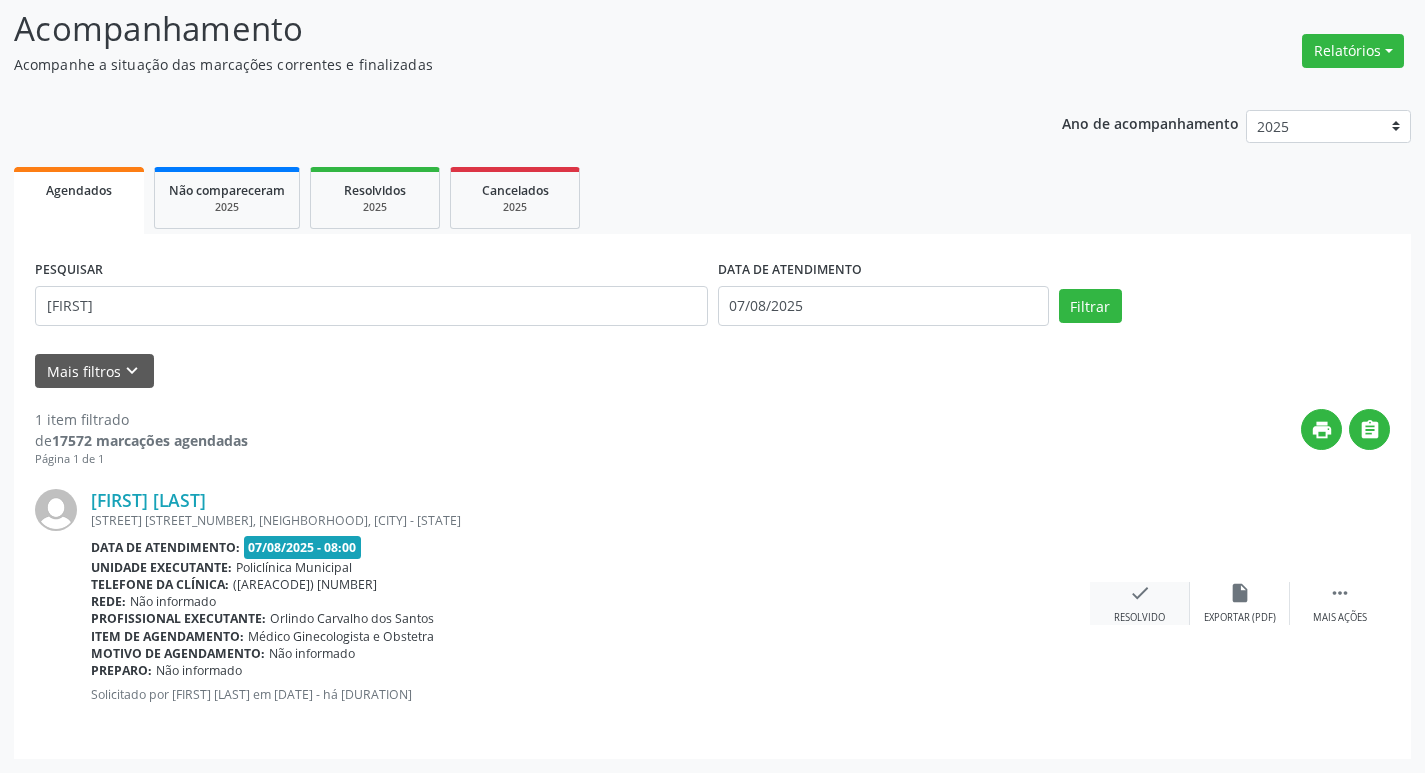 click on "check
Resolvido" at bounding box center [1140, 603] 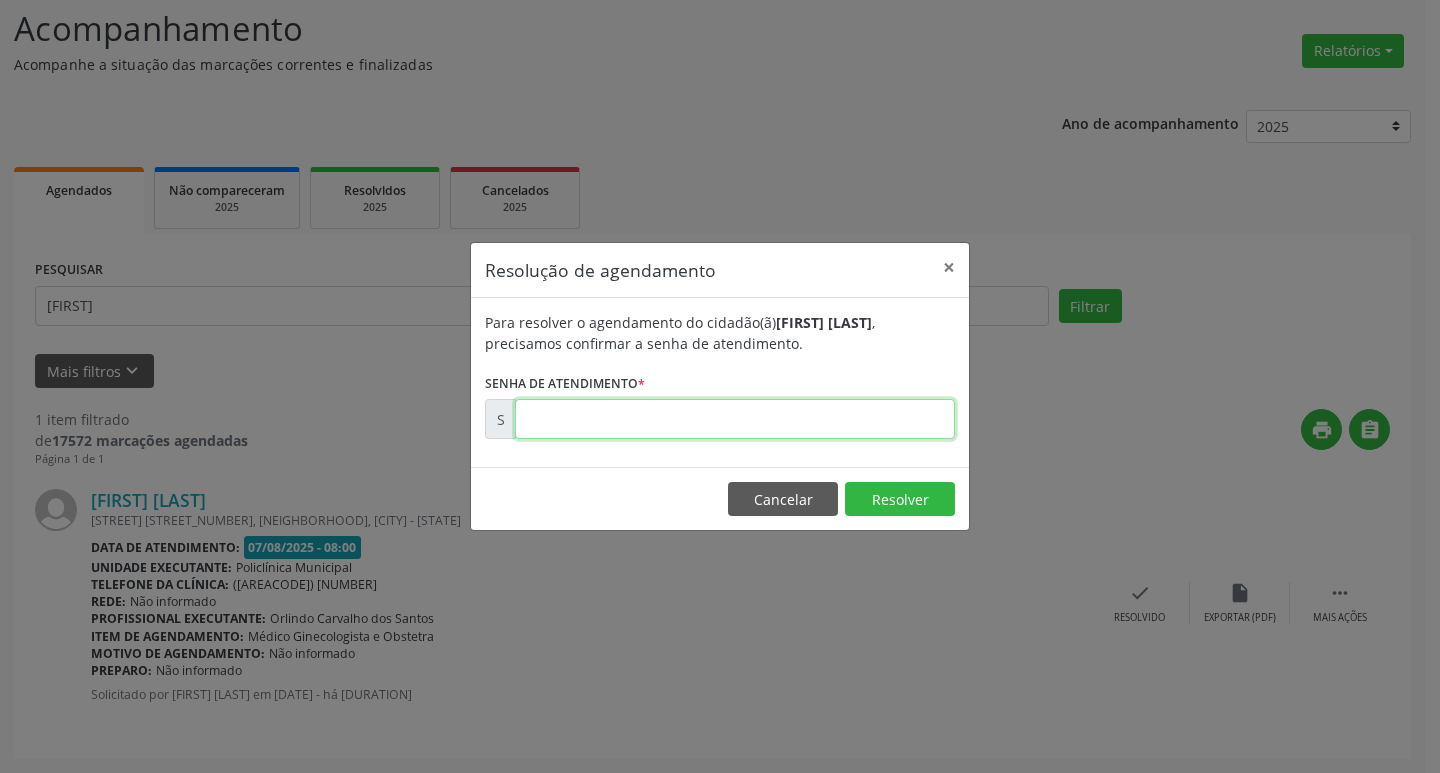 click at bounding box center [735, 419] 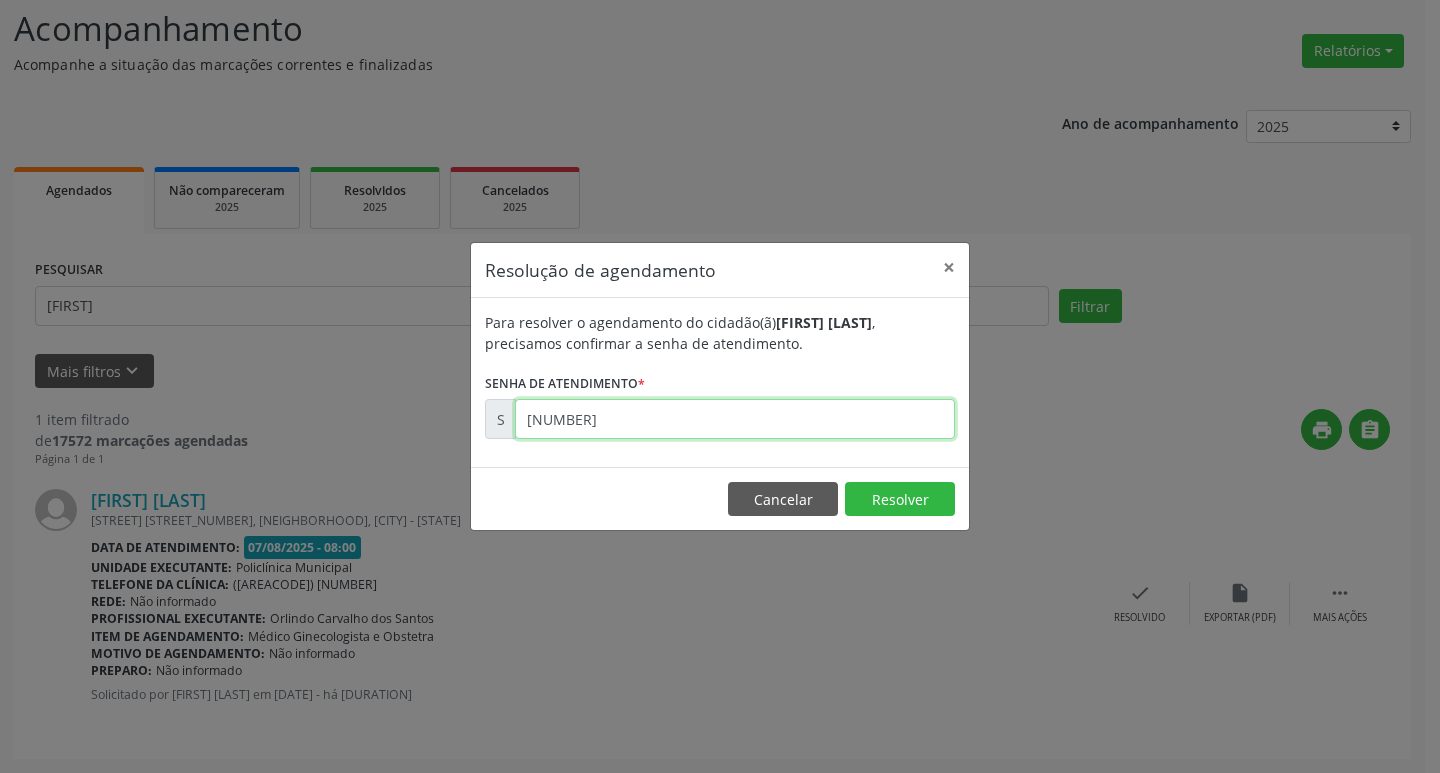 type on "[NUMBER]" 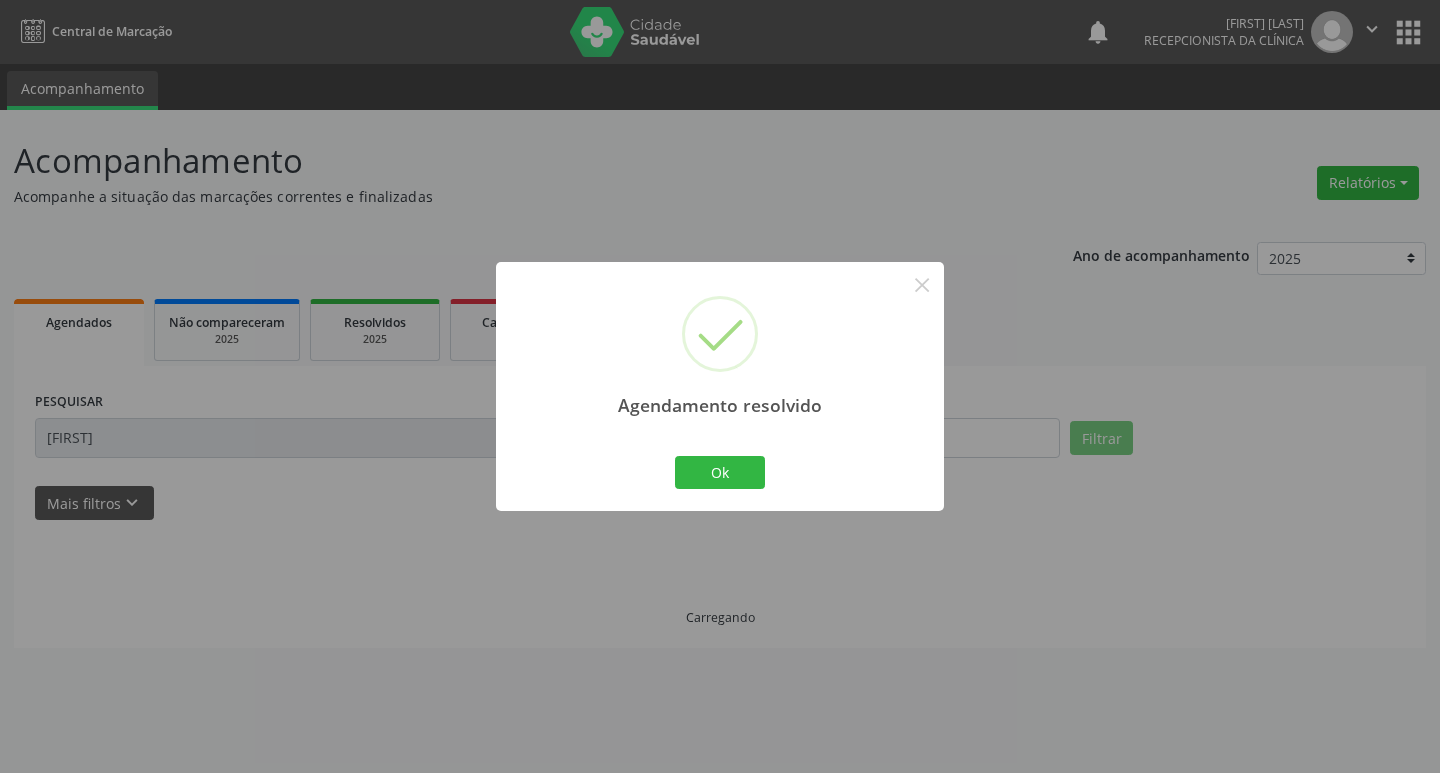 scroll, scrollTop: 0, scrollLeft: 0, axis: both 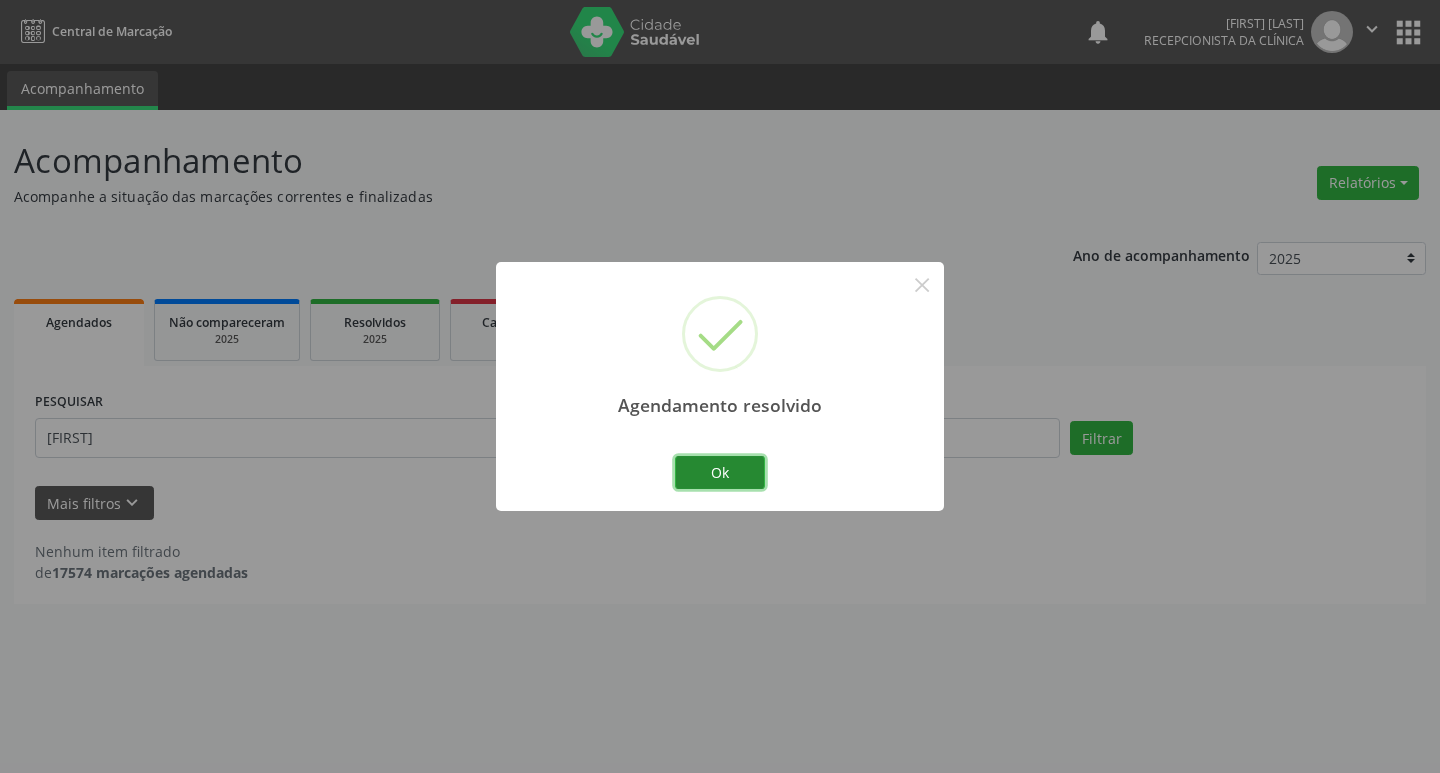 click on "Ok" at bounding box center (720, 473) 